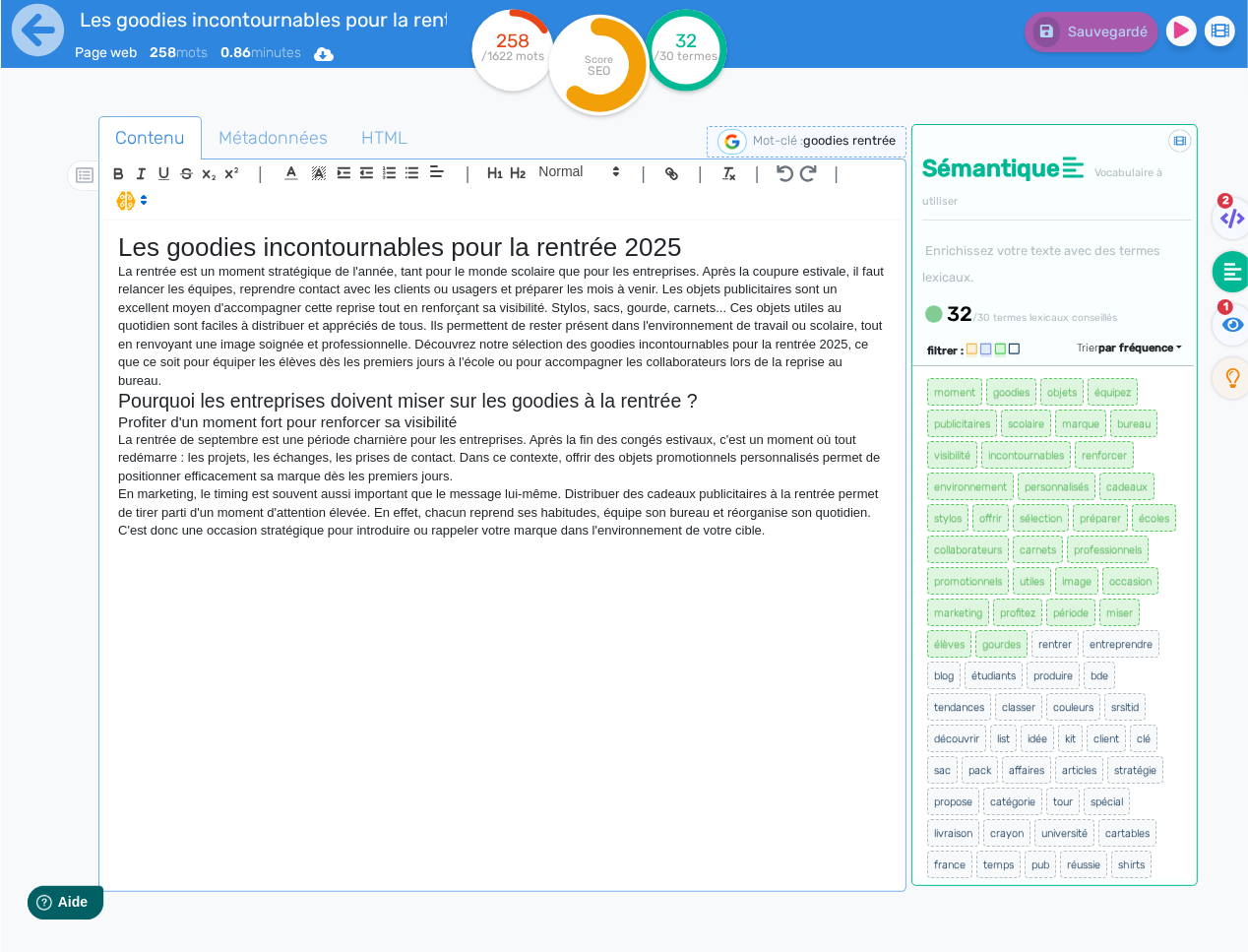 scroll, scrollTop: 0, scrollLeft: 0, axis: both 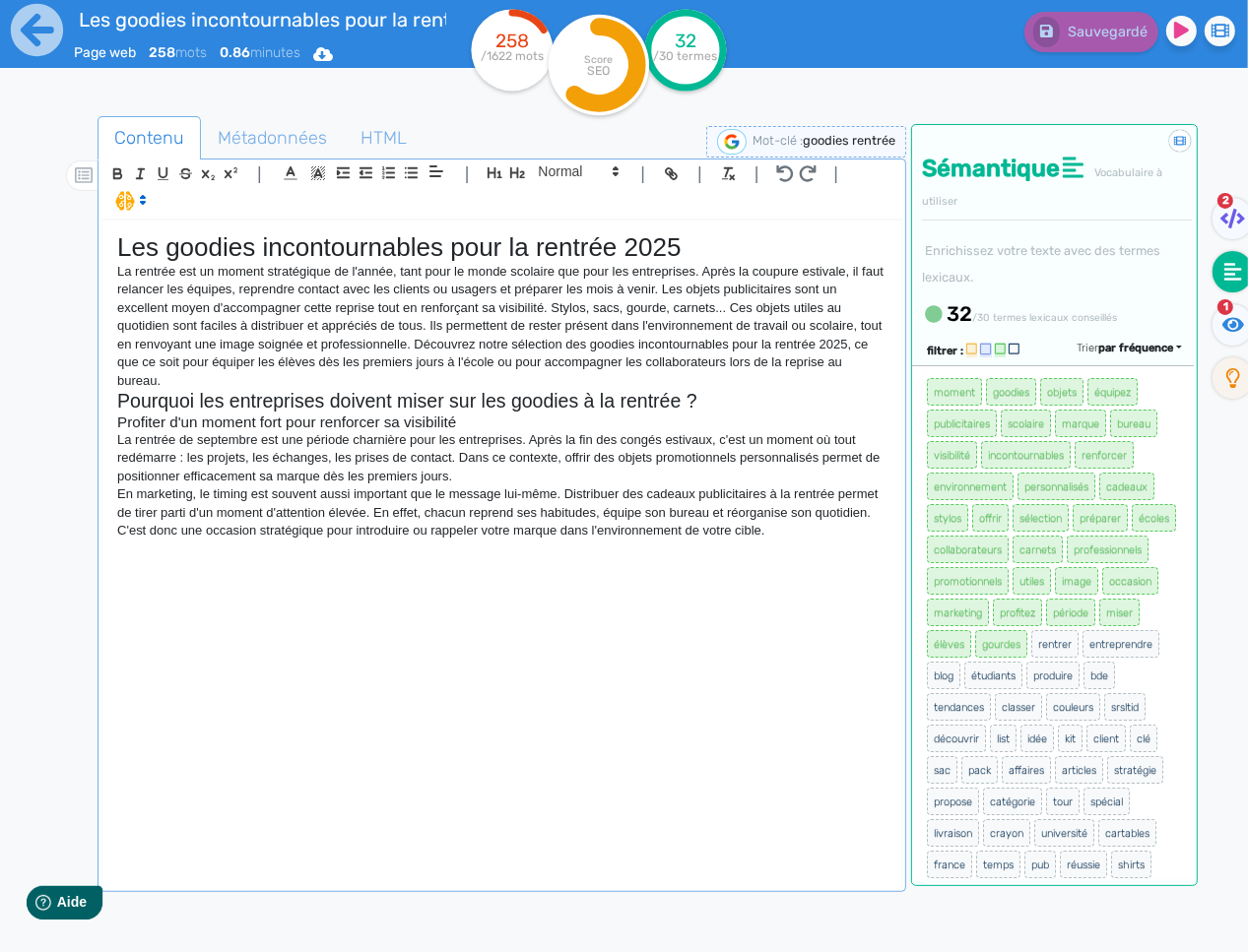 click on "En marketing, le timing est souvent aussi important que le message lui-même. Distribuer des cadeaux publicitaires à la rentrée permet de tirer parti d'un moment d'attention élevée. En effet, chacun reprend ses habitudes, équipe son bureau et réorganise son quotidien. C'est donc une occasion stratégique pour introduire ou rappeler votre marque dans l'environnement de votre cible." at bounding box center (501, 512) 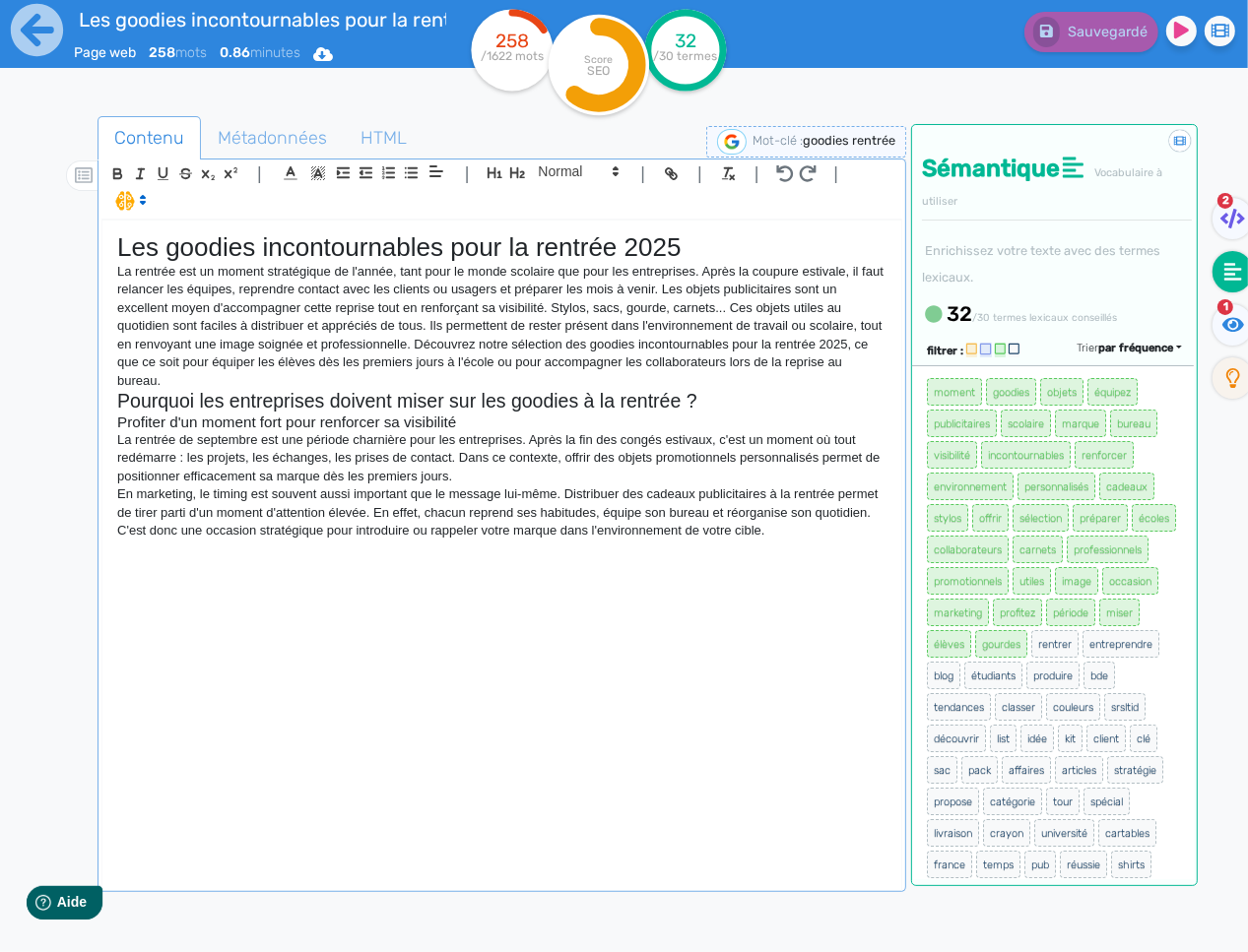 click on "En marketing, le timing est souvent aussi important que le message lui-même. Distribuer des cadeaux publicitaires à la rentrée permet de tirer parti d'un moment d'attention élevée. En effet, chacun reprend ses habitudes, équipe son bureau et réorganise son quotidien. C'est donc une occasion stratégique pour introduire ou rappeler votre marque dans l'environnement de votre cible." at bounding box center (501, 512) 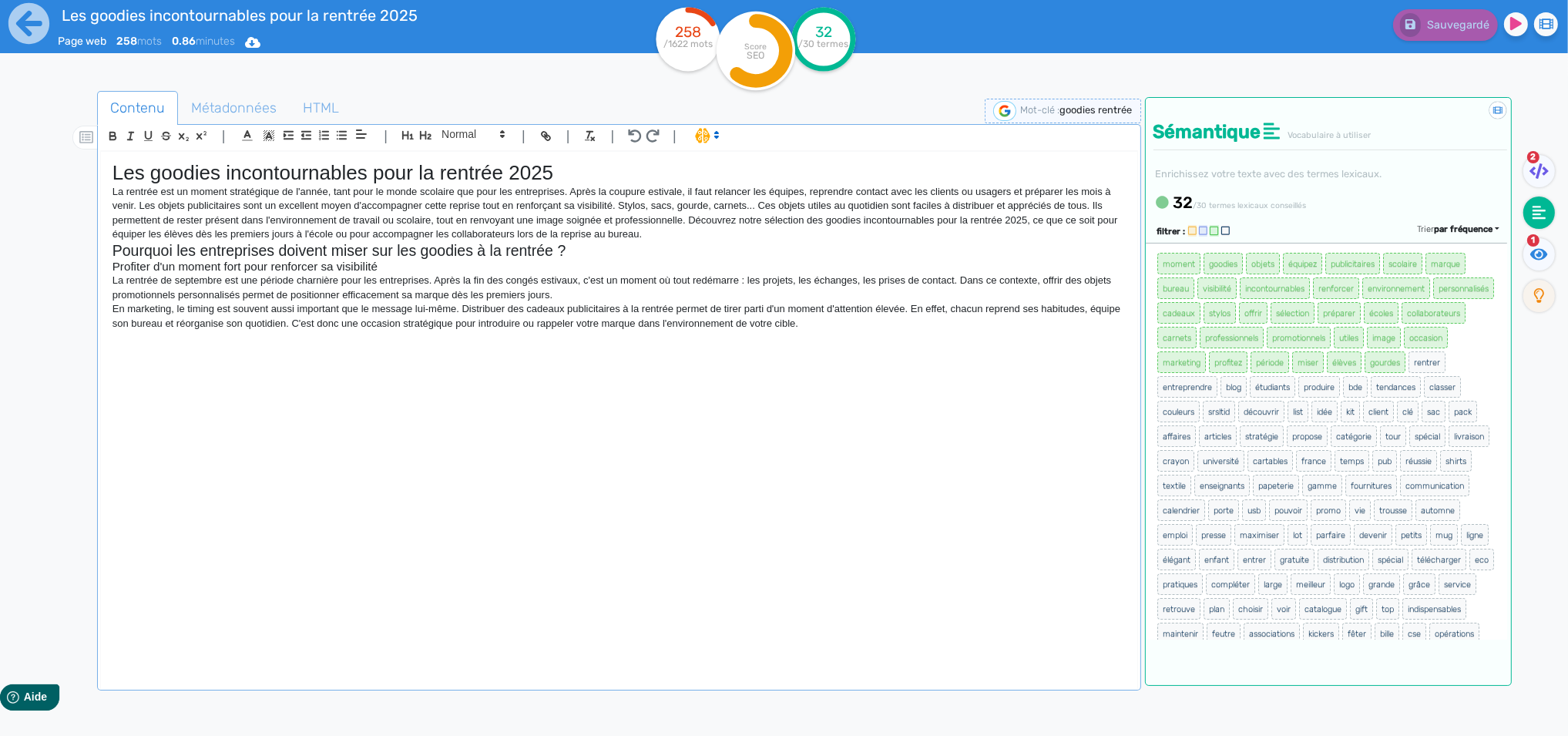click on "Les goodies incontournables pour la rentrée 2025 La rentrée est un moment stratégique de l'année, tant pour le monde scolaire que pour les entreprises. Après la coupure estivale, il faut relancer les équipes, reprendre contact avec les clients ou usagers et préparer les mois à venir. Les objets publicitaires sont un excellent moyen d'accompagner cette reprise tout en renforçant sa visibilité. Stylos, sacs, gourde, carnets... Ces objets utiles au quotidien sont faciles à distribuer et appréciés de tous. Ils permettent de rester présent dans l'environnement de travail ou scolaire, tout en renvoyant une image soignée et professionnelle. Découvrez notre sélection des goodies incontournables pour la rentrée 2025, ce que ce soit pour équiper les élèves dès les premiers jours à l'école ou pour accompagner les collaborateurs lors de la reprise au bureau. Pourquoi les entreprises doivent miser sur les goodies à la rentrée ? Profiter d'un moment fort pour renforcer sa visibilité" at bounding box center (619, 409) 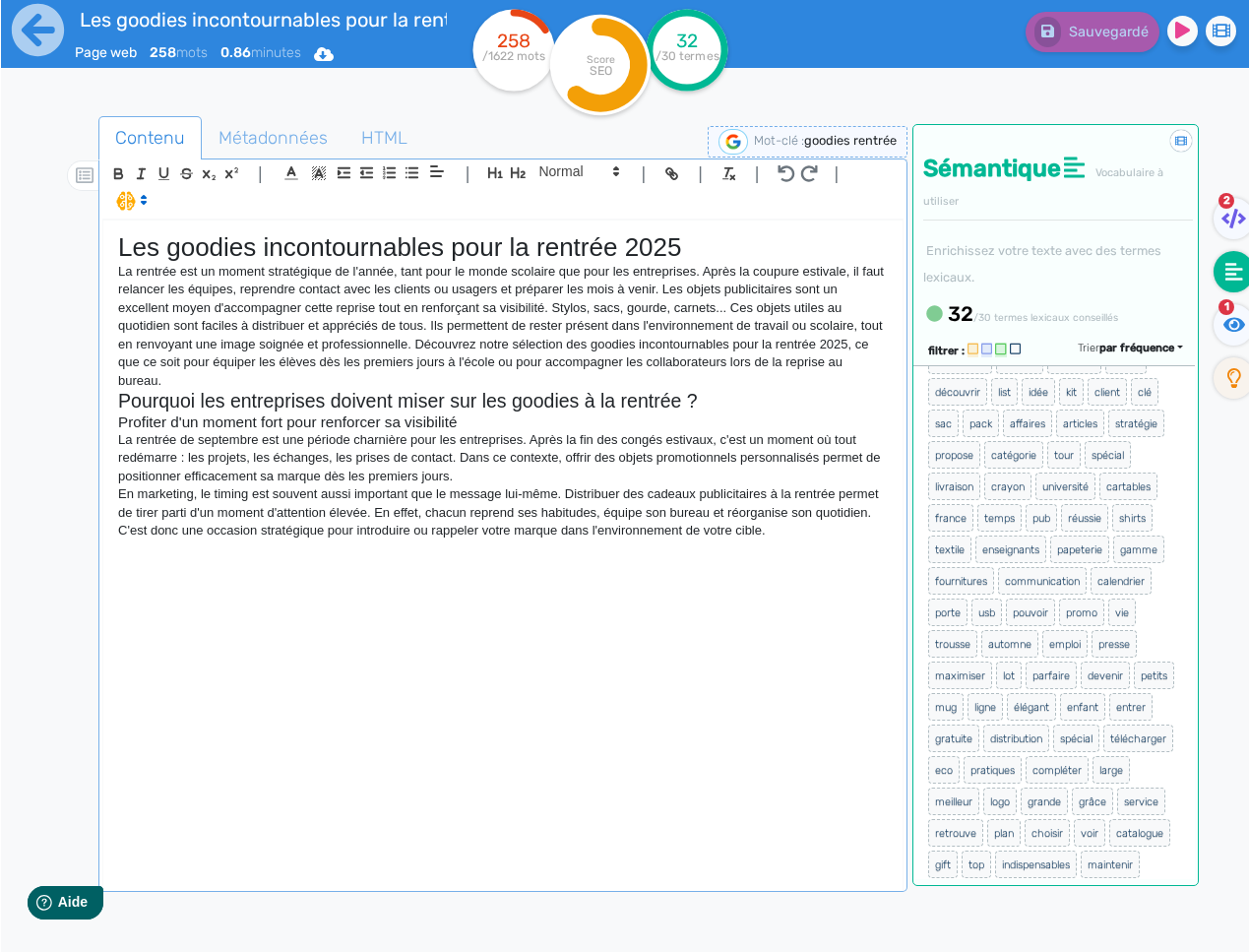 scroll, scrollTop: 356, scrollLeft: 0, axis: vertical 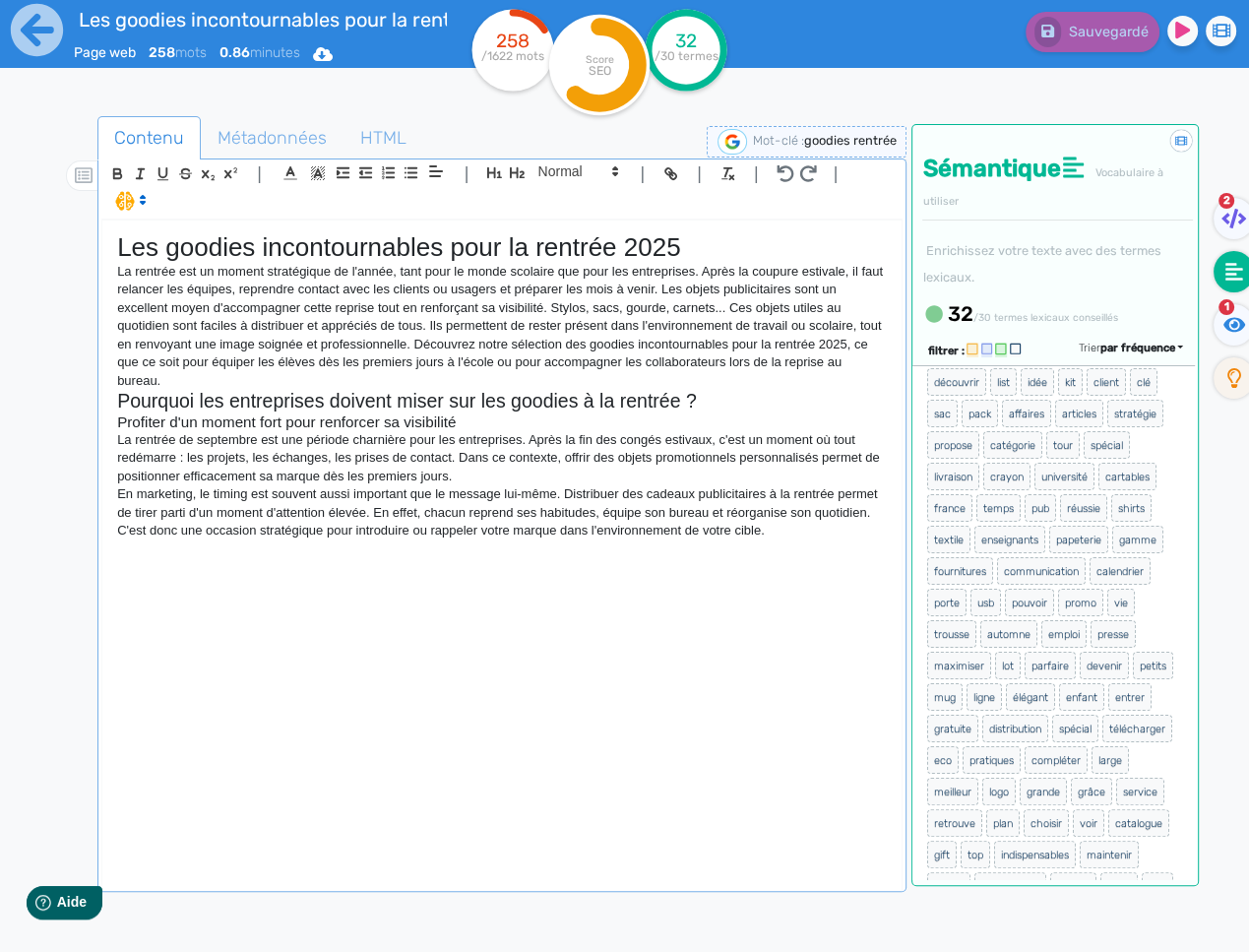 click on "Les goodies incontournables pour la rentrée 2025 La rentrée est un moment stratégique de l'année, tant pour le monde scolaire que pour les entreprises. Après la coupure estivale, il faut relancer les équipes, reprendre contact avec les clients ou usagers et préparer les mois à venir. Les objets publicitaires sont un excellent moyen d'accompagner cette reprise tout en renforçant sa visibilité. Stylos, sacs, gourde, carnets... Ces objets utiles au quotidien sont faciles à distribuer et appréciés de tous. Ils permettent de rester présent dans l'environnement de travail ou scolaire, tout en renvoyant une image soignée et professionnelle. Découvrez notre sélection des goodies incontournables pour la rentrée 2025, ce que ce soit pour équiper les élèves dès les premiers jours à l'école ou pour accompagner les collaborateurs lors de la reprise au bureau. Pourquoi les entreprises doivent miser sur les goodies à la rentrée ? Profiter d'un moment fort pour renforcer sa visibilité" at bounding box center (502, 553) 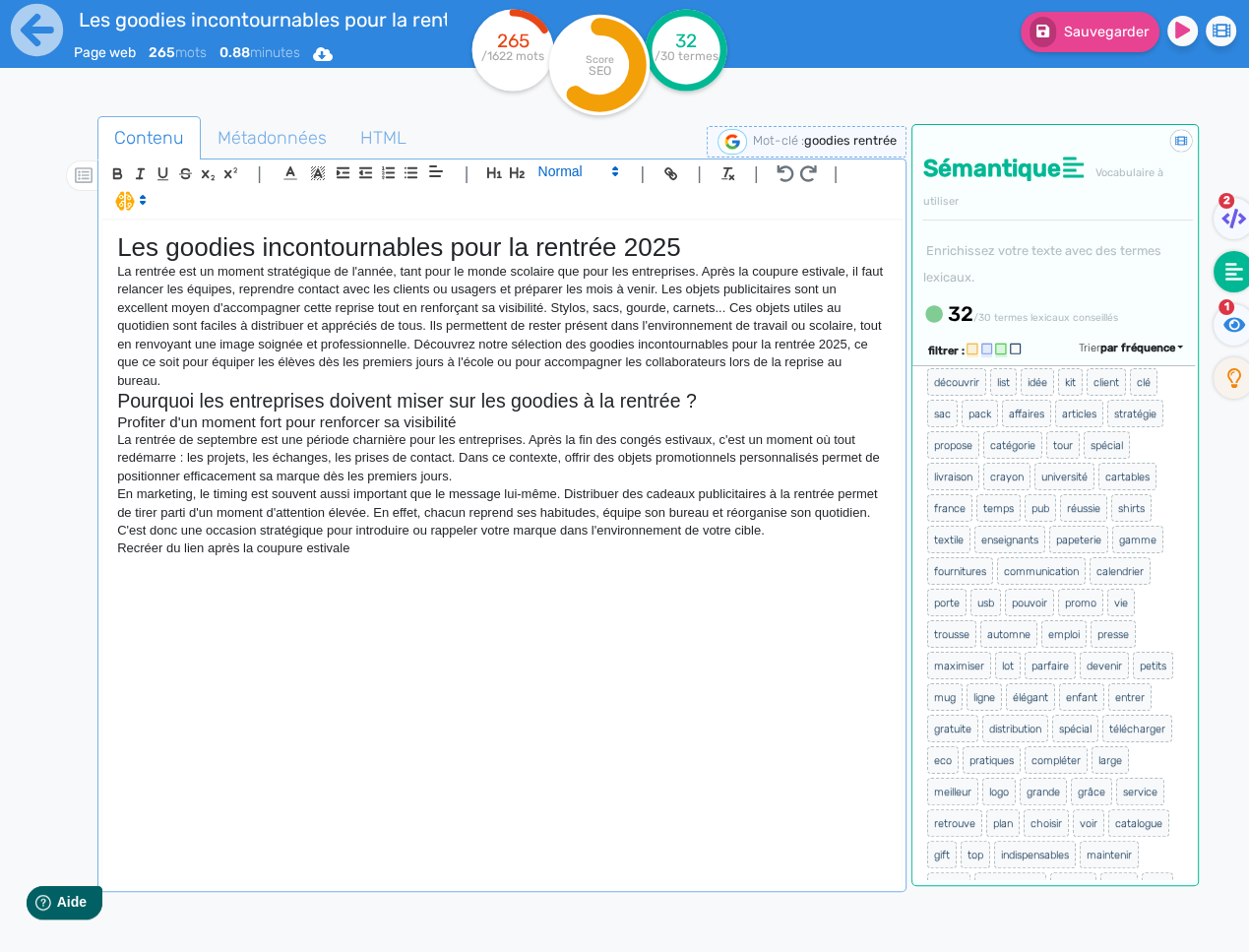 click at bounding box center (577, 171) 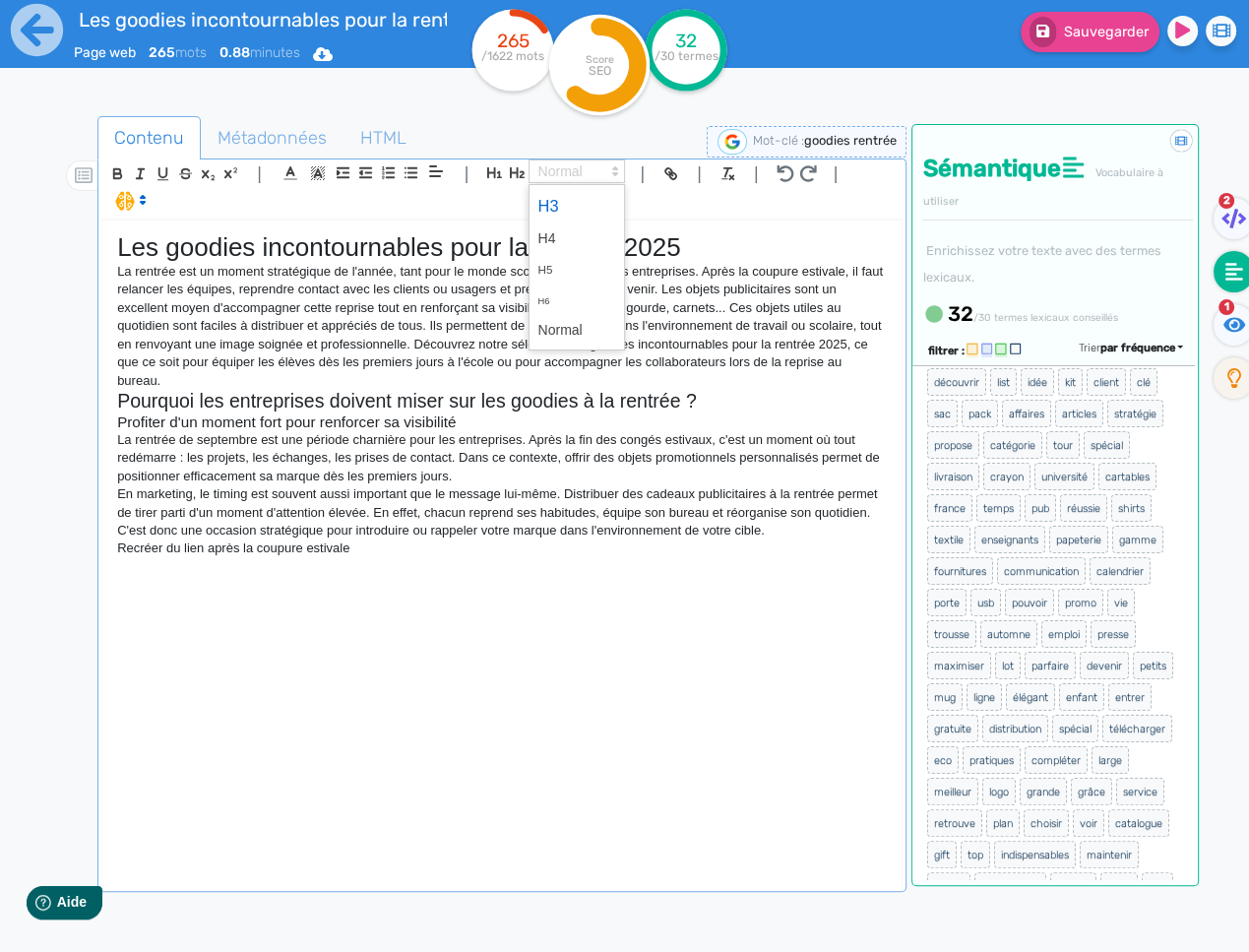 click at bounding box center [577, 206] 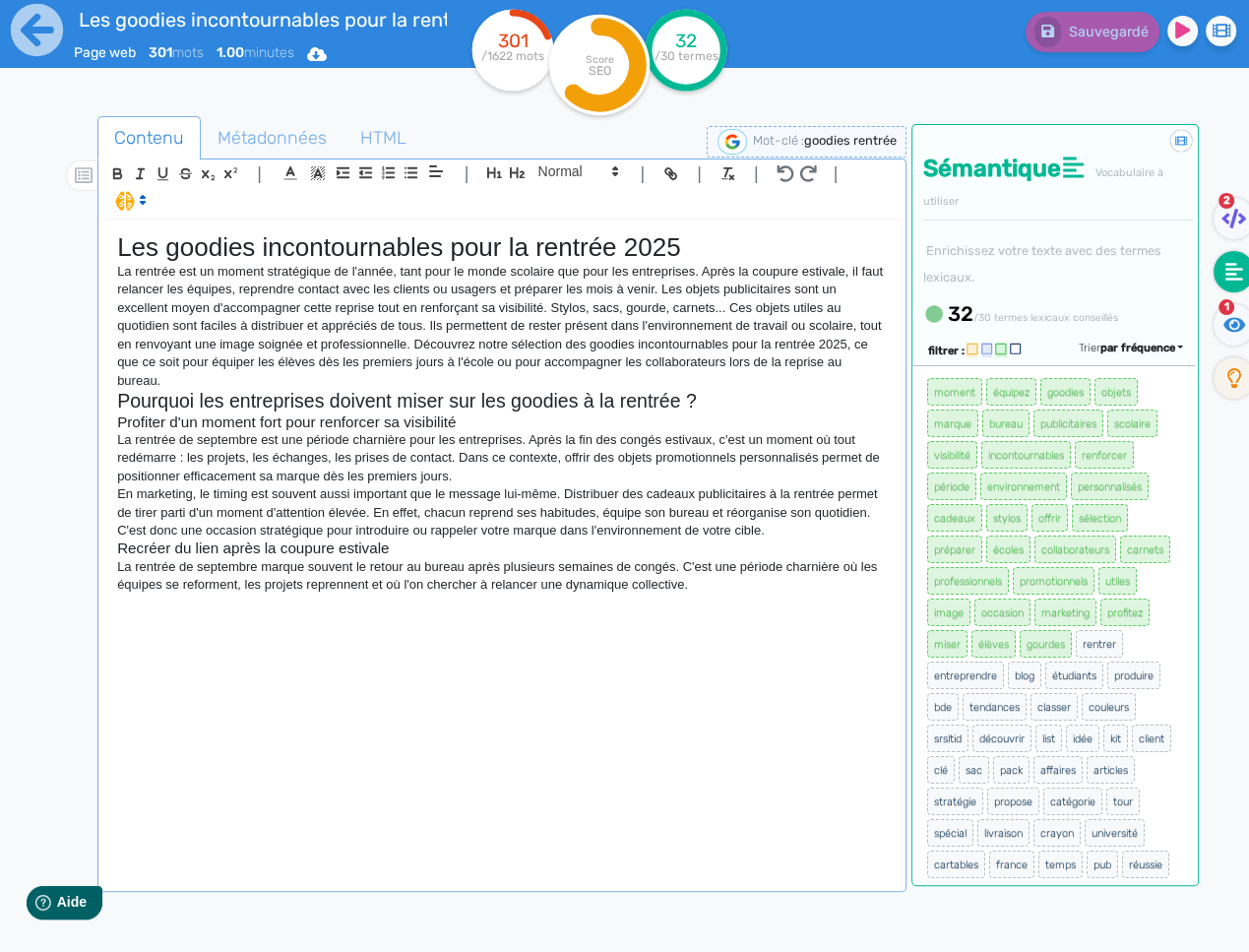 click on "Les goodies incontournables pour la rentrée 2025 La rentrée est un moment stratégique de l'année, tant pour le monde scolaire que pour les entreprises. Après la coupure estivale, il faut relancer les équipes, reprendre contact avec les clients ou usagers et préparer les mois à venir. Les objets publicitaires sont un excellent moyen d'accompagner cette reprise tout en renforçant sa visibilité. Stylos, sacs, gourde, carnets... Ces objets utiles au quotidien sont faciles à distribuer et appréciés de tous. Ils permettent de rester présent dans l'environnement de travail ou scolaire, tout en renvoyant une image soignée et professionnelle. Découvrez notre sélection des goodies incontournables pour la rentrée 2025, ce que ce soit pour équiper les élèves dès les premiers jours à l'école ou pour accompagner les collaborateurs lors de la reprise au bureau. Pourquoi les entreprises doivent miser sur les goodies à la rentrée ? Profiter d'un moment fort pour renforcer sa visibilité" at bounding box center [502, 553] 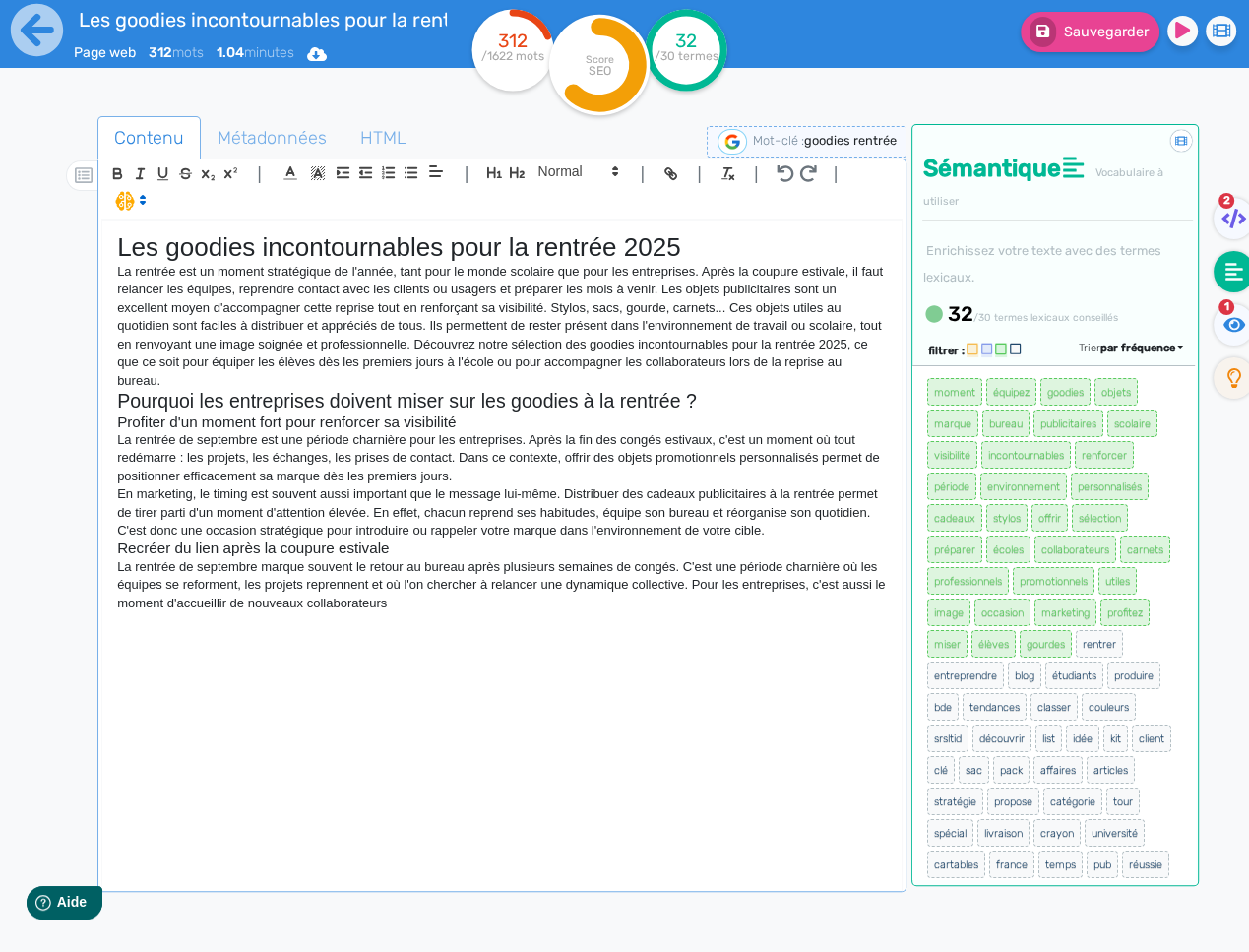 click on "La rentrée de septembre marque souvent le retour au bureau après plusieurs semaines de congés. C'est une période charnière où les équipes se reforment, les projets reprennent et où l'on chercher à relancer une dynamique collective. Pour les entreprises, c'est aussi le moment d'accueillir de nouveaux collaborateurs" at bounding box center [502, 585] 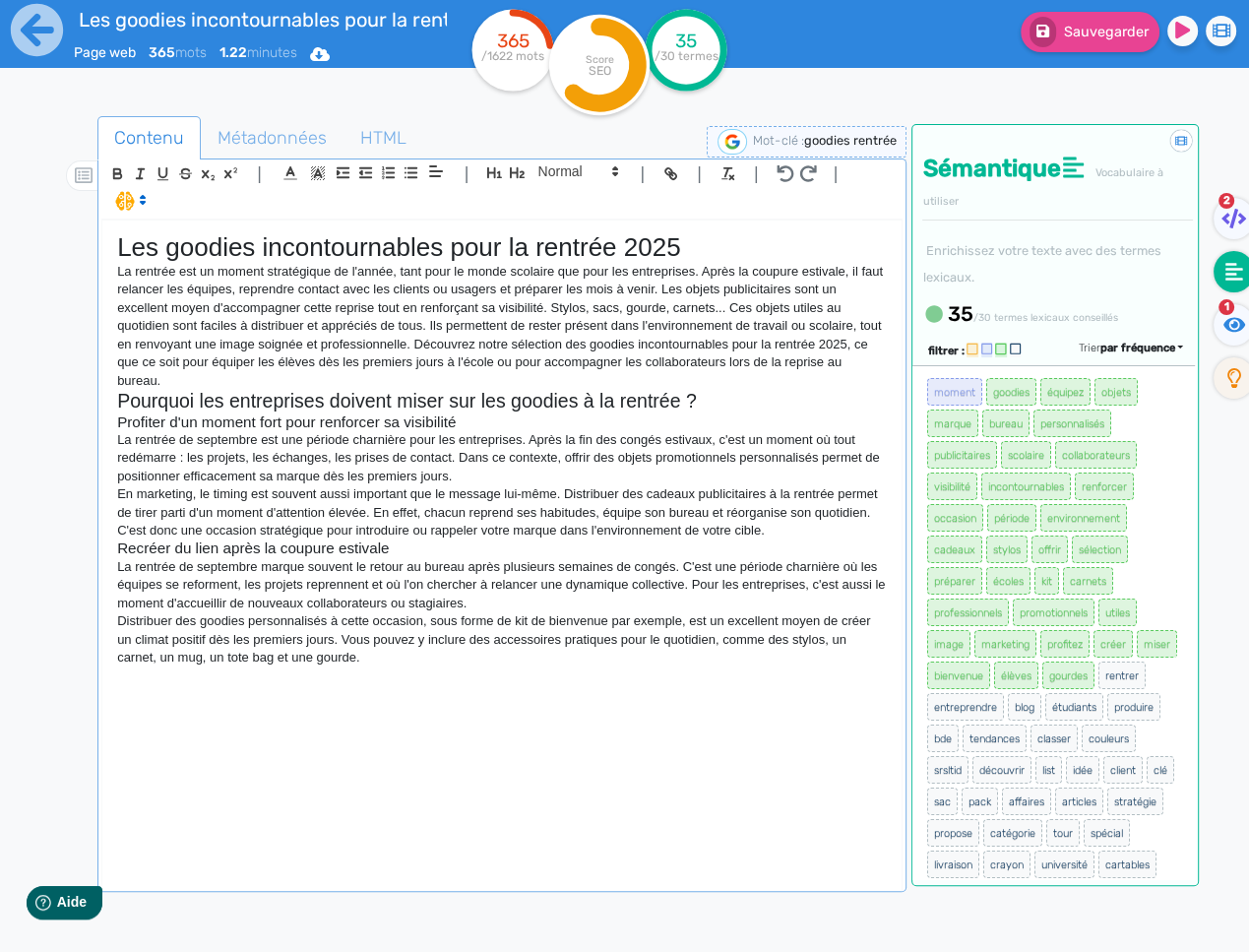 click on "Distribuer des goodies personnalisés à cette occasion, sous forme de kit de bienvenue par exemple, est un excellent moyen de créer un climat positif dès les premiers jours. Vous pouvez y inclure des accessoires pratiques pour le quotidien, comme des stylos, un carnet, un mug, un tote bag et une gourde." at bounding box center (502, 639) 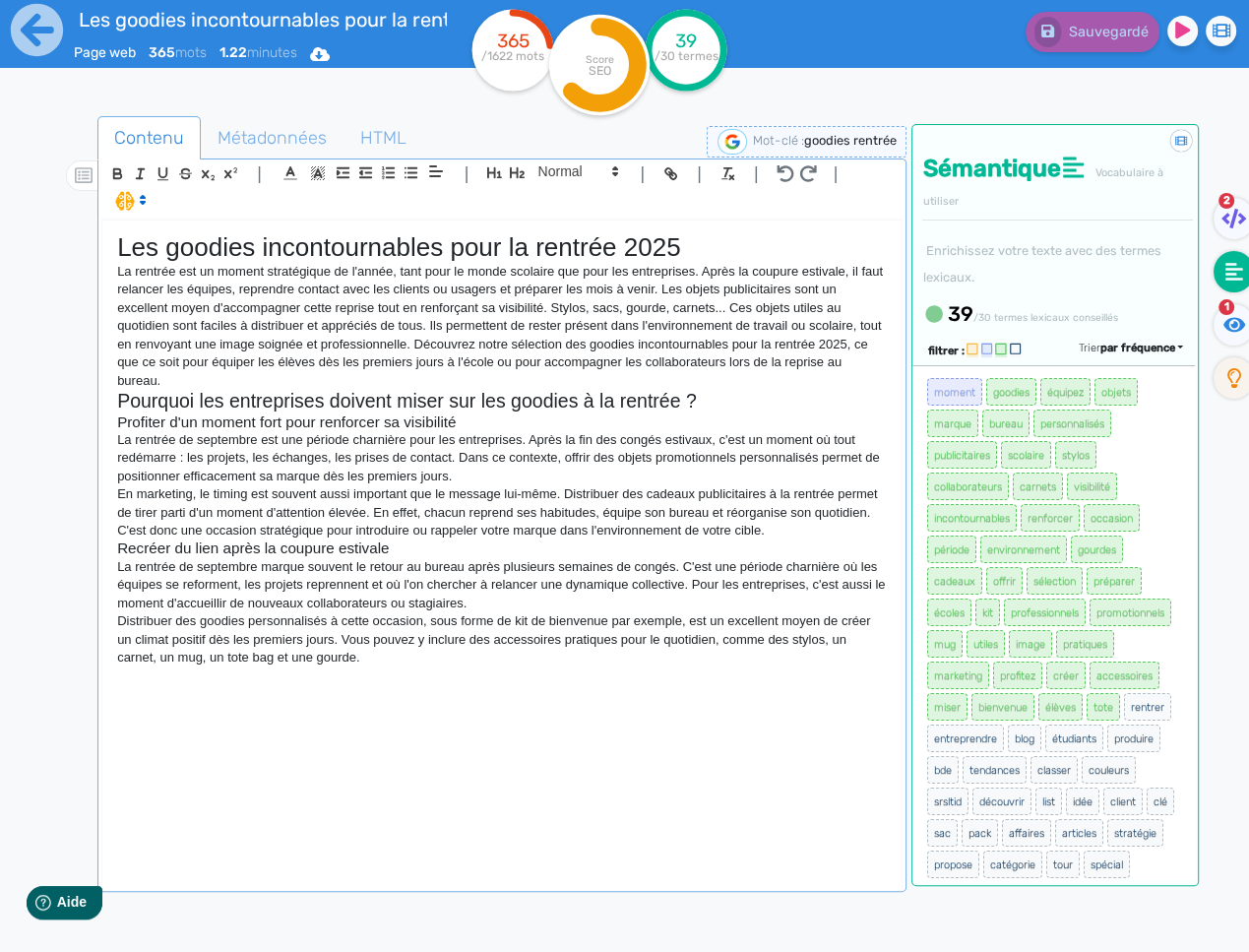 click on "Distribuer des goodies personnalisés à cette occasion, sous forme de kit de bienvenue par exemple, est un excellent moyen de créer un climat positif dès les premiers jours. Vous pouvez y inclure des accessoires pratiques pour le quotidien, comme des stylos, un carnet, un mug, un tote bag et une gourde." at bounding box center (502, 639) 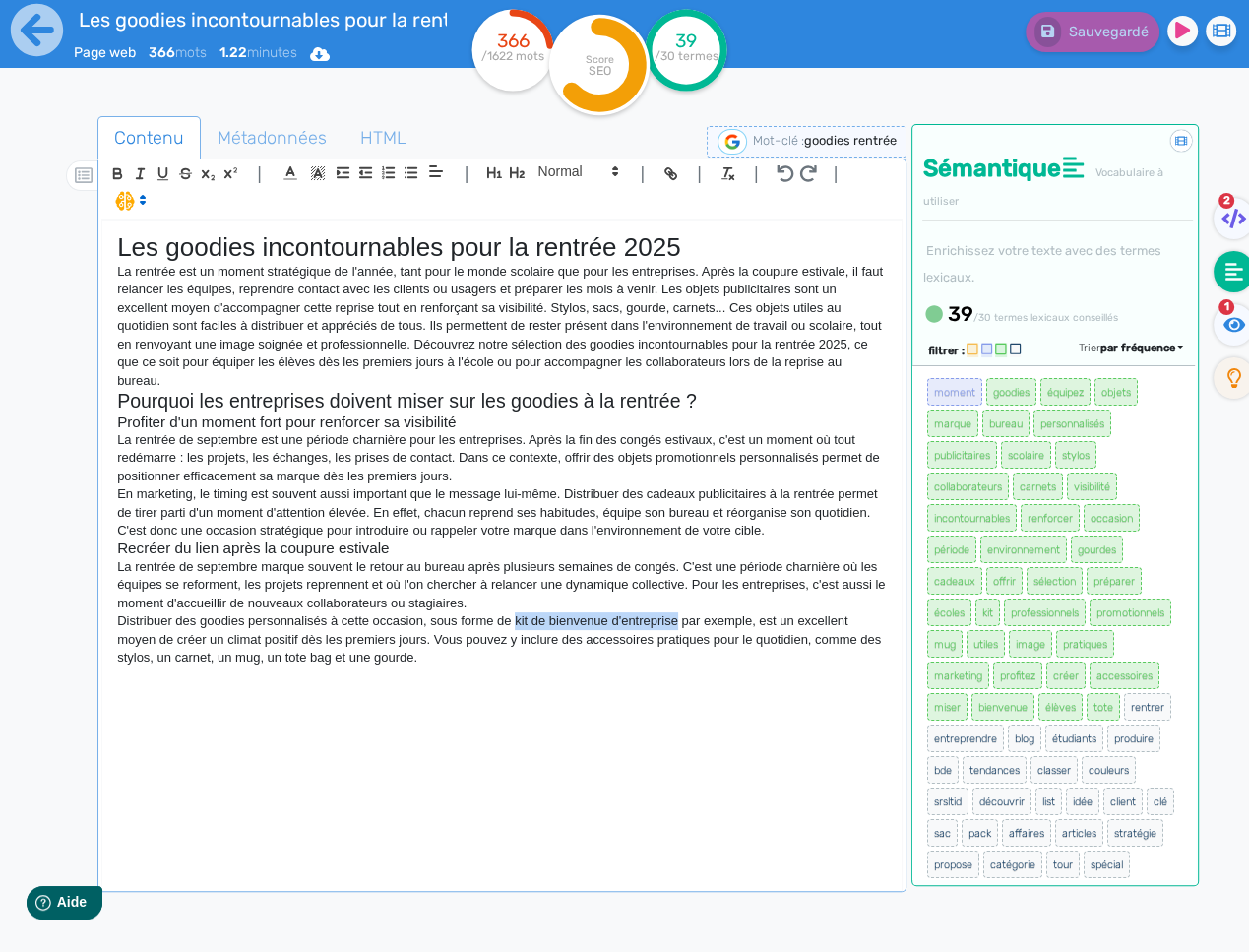 drag, startPoint x: 683, startPoint y: 622, endPoint x: 523, endPoint y: 628, distance: 160.1125 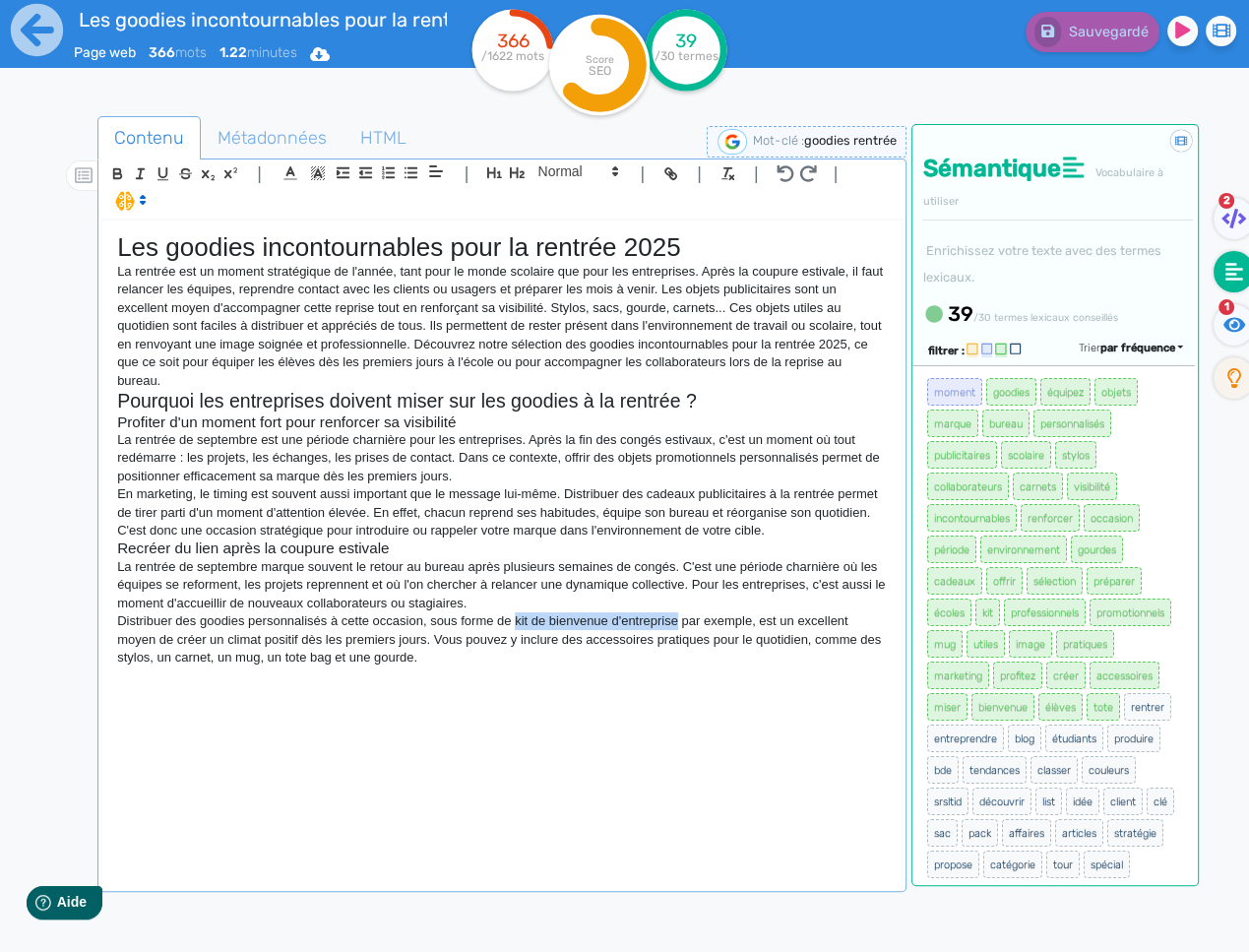 click on "Distribuer des goodies personnalisés à cette occasion, sous forme de kit de bienvenue d'entreprise par exemple, est un excellent moyen de créer un climat positif dès les premiers jours. Vous pouvez y inclure des accessoires pratiques pour le quotidien, comme des stylos, un carnet, un mug, un tote bag et une gourde." at bounding box center [502, 639] 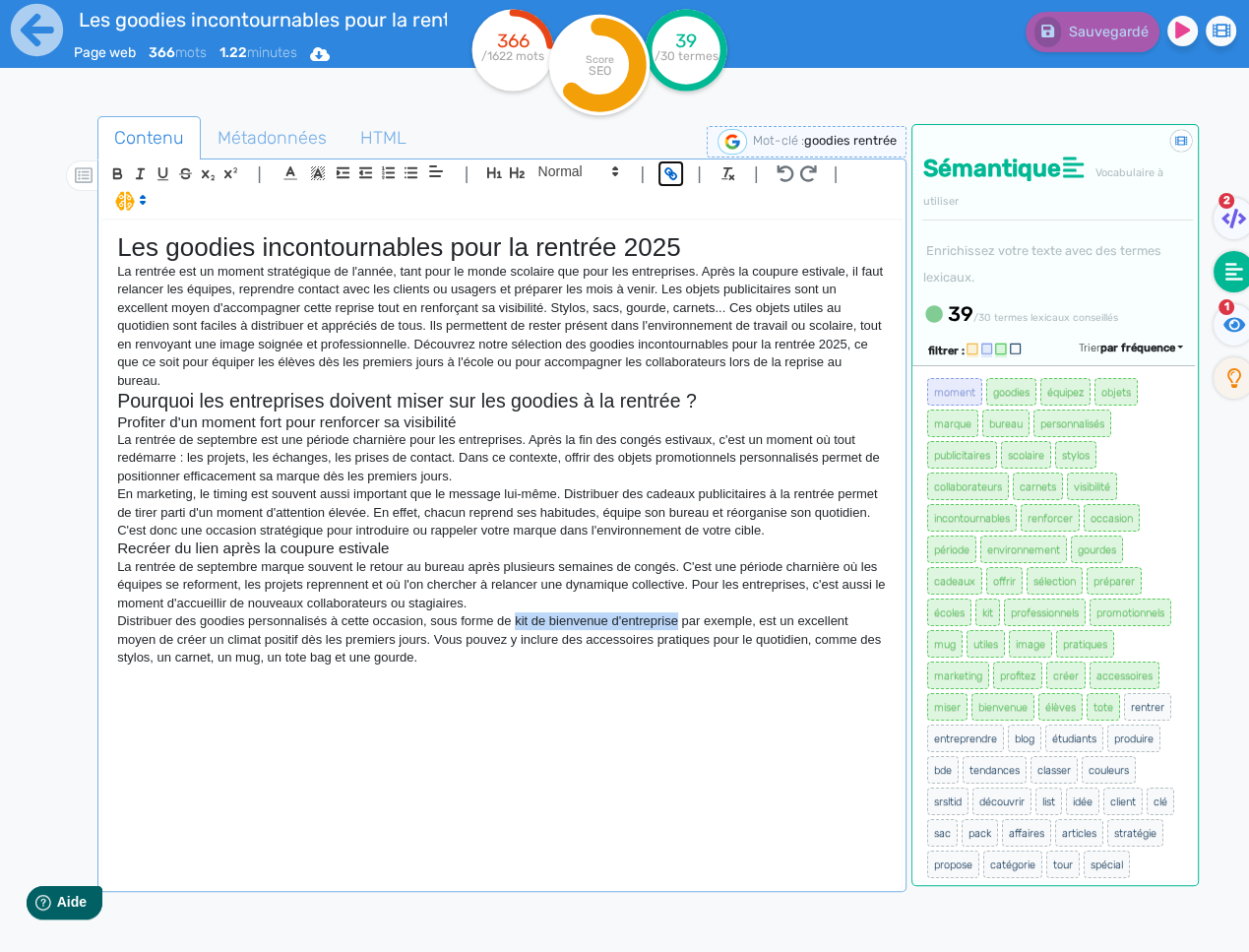 click at bounding box center (668, 171) 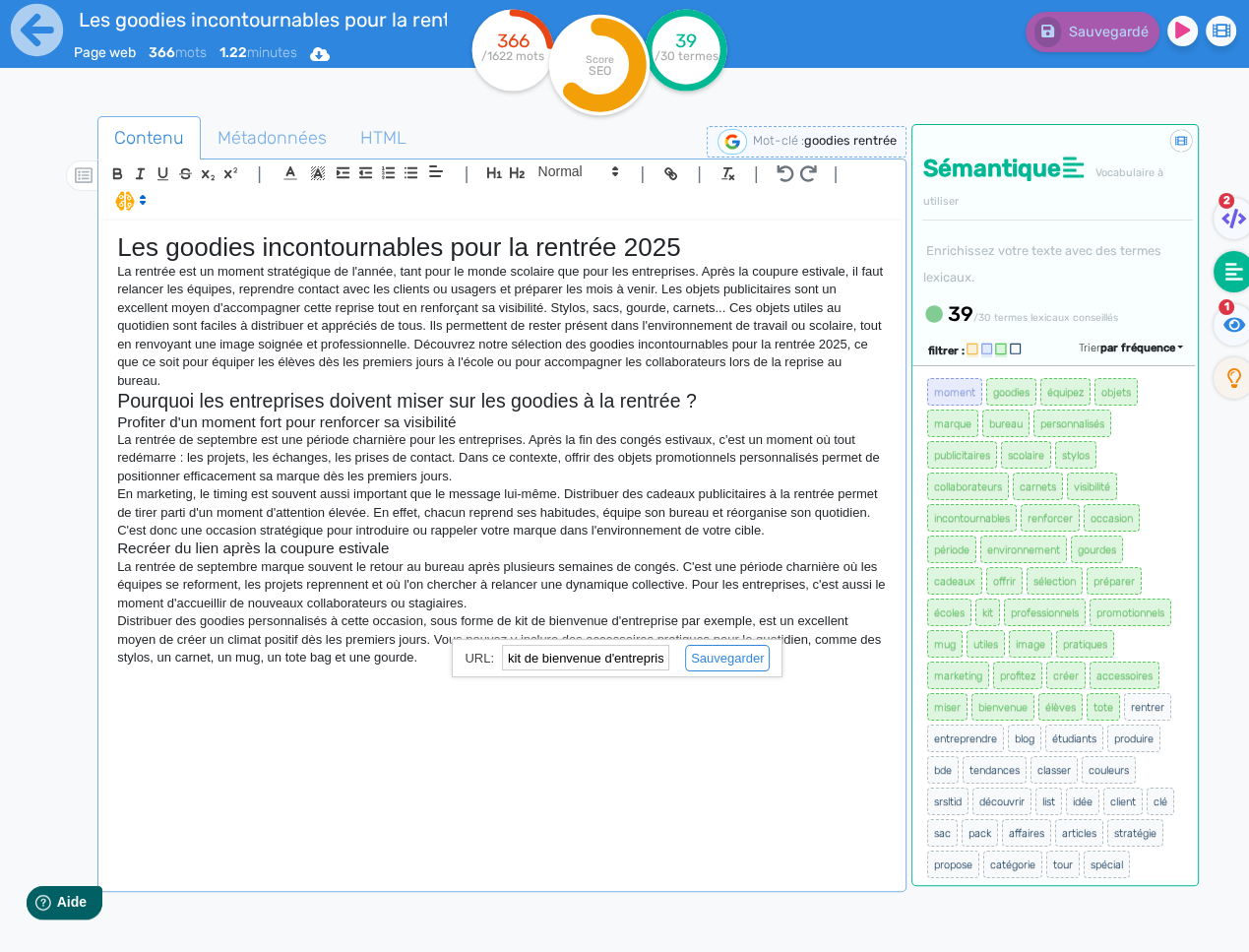 paste on "https://www.laboiteaobjets.com/welcome-pack.html" 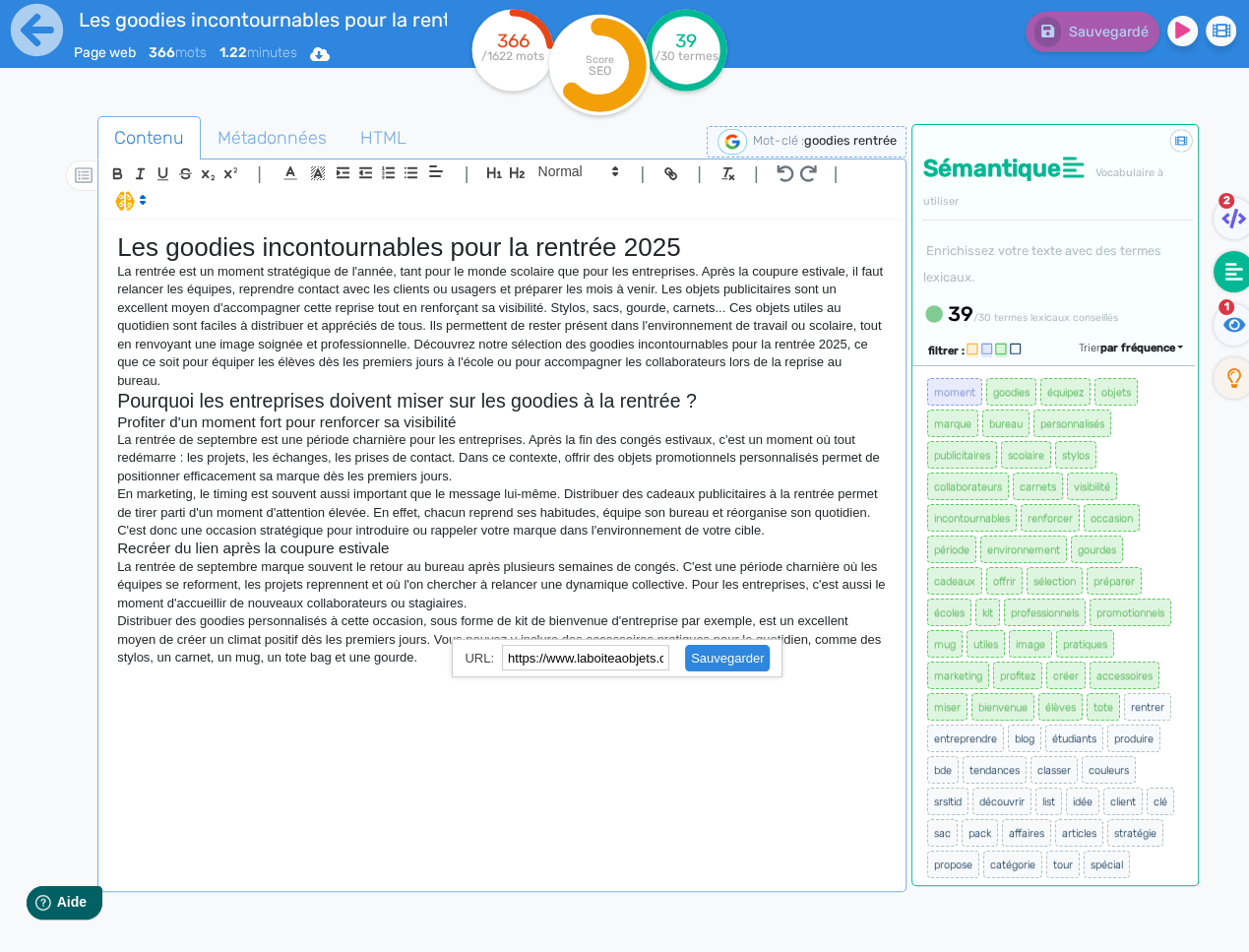 scroll, scrollTop: 0, scrollLeft: 132, axis: horizontal 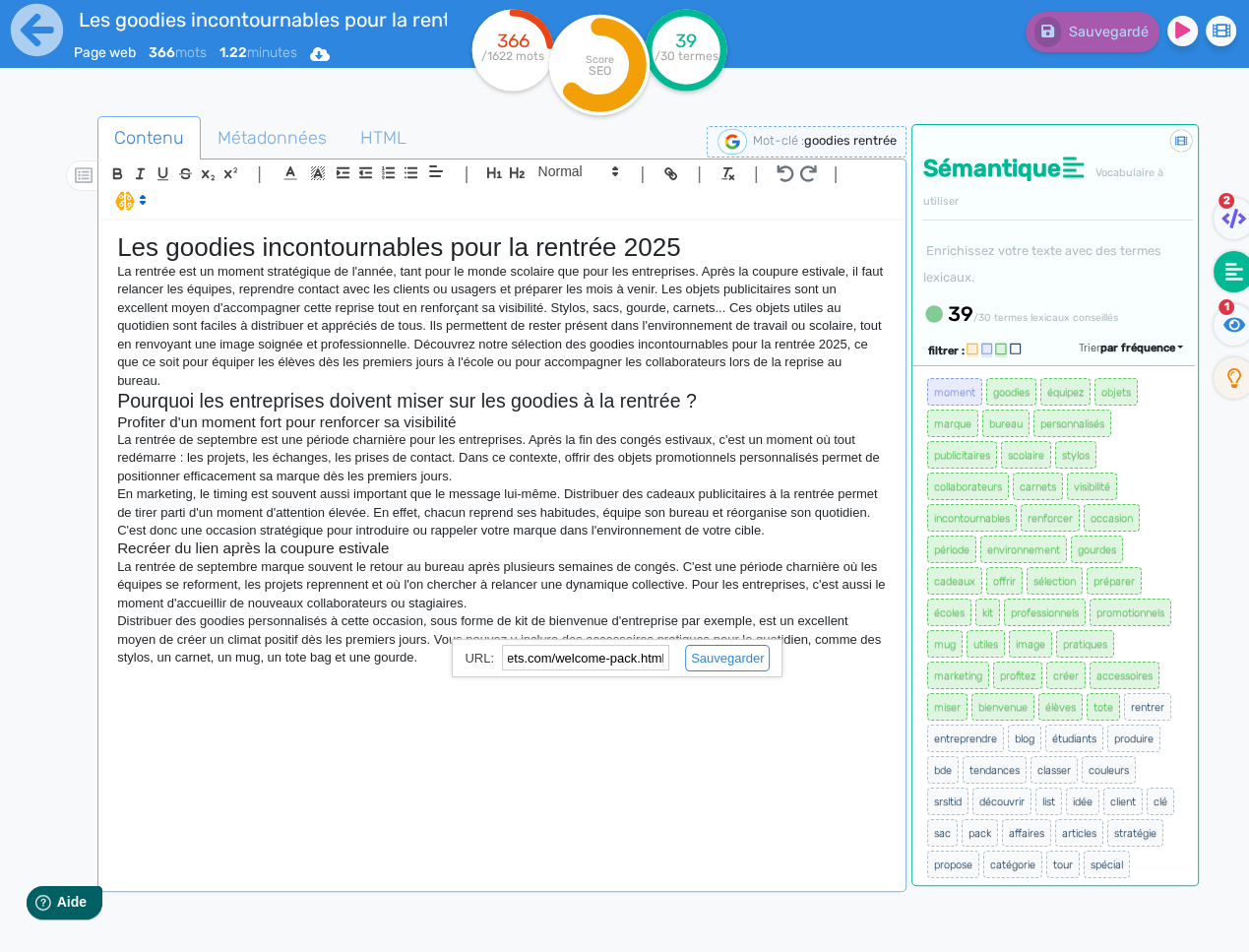 click at bounding box center (719, 658) 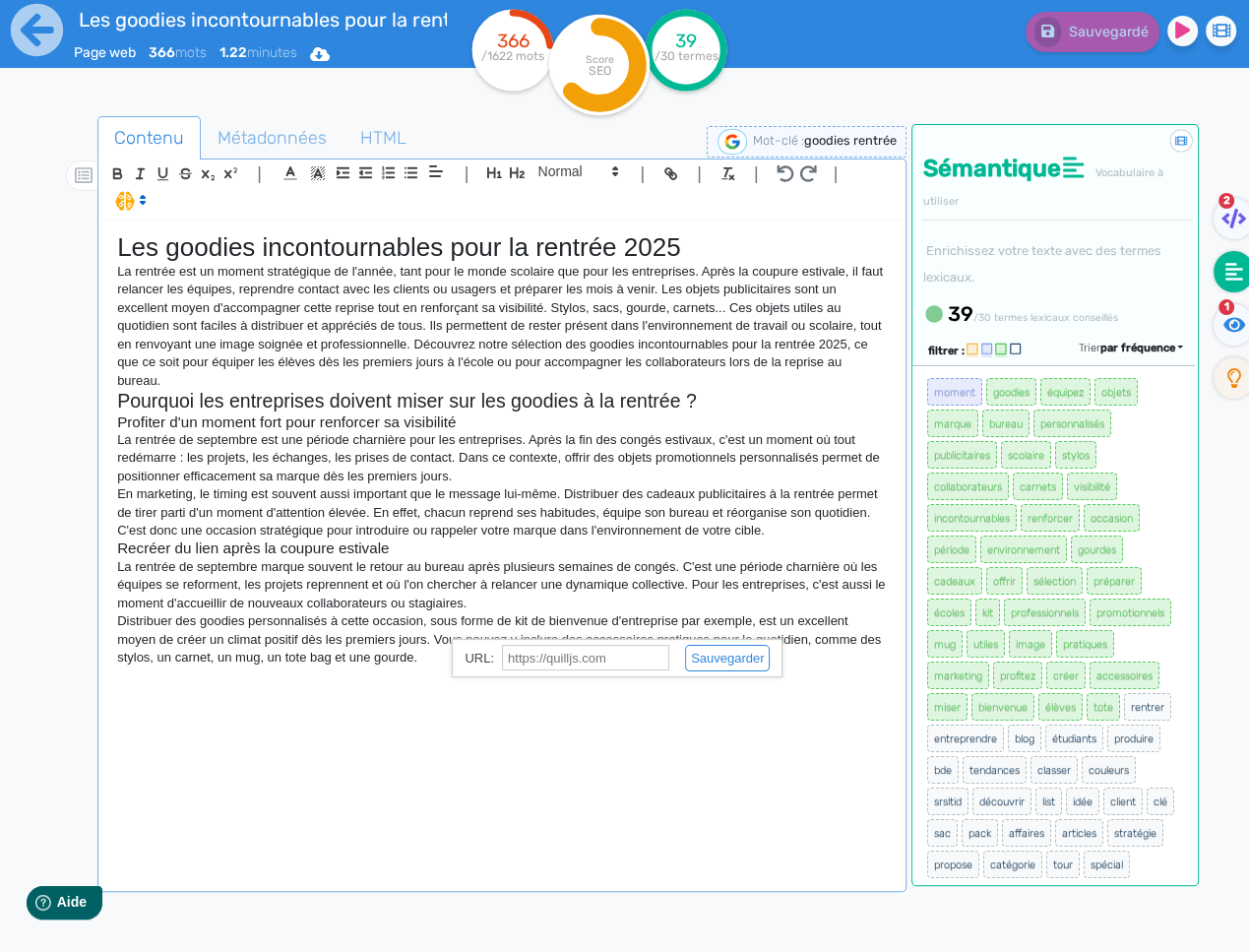 scroll, scrollTop: 0, scrollLeft: 0, axis: both 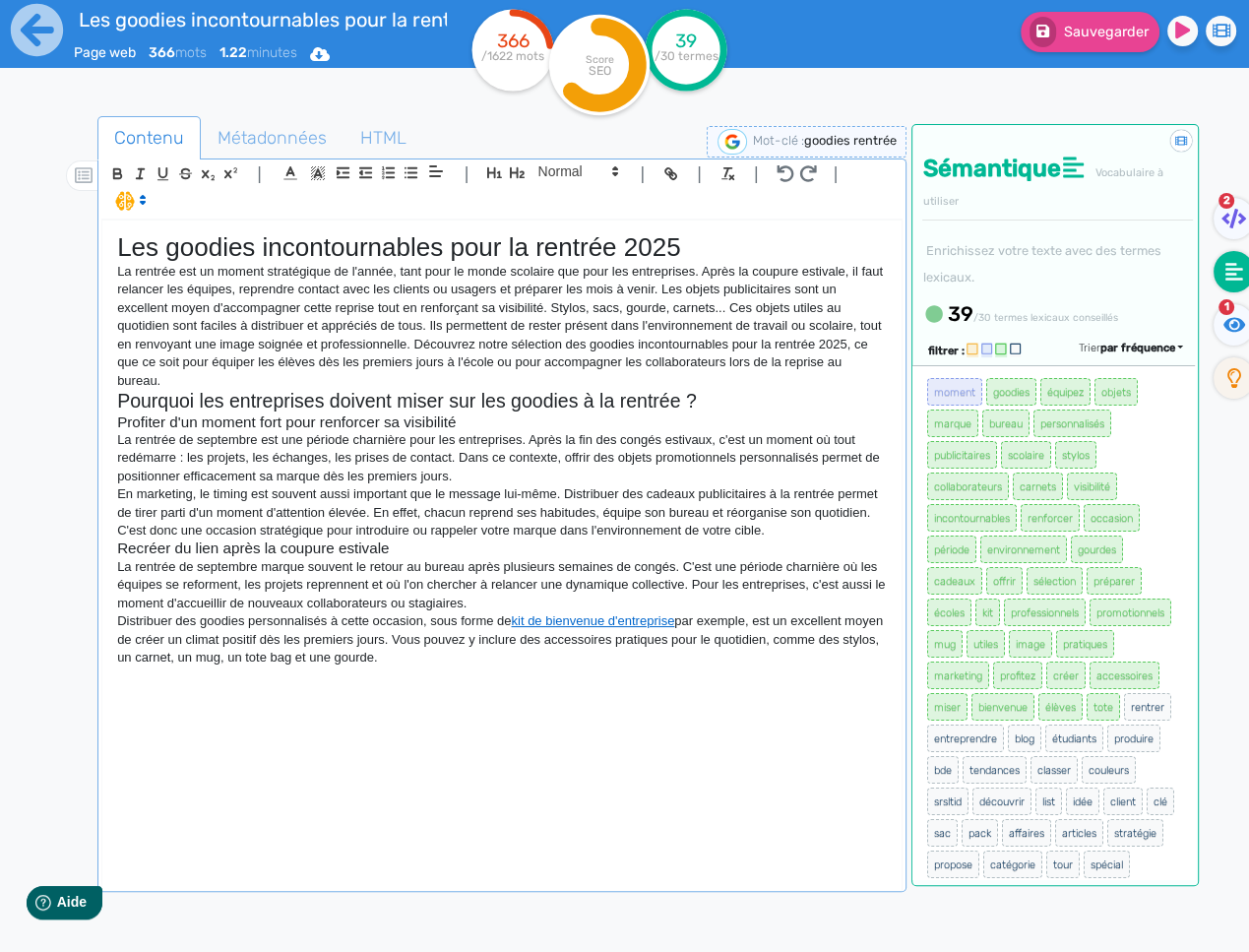 click on "La rentrée de septembre est une période charnière pour les entreprises. Après la fin des congés estivaux, c'est un moment où tout redémarre : les projets, les échanges, les prises de contact. Dans ce contexte, offrir des objets promotionnels personnalisés permet de positionner efficacement sa marque dès les premiers jours." at bounding box center [502, 458] 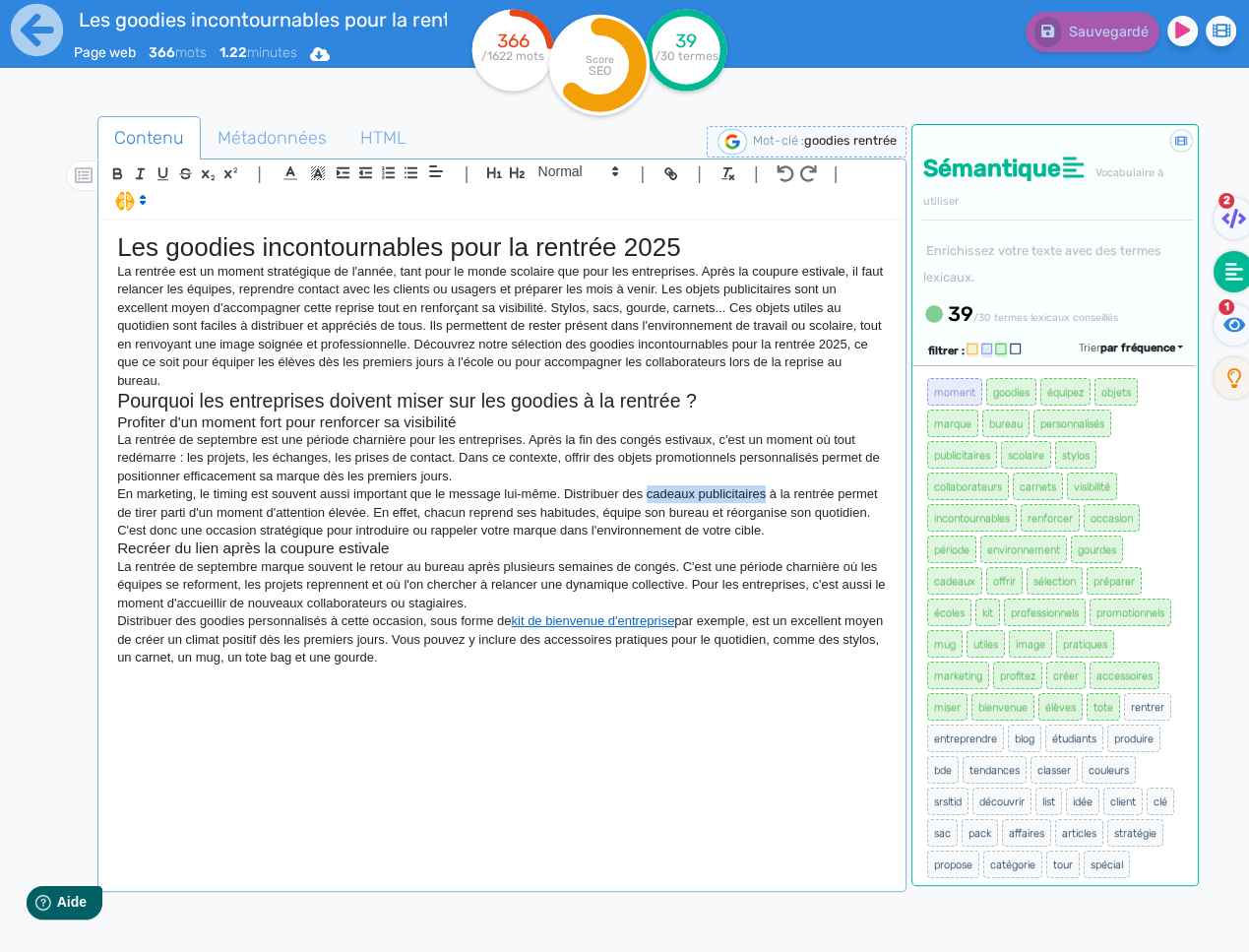 drag, startPoint x: 768, startPoint y: 496, endPoint x: 675, endPoint y: 476, distance: 95.12623 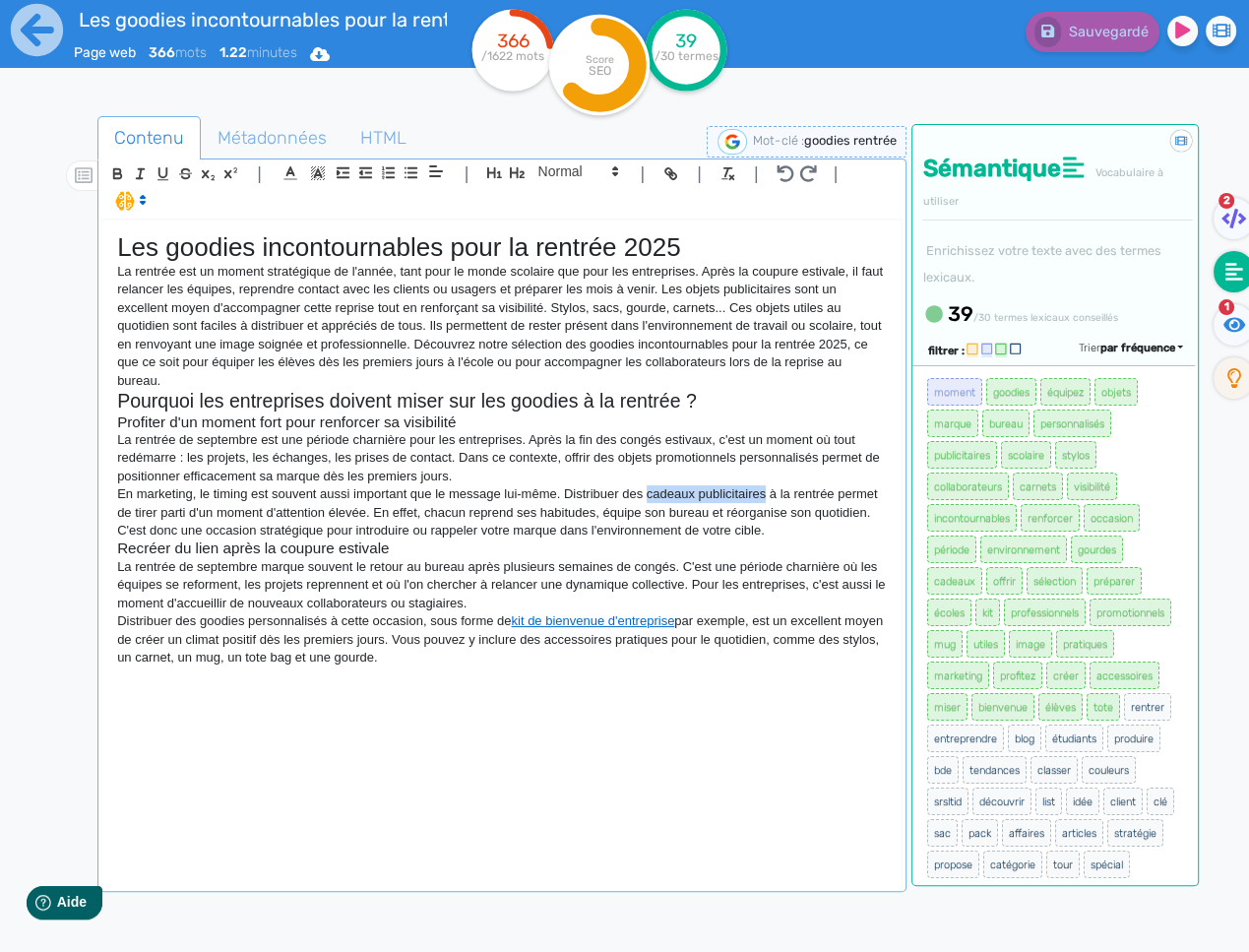 click on "En marketing, le timing est souvent aussi important que le message lui-même. Distribuer des cadeaux publicitaires à la rentrée permet de tirer parti d'un moment d'attention élevée. En effet, chacun reprend ses habitudes, équipe son bureau et réorganise son quotidien. C'est donc une occasion stratégique pour introduire ou rappeler votre marque dans l'environnement de votre cible." at bounding box center (502, 512) 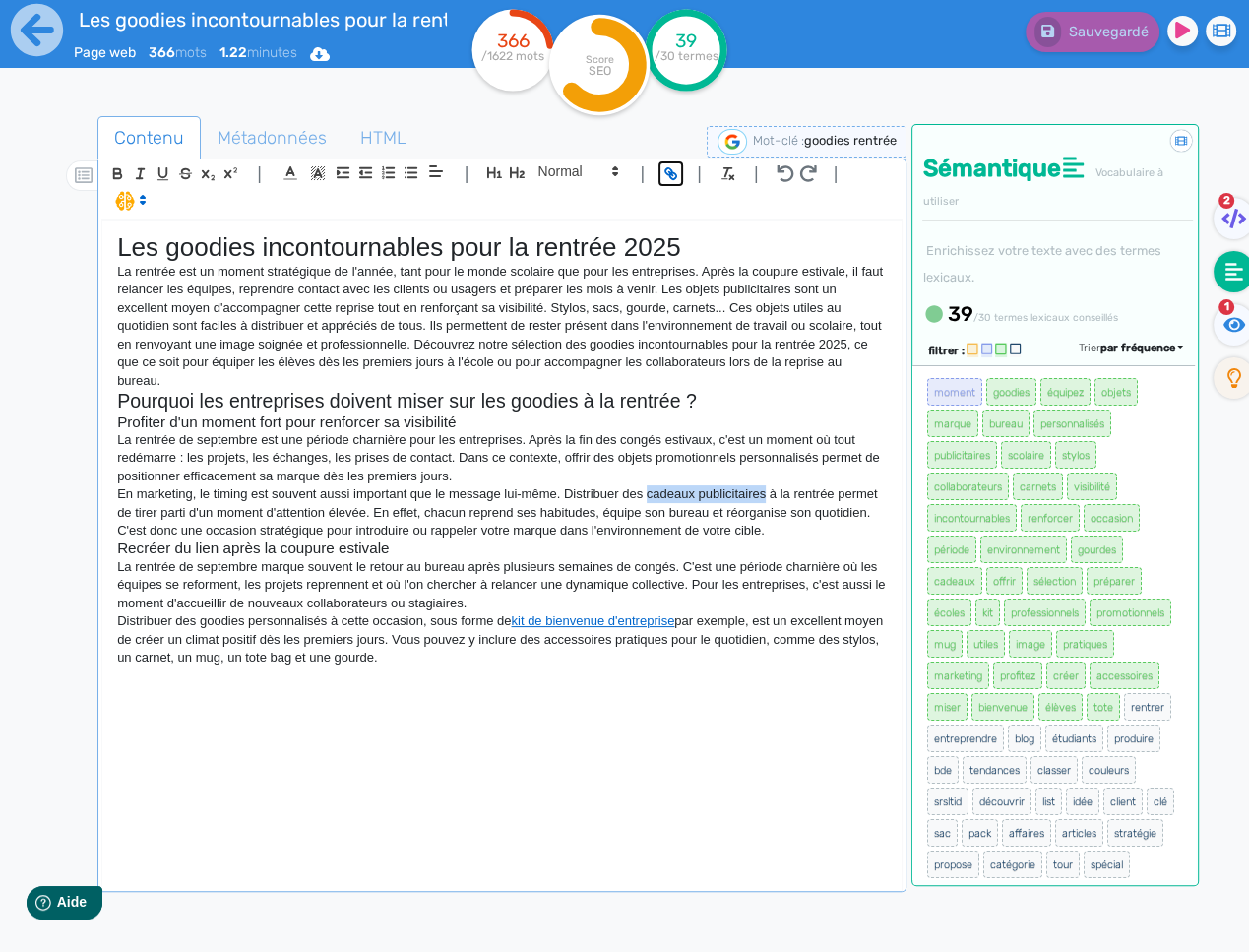 click at bounding box center (670, 173) 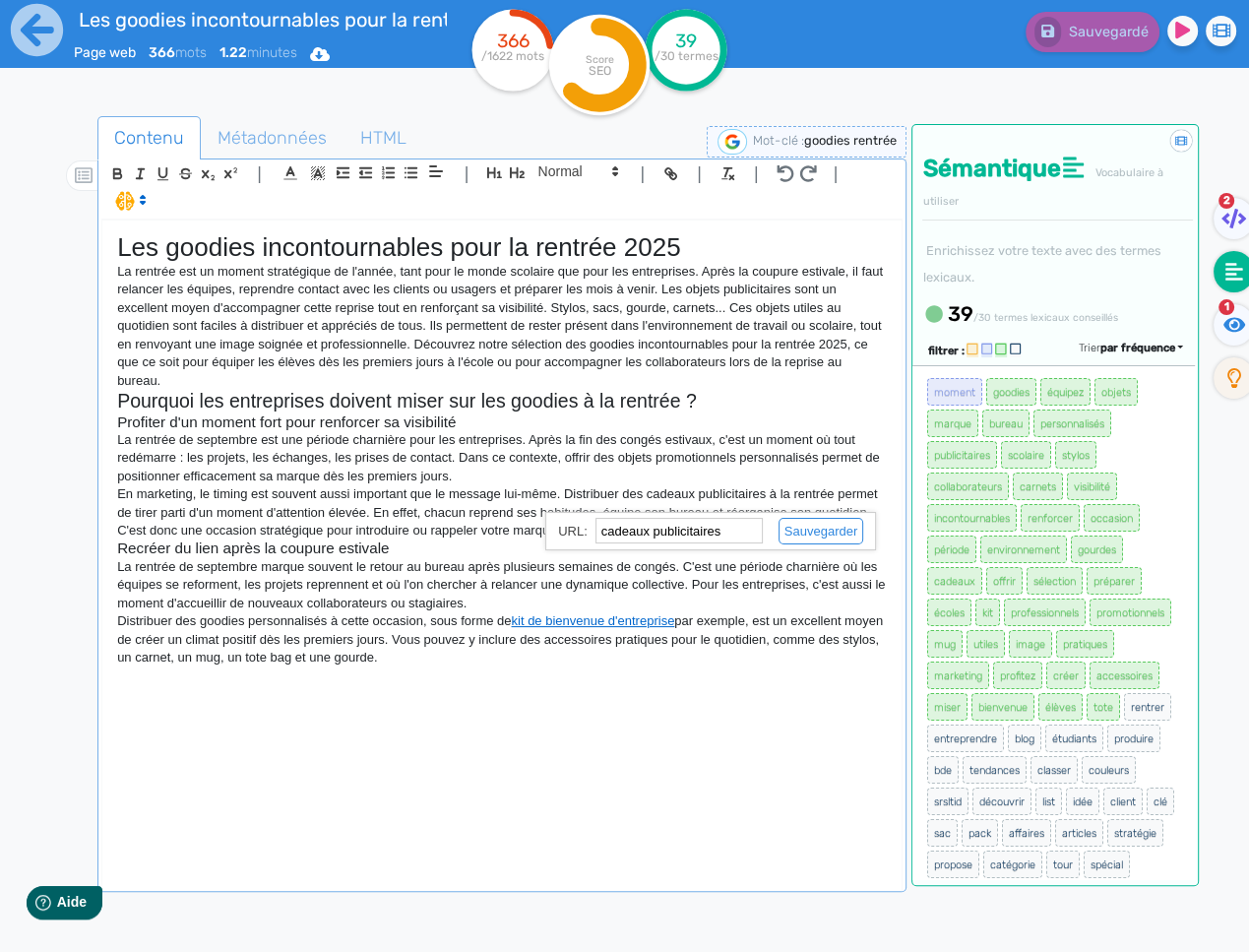 paste on "https://www.laboiteaobjets.com/" 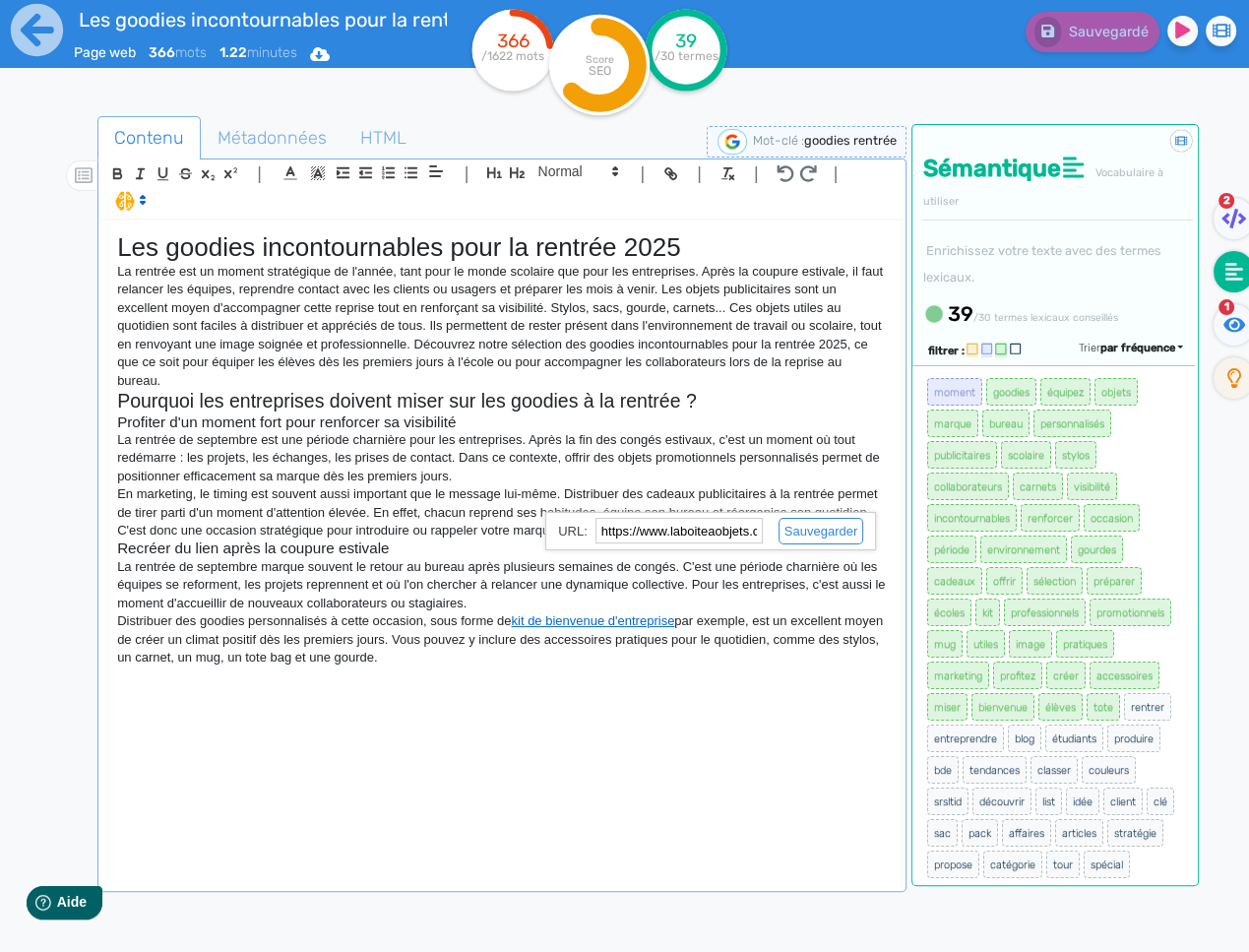 scroll, scrollTop: 0, scrollLeft: 23, axis: horizontal 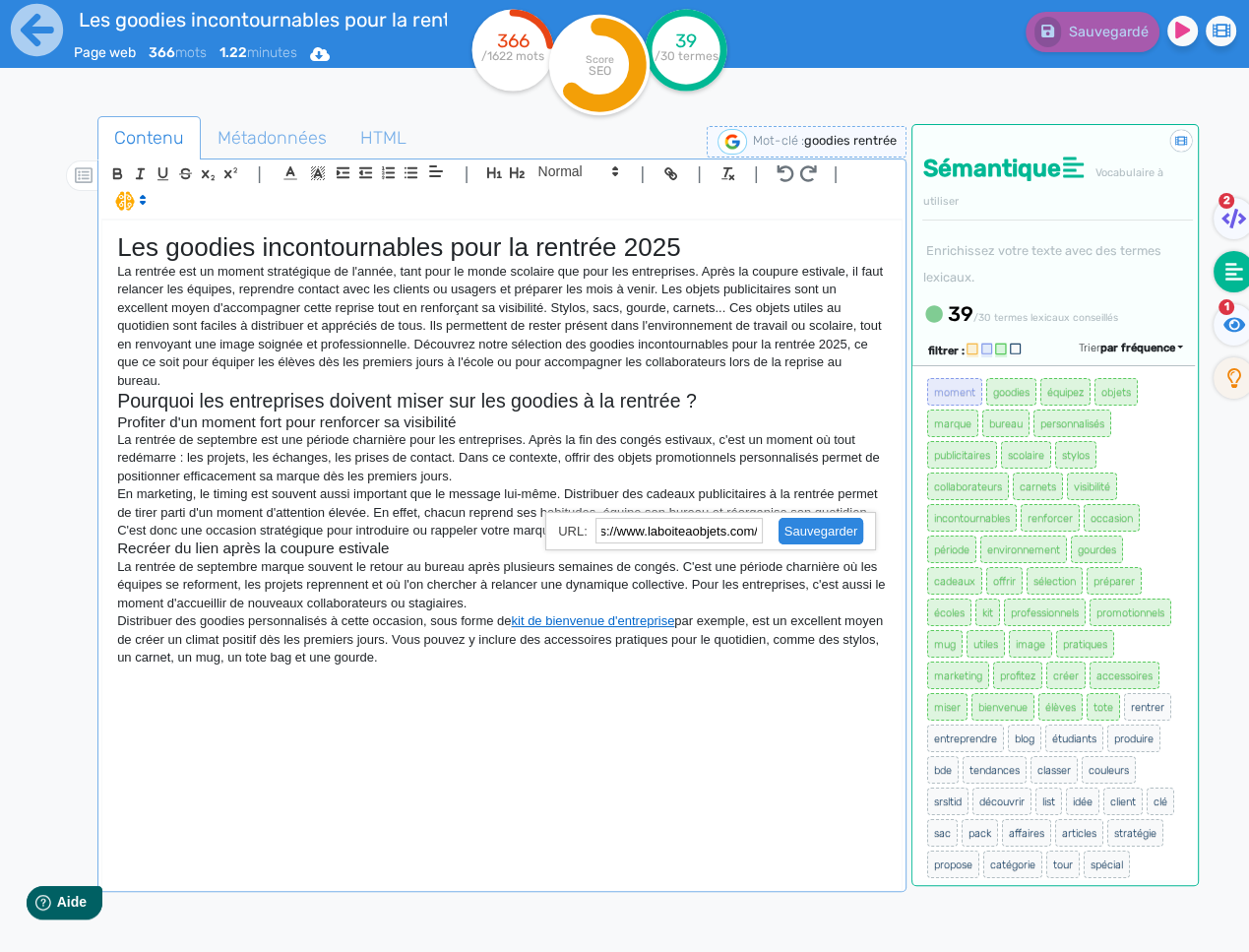 type on "https://www.laboiteaobjets.com/" 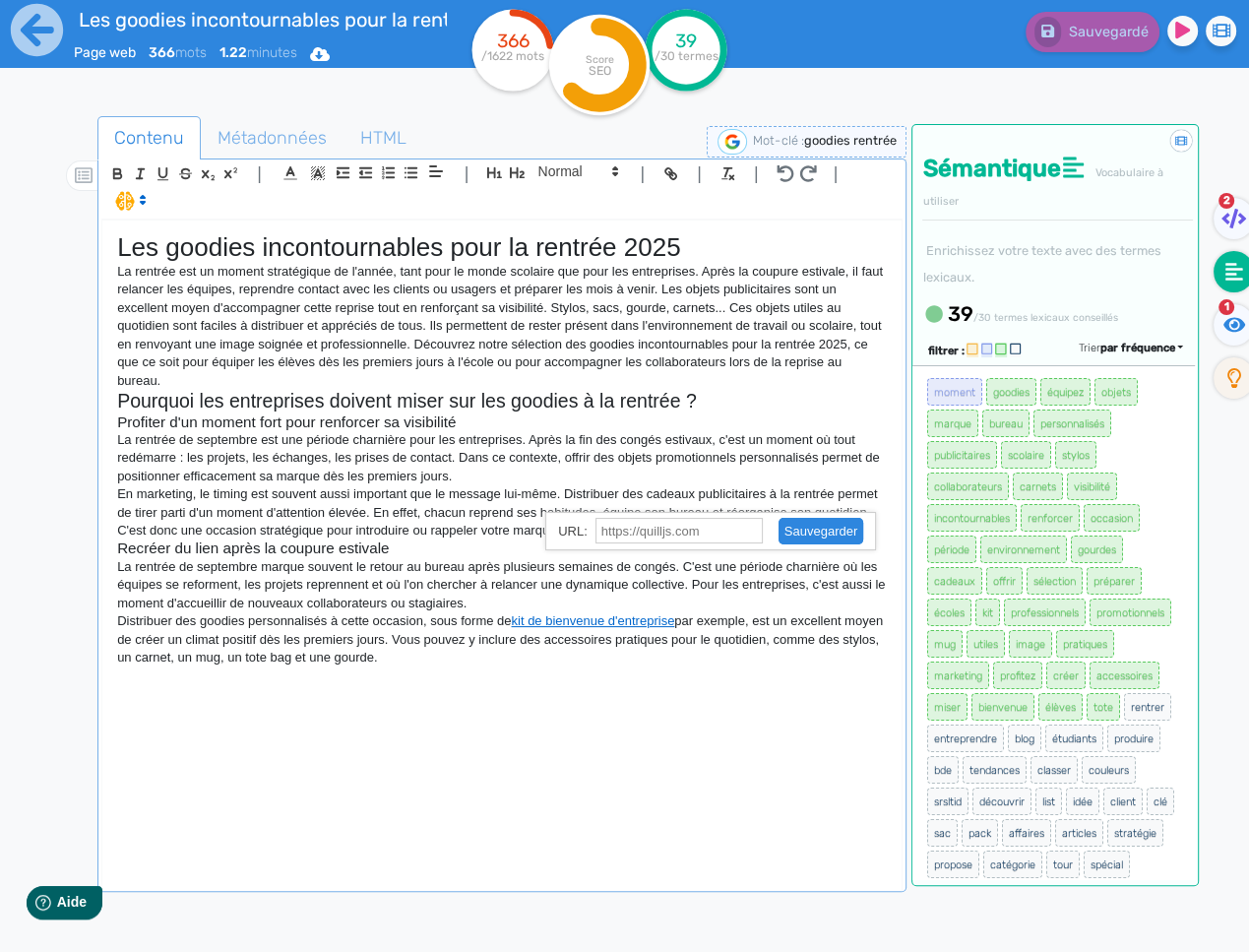 scroll, scrollTop: 0, scrollLeft: 0, axis: both 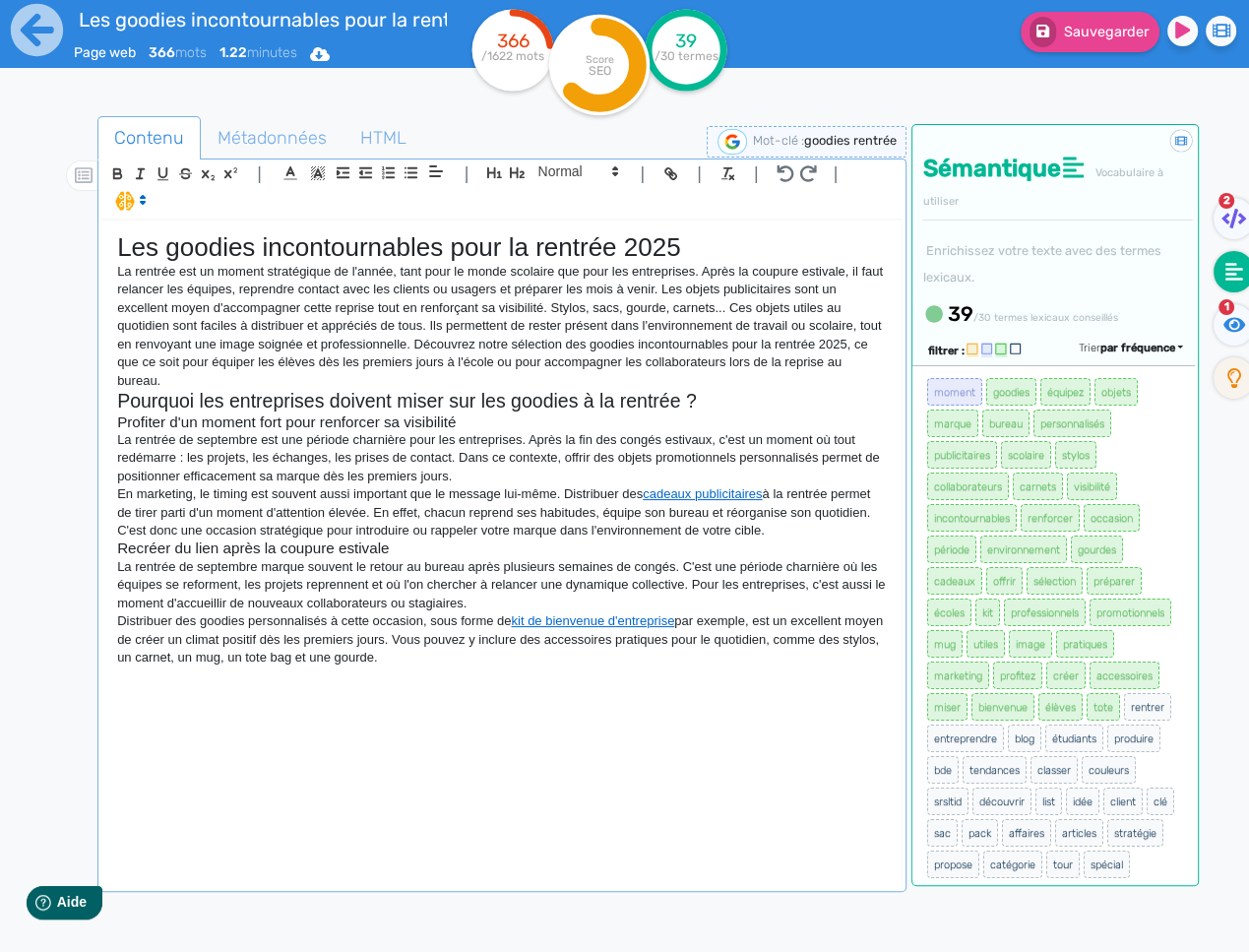 click on "Distribuer des goodies personnalisés à cette occasion, sous forme de  kit de bienvenue d'entreprise  par exemple, est un excellent moyen de créer un climat positif dès les premiers jours. Vous pouvez y inclure des accessoires pratiques pour le quotidien, comme des stylos, un carnet, un mug, un tote bag et une gourde." at bounding box center (502, 639) 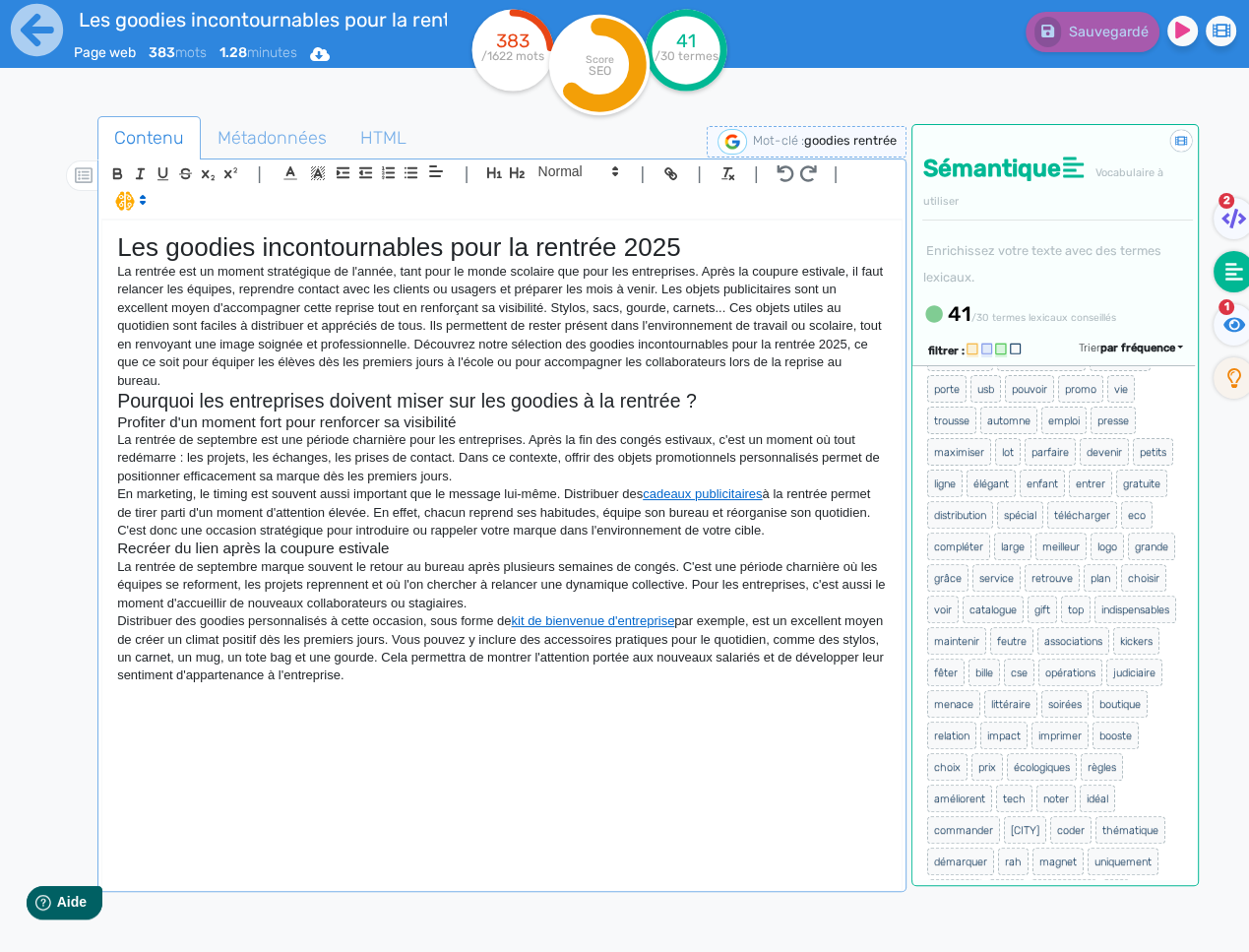scroll, scrollTop: 666, scrollLeft: 0, axis: vertical 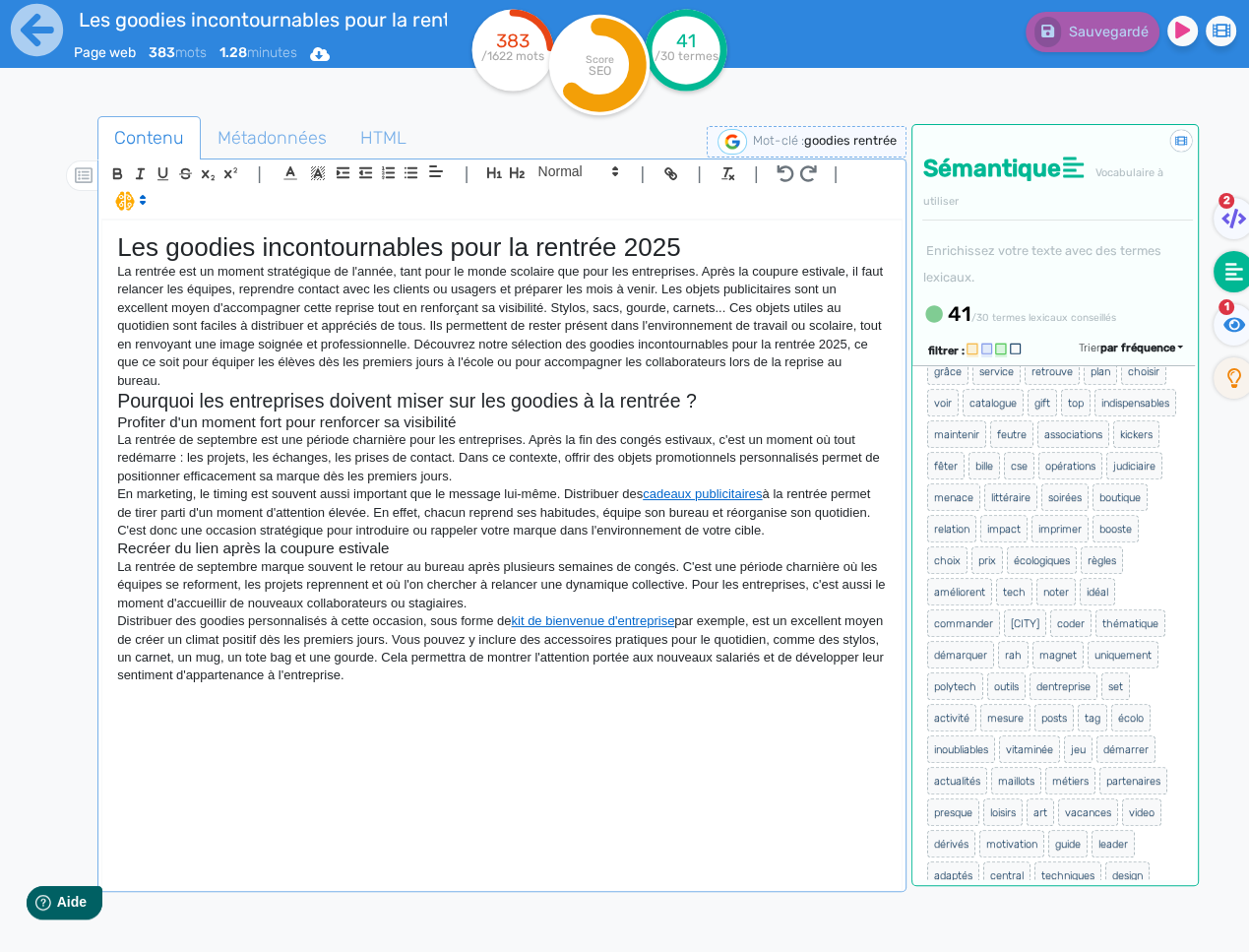 click at bounding box center (502, 694) 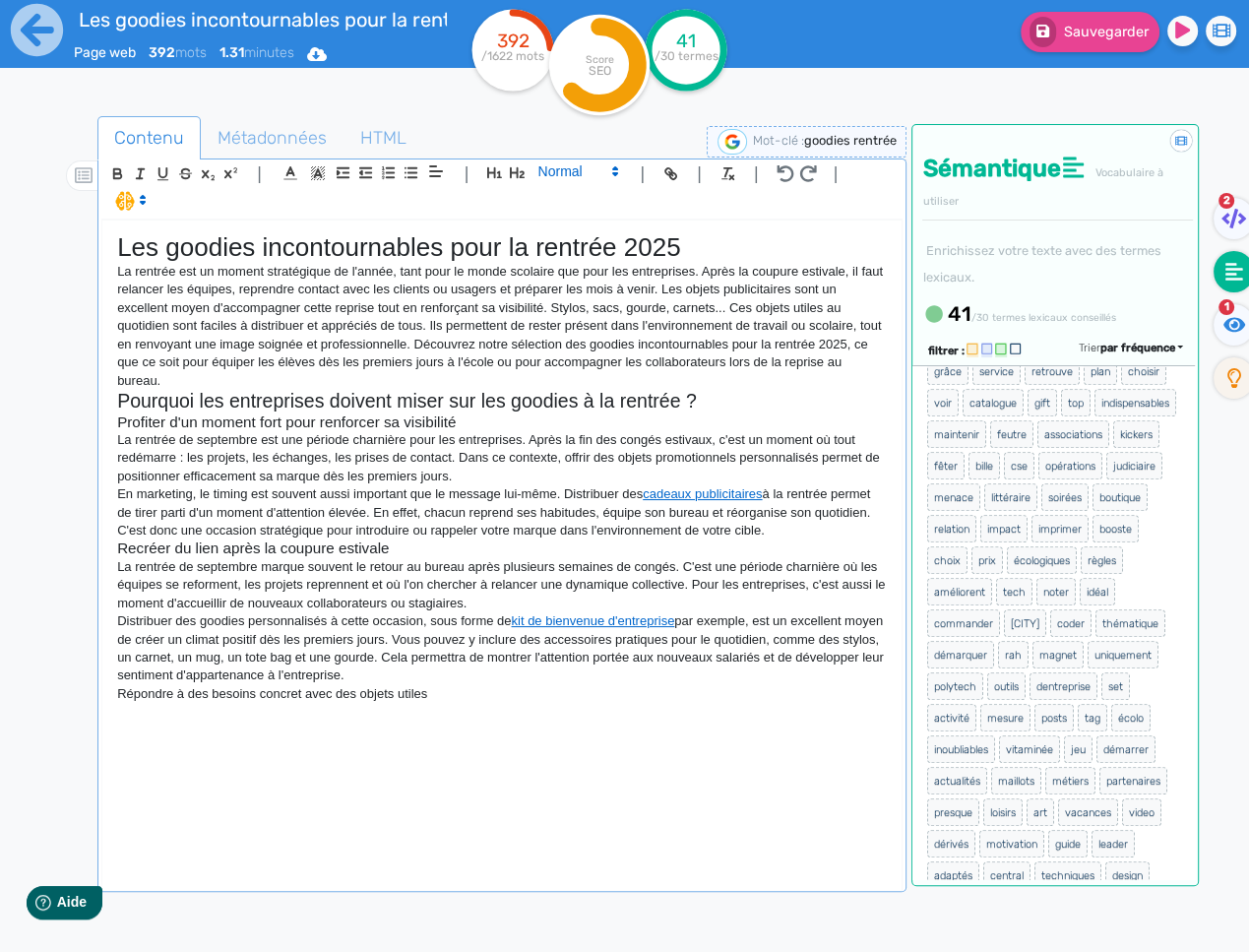 click at bounding box center [577, 171] 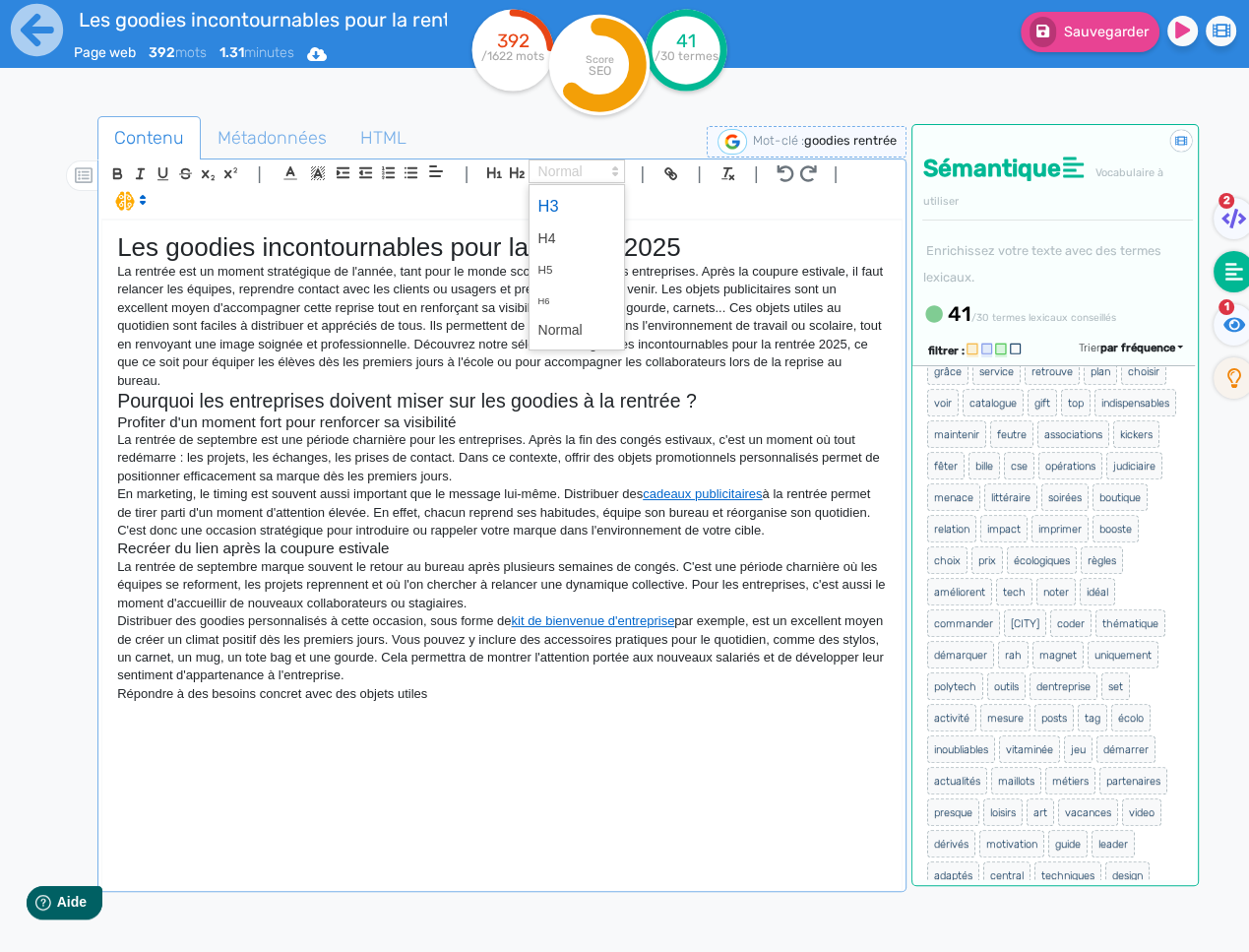 click at bounding box center [577, 206] 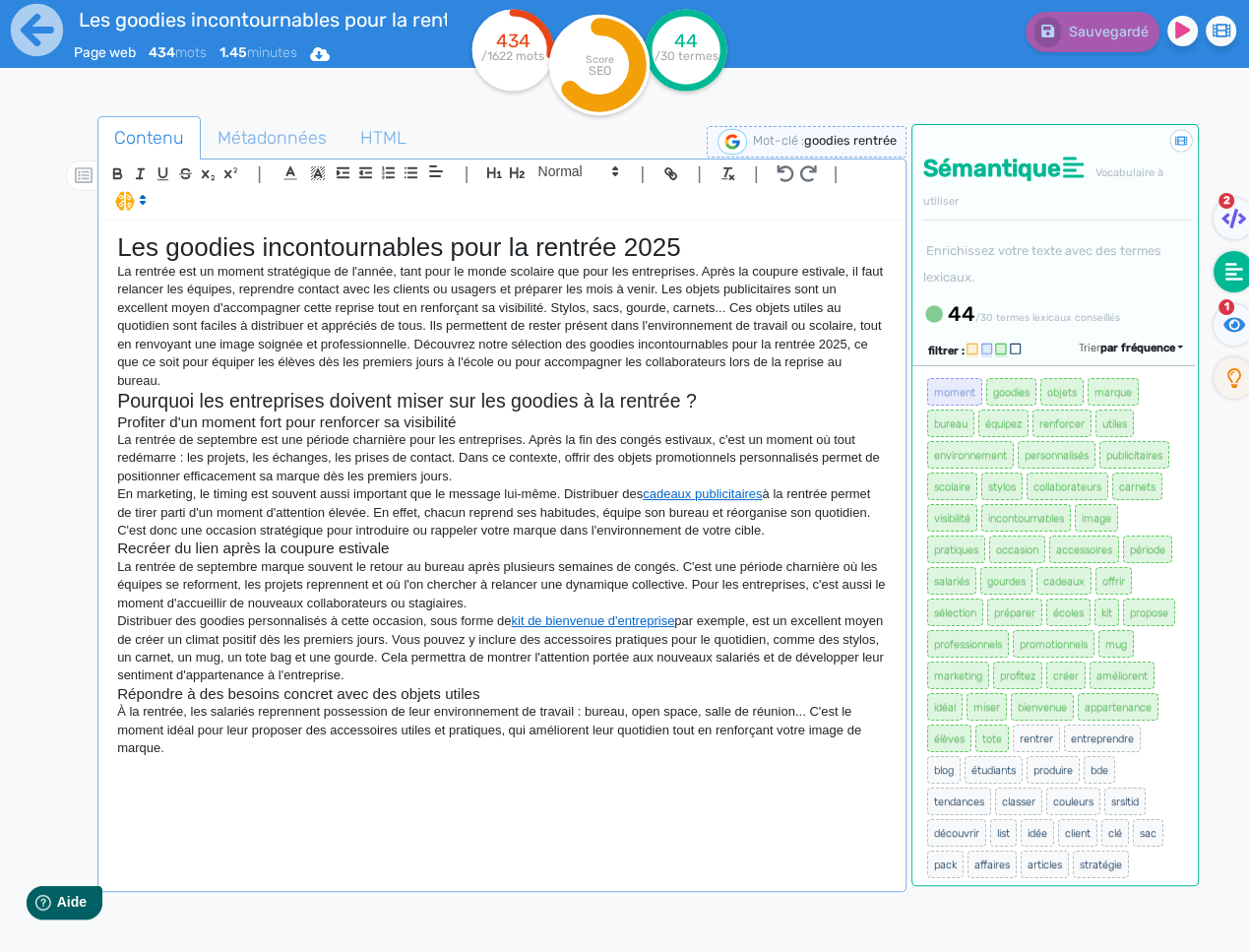 scroll, scrollTop: 1270, scrollLeft: 0, axis: vertical 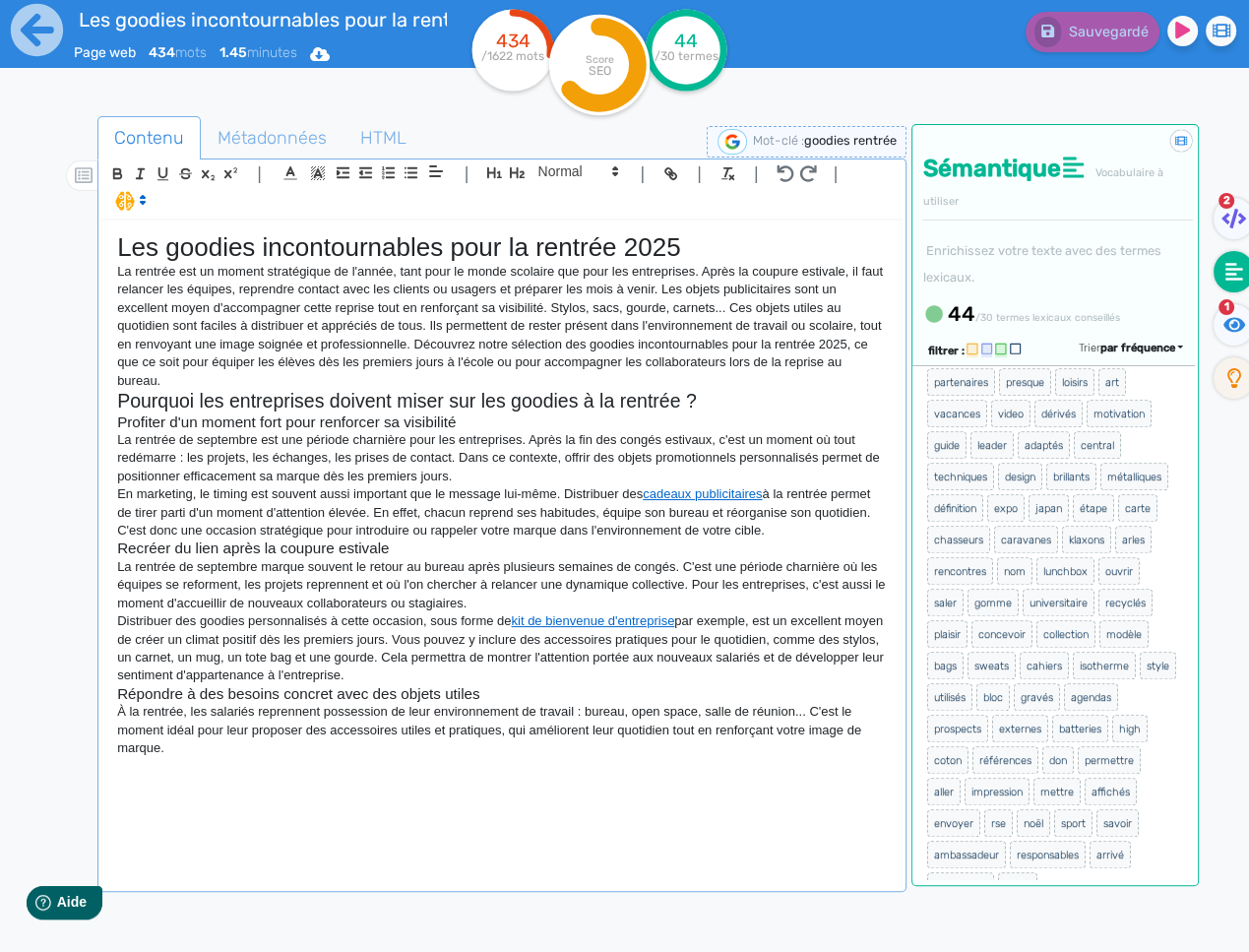 click at bounding box center [502, 766] 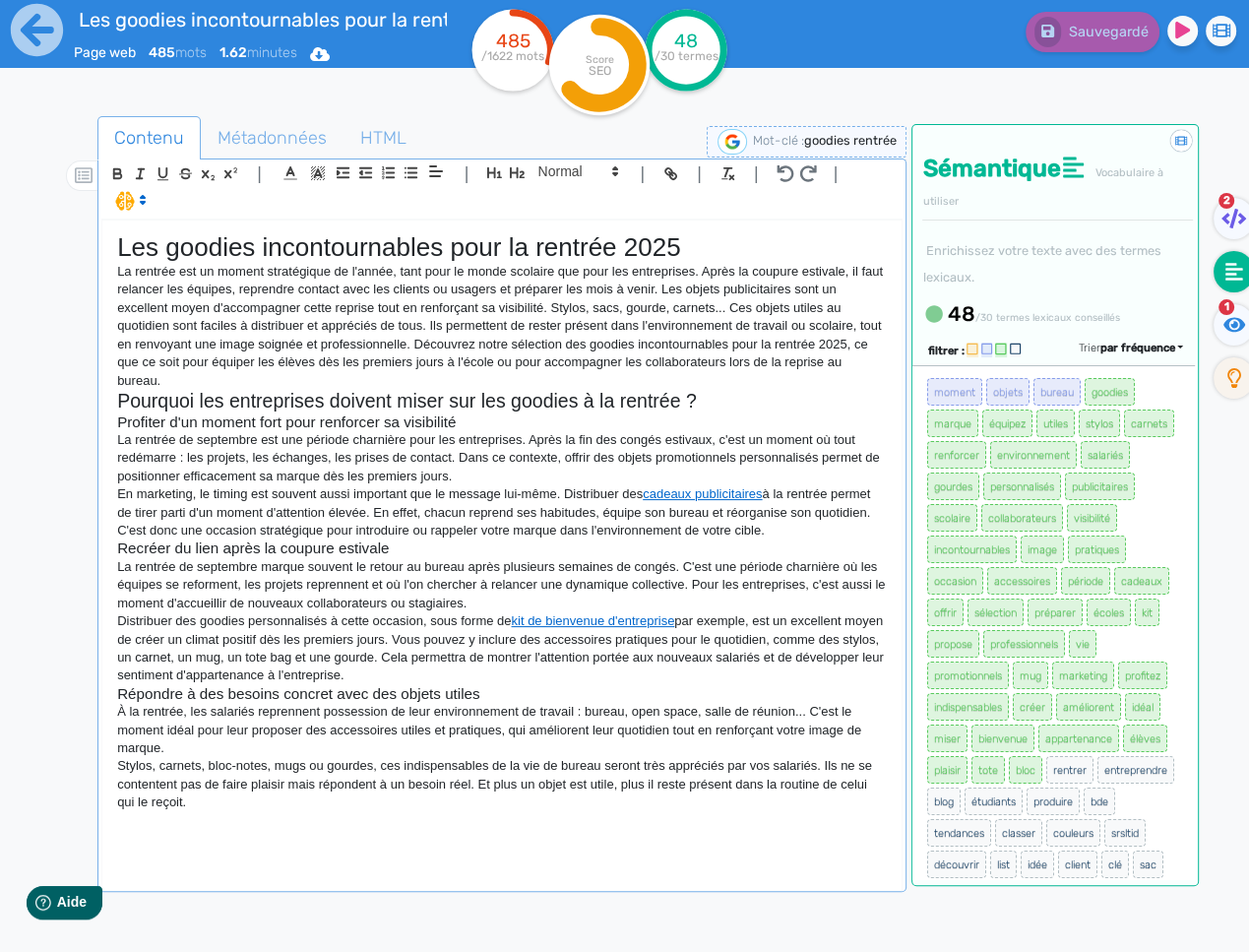 click on "Les goodies incontournables pour la rentrée 2025 La rentrée est un moment stratégique de l'année, tant pour le monde scolaire que pour les entreprises. Après la coupure estivale, il faut relancer les équipes, reprendre contact avec les clients ou usagers et préparer les mois à venir. Les objets publicitaires sont un excellent moyen d'accompagner cette reprise tout en renforçant sa visibilité. Stylos, sacs, gourde, carnets... Ces objets utiles au quotidien sont faciles à distribuer et appréciés de tous. Ils permettent de rester présent dans l'environnement de travail ou scolaire, tout en renvoyant une image soignée et professionnelle. Découvrez notre sélection des goodies incontournables pour la rentrée 2025, ce que ce soit pour équiper les élèves dès les premiers jours à l'école ou pour accompagner les collaborateurs lors de la reprise au bureau. Pourquoi les entreprises doivent miser sur les goodies à la rentrée ? Profiter d'un moment fort pour renforcer sa visibilité" at bounding box center [502, 553] 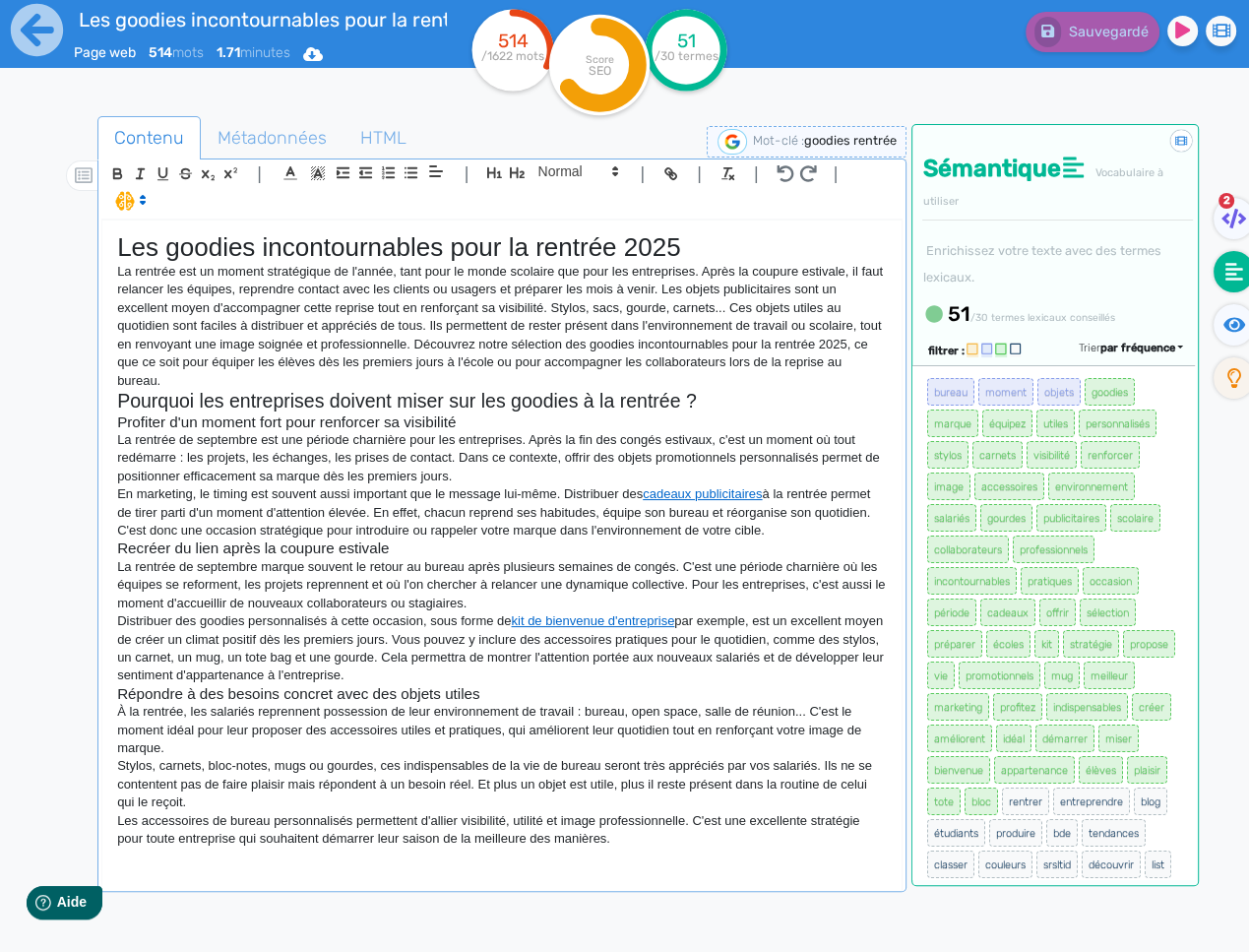 click on "Les goodies incontournables pour la rentrée 2025 La rentrée est un moment stratégique de l'année, tant pour le monde scolaire que pour les entreprises. Après la coupure estivale, il faut relancer les équipes, reprendre contact avec les clients ou usagers et préparer les mois à venir. Les objets publicitaires sont un excellent moyen d'accompagner cette reprise tout en renforçant sa visibilité. Stylos, sacs, gourde, carnets... Ces objets utiles au quotidien sont faciles à distribuer et appréciés de tous. Ils permettent de rester présent dans l'environnement de travail ou scolaire, tout en renvoyant une image soignée et professionnelle. Découvrez notre sélection des goodies incontournables pour la rentrée 2025, ce que ce soit pour équiper les élèves dès les premiers jours à l'école ou pour accompagner les collaborateurs lors de la reprise au bureau. Pourquoi les entreprises doivent miser sur les goodies à la rentrée ? Profiter d'un moment fort pour renforcer sa visibilité" at bounding box center [502, 553] 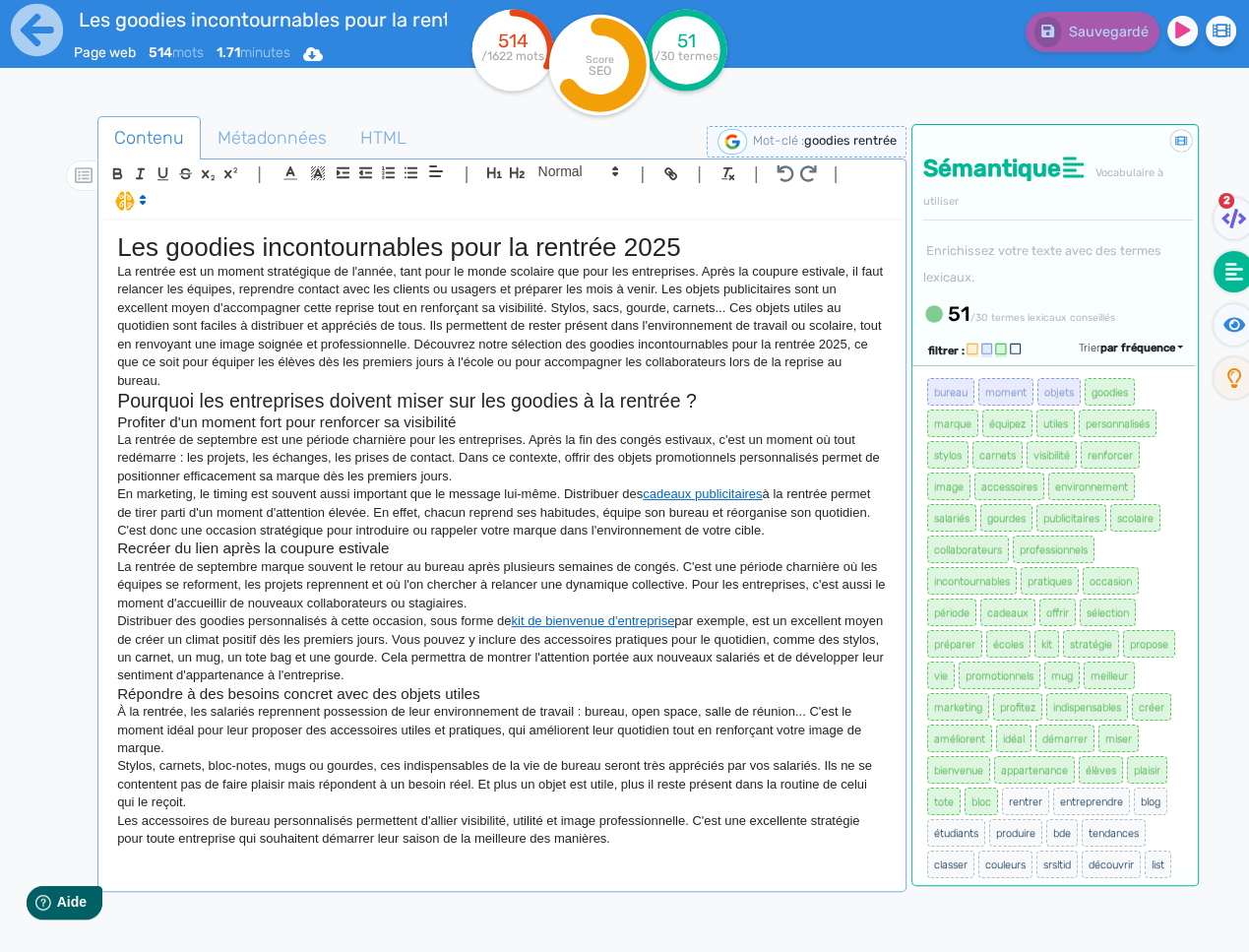 click on "Les goodies incontournables pour la rentrée 2025 La rentrée est un moment stratégique de l'année, tant pour le monde scolaire que pour les entreprises. Après la coupure estivale, il faut relancer les équipes, reprendre contact avec les clients ou usagers et préparer les mois à venir. Les objets publicitaires sont un excellent moyen d'accompagner cette reprise tout en renforçant sa visibilité. Stylos, sacs, gourde, carnets... Ces objets utiles au quotidien sont faciles à distribuer et appréciés de tous. Ils permettent de rester présent dans l'environnement de travail ou scolaire, tout en renvoyant une image soignée et professionnelle. Découvrez notre sélection des goodies incontournables pour la rentrée 2025, ce que ce soit pour équiper les élèves dès les premiers jours à l'école ou pour accompagner les collaborateurs lors de la reprise au bureau. Pourquoi les entreprises doivent miser sur les goodies à la rentrée ? Profiter d'un moment fort pour renforcer sa visibilité" at bounding box center (502, 553) 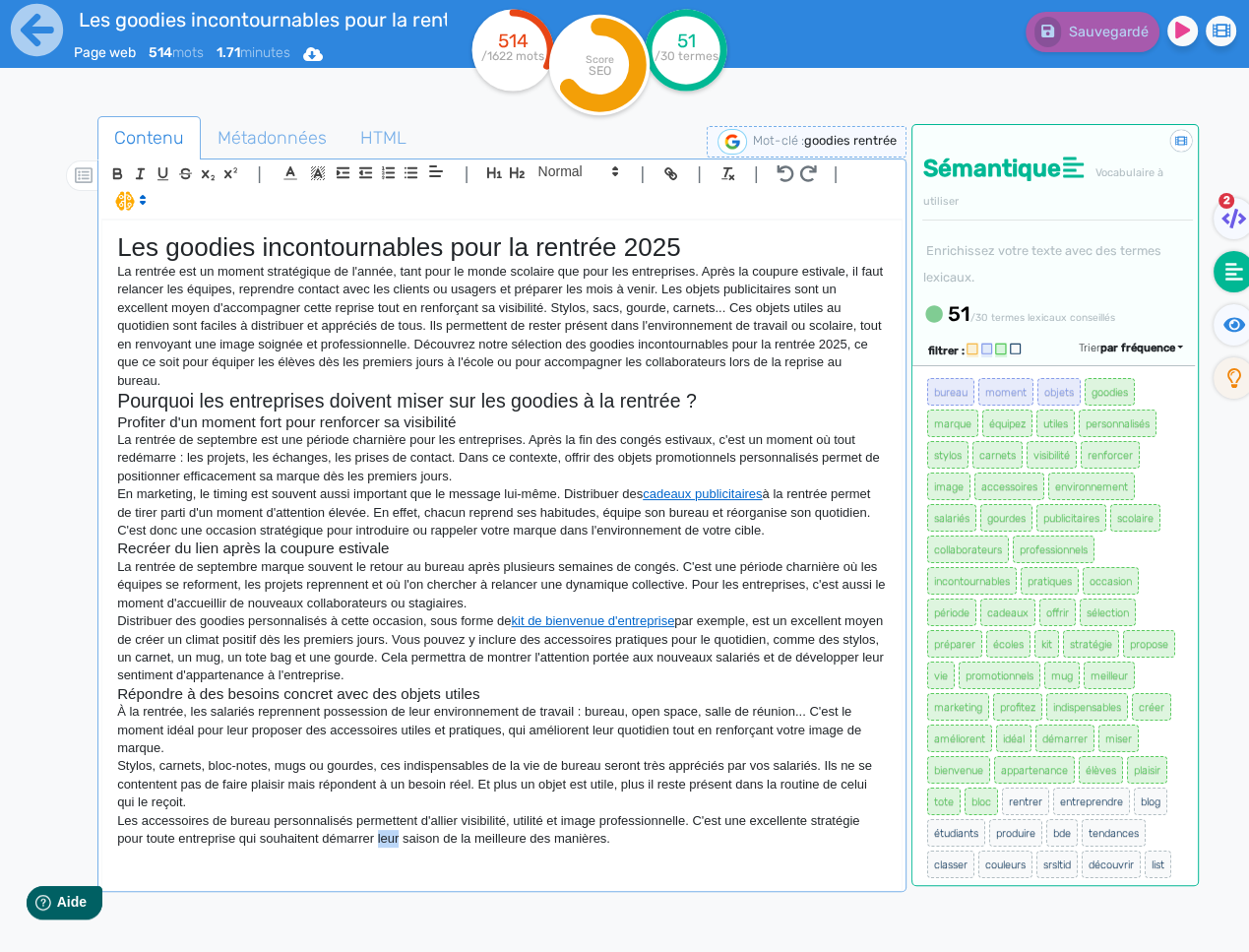 click on "Les accessoires de bureau personnalisés permettent d'allier visibilité, utilité et image professionnelle. C'est une excellente stratégie pour toute entreprise qui souhaitent démarrer leur saison de la meilleure des manières." at bounding box center (502, 830) 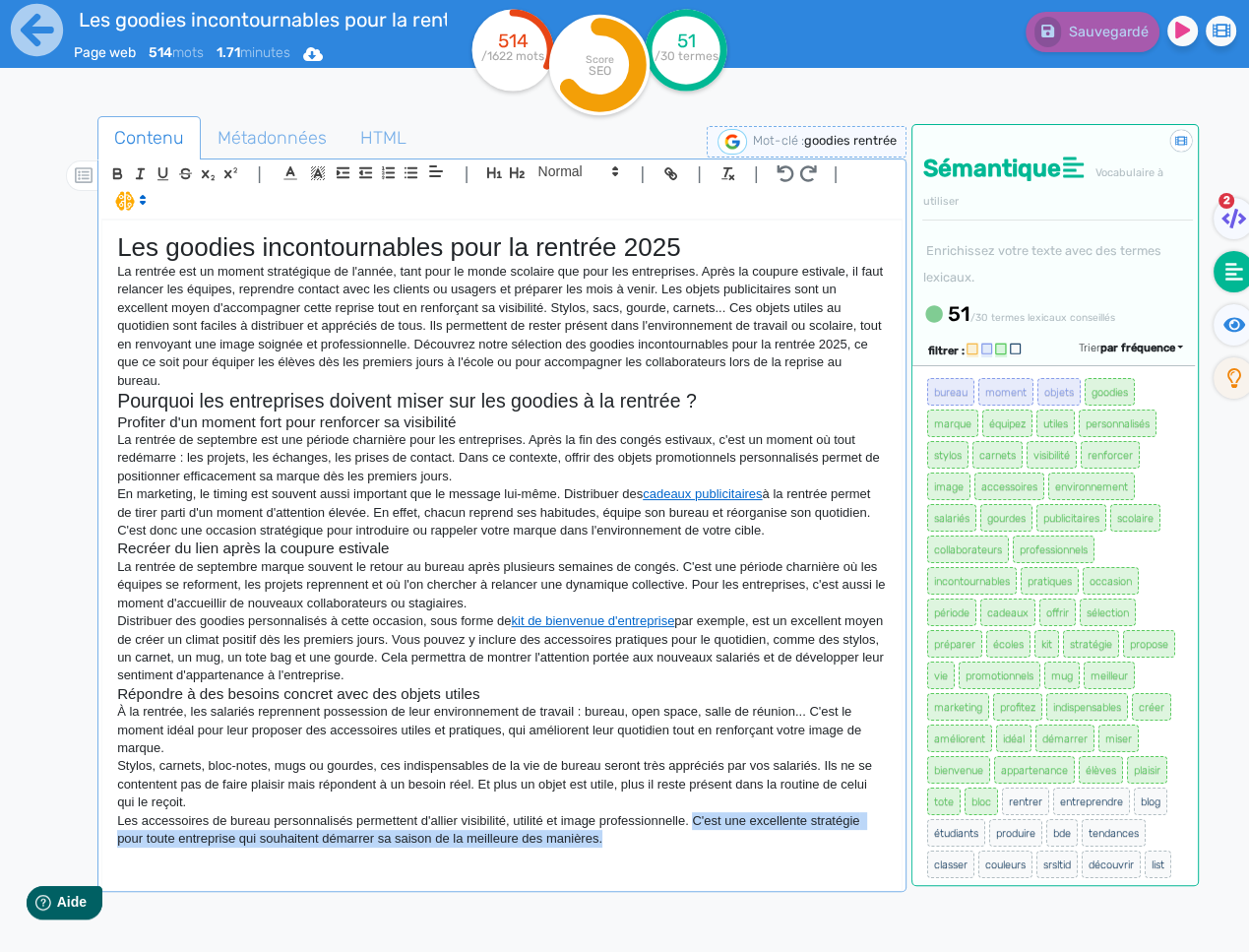 drag, startPoint x: 644, startPoint y: 842, endPoint x: 699, endPoint y: 817, distance: 60.41523 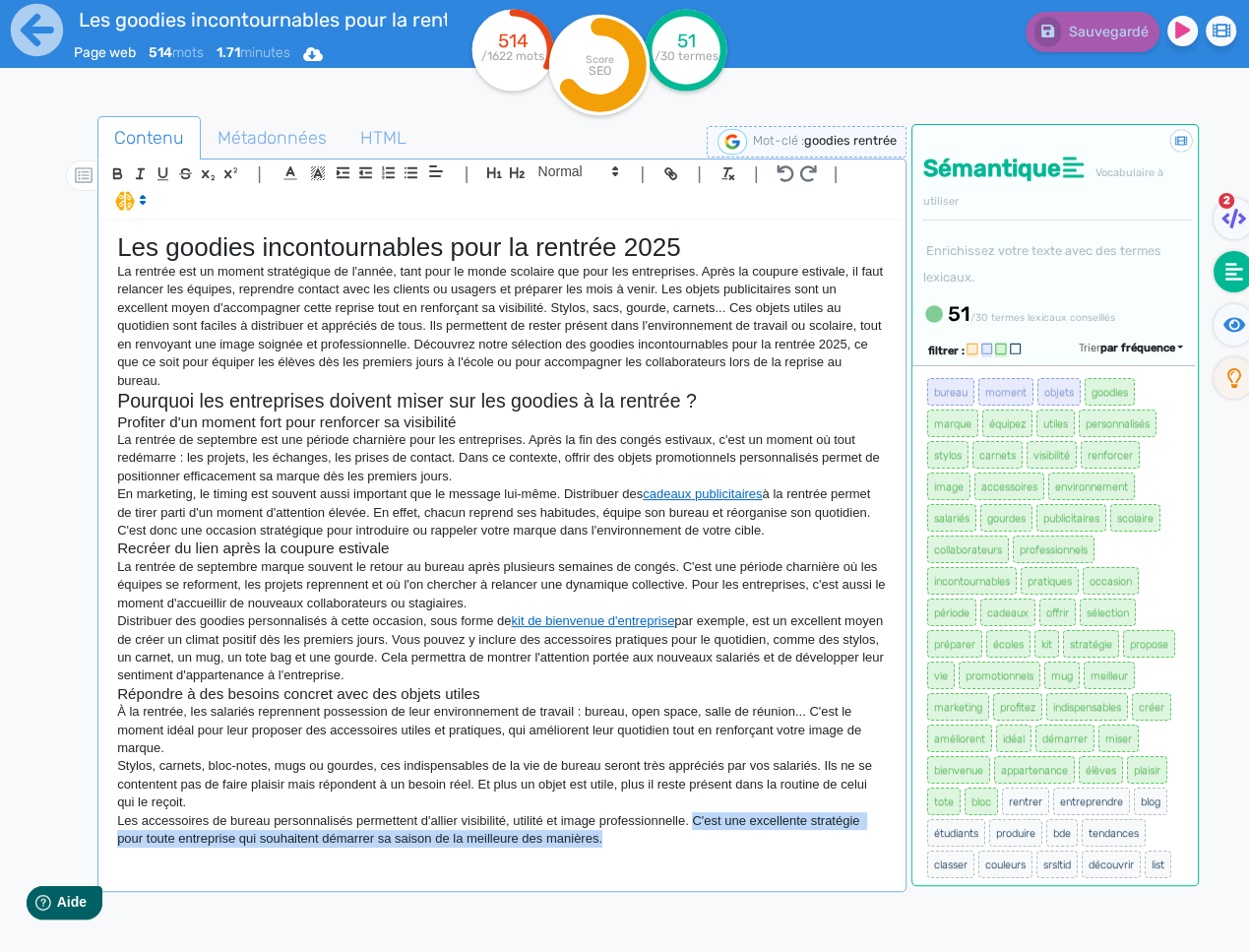 click on "Les accessoires de bureau personnalisés permettent d'allier visibilité, utilité et image professionnelle. C'est une excellente stratégie pour toute entreprise qui souhaitent démarrer sa saison de la meilleure des manières." at bounding box center (502, 830) 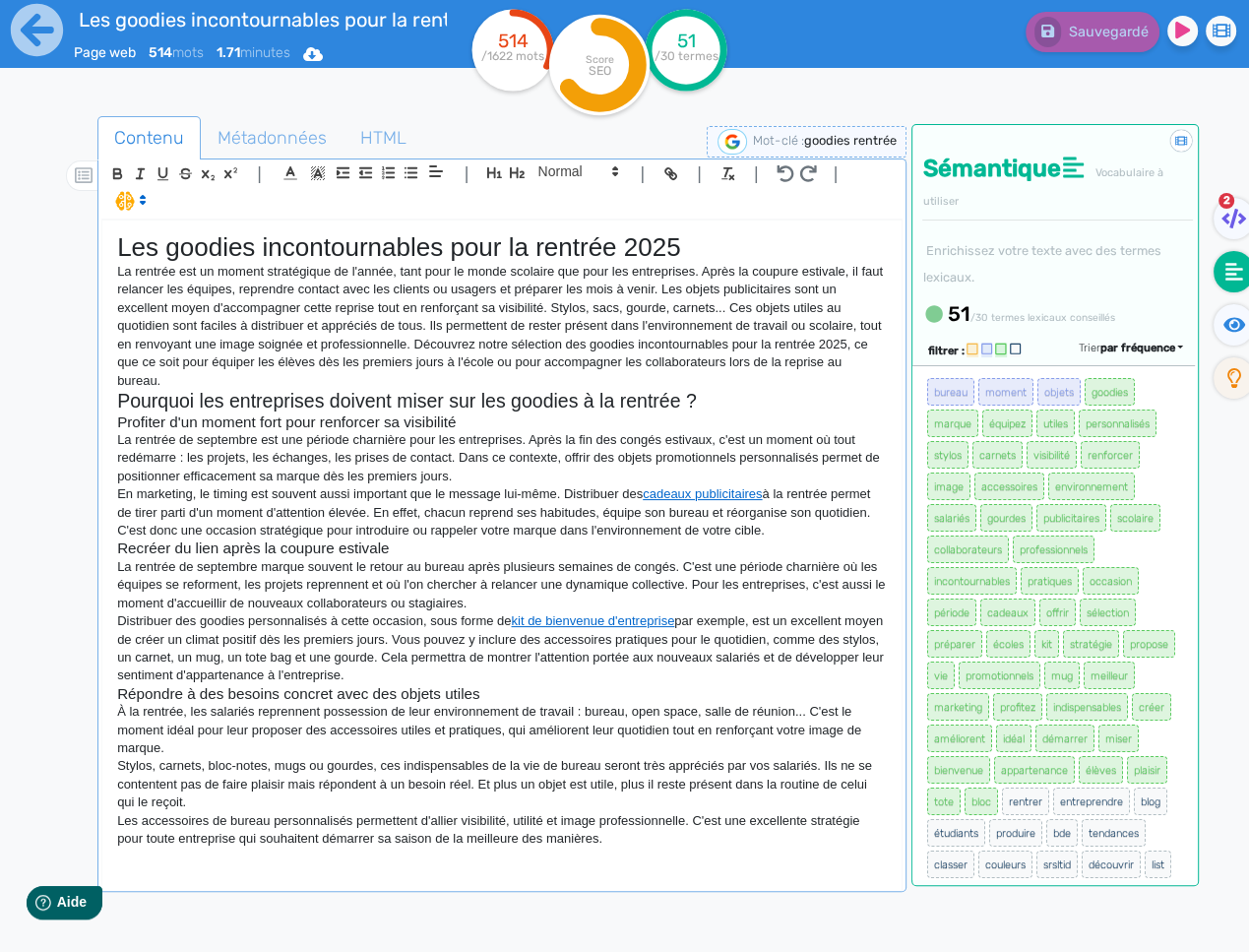click at bounding box center (502, 857) 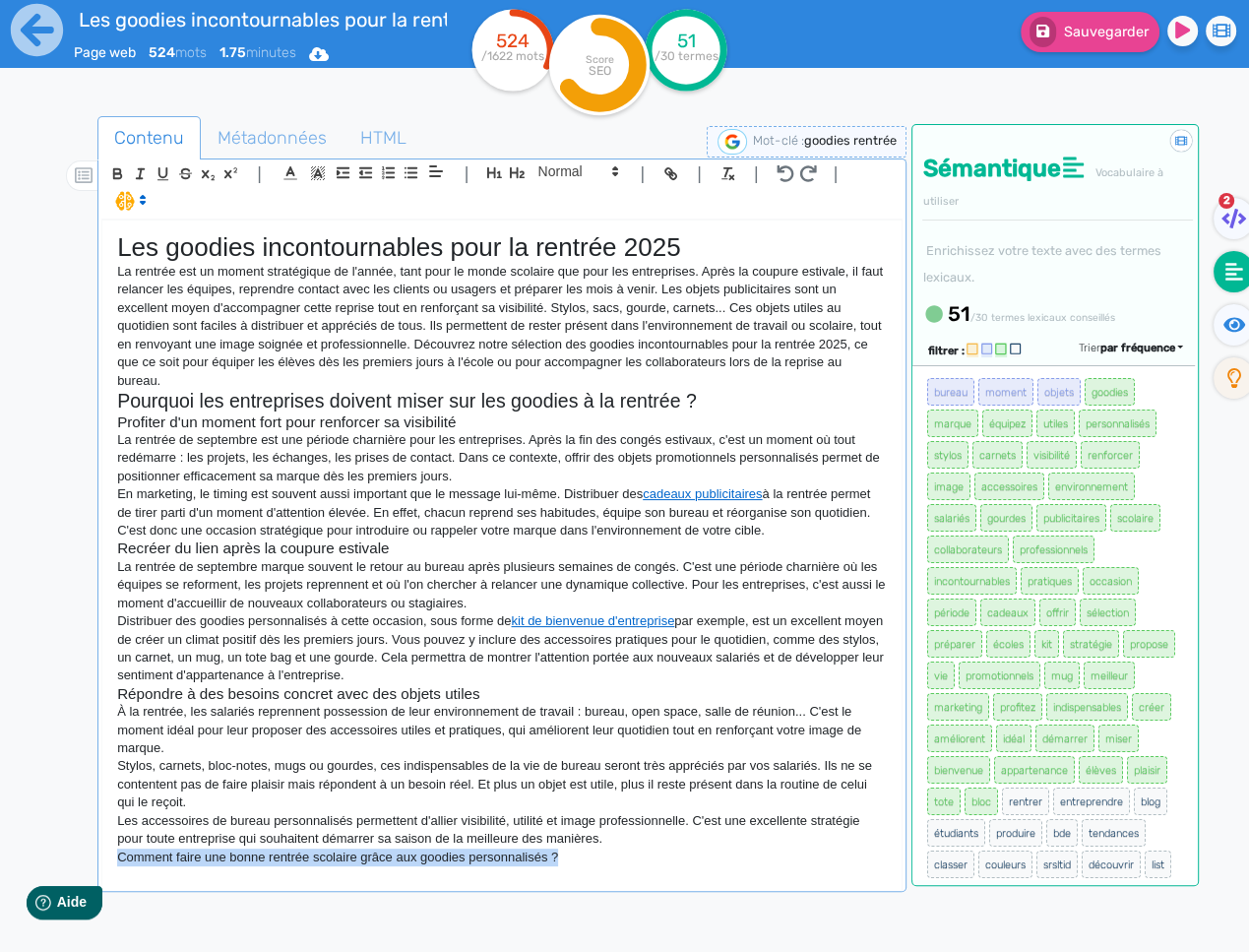 drag, startPoint x: 571, startPoint y: 861, endPoint x: 129, endPoint y: 859, distance: 442.00452 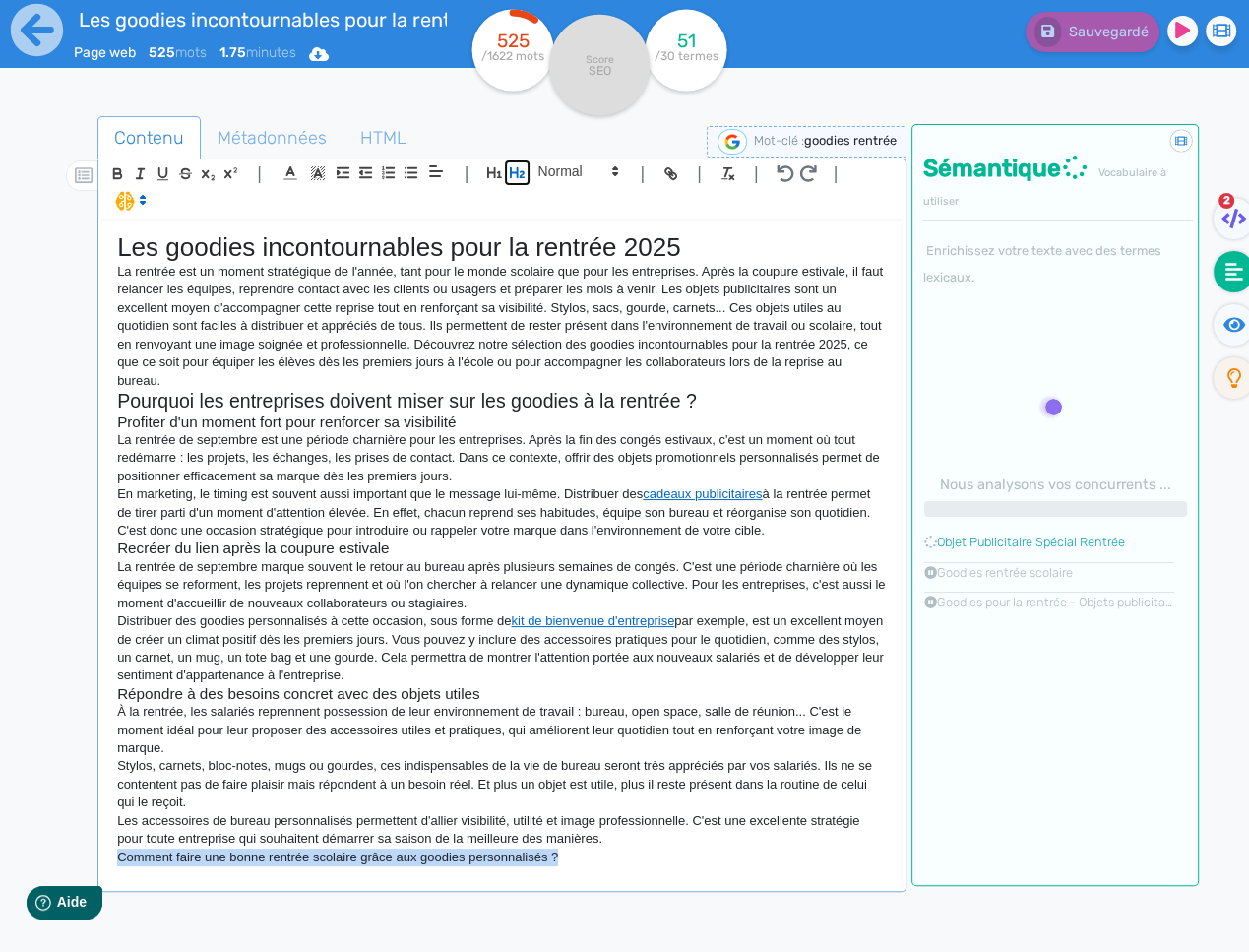 click at bounding box center [494, 172] 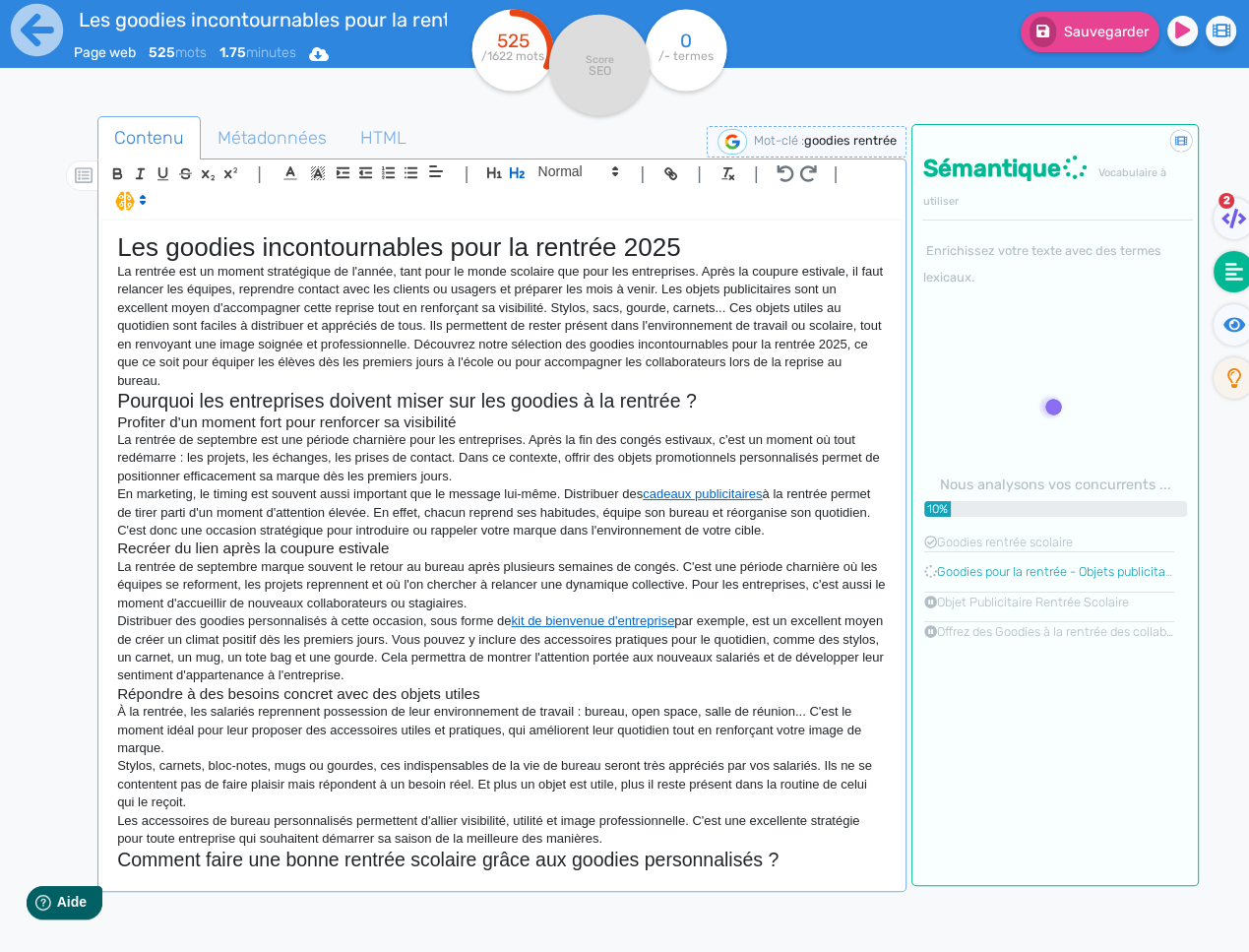 click at bounding box center [143, 200] 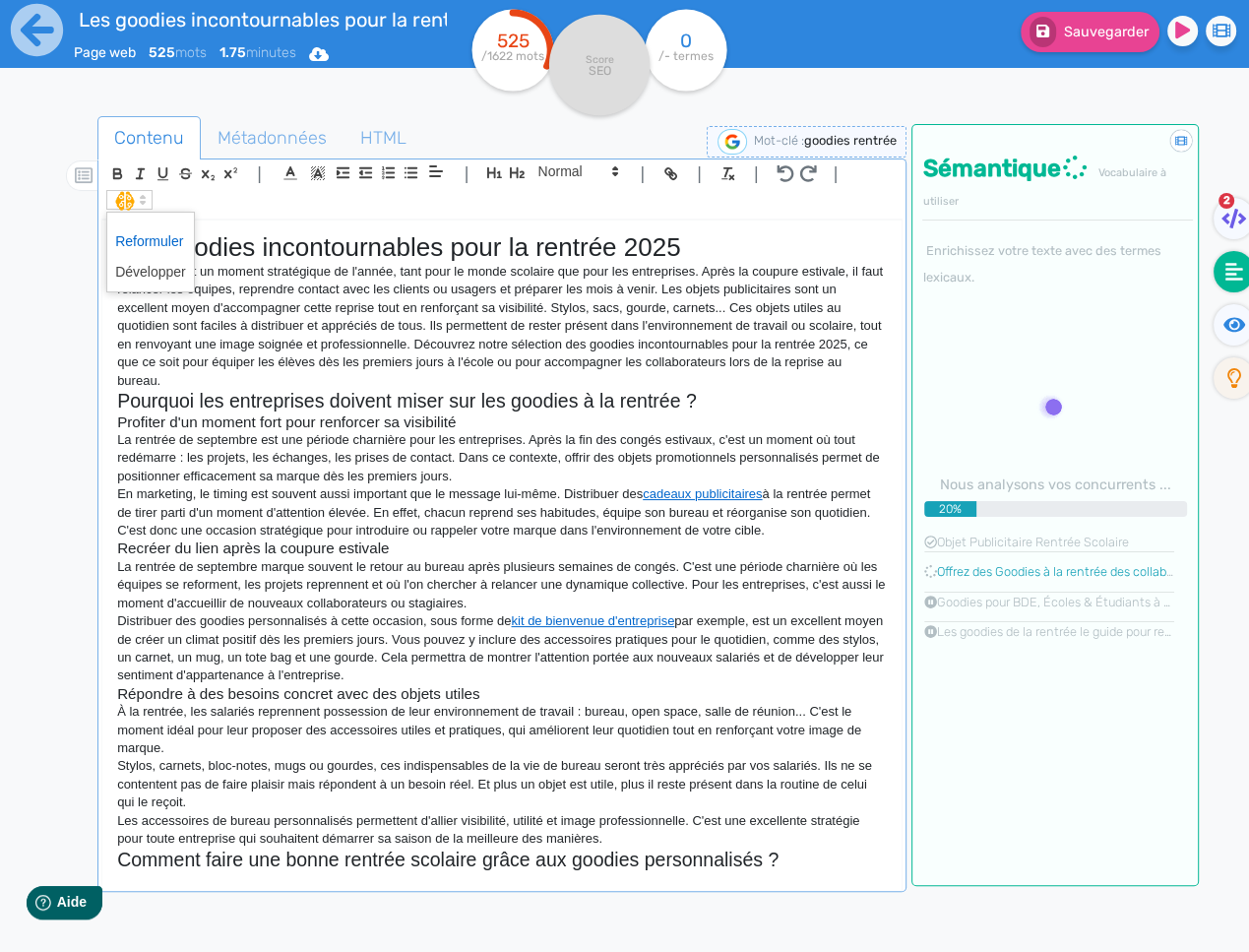 click at bounding box center [151, 241] 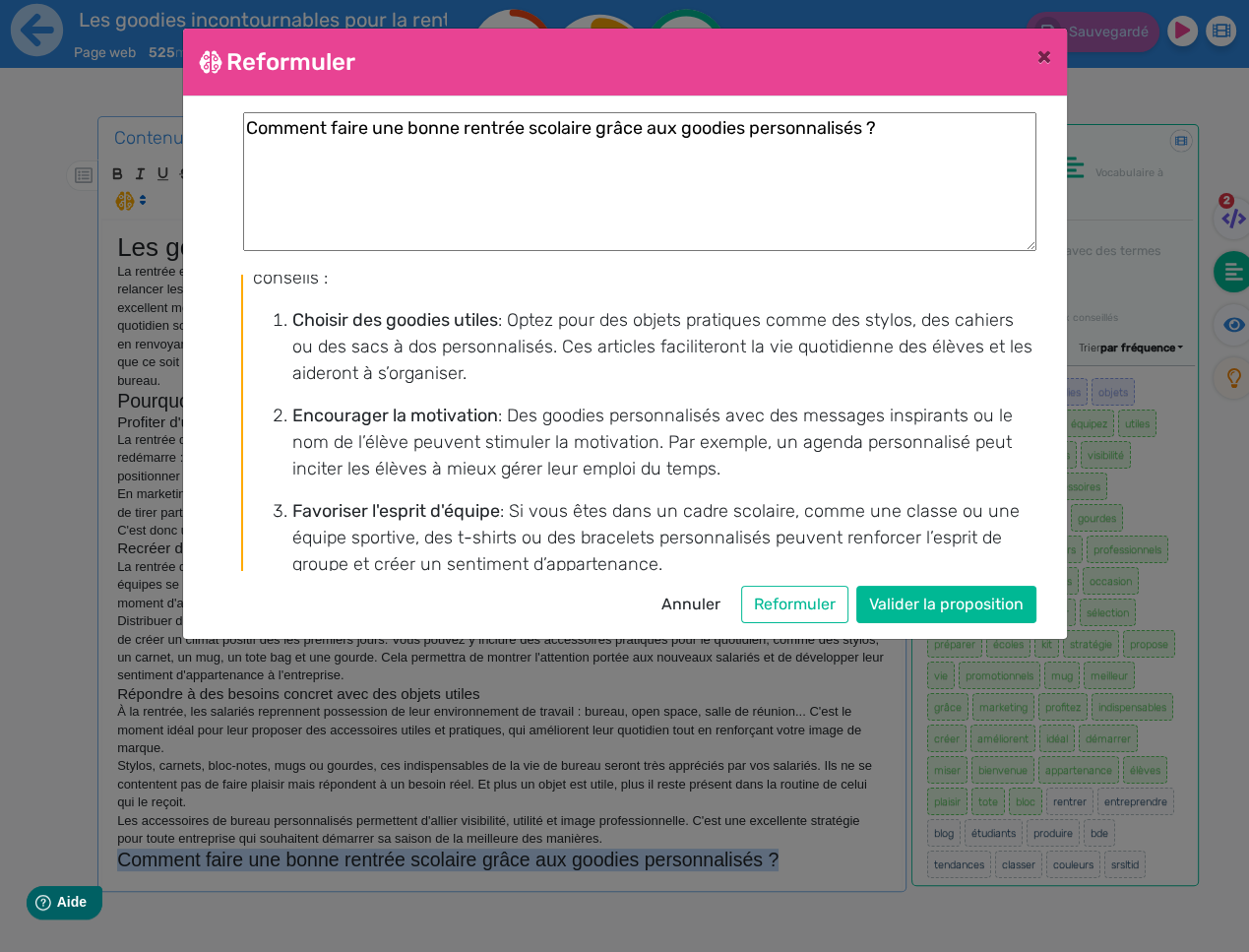 scroll, scrollTop: 0, scrollLeft: 0, axis: both 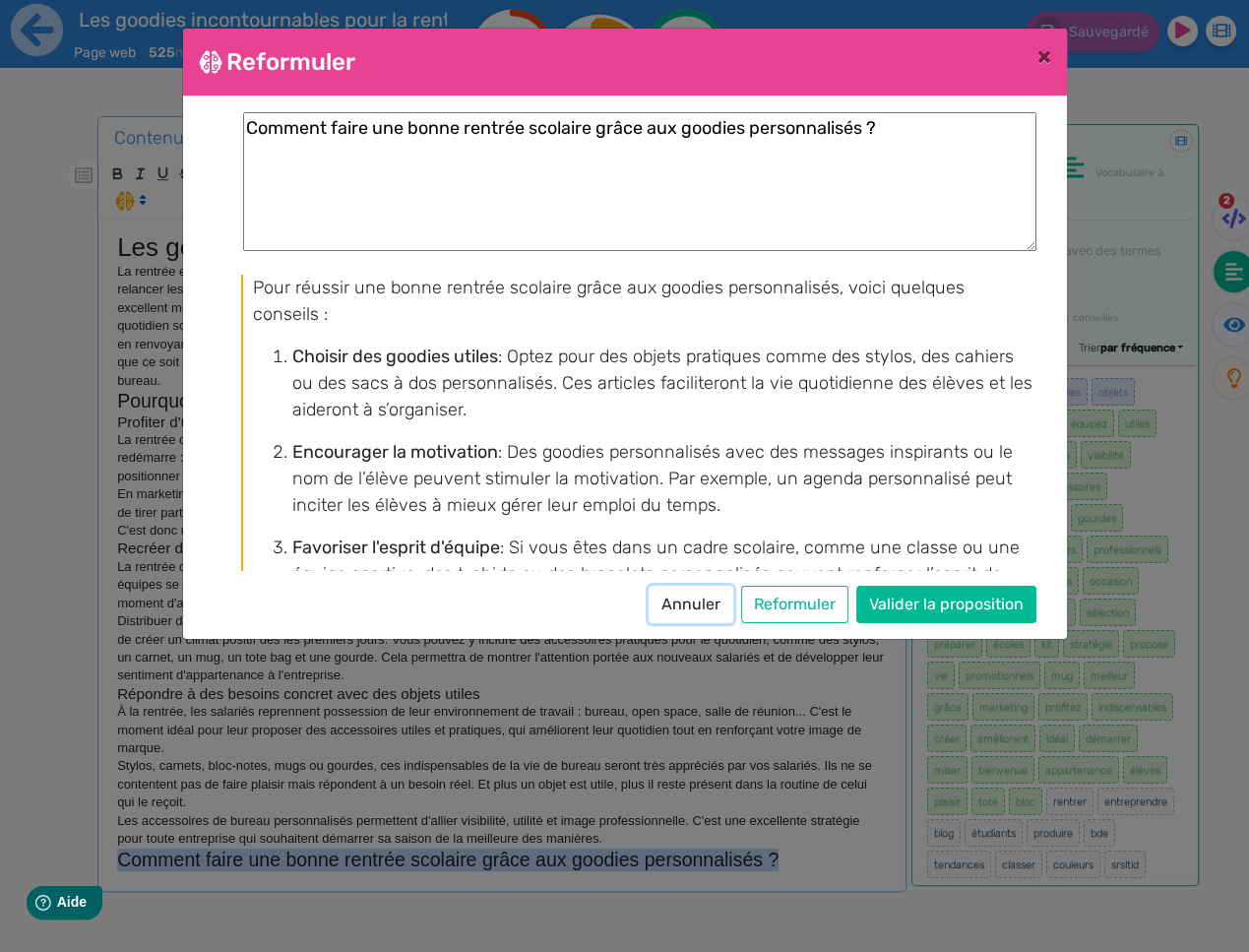 click on "Annuler" at bounding box center [691, 604] 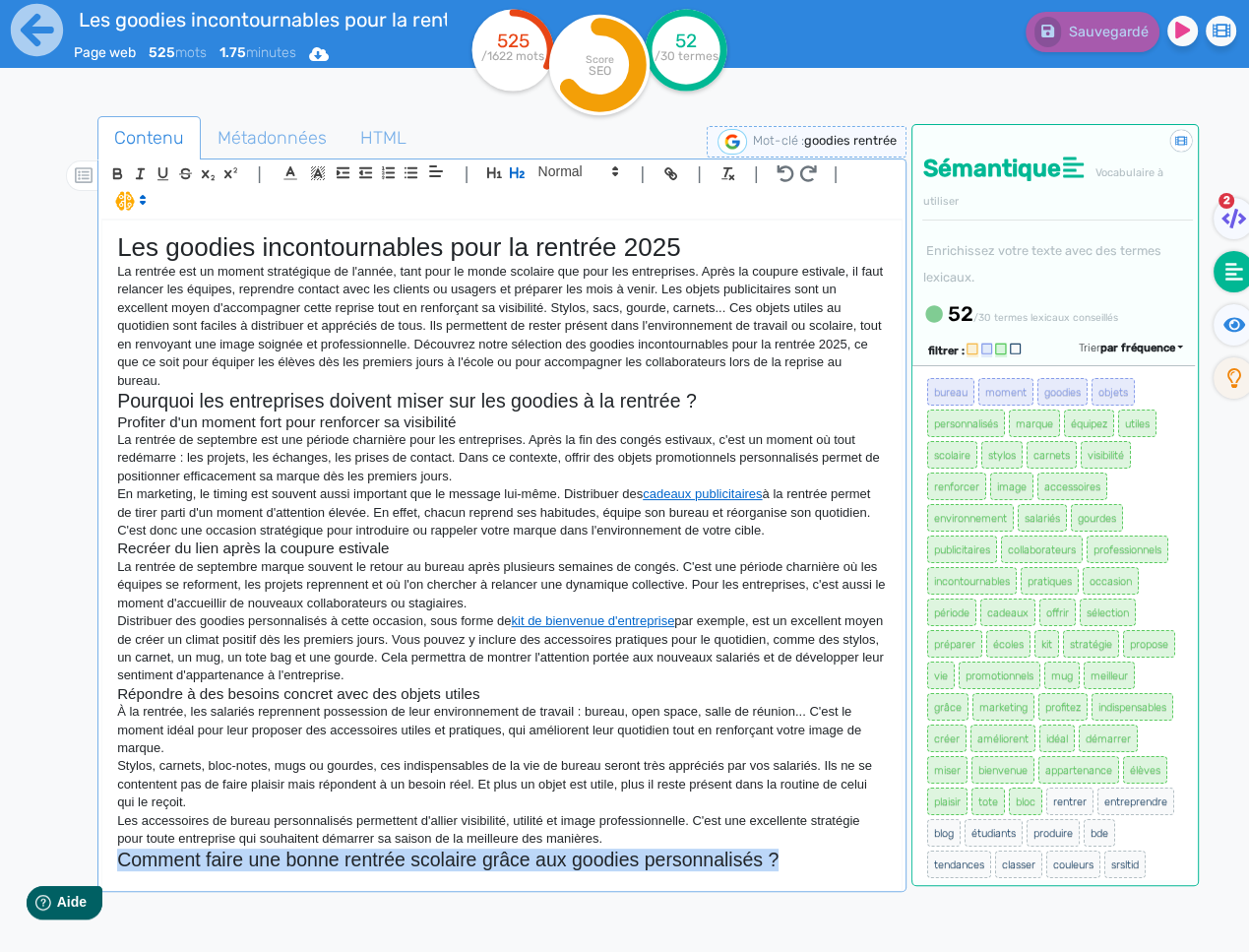 click on "Les goodies incontournables pour la rentrée 2025 La rentrée est un moment stratégique de l'année, tant pour le monde scolaire que pour les entreprises. Après la coupure estivale, il faut relancer les équipes, reprendre contact avec les clients ou usagers et préparer les mois à venir. Les objets publicitaires sont un excellent moyen d'accompagner cette reprise tout en renforçant sa visibilité. Stylos, sacs, gourde, carnets... Ces objets utiles au quotidien sont faciles à distribuer et appréciés de tous. Ils permettent de rester présent dans l'environnement de travail ou scolaire, tout en renvoyant une image soignée et professionnelle. Découvrez notre sélection des goodies incontournables pour la rentrée 2025, ce que ce soit pour équiper les élèves dès les premiers jours à l'école ou pour accompagner les collaborateurs lors de la reprise au bureau. Pourquoi les entreprises doivent miser sur les goodies à la rentrée ? Profiter d'un moment fort pour renforcer sa visibilité" at bounding box center [502, 553] 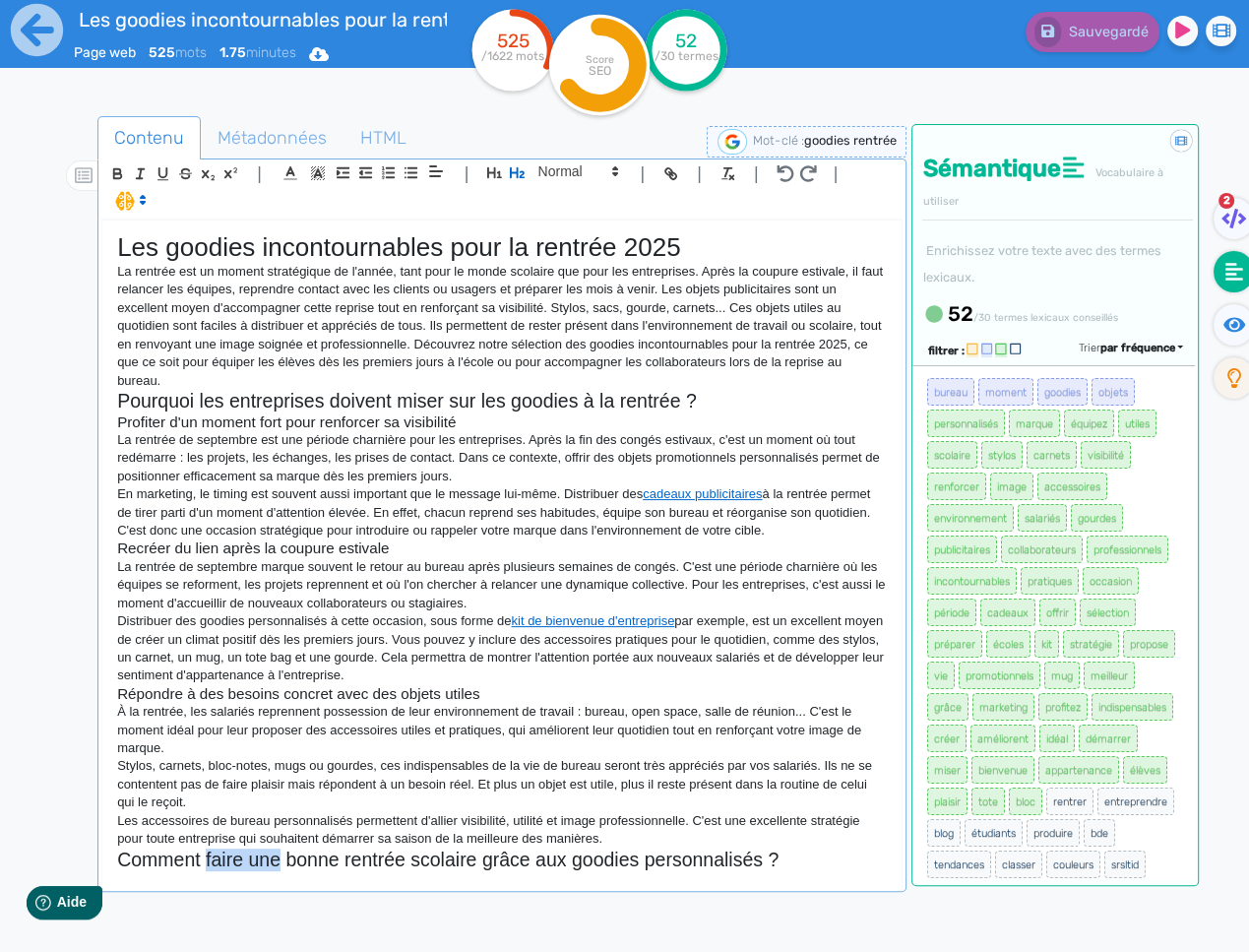 drag, startPoint x: 277, startPoint y: 862, endPoint x: 204, endPoint y: 868, distance: 73.24616 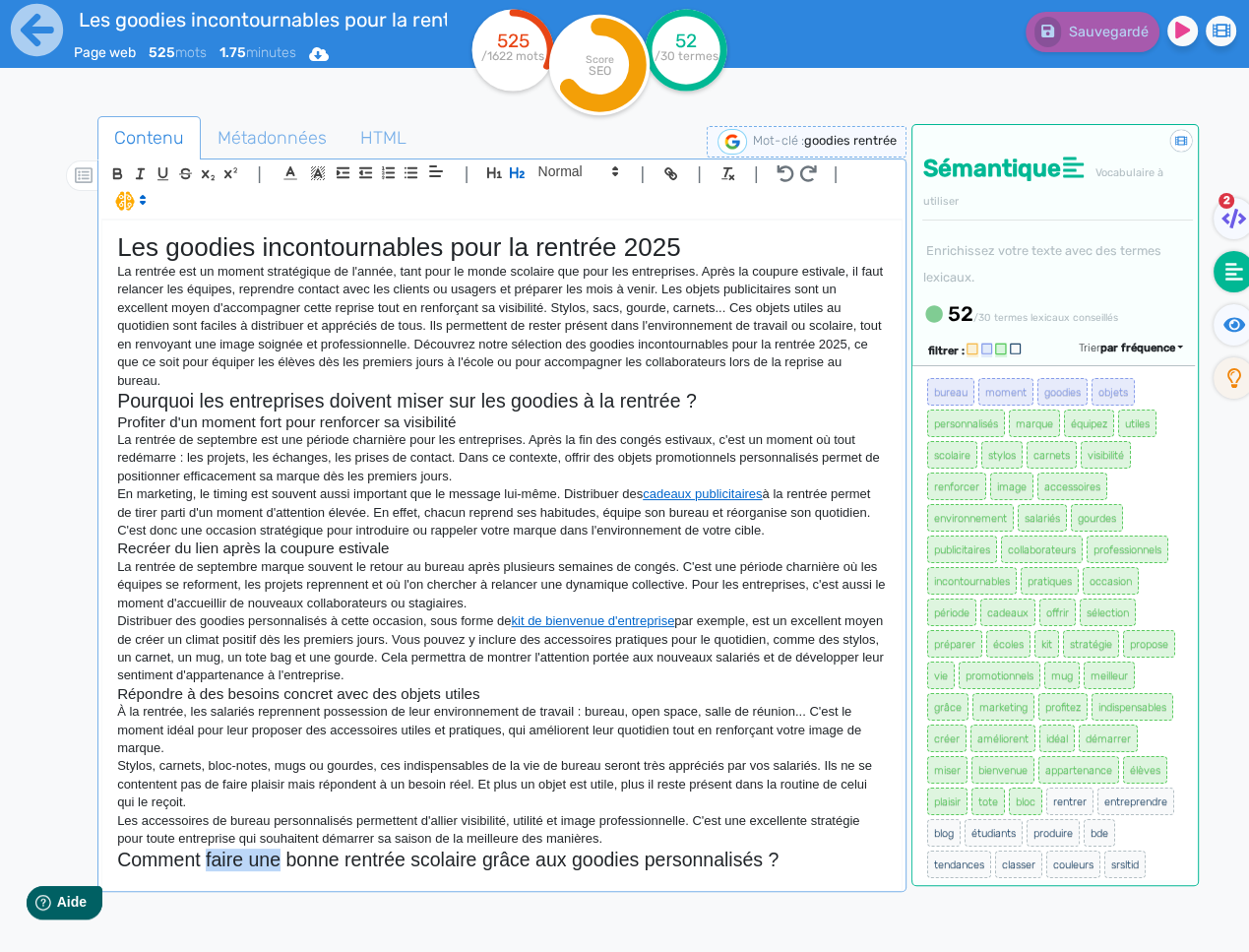 click on "Comment faire une bonne rentrée scolaire grâce aux goodies personnalisés ?" at bounding box center [502, 859] 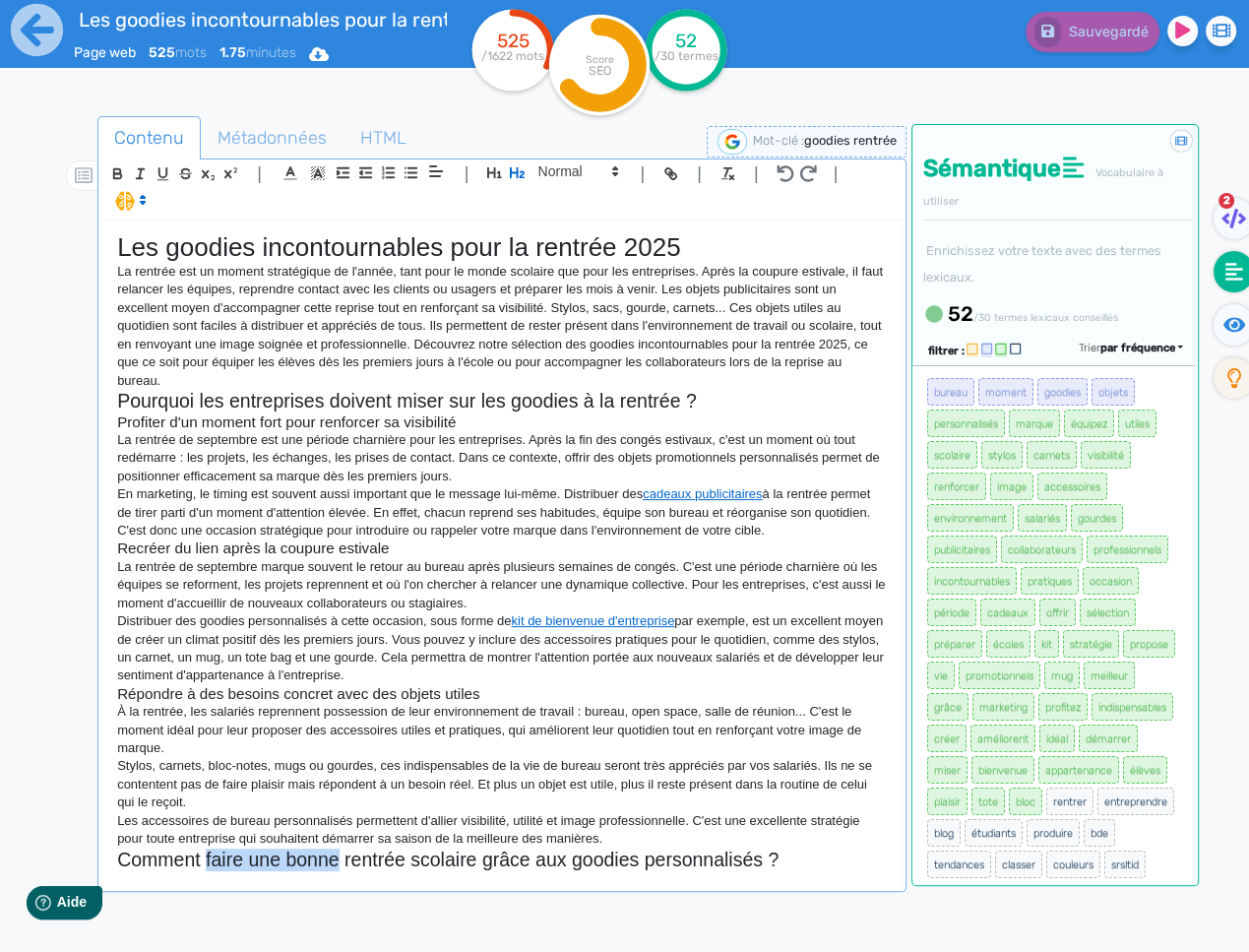 drag, startPoint x: 332, startPoint y: 862, endPoint x: 206, endPoint y: 862, distance: 126 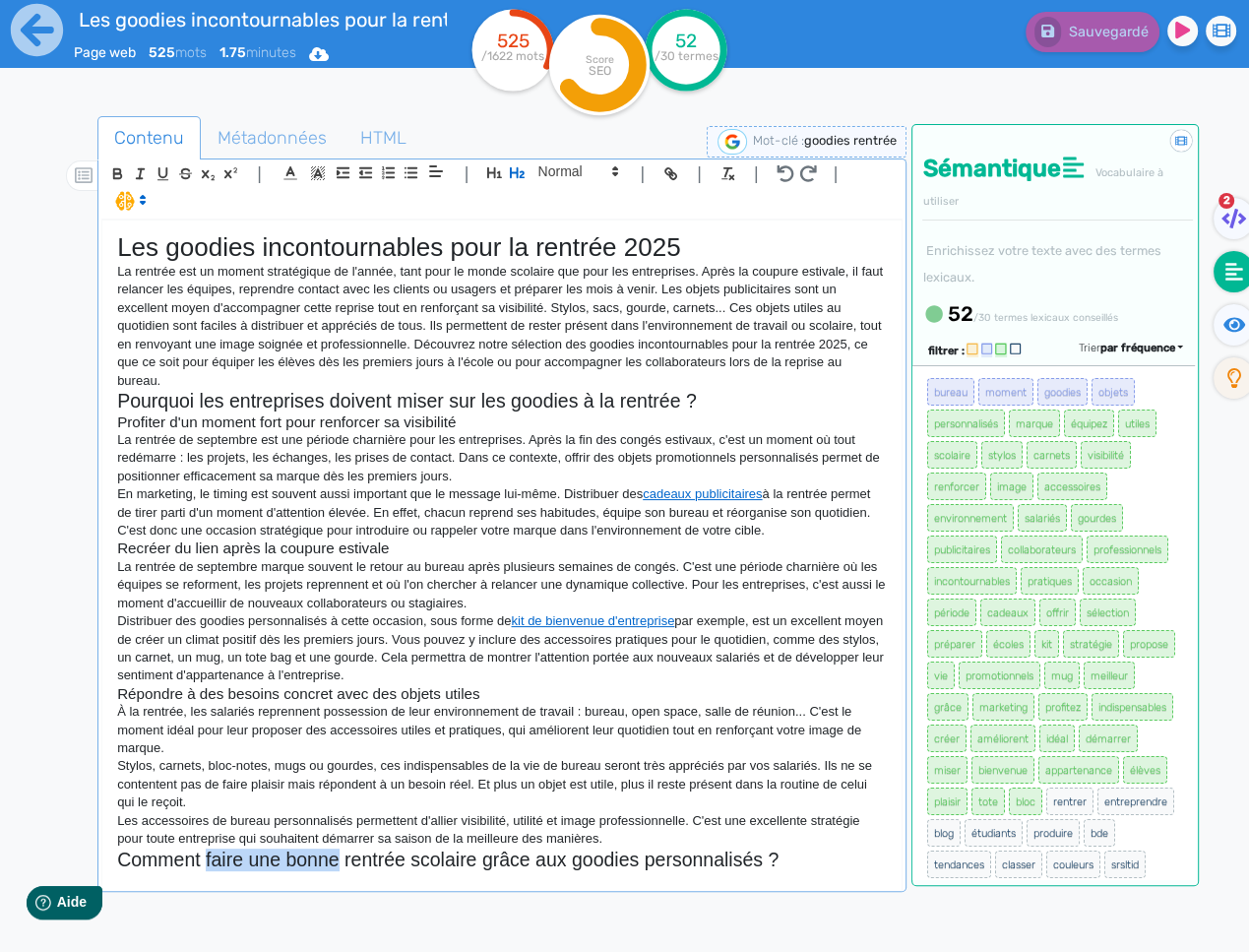 click on "Comment faire une bonne rentrée scolaire grâce aux goodies personnalisés ?" at bounding box center [502, 859] 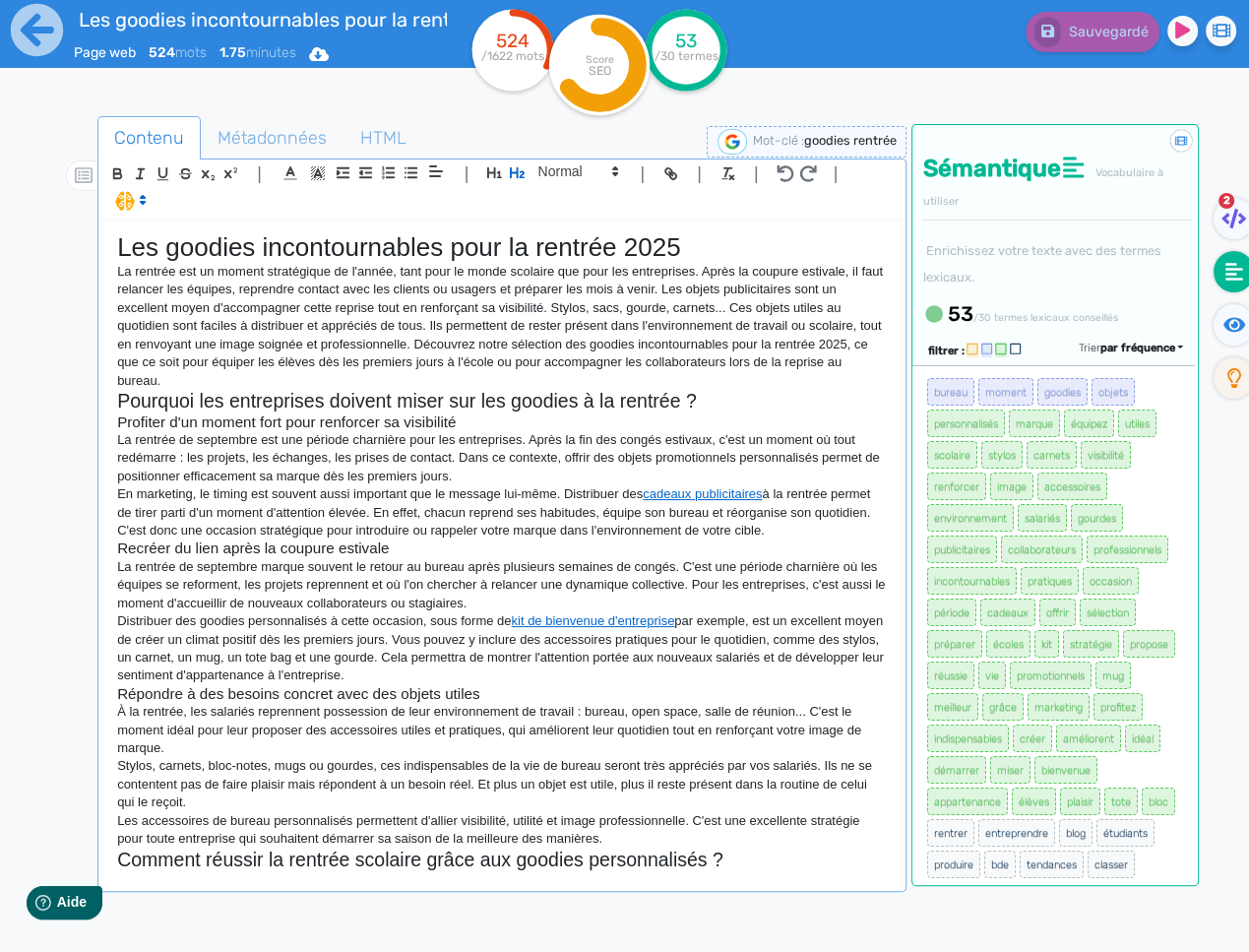click on "Les goodies incontournables pour la rentrée 2025 La rentrée est un moment stratégique de l'année, tant pour le monde scolaire que pour les entreprises. Après la coupure estivale, il faut relancer les équipes, reprendre contact avec les clients ou usagers et préparer les mois à venir. Les objets publicitaires sont un excellent moyen d'accompagner cette reprise tout en renforçant sa visibilité. Stylos, sacs, gourde, carnets... Ces objets utiles au quotidien sont faciles à distribuer et appréciés de tous. Ils permettent de rester présent dans l'environnement de travail ou scolaire, tout en renvoyant une image soignée et professionnelle. Découvrez notre sélection des goodies incontournables pour la rentrée 2025, ce que ce soit pour équiper les élèves dès les premiers jours à l'école ou pour accompagner les collaborateurs lors de la reprise au bureau. Pourquoi les entreprises doivent miser sur les goodies à la rentrée ? Profiter d'un moment fort pour renforcer sa visibilité" at bounding box center [502, 553] 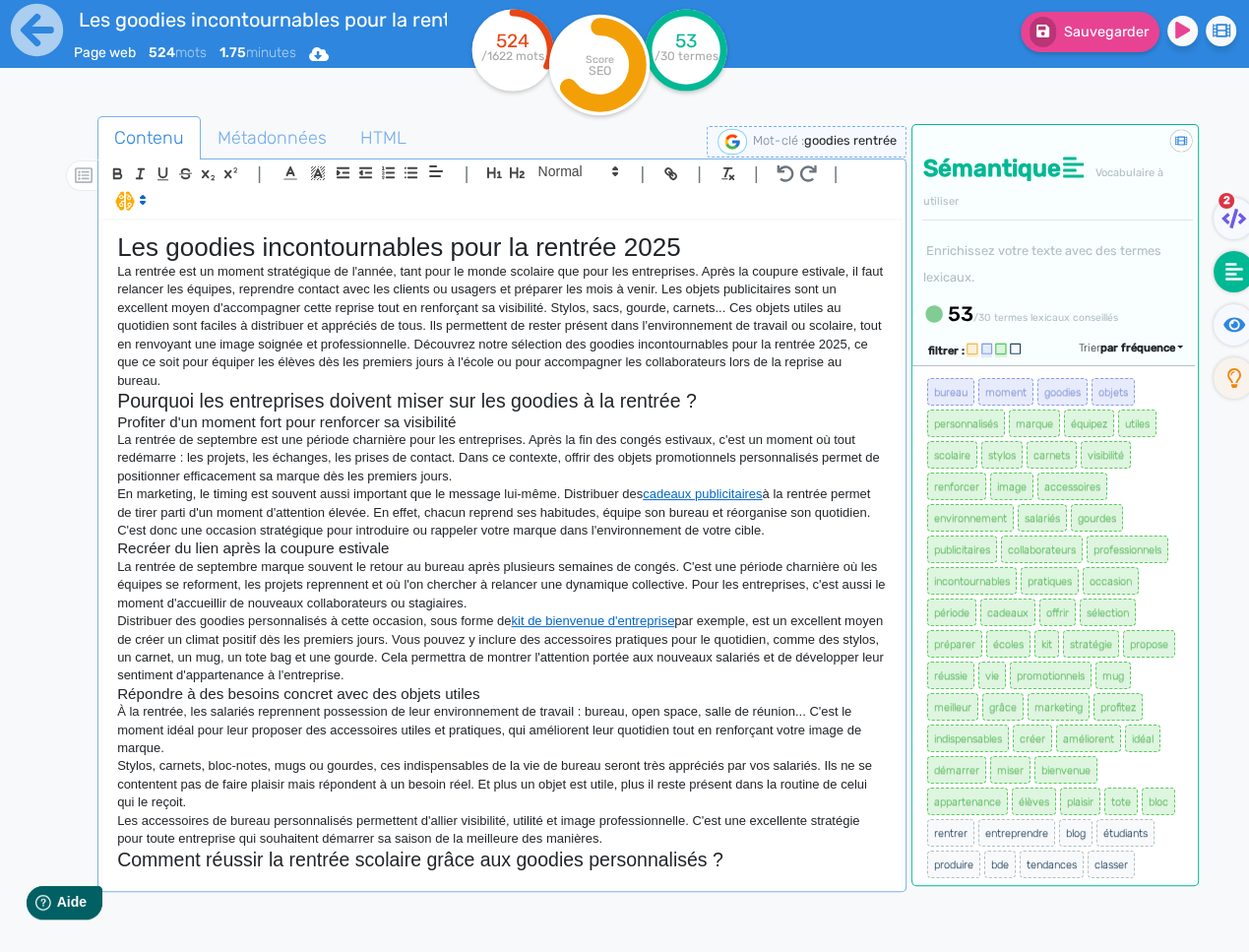 scroll, scrollTop: 0, scrollLeft: 0, axis: both 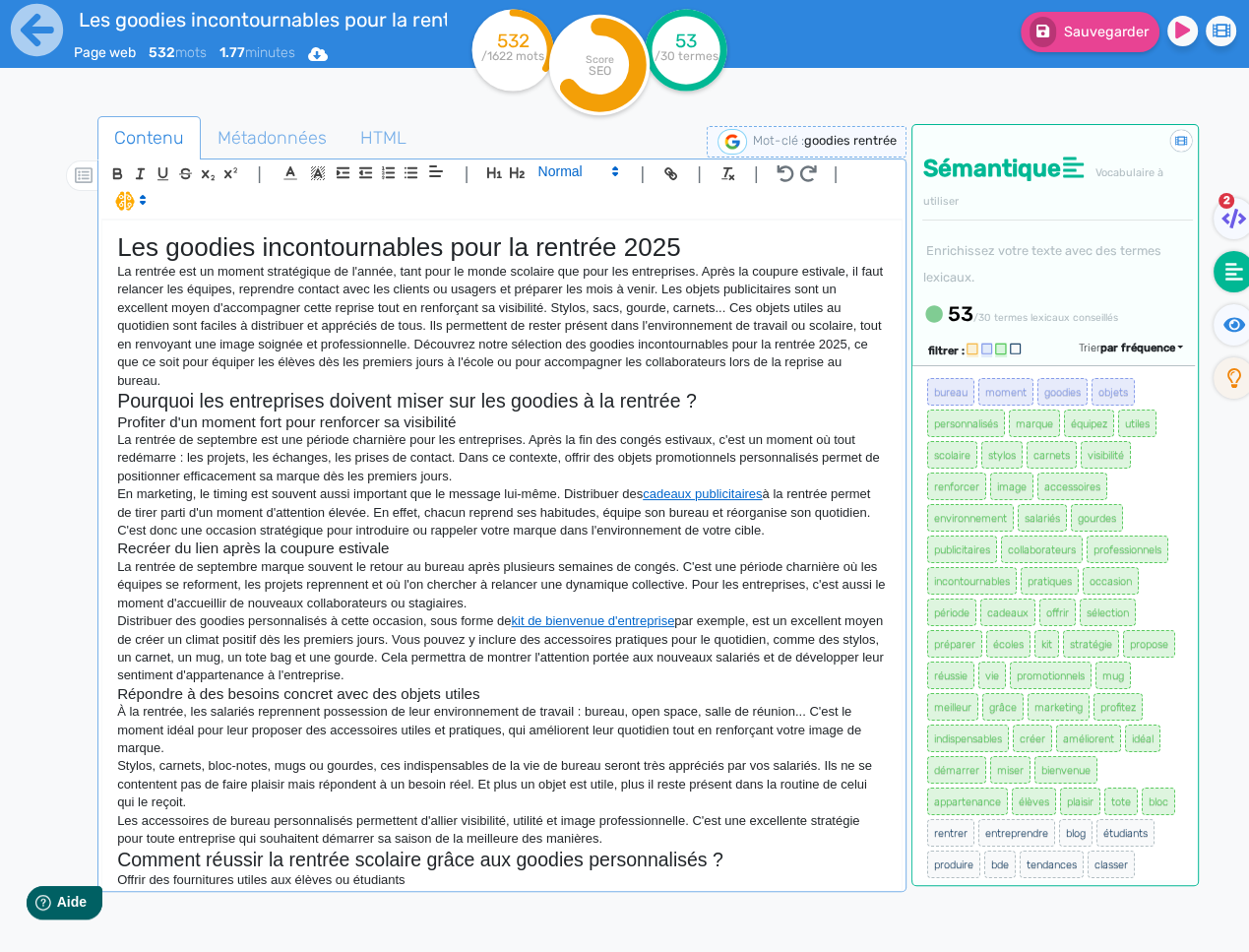 click at bounding box center [577, 171] 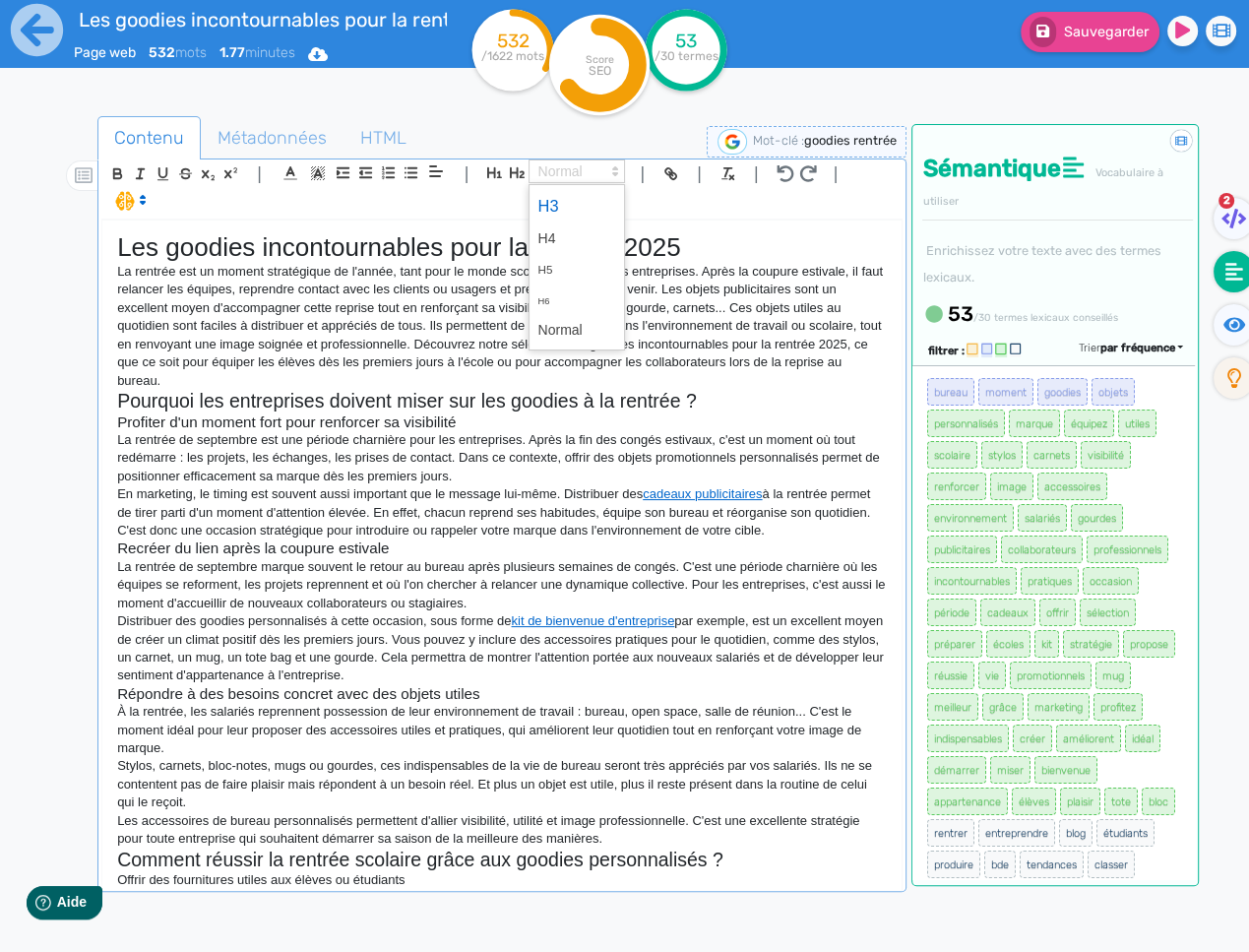 click at bounding box center [577, 206] 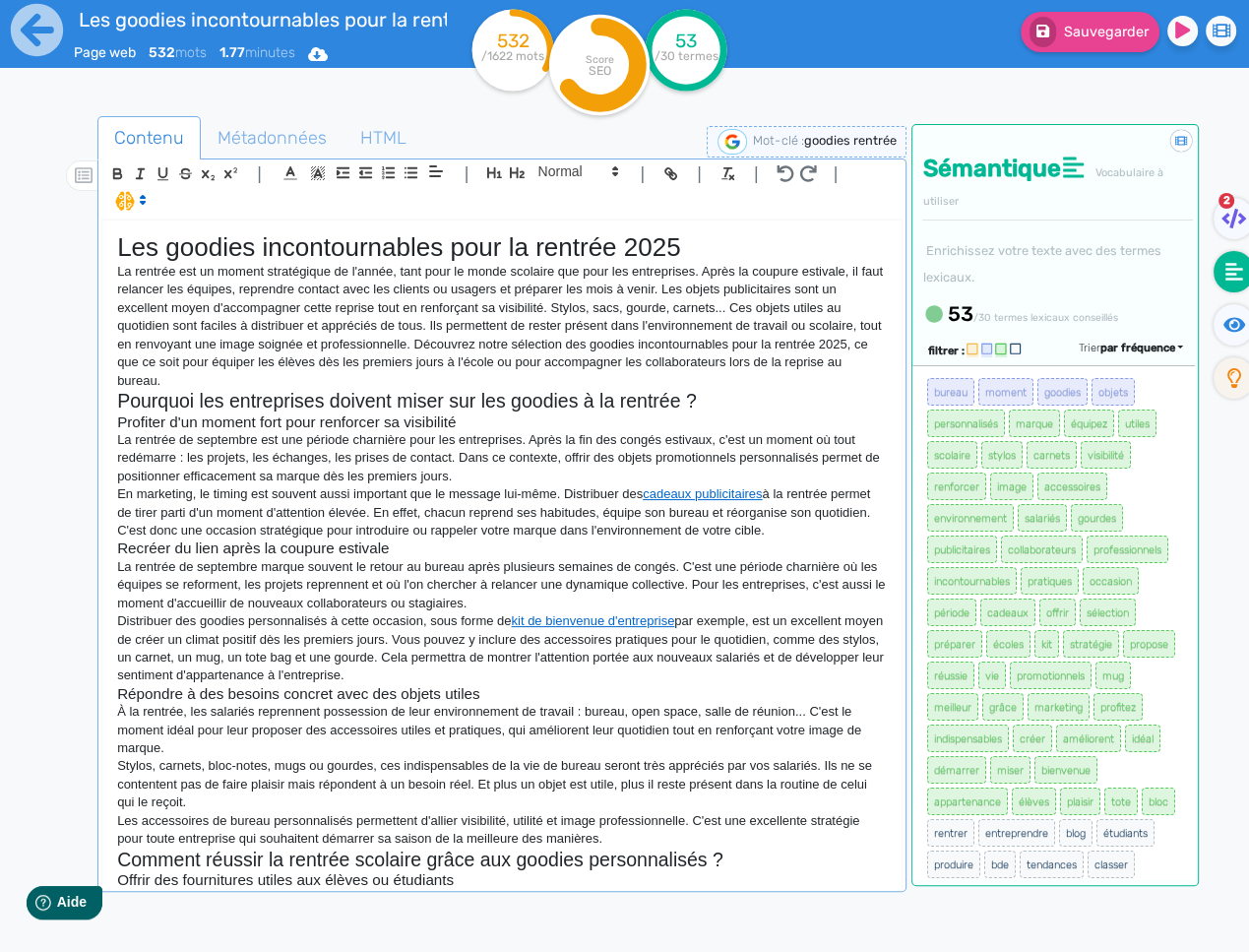 scroll, scrollTop: 19, scrollLeft: 0, axis: vertical 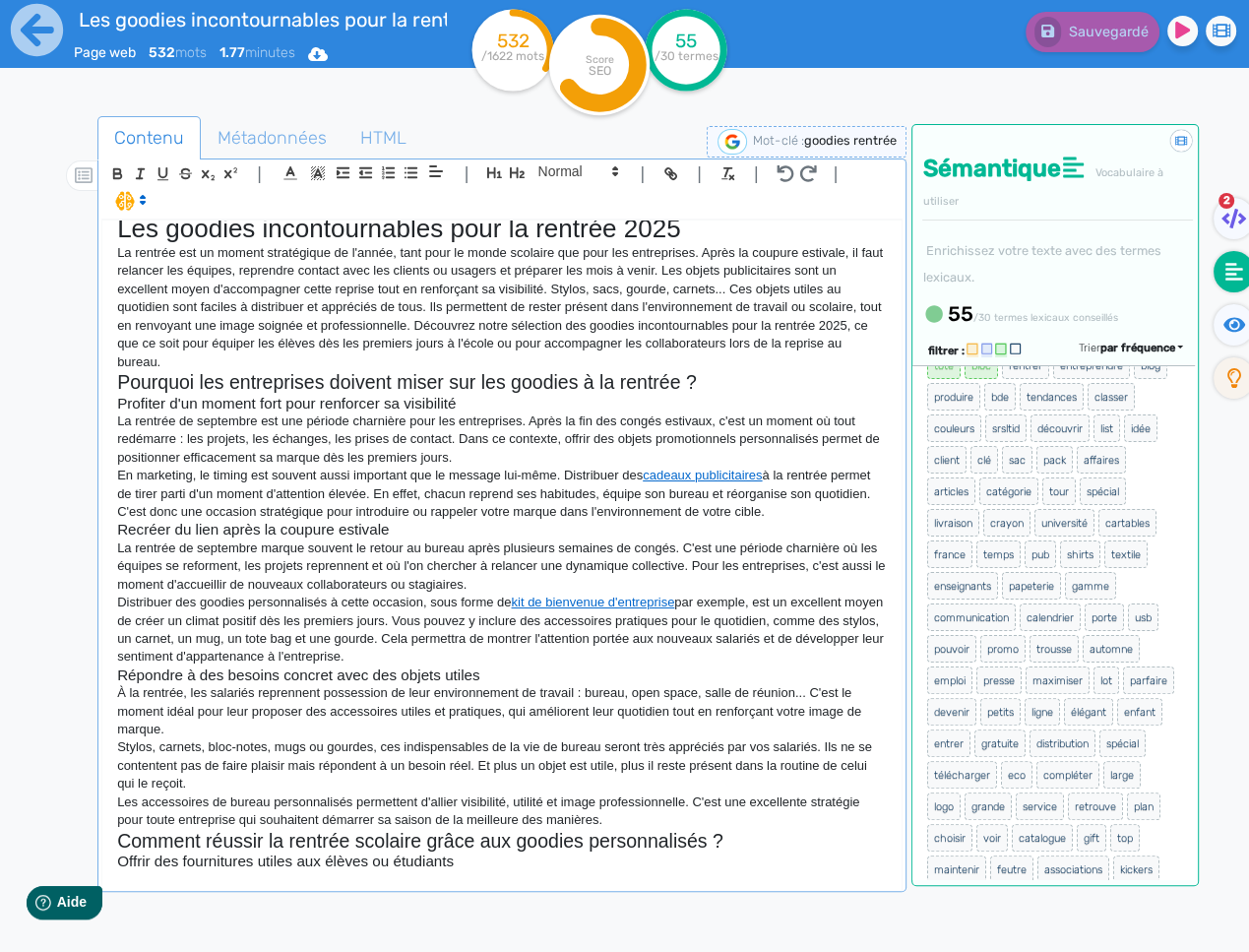 click on "Distribuer des goodies personnalisés à cette occasion, sous forme de kit de bienvenue par exemple, est un excellent moyen de créer un climat positif dès les premiers jours. Vous pouvez y inclure des accessoires pratiques pour le quotidien, comme des stylos, un carnet, un mug, un tote bag et une gourde. Cela permettra de montrer l'attention portée aux nouveaux salariés et de développer leur sentiment d'appartenance à l'entreprise." at bounding box center (502, 630) 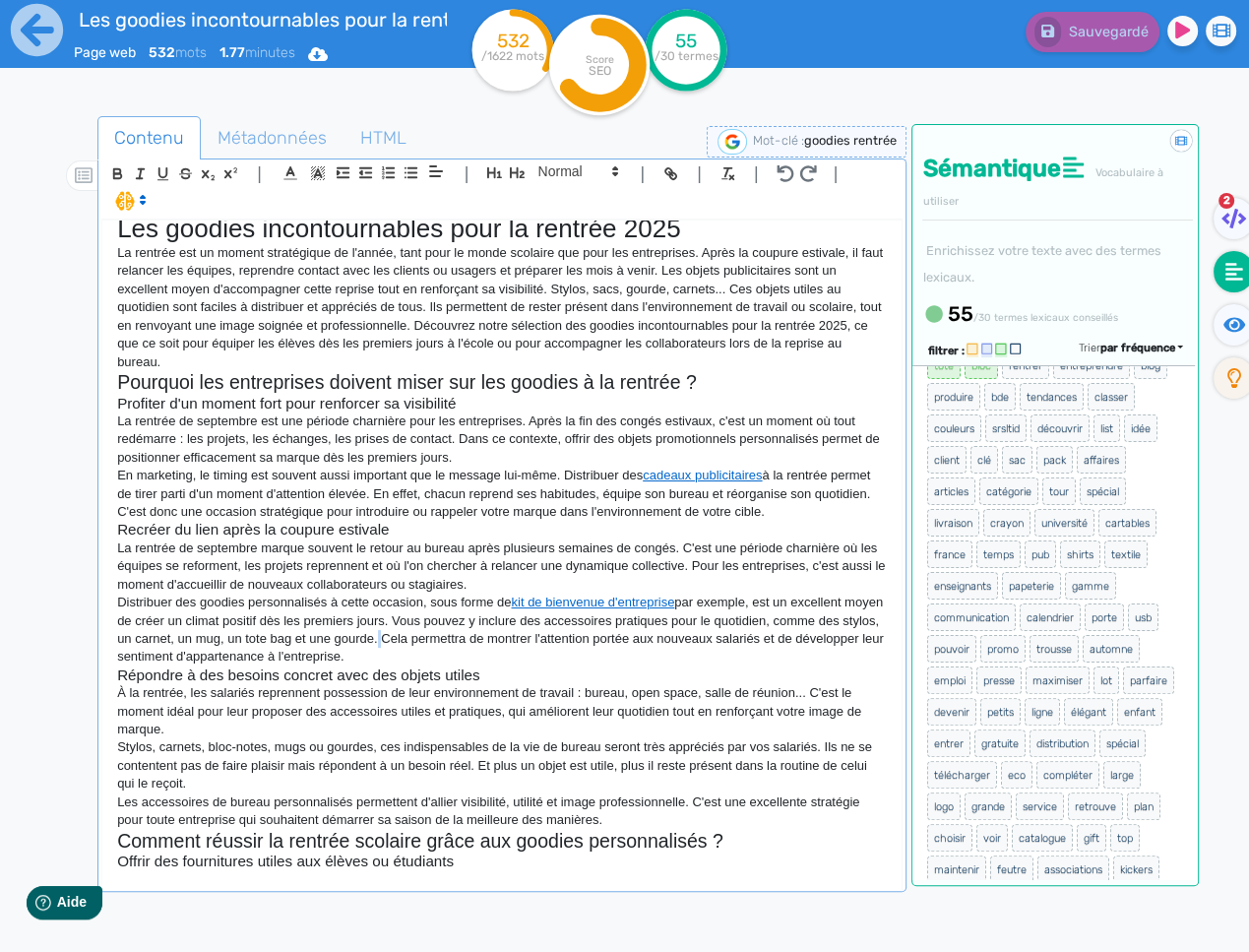 click on "Distribuer des goodies personnalisés à cette occasion, sous forme de kit de bienvenue par exemple, est un excellent moyen de créer un climat positif dès les premiers jours. Vous pouvez y inclure des accessoires pratiques pour le quotidien, comme des stylos, un carnet, un mug, un tote bag et une gourde. Cela permettra de montrer l'attention portée aux nouveaux salariés et de développer leur sentiment d'appartenance à l'entreprise." at bounding box center [502, 630] 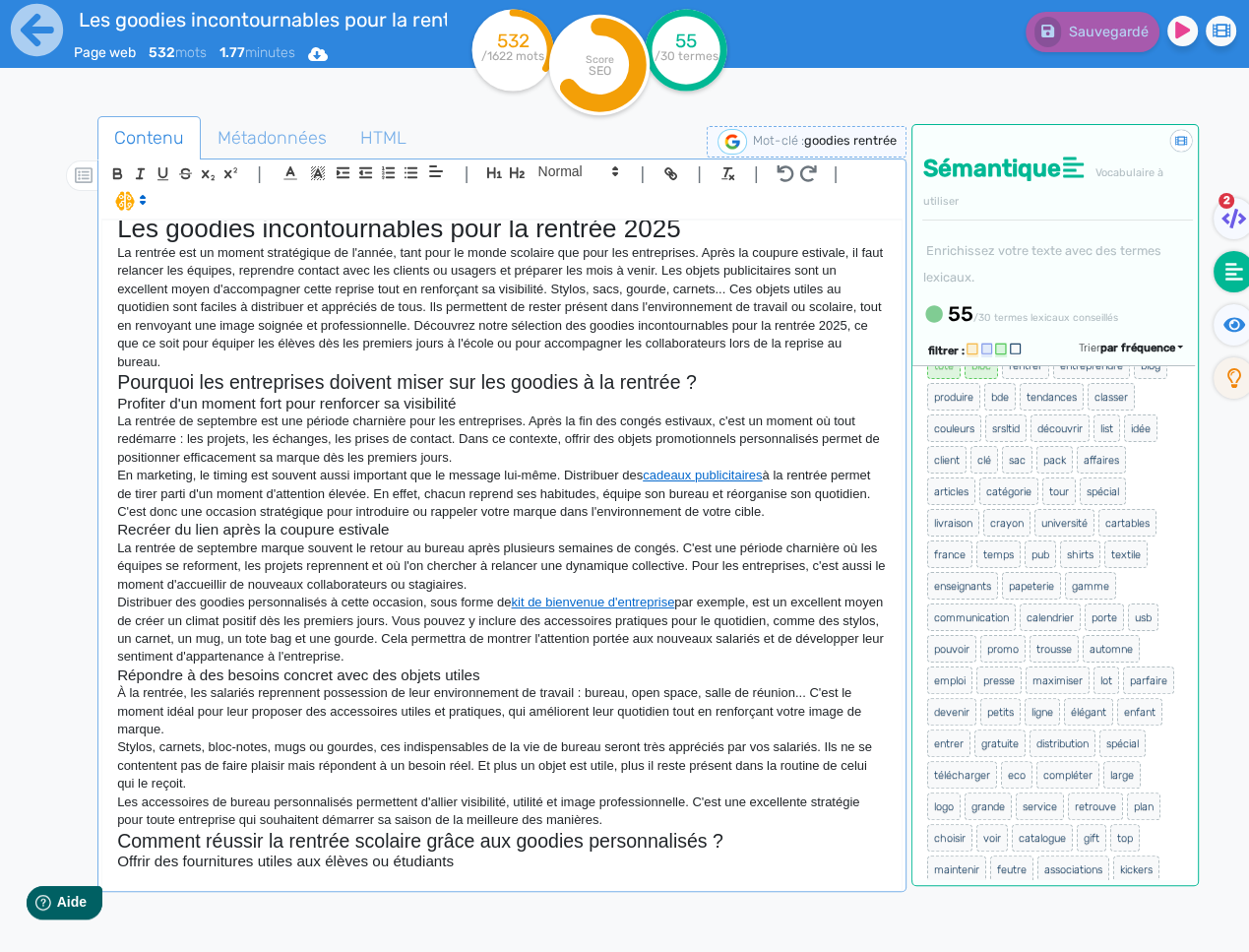 click on "Distribuer des goodies personnalisés à cette occasion, sous forme de kit de bienvenue par exemple, est un excellent moyen de créer un climat positif dès les premiers jours. Vous pouvez y inclure des accessoires pratiques pour le quotidien, comme des stylos, un carnet, un mug, un tote bag et une gourde. Cela permettra de montrer l'attention portée aux nouveaux salariés et de développer leur sentiment d'appartenance à l'entreprise." at bounding box center (502, 630) 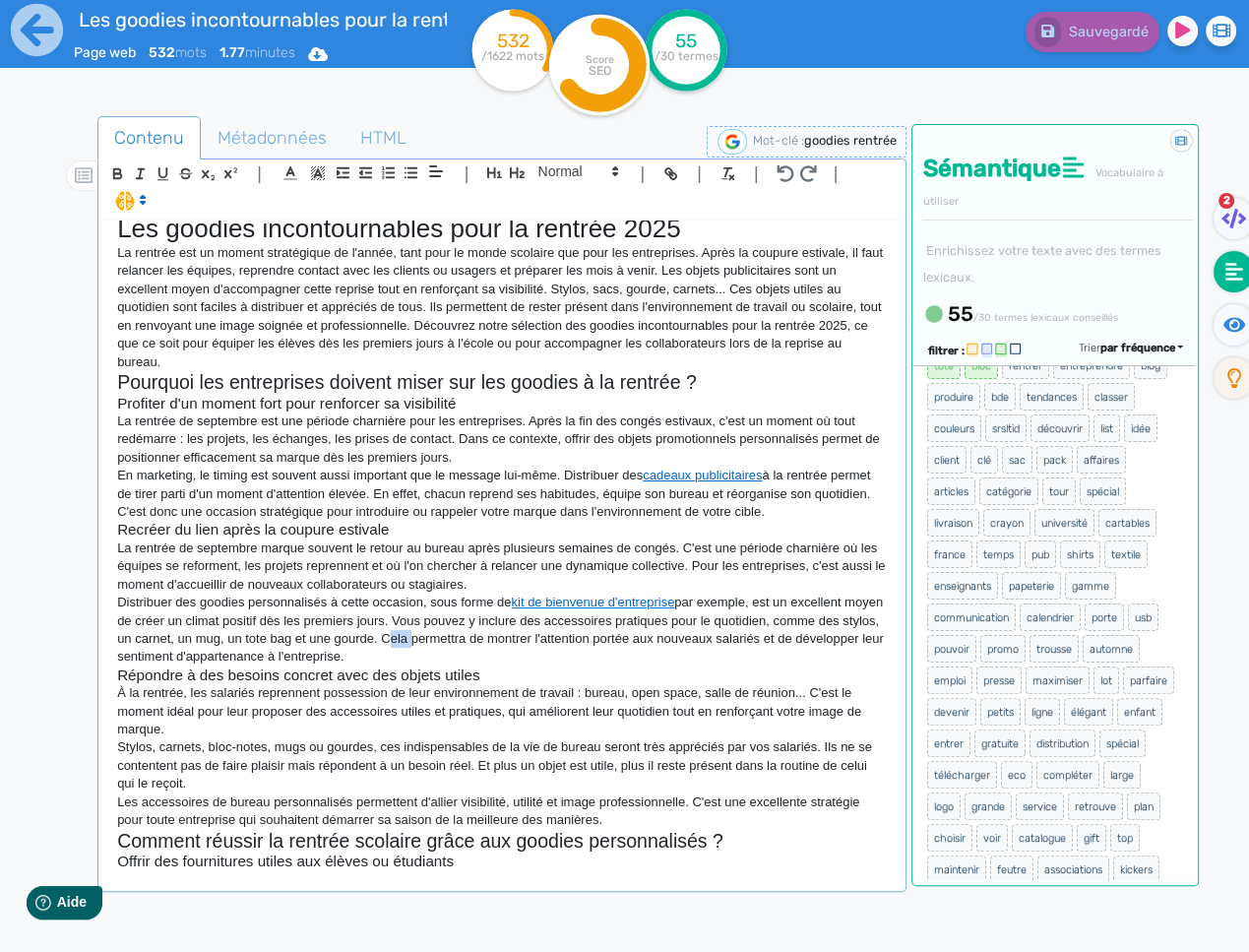 click on "Distribuer des goodies personnalisés à cette occasion, sous forme de kit de bienvenue par exemple, est un excellent moyen de créer un climat positif dès les premiers jours. Vous pouvez y inclure des accessoires pratiques pour le quotidien, comme des stylos, un carnet, un mug, un tote bag et une gourde. Cela permettra de montrer l'attention portée aux nouveaux salariés et de développer leur sentiment d'appartenance à l'entreprise." at bounding box center (502, 630) 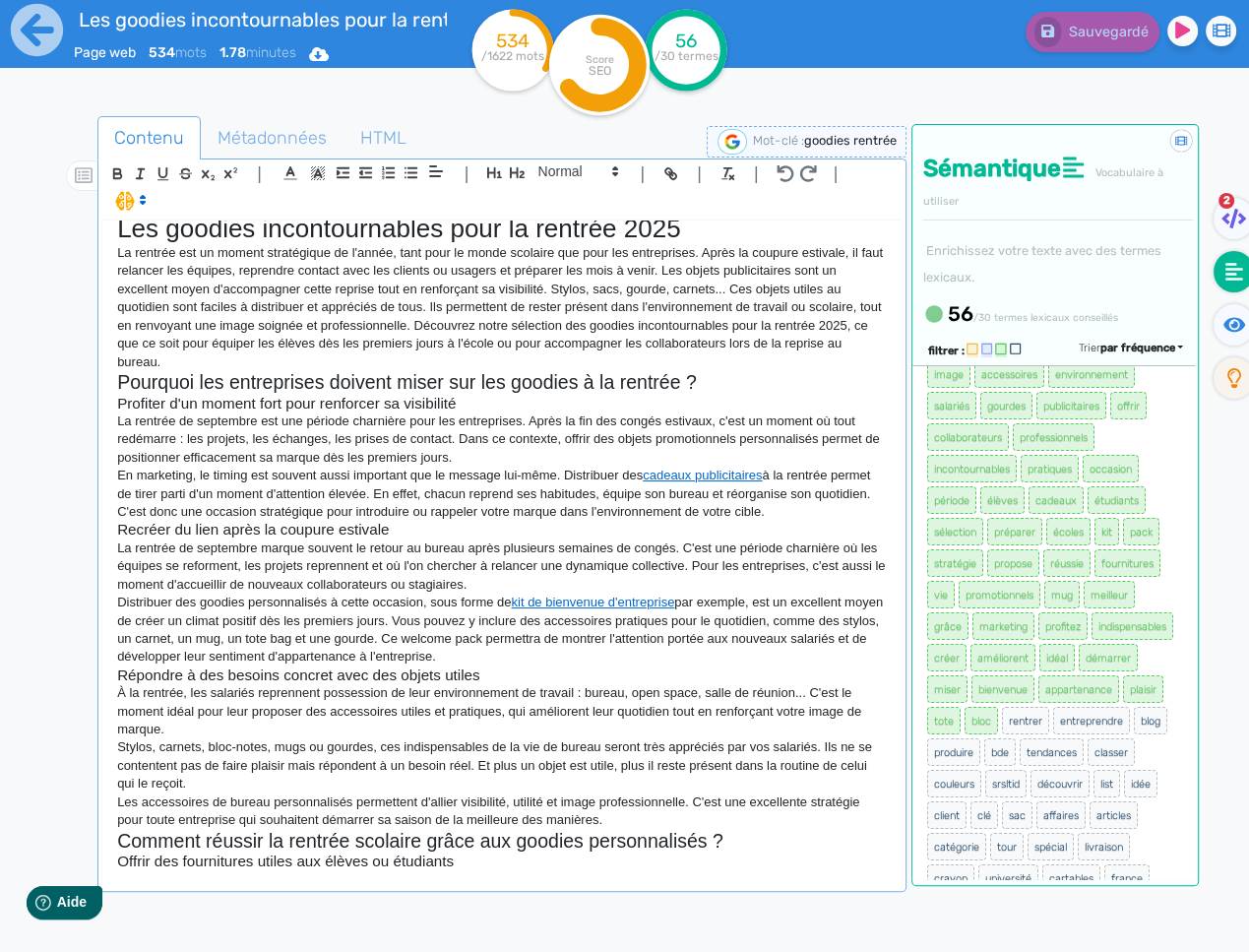 scroll, scrollTop: 385, scrollLeft: 0, axis: vertical 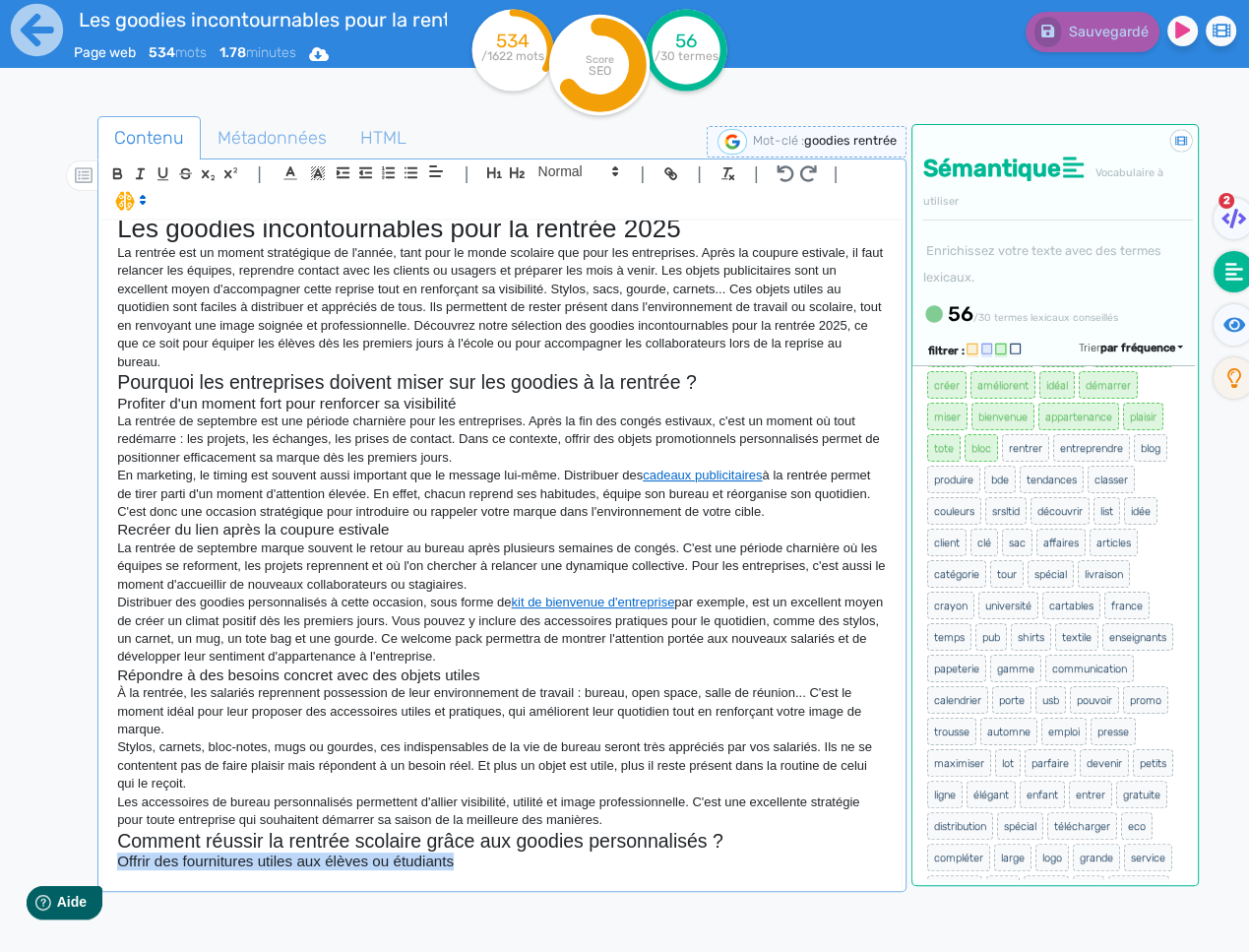 drag, startPoint x: 457, startPoint y: 867, endPoint x: 107, endPoint y: 863, distance: 350.02286 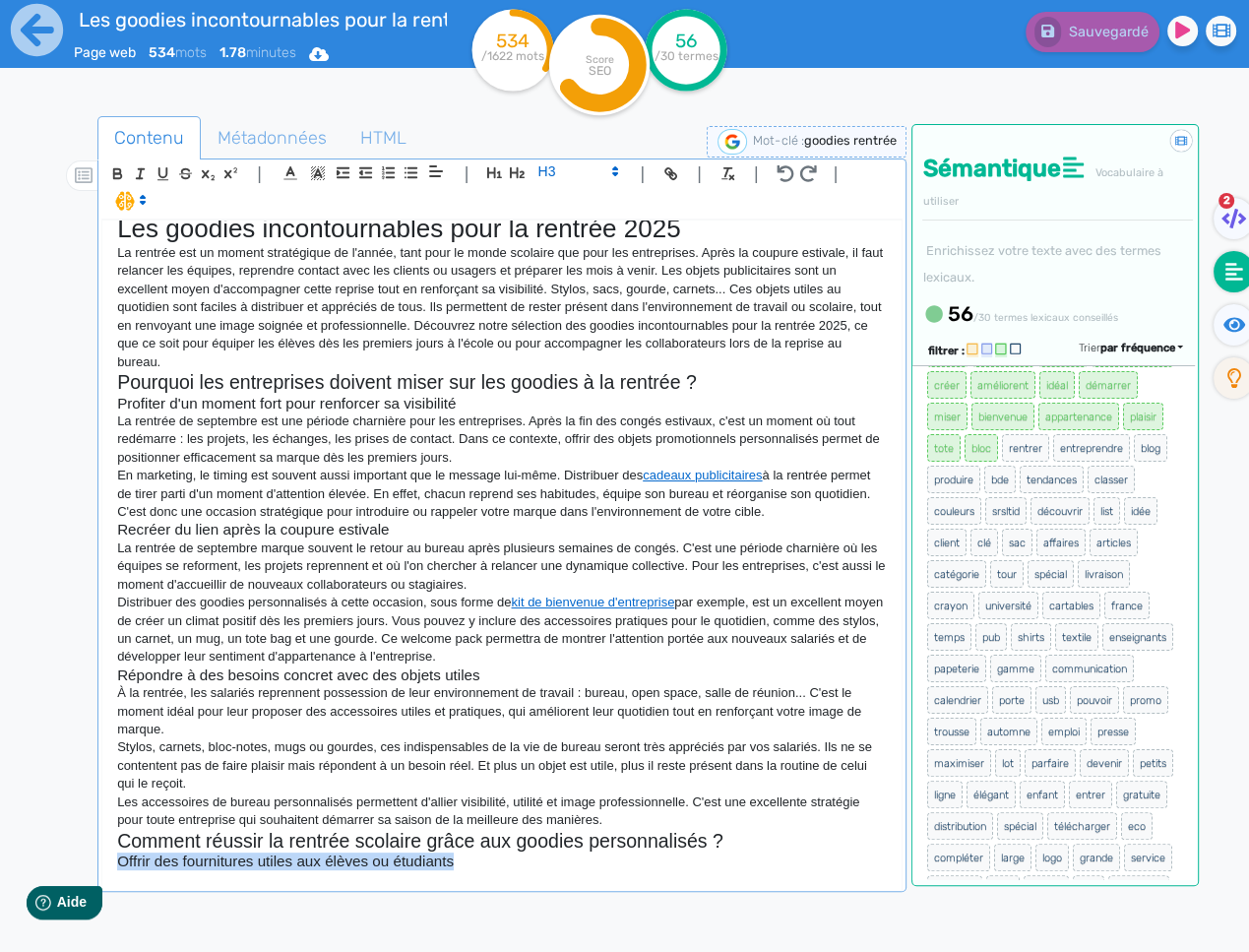 copy on "Offrir des fournitures utiles aux élèves ou étudiants" 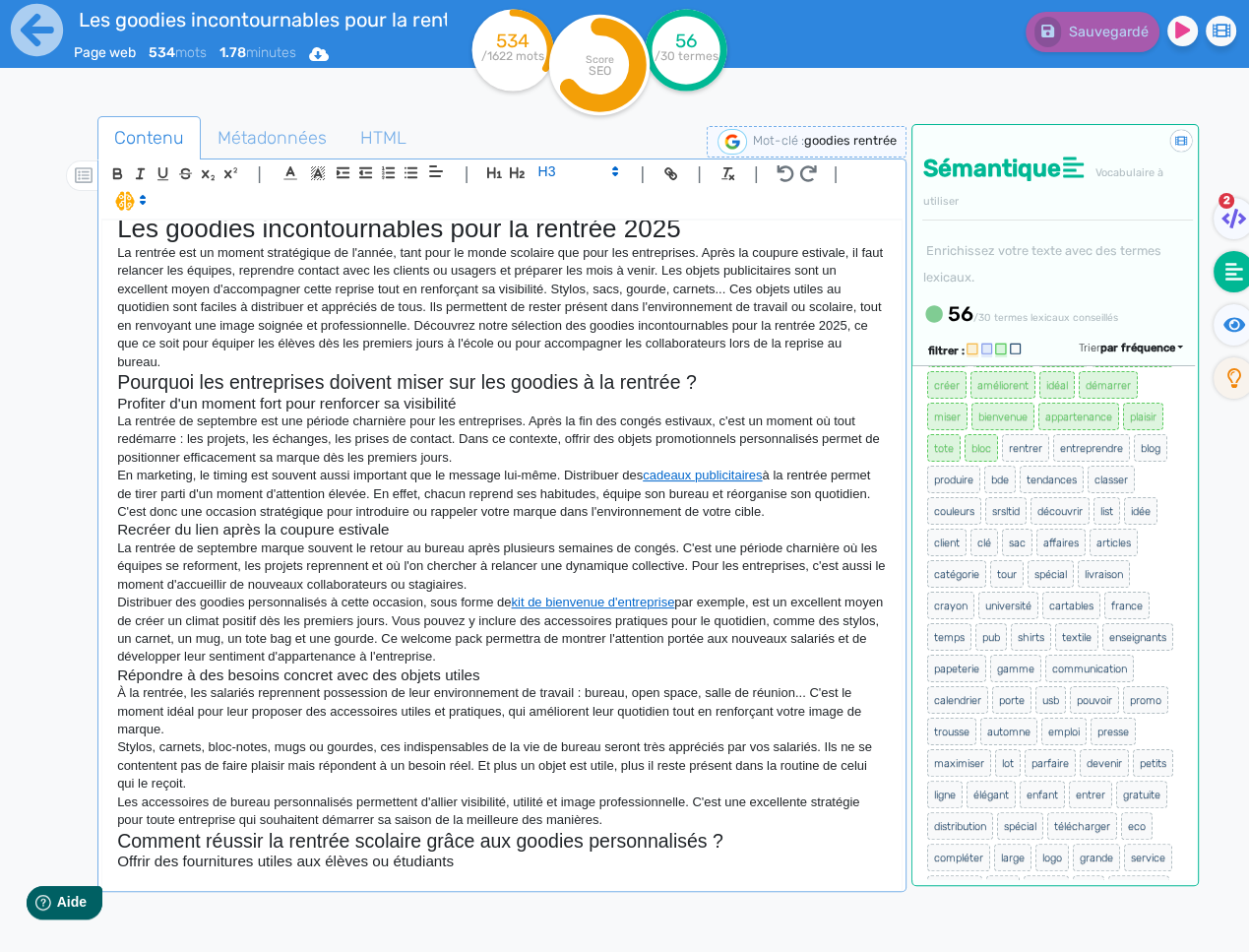 click on "Les goodies incontournables pour la rentrée 2025 La rentrée est un moment stratégique de l'année, tant pour le monde scolaire que pour les entreprises. Après la coupure estivale, il faut relancer les équipes, reprendre contact avec les clients ou usagers et préparer les mois à venir. Les objets publicitaires sont un excellent moyen d'accompagner cette reprise tout en renforçant sa visibilité. Stylos, sacs, gourde, carnets... Ces objets utiles au quotidien sont faciles à distribuer et appréciés de tous. Ils permettent de rester présent dans l'environnement de travail ou scolaire, tout en renvoyant une image soignée et professionnelle. Découvrez notre sélection des goodies incontournables pour la rentrée 2025, ce que ce soit pour équiper les élèves dès les premiers jours à l'école ou pour accompagner les collaborateurs lors de la reprise au bureau. Pourquoi les entreprises doivent miser sur les goodies à la rentrée ? Profiter d'un moment fort pour renforcer sa visibilité" at bounding box center (502, 584) 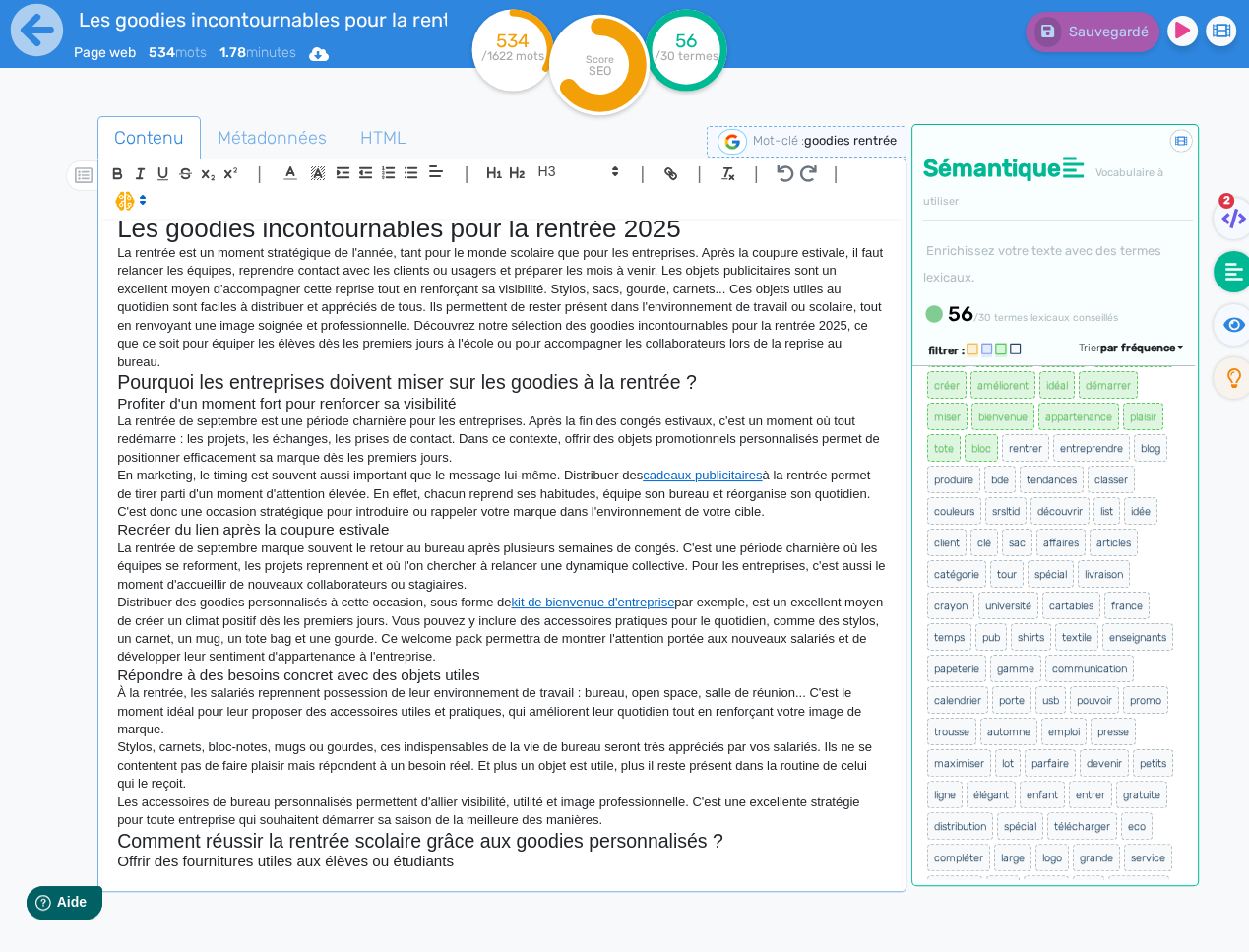 click at bounding box center [502, 879] 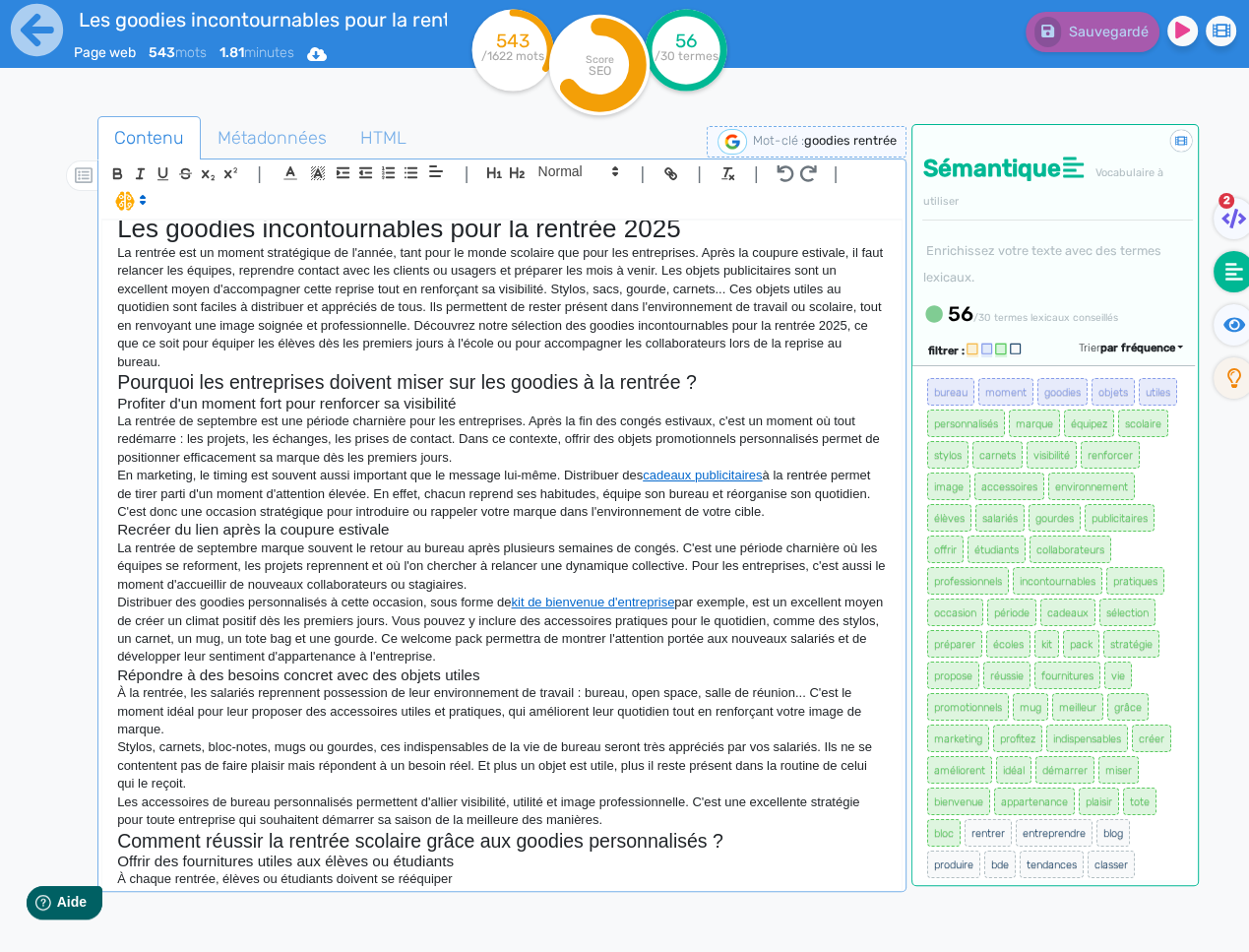 click on "À chaque rentrée, élèves ou étudiants doivent se rééquiper" at bounding box center (502, 879) 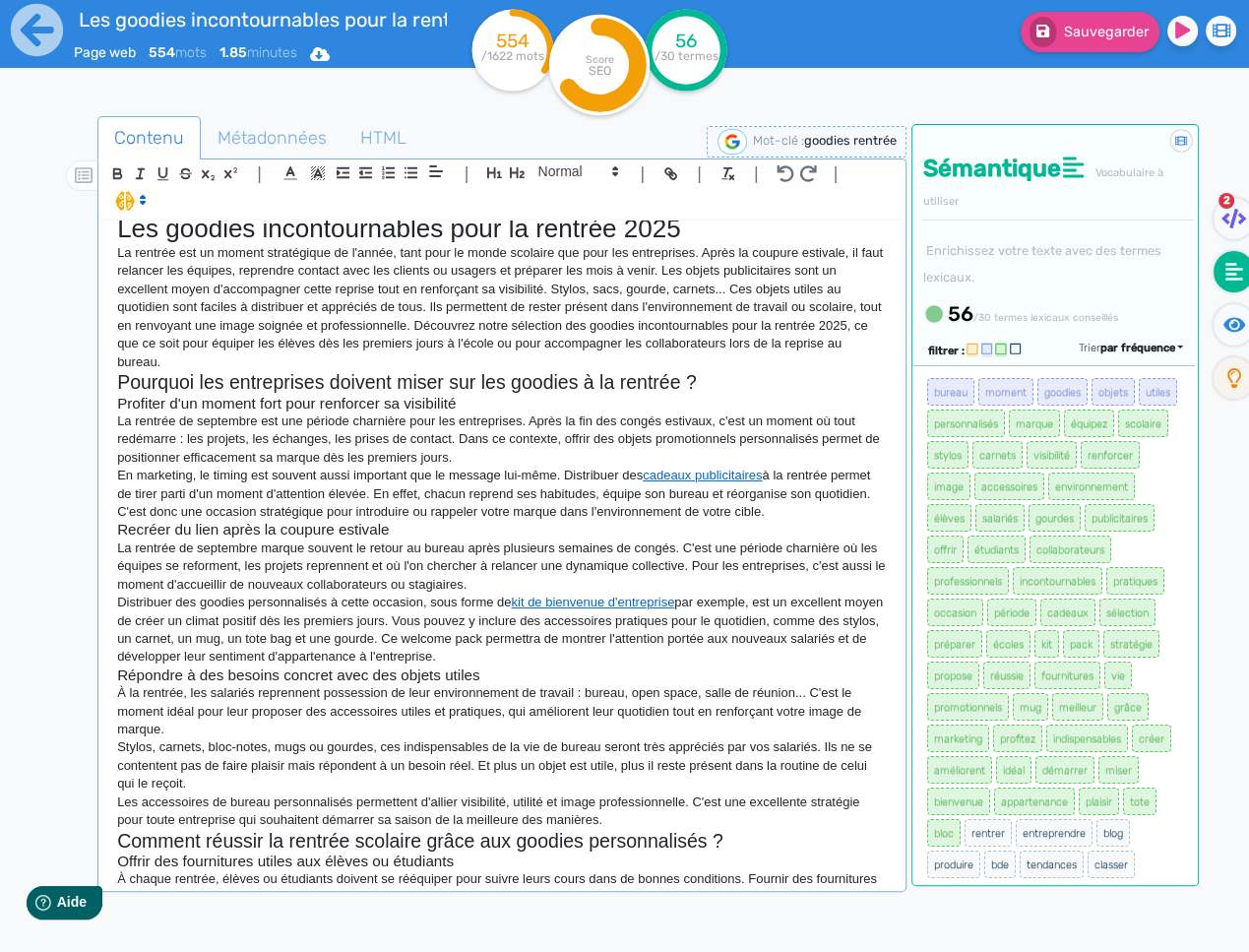 scroll, scrollTop: 36, scrollLeft: 0, axis: vertical 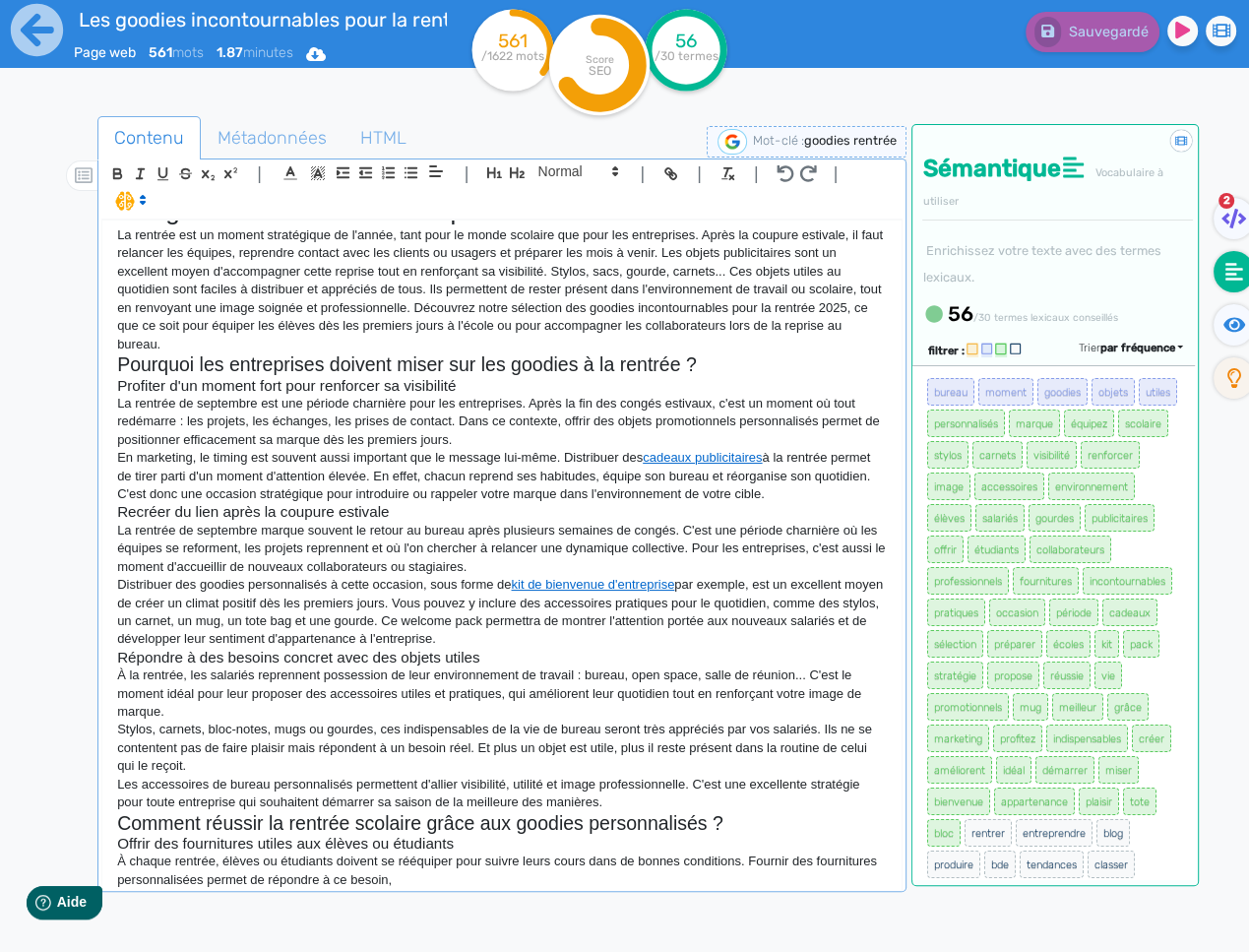 click on "À chaque rentrée, élèves ou étudiants doivent se rééquiper pour suivre leurs cours dans de bonnes conditions. Fournir des fournitures personnalisées permet de répondre à ce besoin," at bounding box center [502, 870] 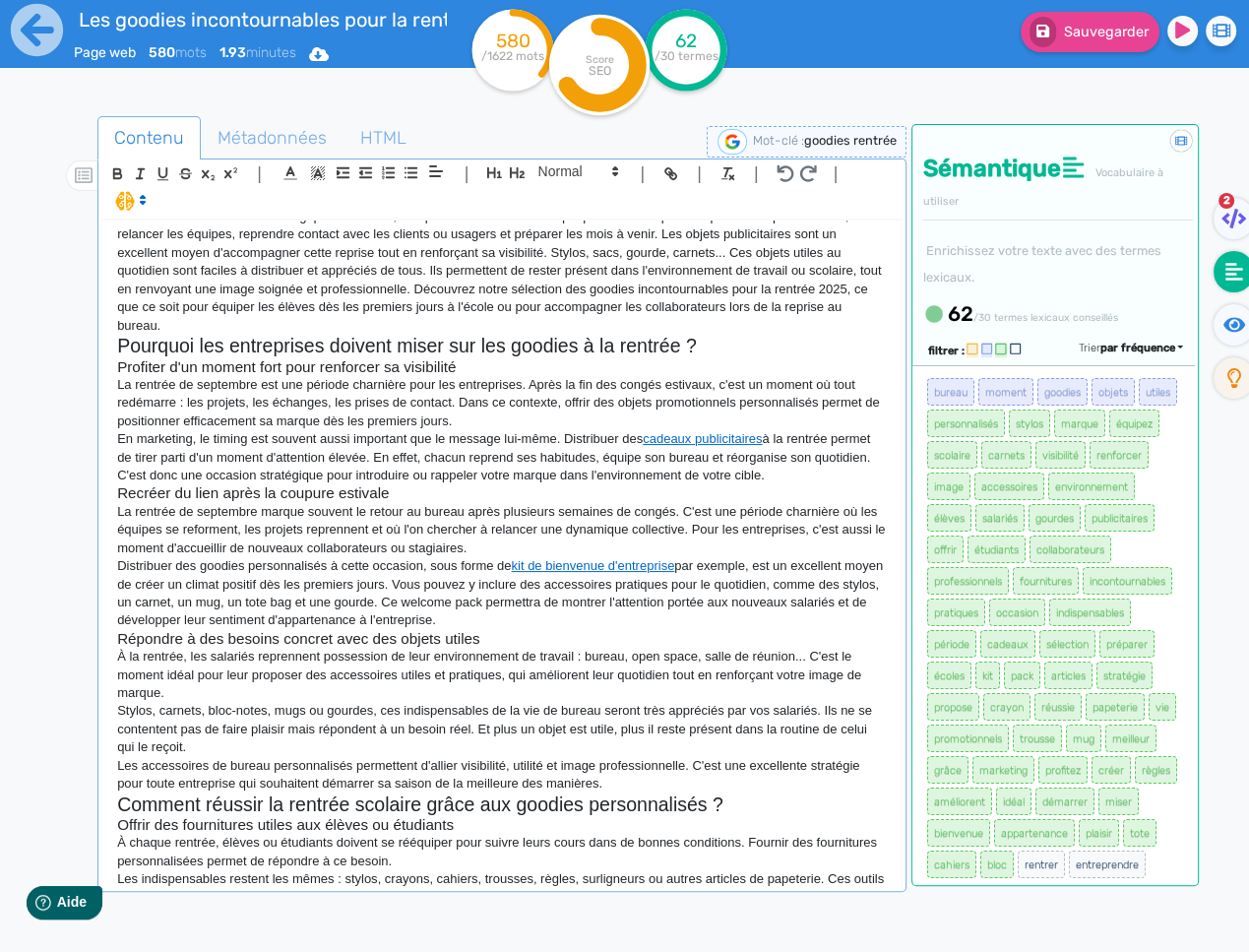 scroll, scrollTop: 73, scrollLeft: 0, axis: vertical 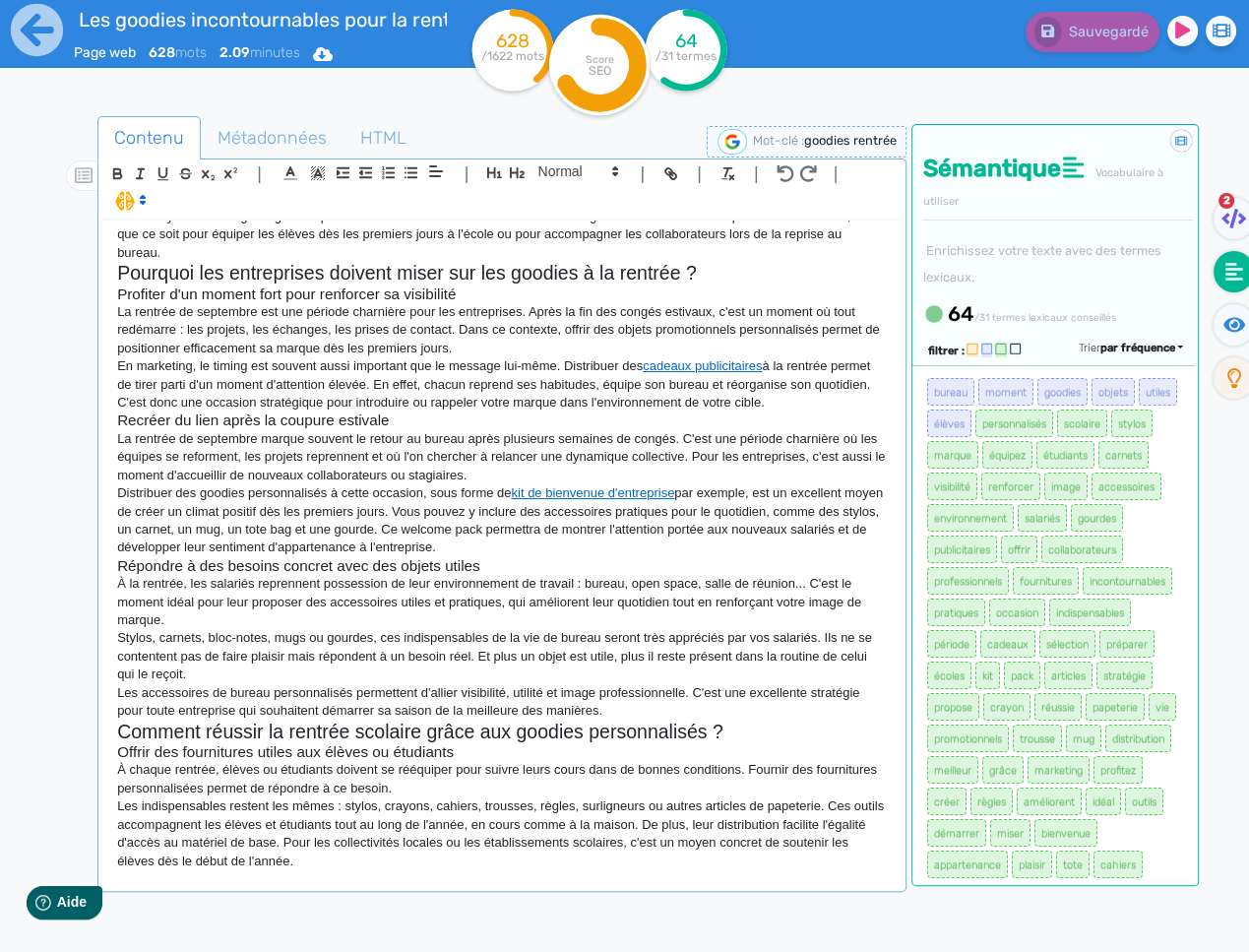 click at bounding box center [502, 879] 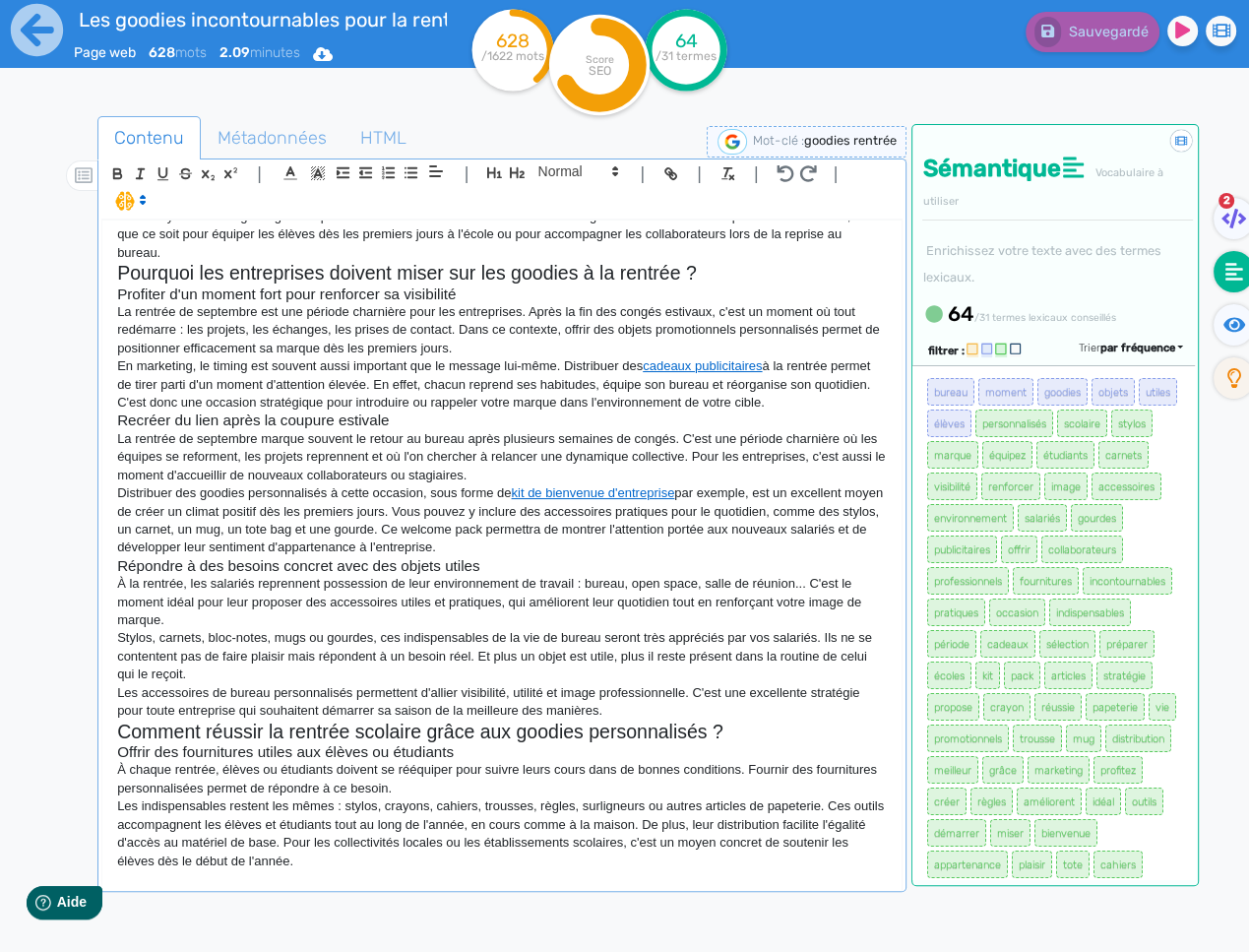click at bounding box center [502, 879] 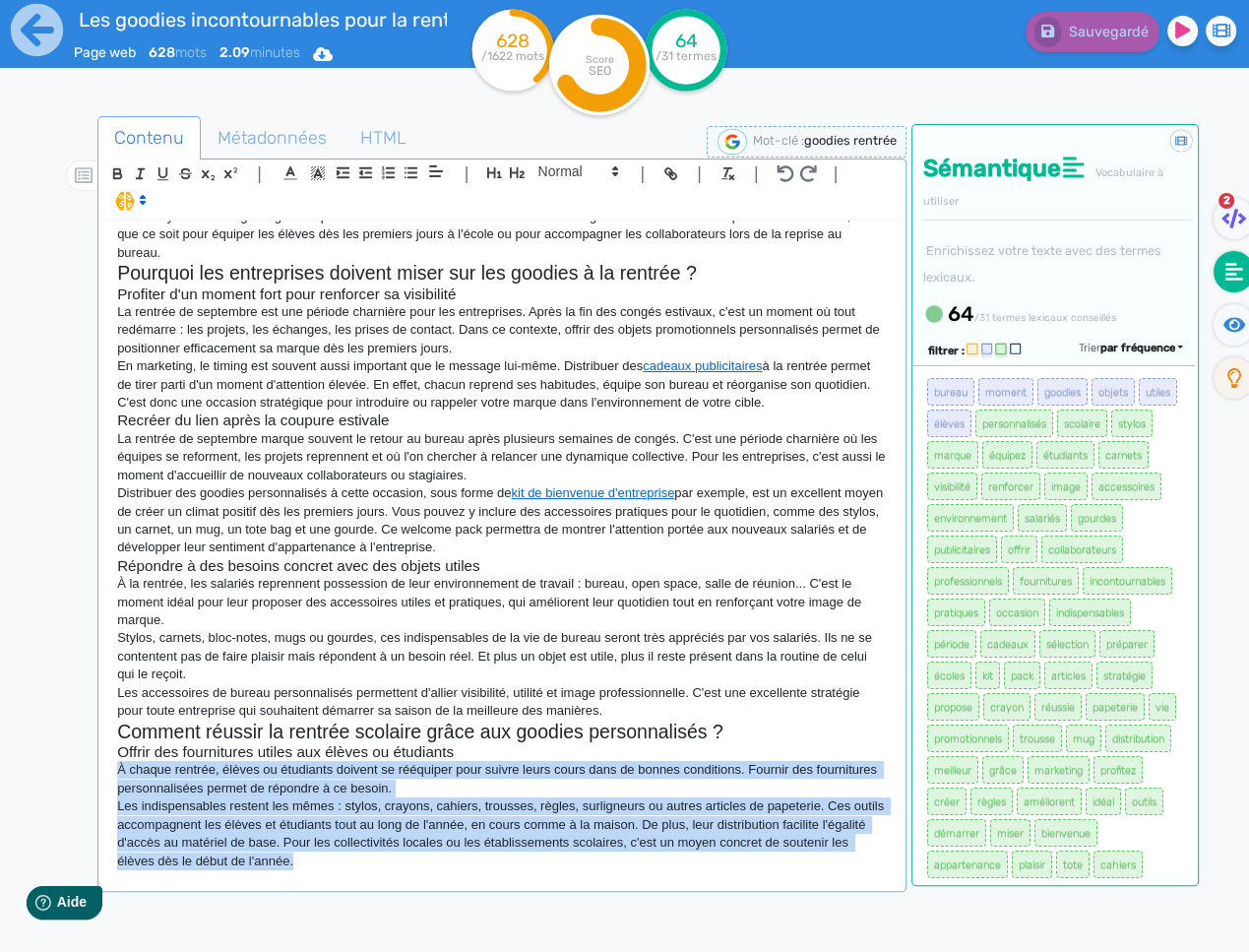 drag, startPoint x: 335, startPoint y: 859, endPoint x: 165, endPoint y: 786, distance: 185.01081 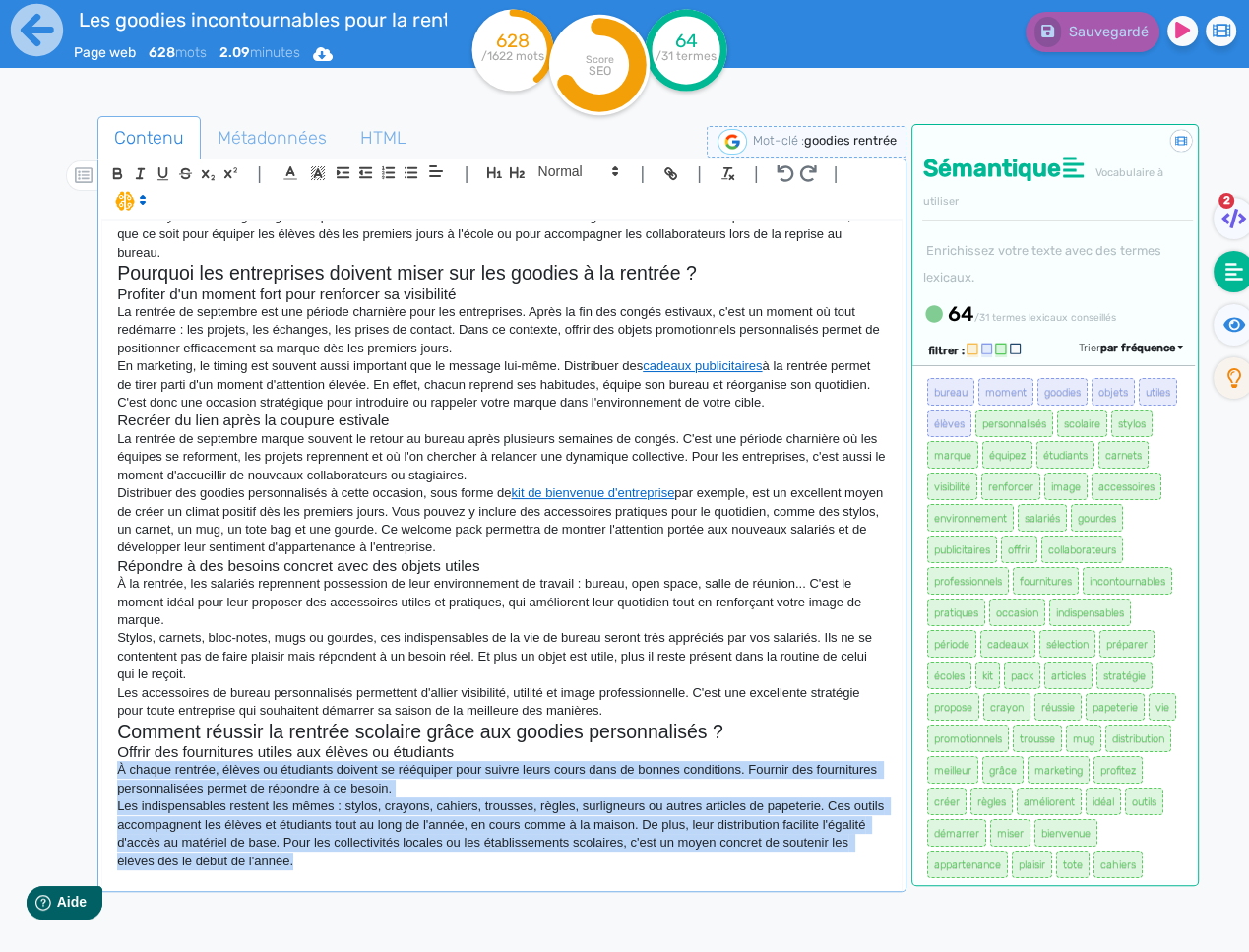 click on "Les goodies incontournables pour la rentrée 2025 La rentrée est un moment stratégique de l'année, tant pour le monde scolaire que pour les entreprises. Après la coupure estivale, il faut relancer les équipes, reprendre contact avec les clients ou usagers et préparer les mois à venir. Les objets publicitaires sont un excellent moyen d'accompagner cette reprise tout en renforçant sa visibilité. Stylos, sacs, gourde, carnets... Ces objets utiles au quotidien sont faciles à distribuer et appréciés de tous. Ils permettent de rester présent dans l'environnement de travail ou scolaire, tout en renvoyant une image soignée et professionnelle. Découvrez notre sélection des goodies incontournables pour la rentrée 2025, ce que ce soit pour équiper les élèves dès les premiers jours à l'école ou pour accompagner les collaborateurs lors de la reprise au bureau. Pourquoi les entreprises doivent miser sur les goodies à la rentrée ? Profiter d'un moment fort pour renforcer sa visibilité" at bounding box center [502, 553] 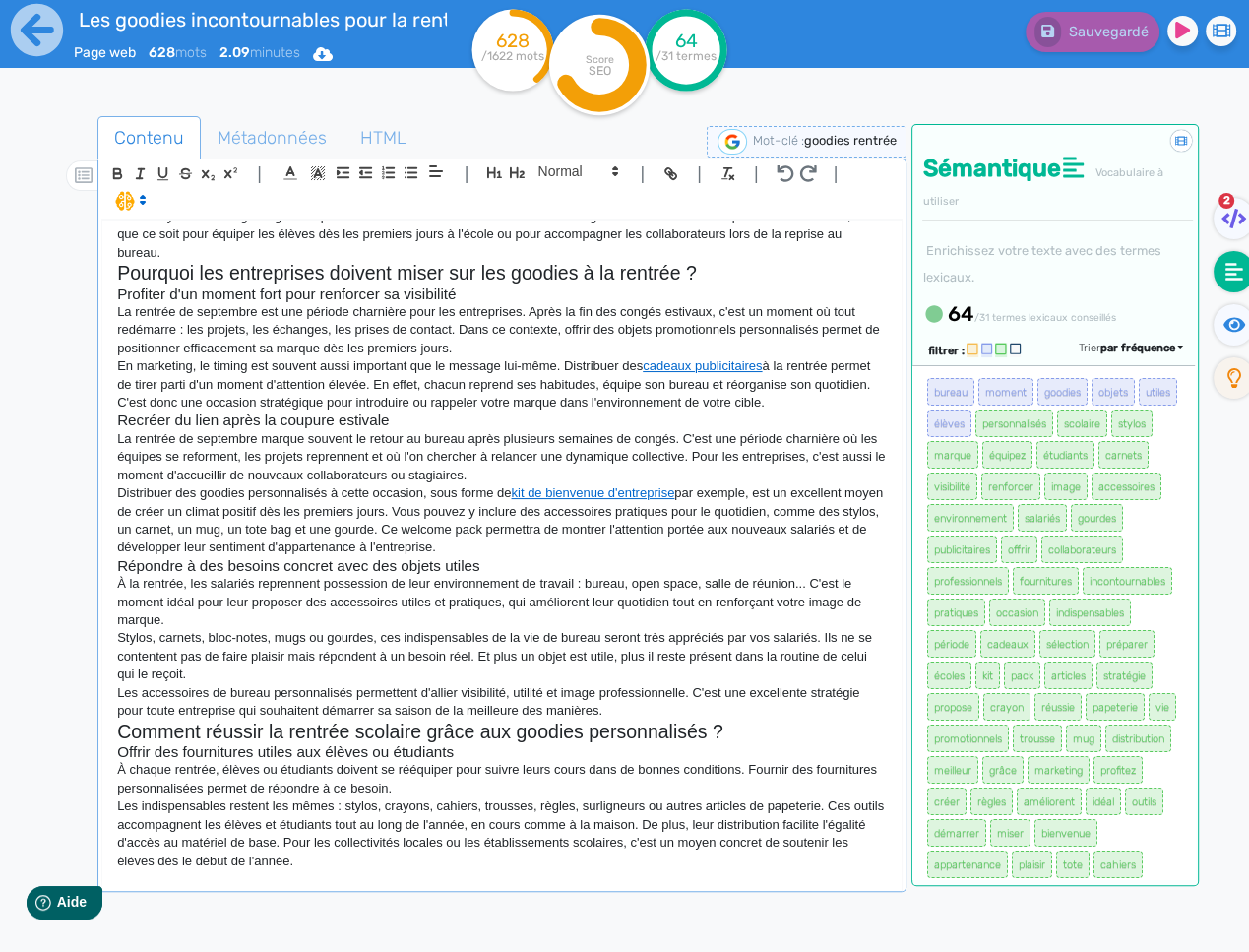 click on "À chaque rentrée, élèves ou étudiants doivent se rééquiper pour suivre leurs cours dans de bonnes conditions. Fournir des fournitures personnalisées permet de répondre à ce besoin." at bounding box center (502, 779) 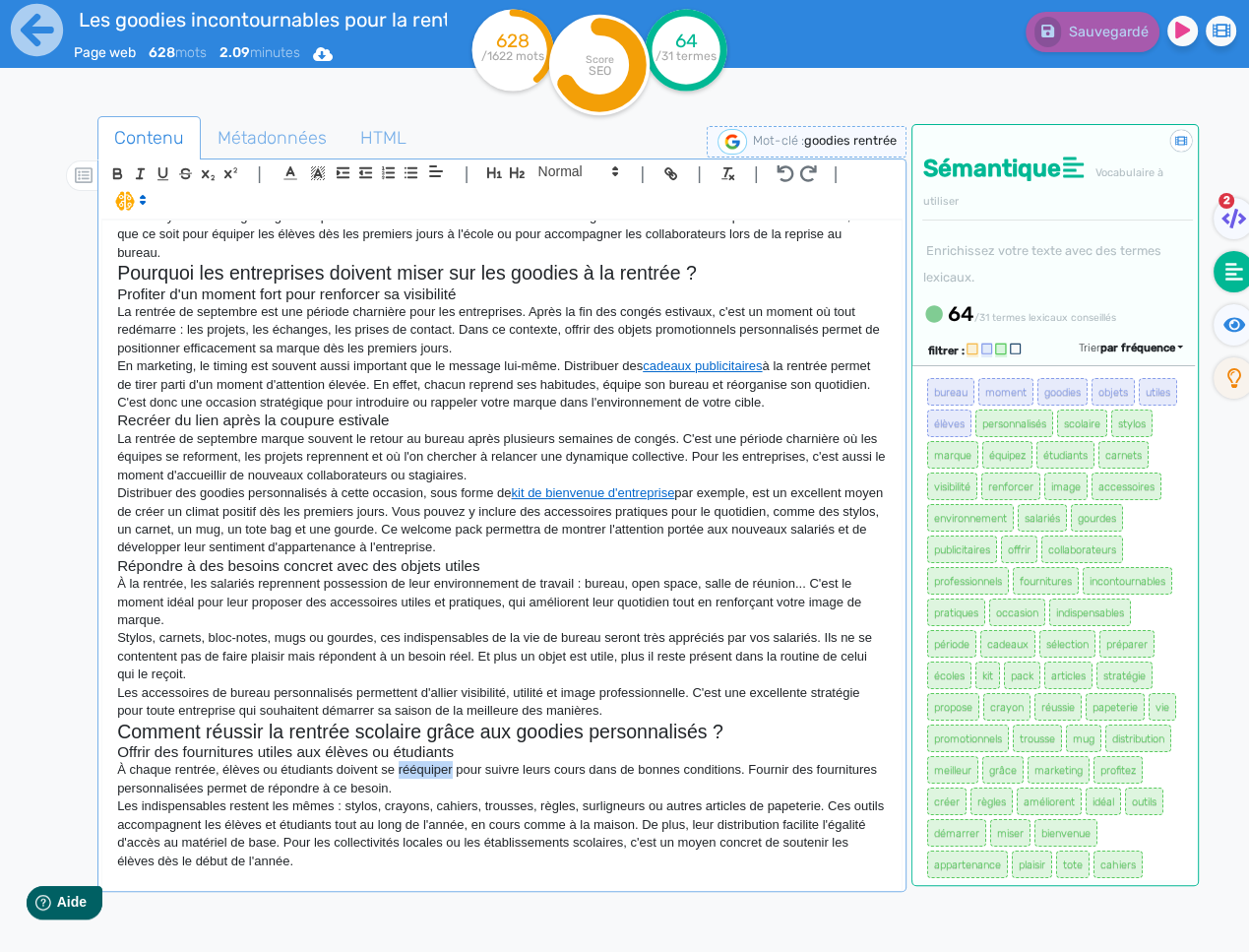 click on "À chaque rentrée, élèves ou étudiants doivent se rééquiper pour suivre leurs cours dans de bonnes conditions. Fournir des fournitures personnalisées permet de répondre à ce besoin." at bounding box center (502, 779) 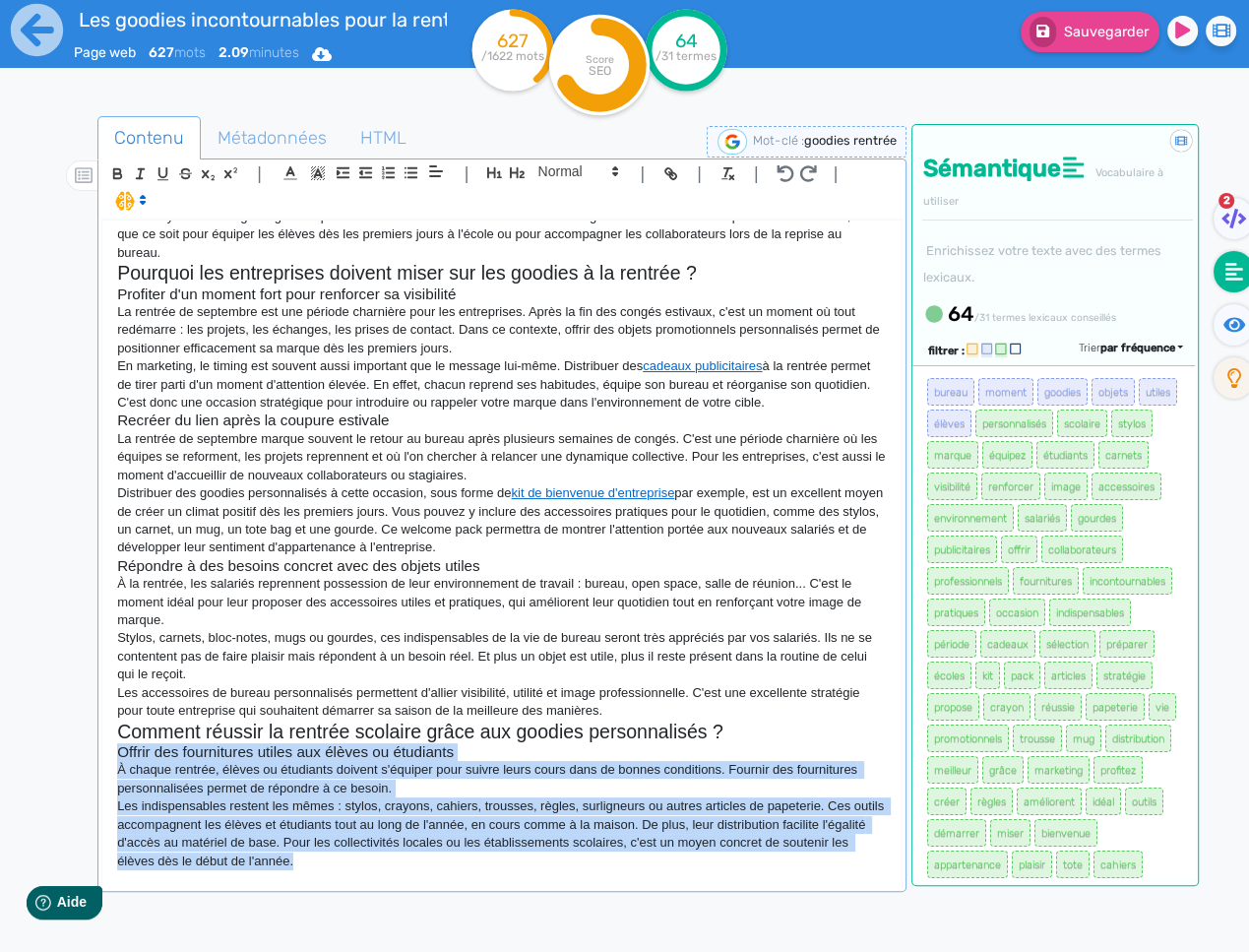 drag, startPoint x: 351, startPoint y: 864, endPoint x: 120, endPoint y: 756, distance: 255 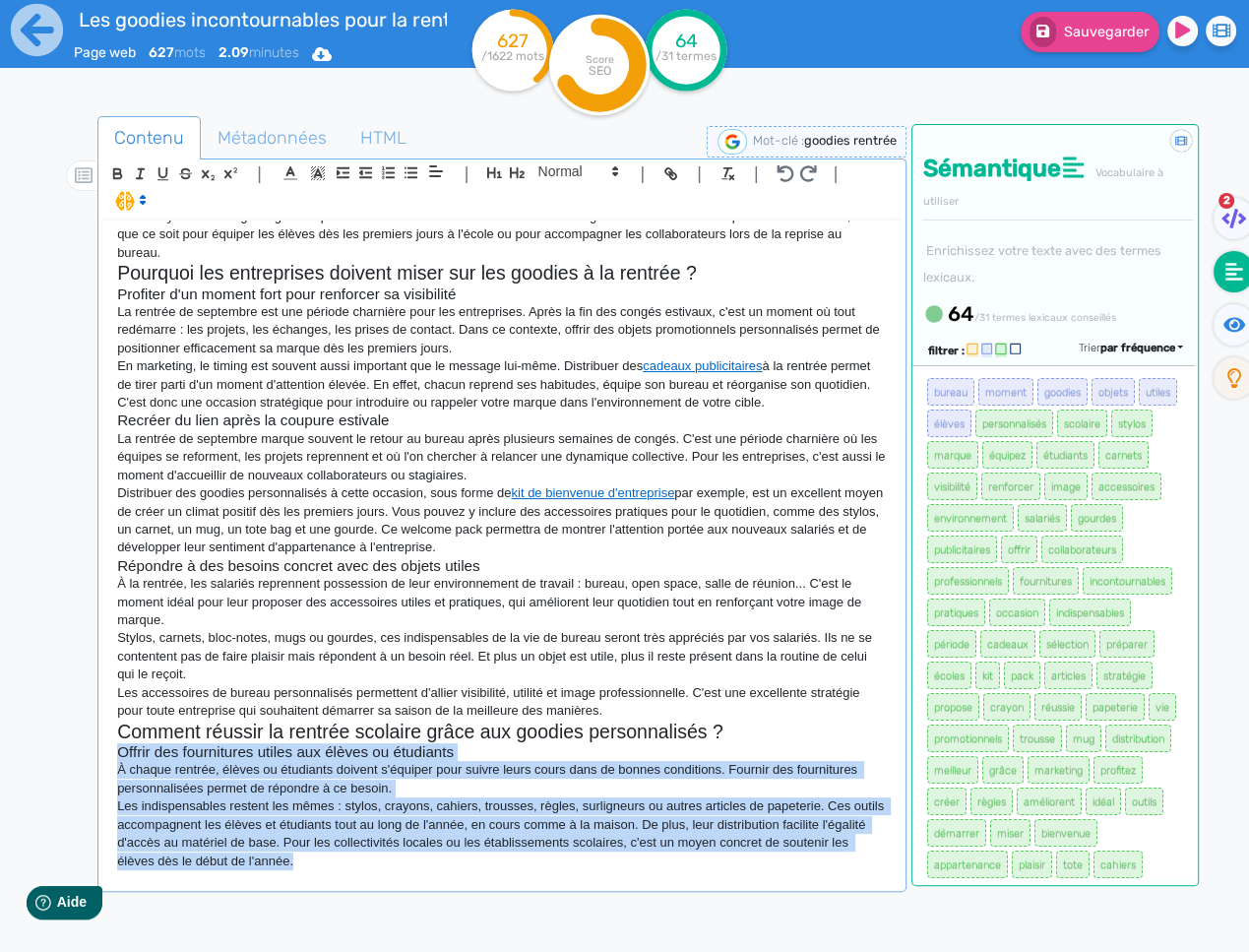 click on "Les goodies incontournables pour la rentrée 2025 La rentrée est un moment stratégique de l'année, tant pour le monde scolaire que pour les entreprises. Après la coupure estivale, il faut relancer les équipes, reprendre contact avec les clients ou usagers et préparer les mois à venir. Les objets publicitaires sont un excellent moyen d'accompagner cette reprise tout en renforçant sa visibilité. Stylos, sacs, gourde, carnets... Ces objets utiles au quotidien sont faciles à distribuer et appréciés de tous. Ils permettent de rester présent dans l'environnement de travail ou scolaire, tout en renvoyant une image soignée et professionnelle. Découvrez notre sélection des goodies incontournables pour la rentrée 2025, ce que ce soit pour équiper les élèves dès les premiers jours à l'école ou pour accompagner les collaborateurs lors de la reprise au bureau. Pourquoi les entreprises doivent miser sur les goodies à la rentrée ? Profiter d'un moment fort pour renforcer sa visibilité" at bounding box center (502, 553) 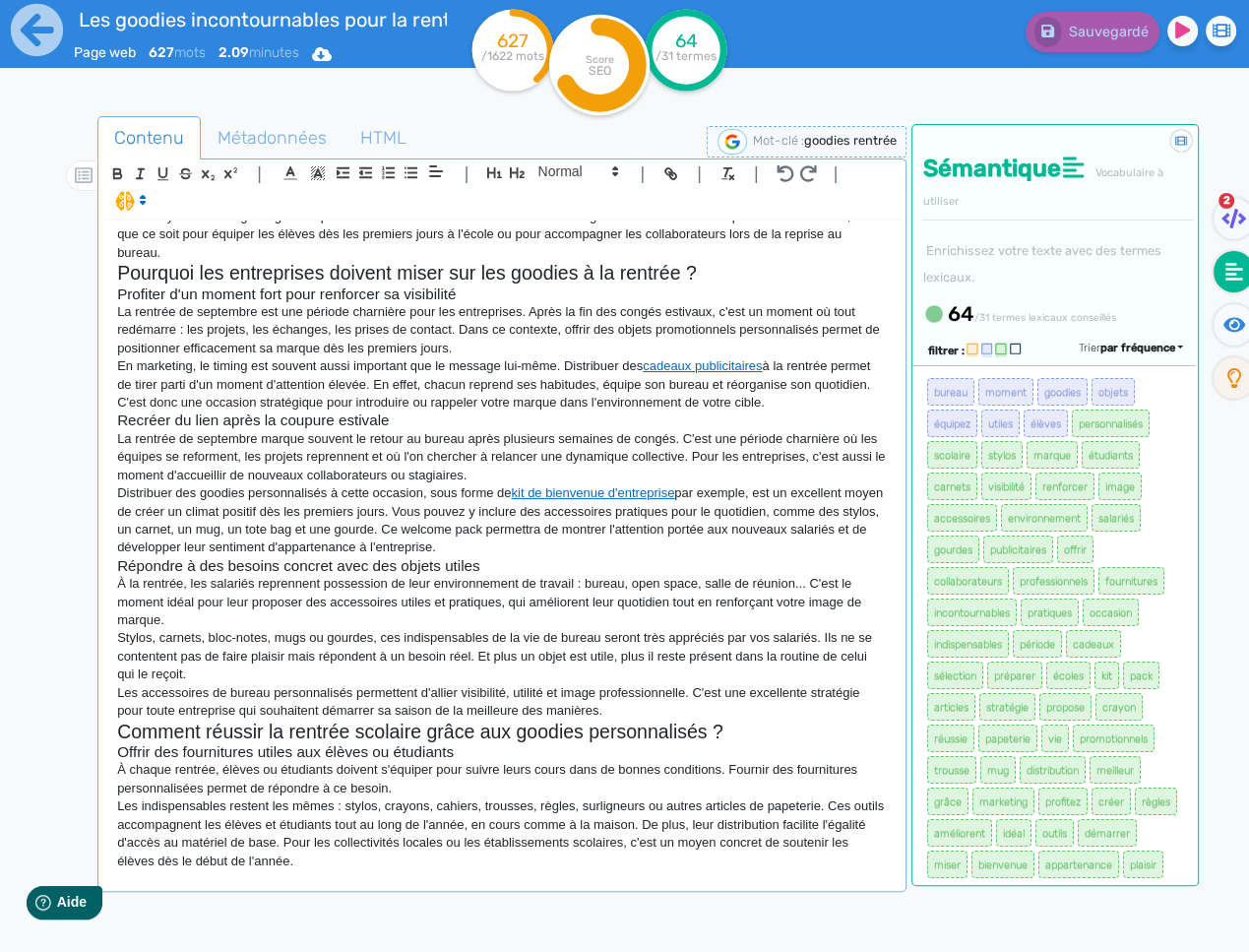 click on "|                                                                                                                                                                                                         |               H3 H4 H5 H6 Normal |         |             | |       Les goodies incontournables pour la rentrée [YEAR] Pourquoi les entreprises doivent miser sur les goodies à la rentrée ? Profiter d'un moment fort pour renforcer sa visibilité La rentrée de [MONTH] est une période charnière pour les entreprises. Après la fin des congés estivaux, c'est un moment où tout redémarre : les projets, les échanges, les prises de contact. Dans ce contexte, offrir des objets promotionnels personnalisés permet de positionner efficacement sa marque dès les premiers jours. En marketing, le timing est souvent aussi important que le message lui-même. Distribuer des  cadeaux publicitaires Recréer du lien après la coupure estivale kit de bienvenue d'entreprise      < >" at bounding box center (502, 525) 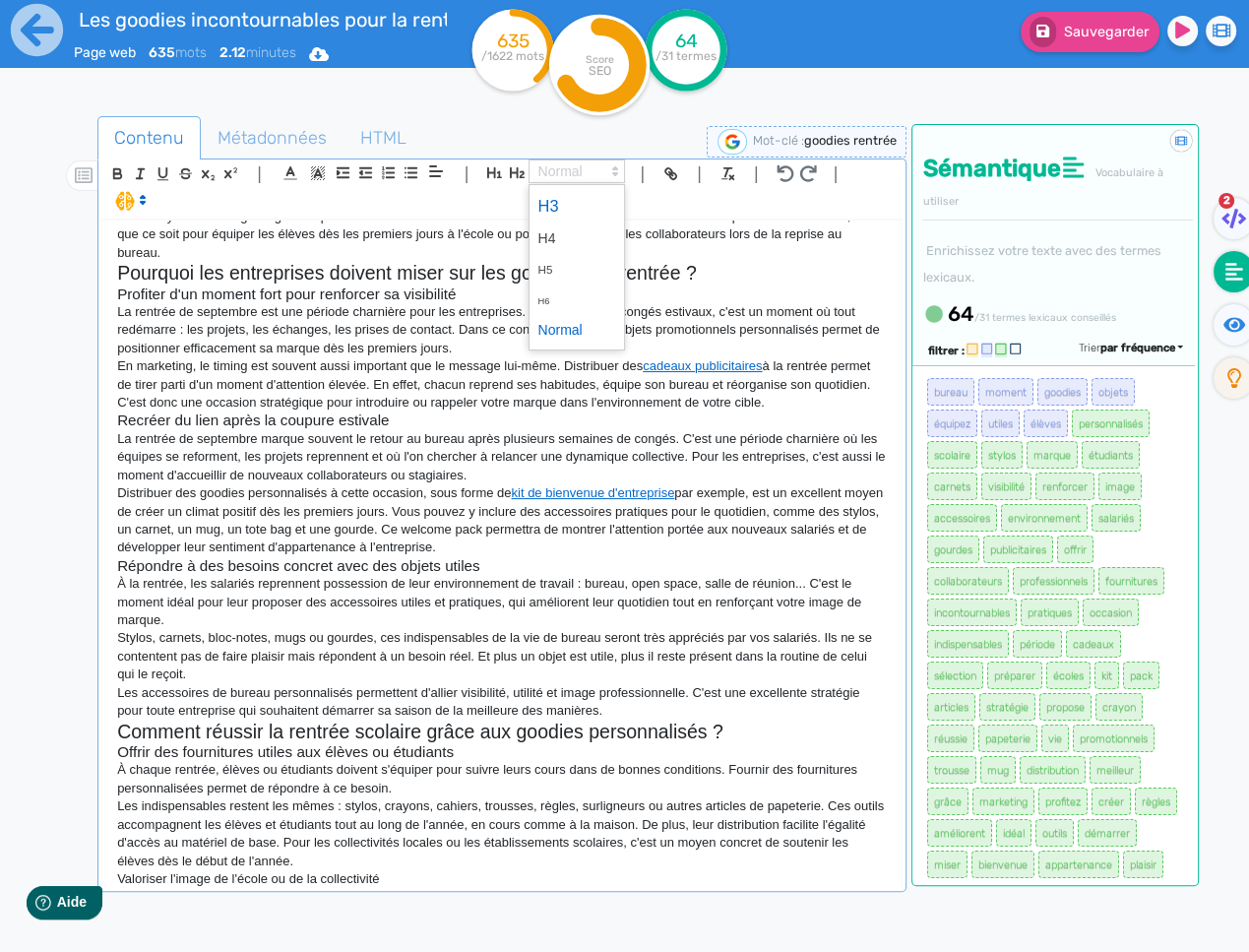 drag, startPoint x: 546, startPoint y: 174, endPoint x: 550, endPoint y: 193, distance: 19.416488 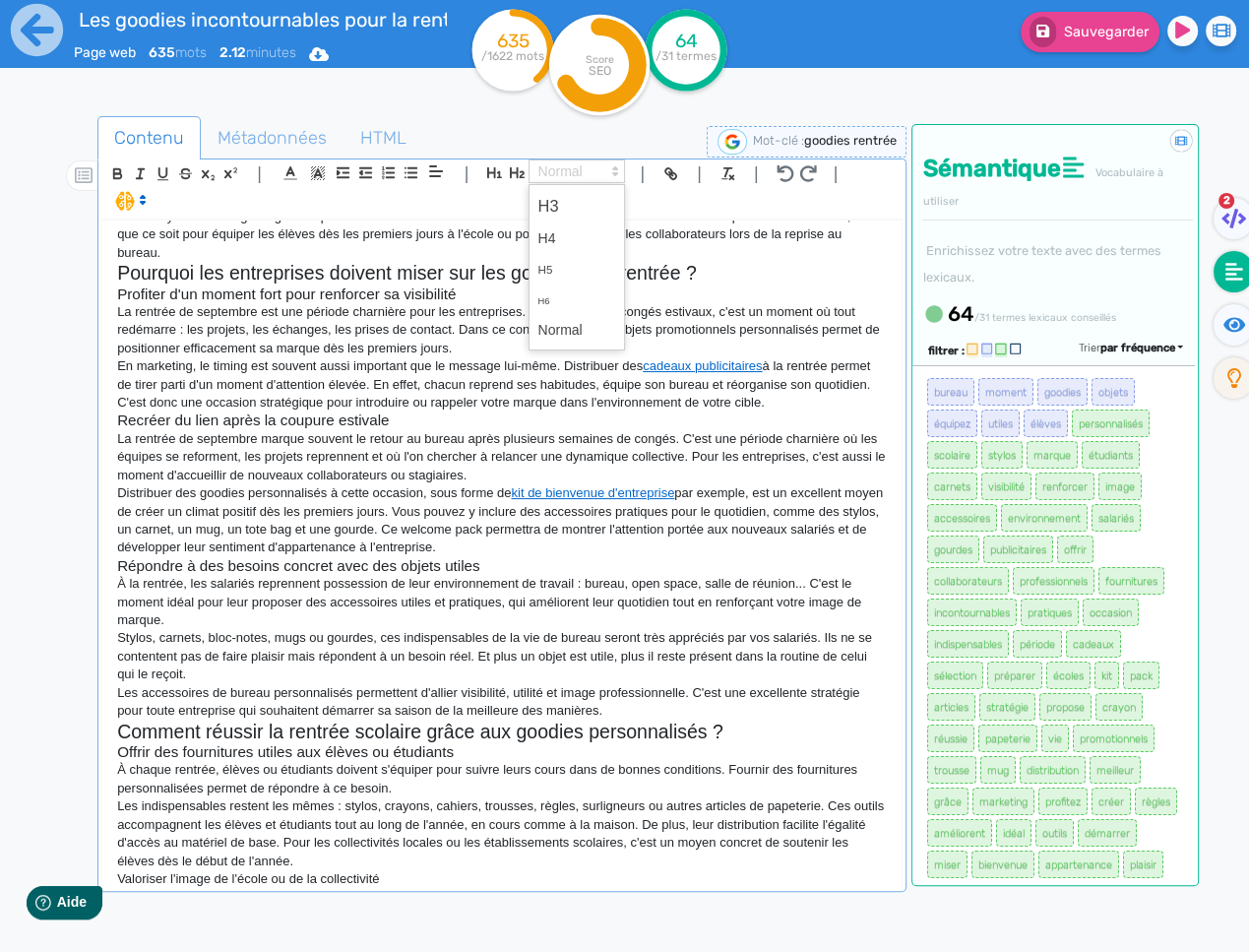 click at bounding box center [577, 206] 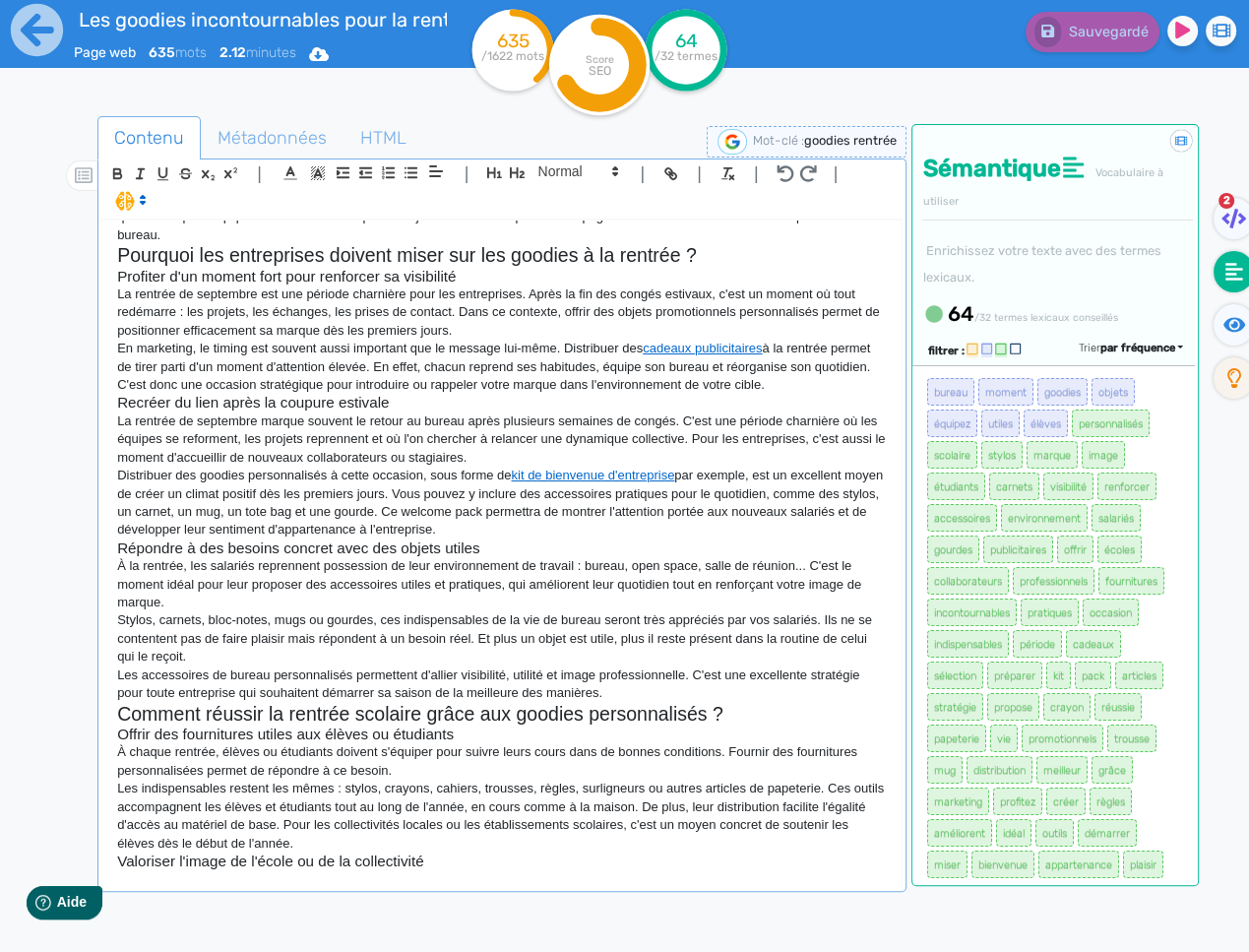 scroll, scrollTop: 146, scrollLeft: 0, axis: vertical 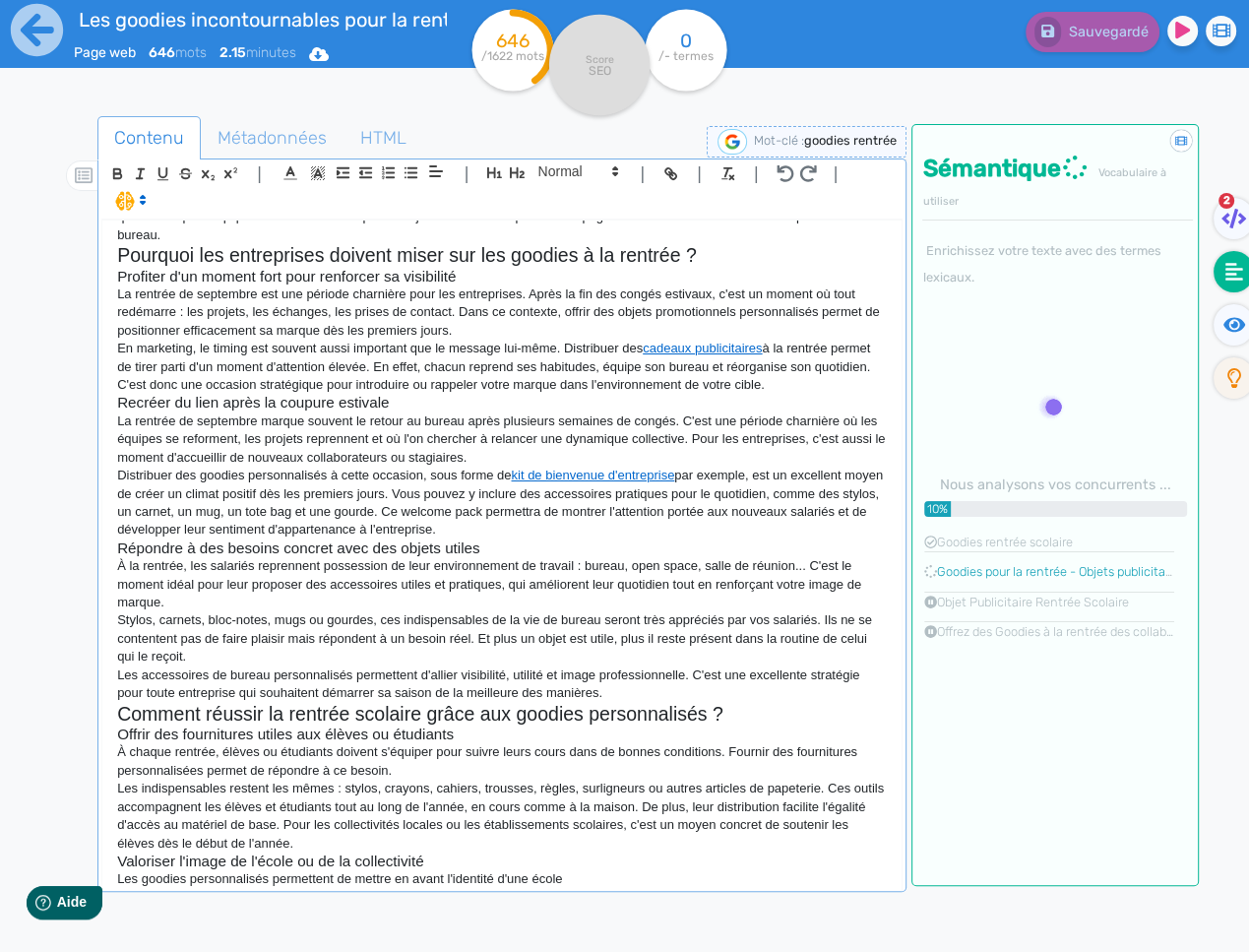 click on "Les goodies personnalisés permettent de mettre en avant l'identité d'une école" at bounding box center (502, 879) 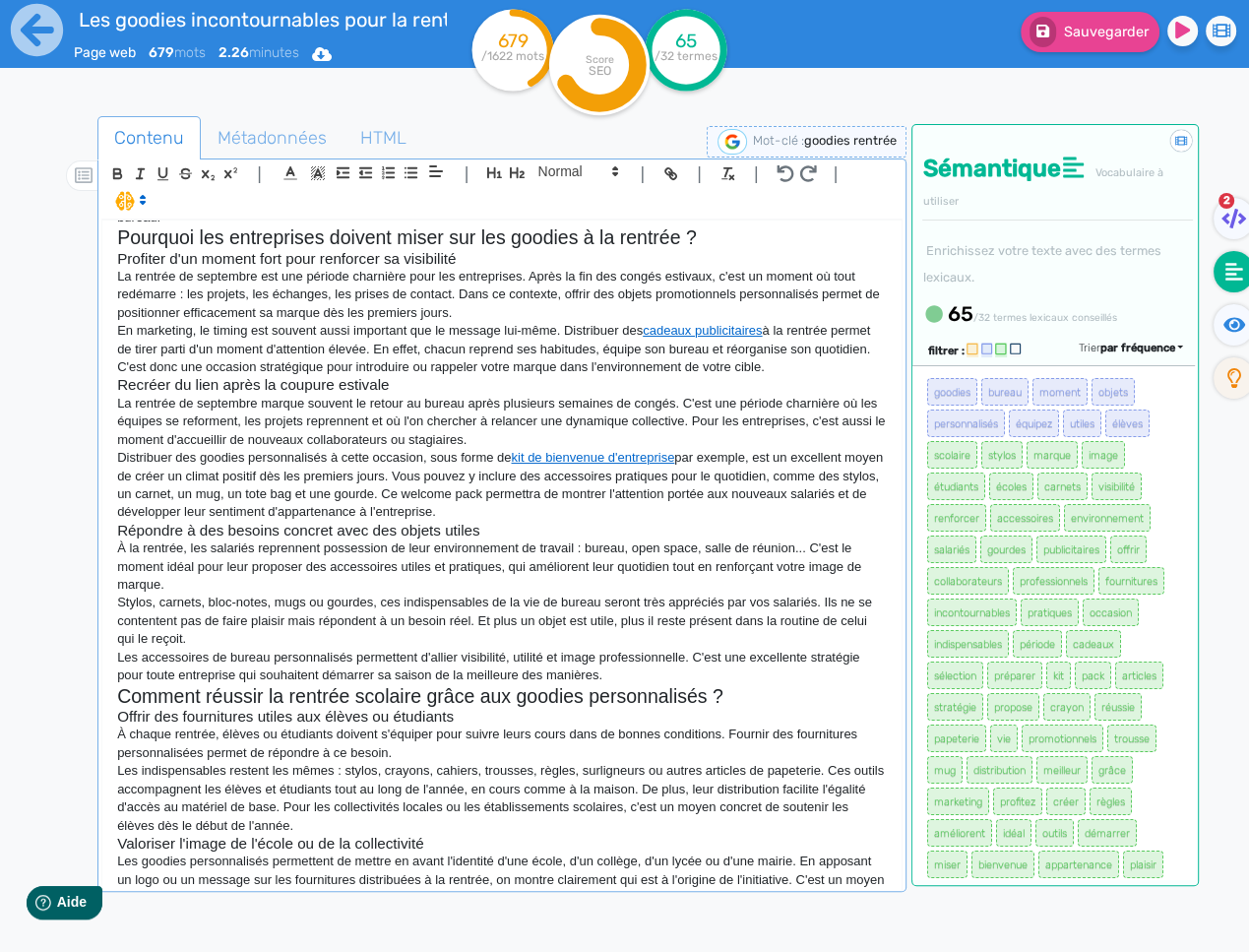 scroll, scrollTop: 182, scrollLeft: 0, axis: vertical 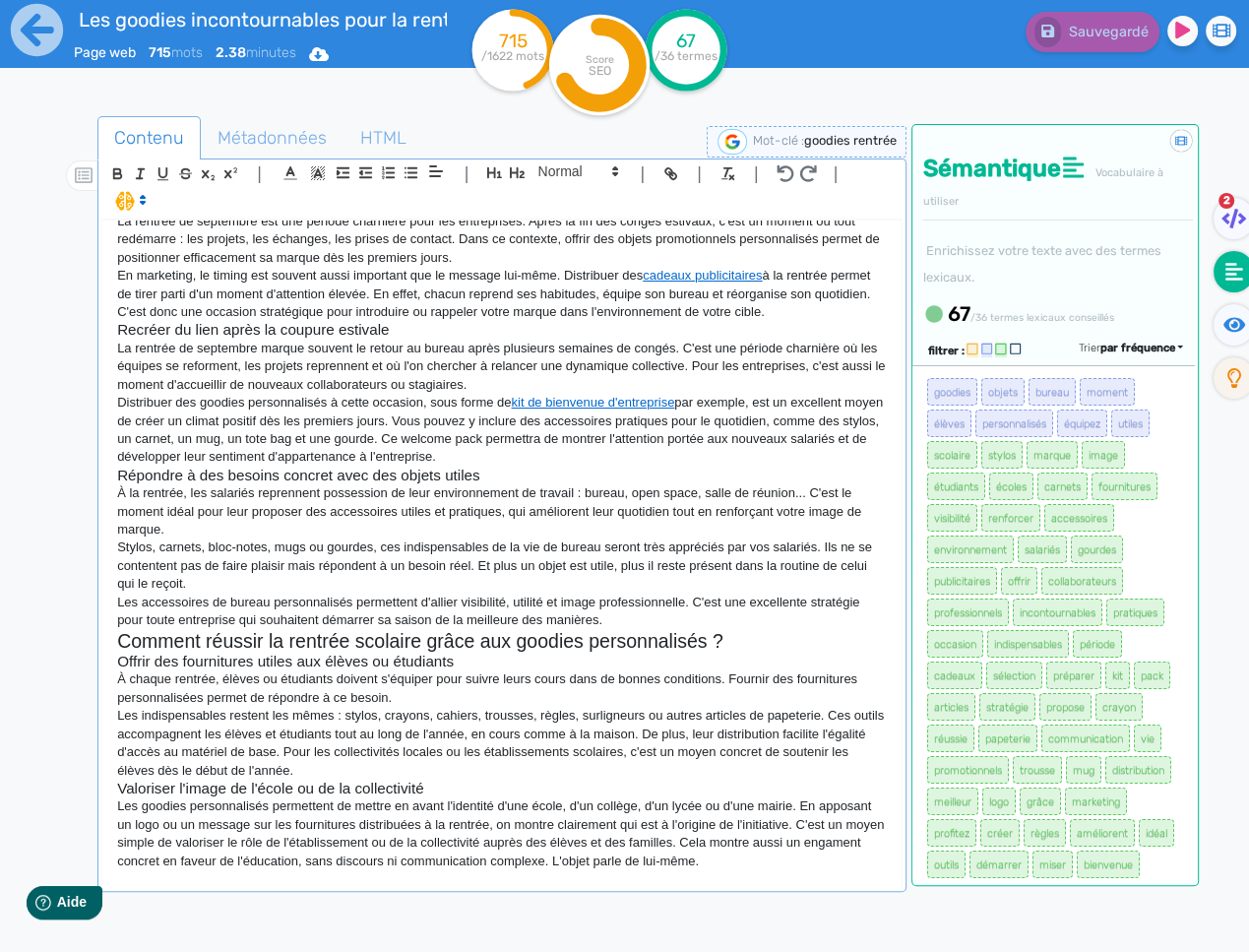 click at bounding box center (502, 879) 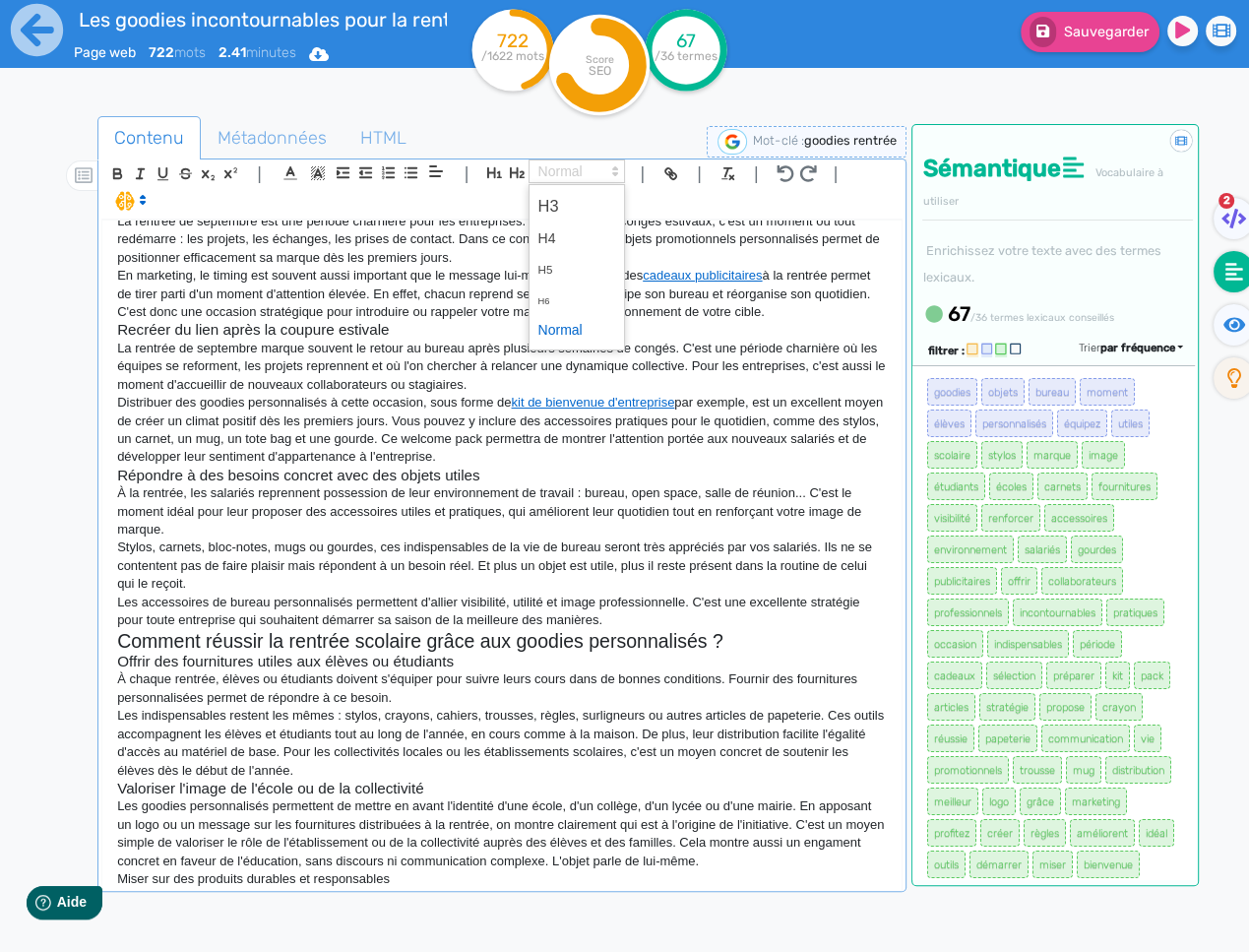 click at bounding box center (577, 171) 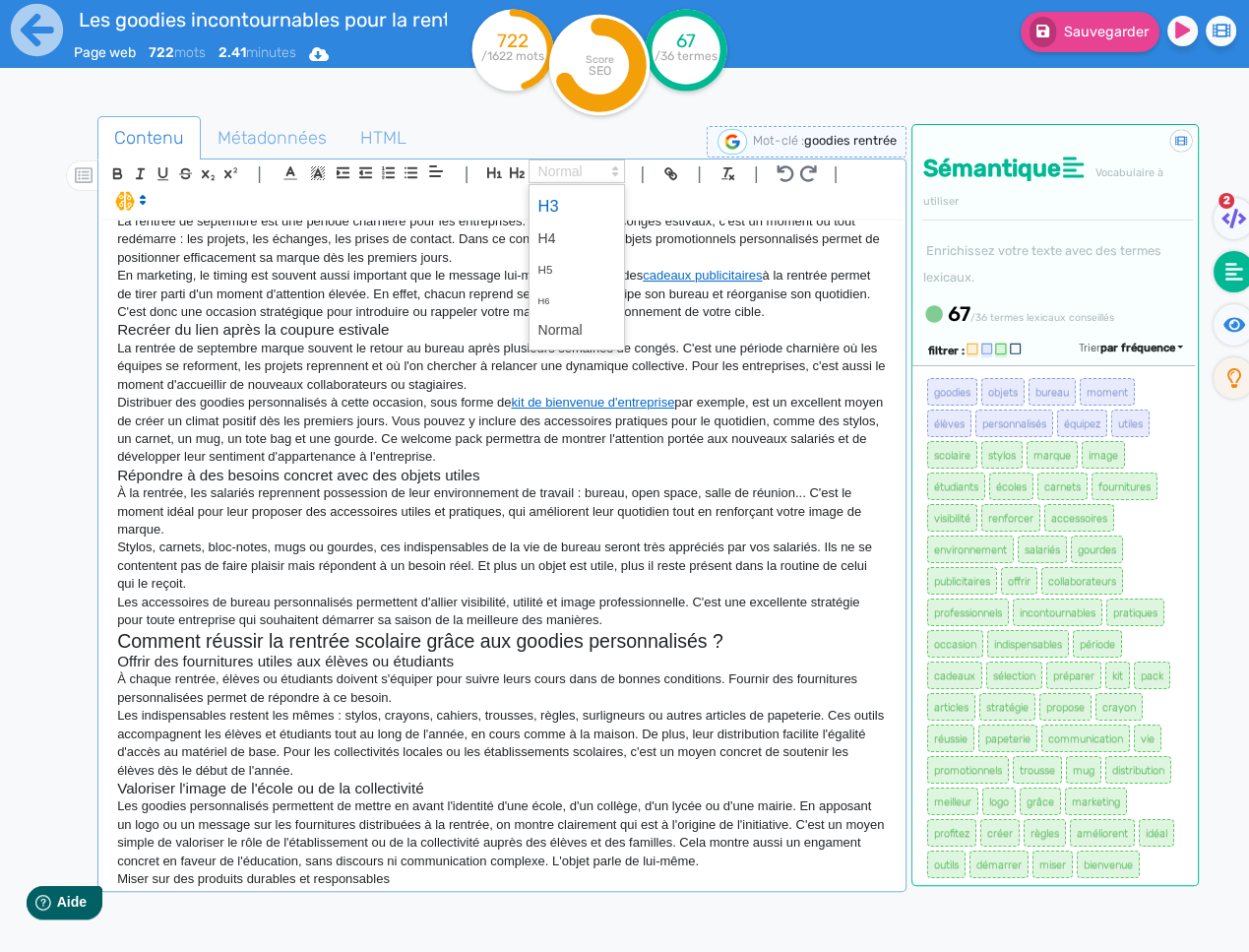 click at bounding box center [577, 206] 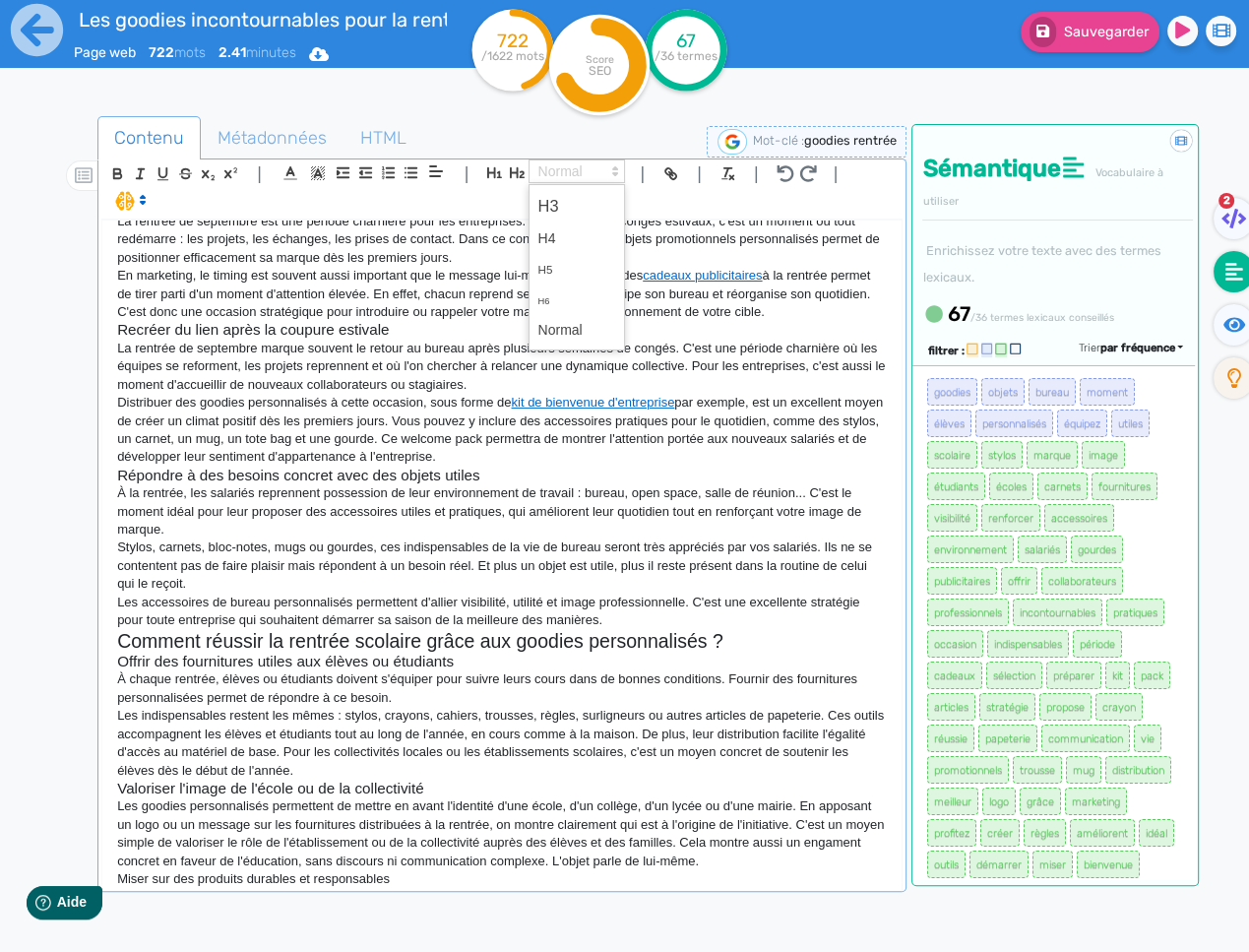 scroll, scrollTop: 219, scrollLeft: 0, axis: vertical 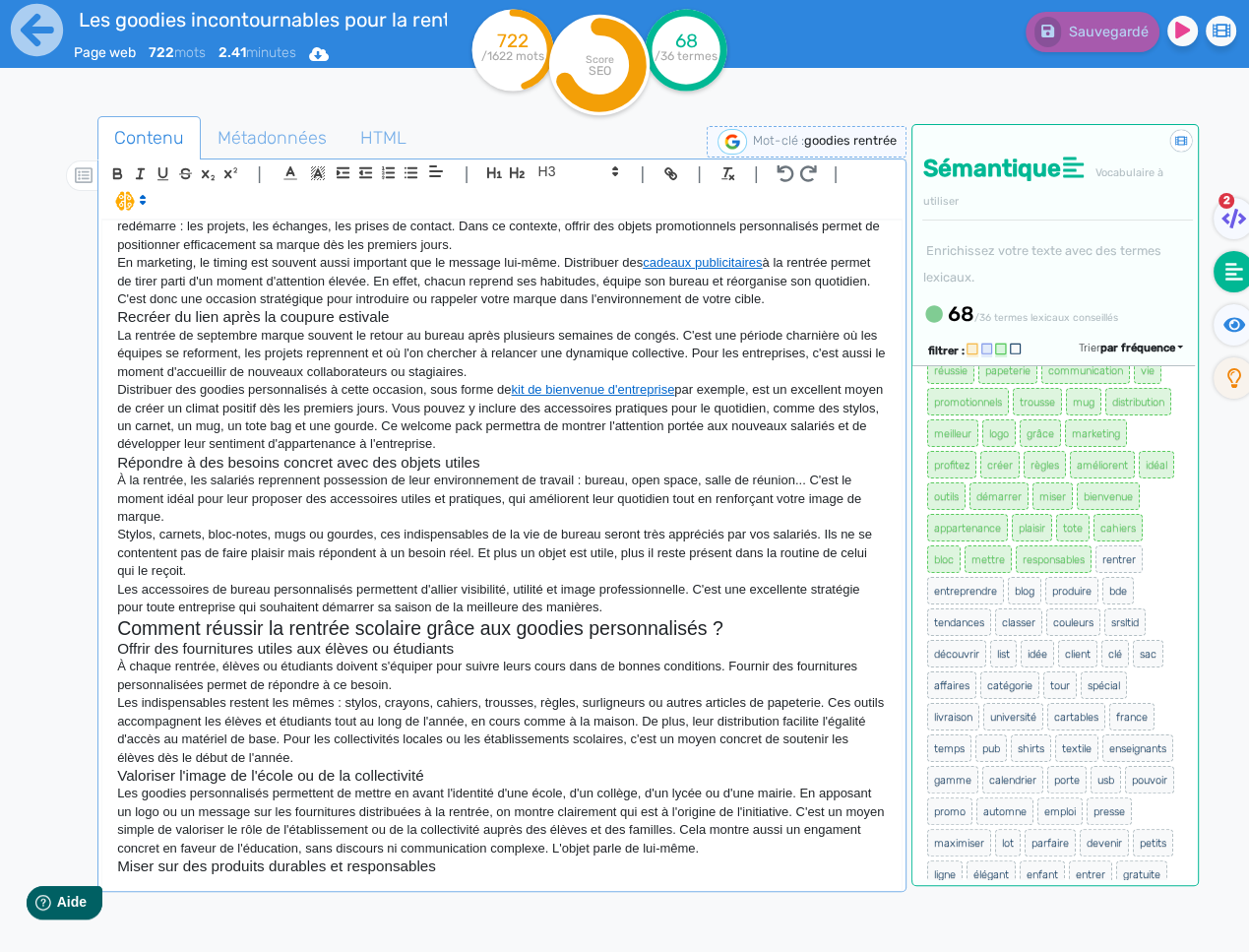 click on "Les goodies incontournables pour la rentrée 2025 La rentrée est un moment stratégique de l'année, tant pour le monde scolaire que pour les entreprises. Après la coupure estivale, il faut relancer les équipes, reprendre contact avec les clients ou usagers et préparer les mois à venir. Les objets publicitaires sont un excellent moyen d'accompagner cette reprise tout en renforçant sa visibilité. Stylos, sacs, gourde, carnets... Ces objets utiles au quotidien sont faciles à distribuer et appréciés de tous. Ils permettent de rester présent dans l'environnement de travail ou scolaire, tout en renvoyant une image soignée et professionnelle. Découvrez notre sélection des goodies incontournables pour la rentrée 2025, ce que ce soit pour équiper les élèves dès les premiers jours à l'école ou pour accompagner les collaborateurs lors de la reprise au bureau. Pourquoi les entreprises doivent miser sur les goodies à la rentrée ? Profiter d'un moment fort pour renforcer sa visibilité" at bounding box center (502, 553) 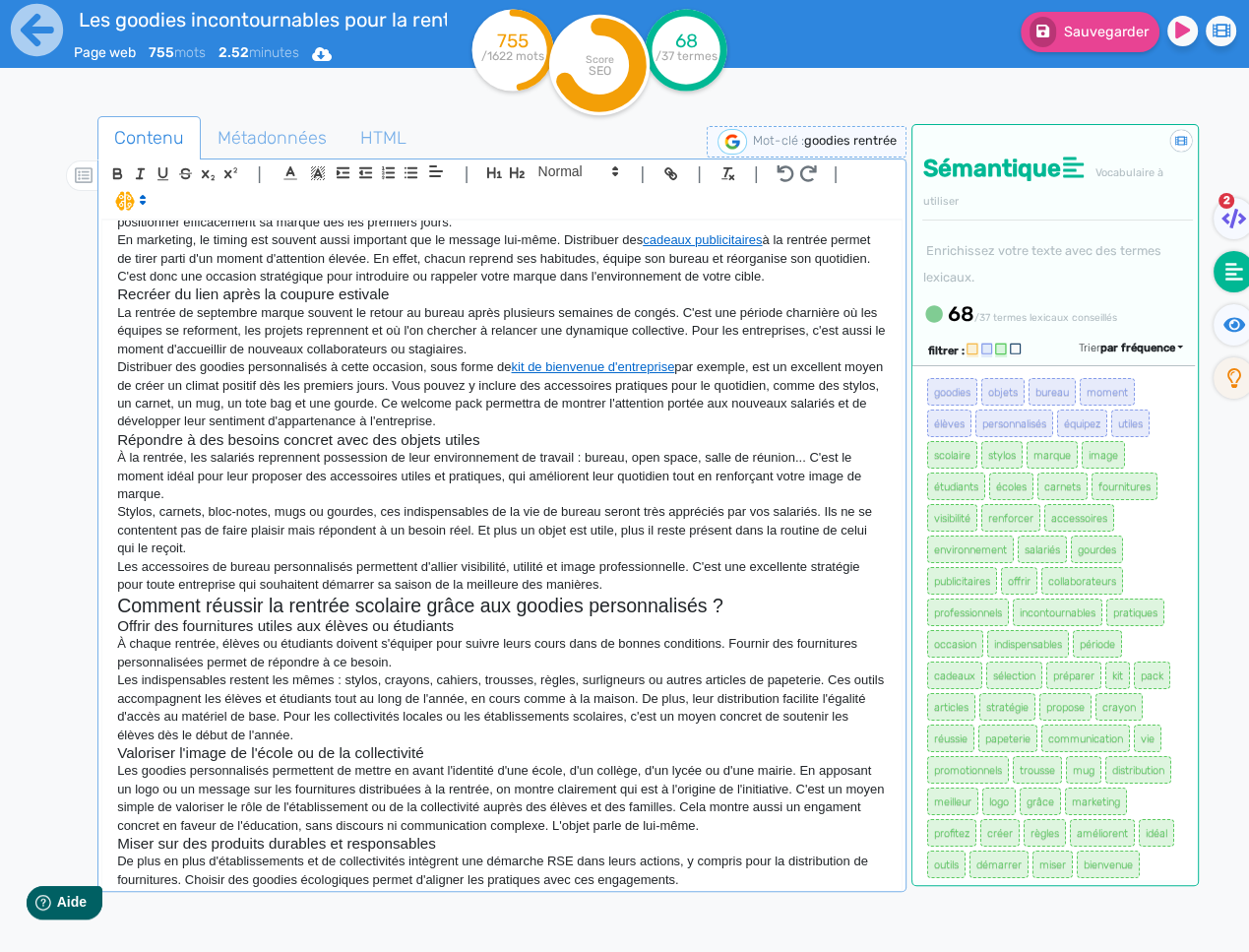 scroll, scrollTop: 273, scrollLeft: 0, axis: vertical 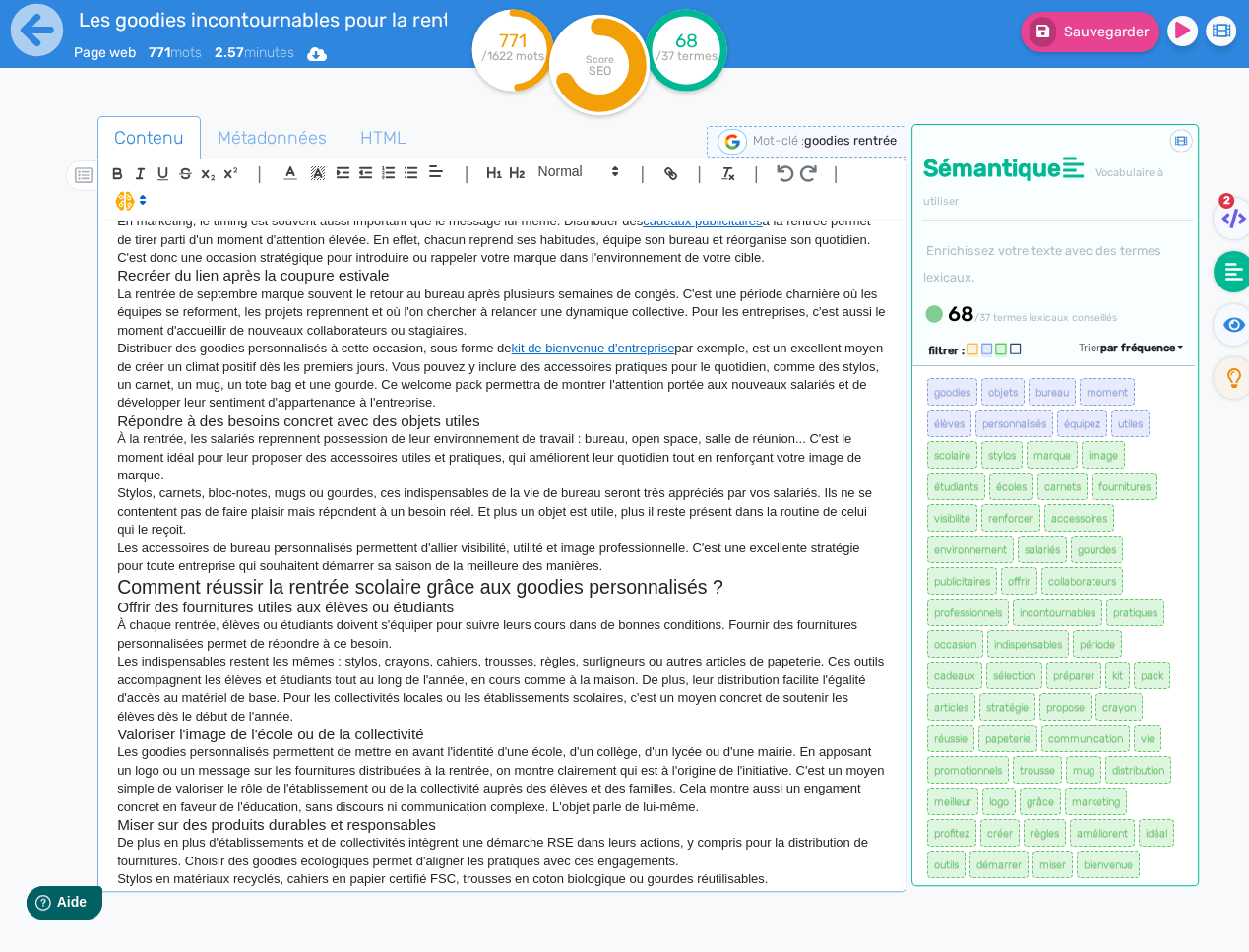 click on "Stylos en matériaux recyclés, cahiers en papier certifié FSC, trousses en coton biologique ou gourdes réutilisables." at bounding box center [502, 879] 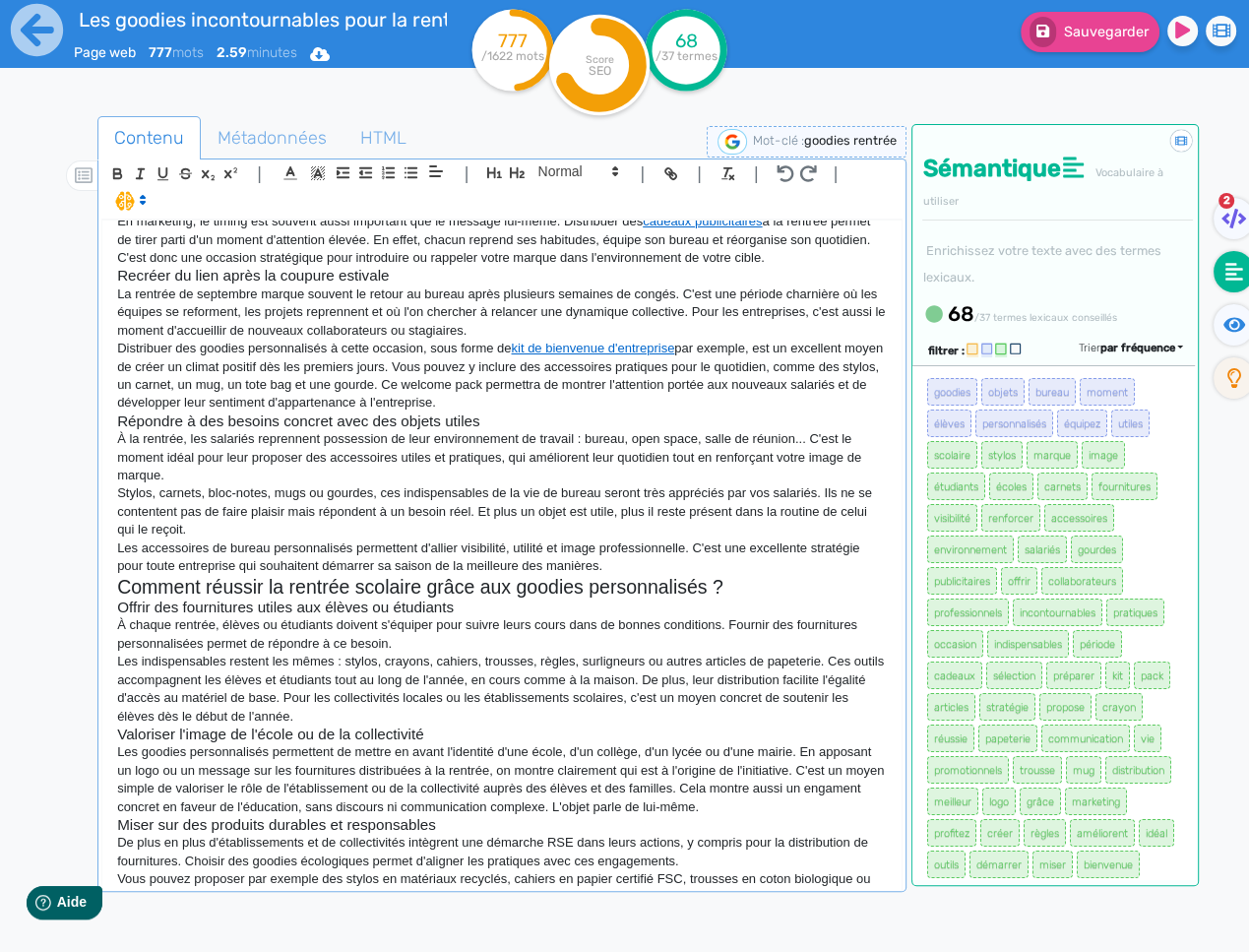 scroll, scrollTop: 304, scrollLeft: 0, axis: vertical 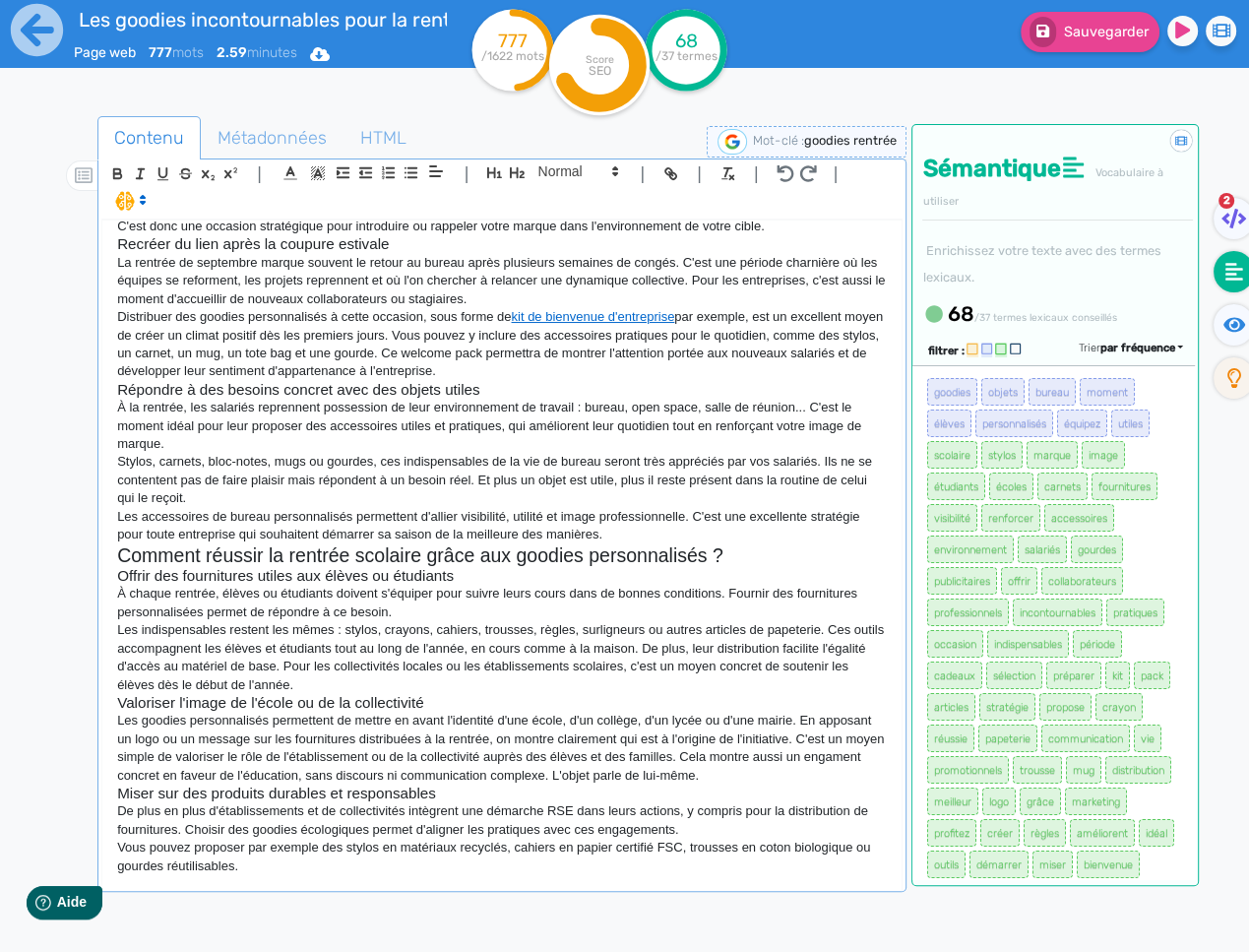 click on "Vous pouvez proposer par exemple des stylos en matériaux recyclés, cahiers en papier certifié FSC, trousses en coton biologique ou gourdes réutilisables." at bounding box center [502, 857] 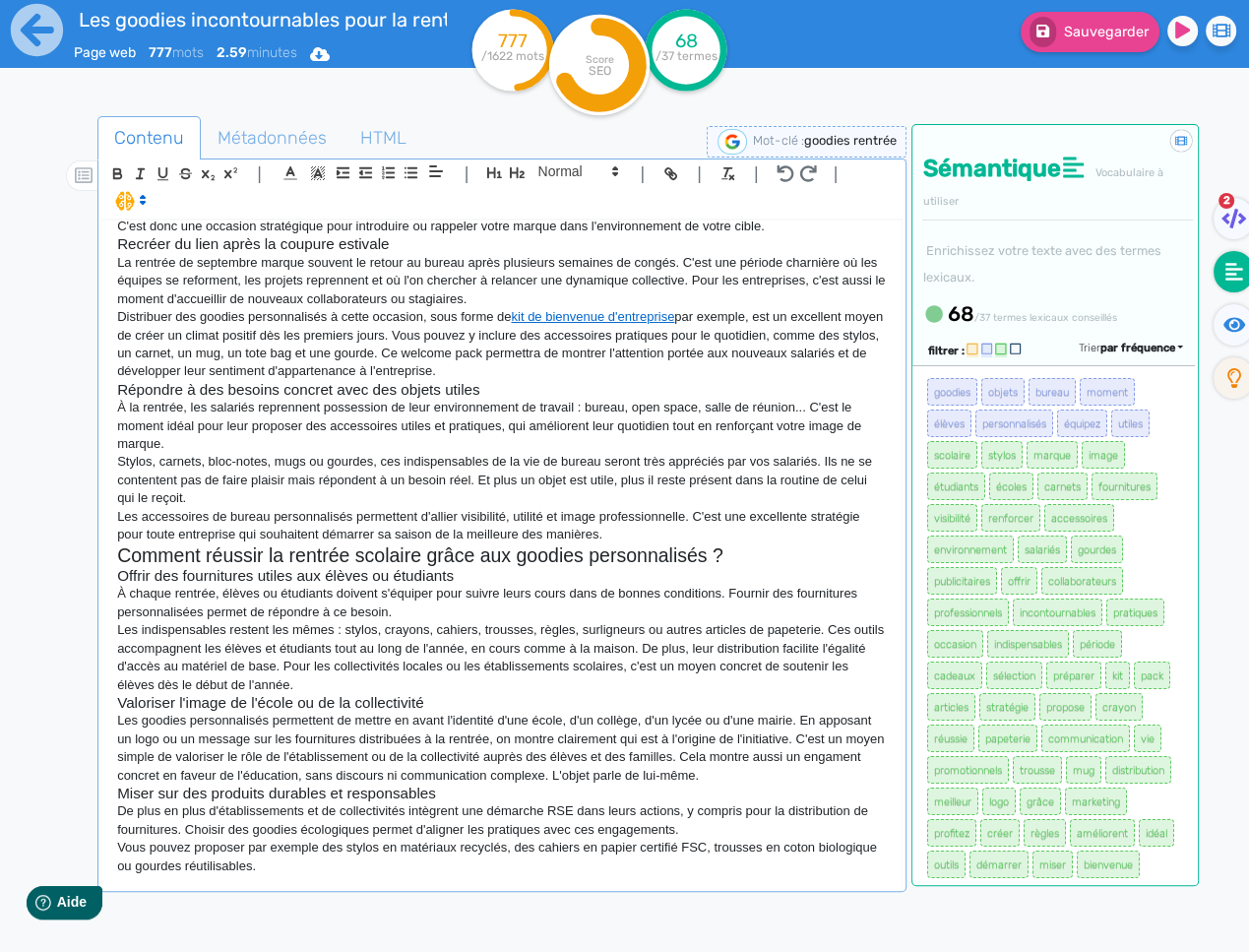 click on "Vous pouvez proposer par exemple des stylos en matériaux recyclés, des cahiers en papier certifié FSC, trousses en coton biologique ou gourdes réutilisables." at bounding box center [502, 857] 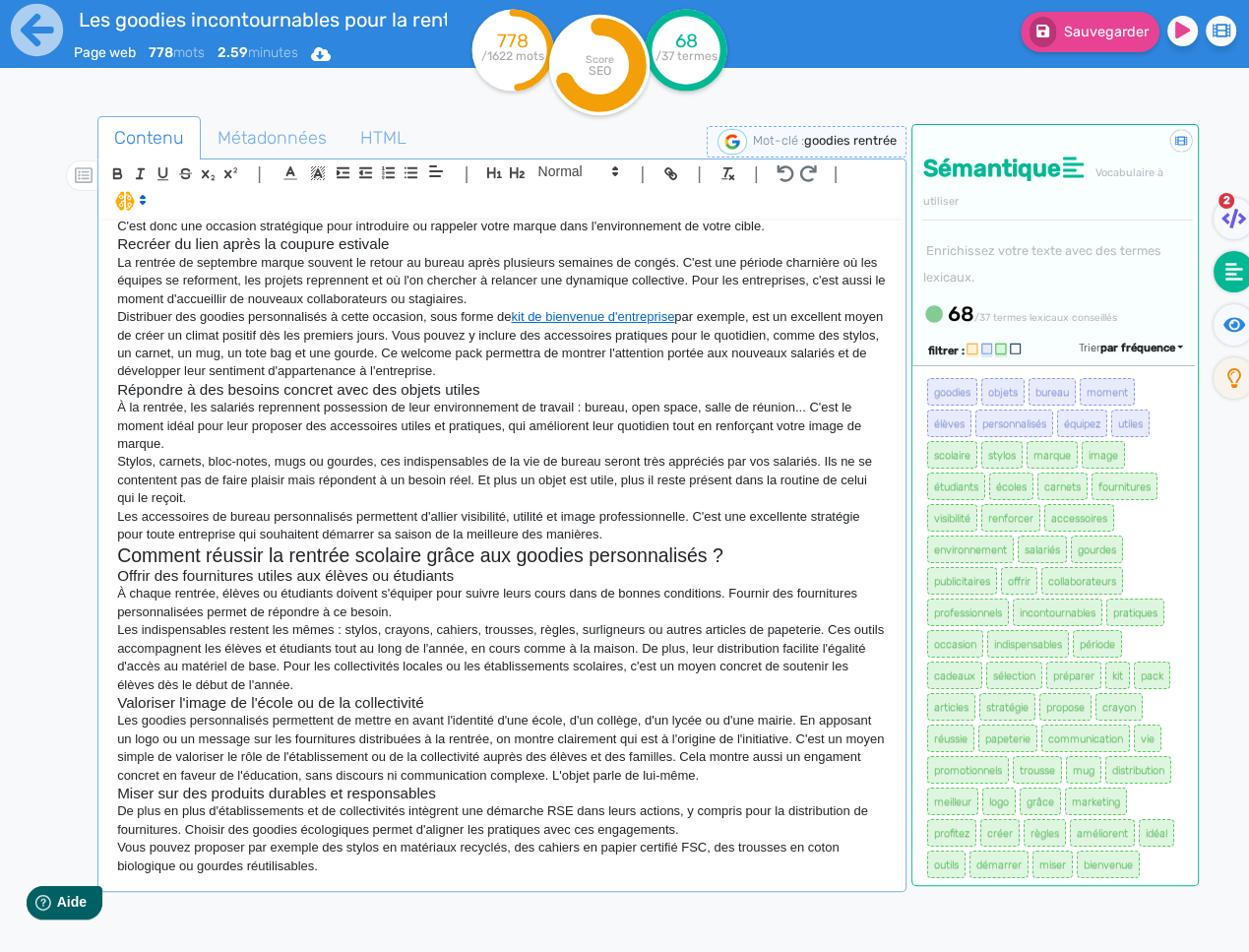 click on "Vous pouvez proposer par exemple des stylos en matériaux recyclés, des cahiers en papier certifié FSC, des trousses en coton biologique ou gourdes réutilisables." at bounding box center [502, 857] 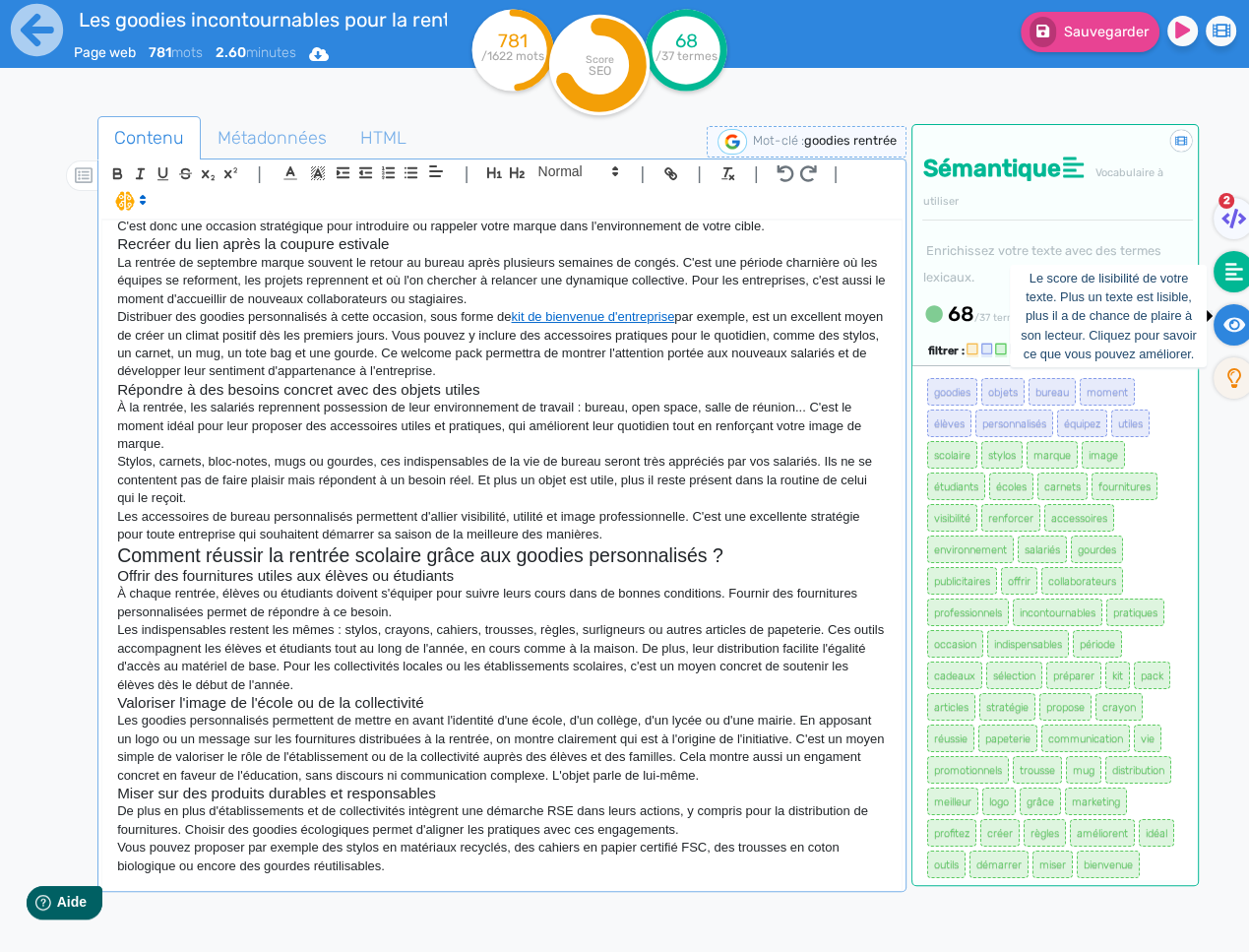 click at bounding box center [1233, 325] 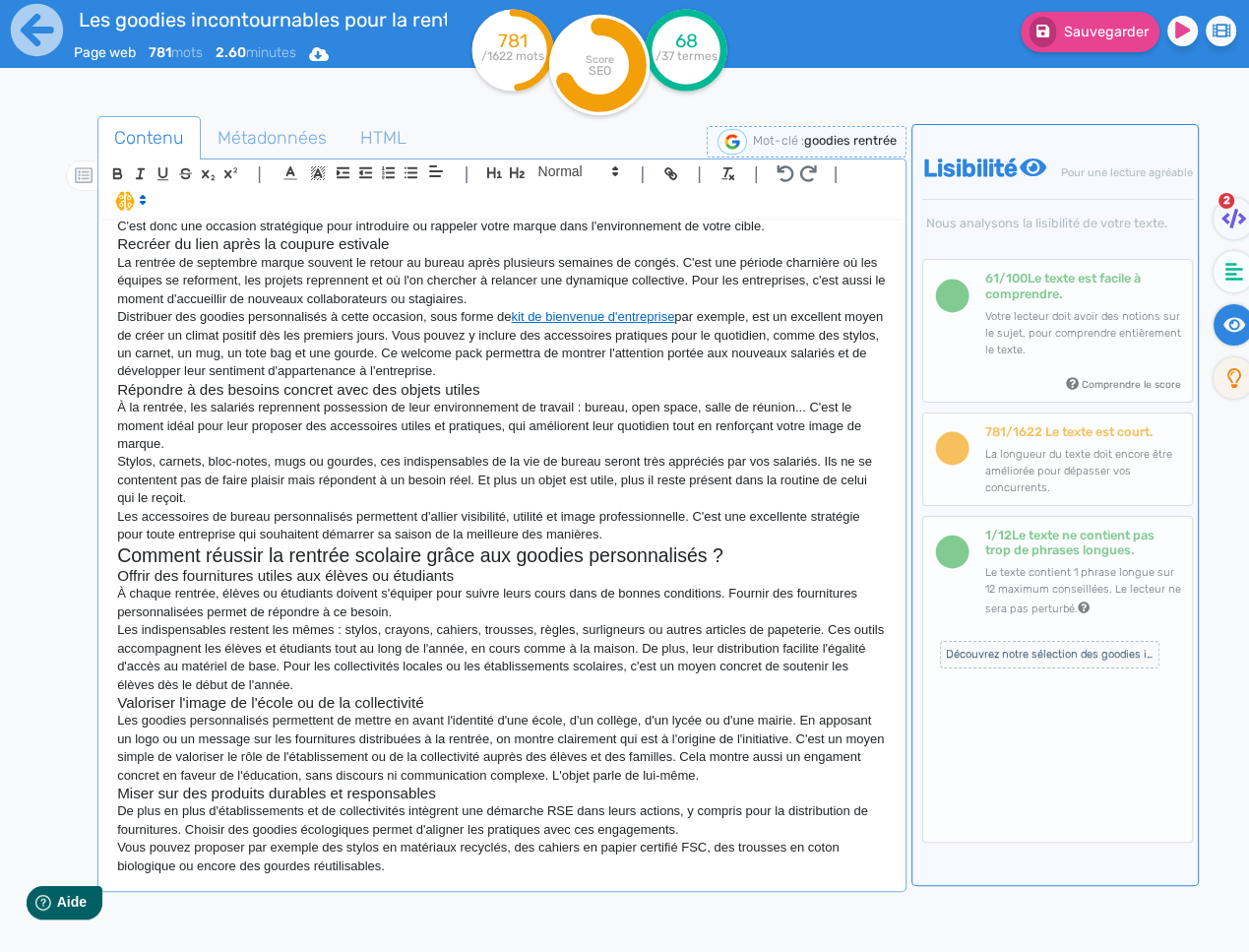 drag, startPoint x: 1226, startPoint y: 267, endPoint x: 1171, endPoint y: 339, distance: 90.60353 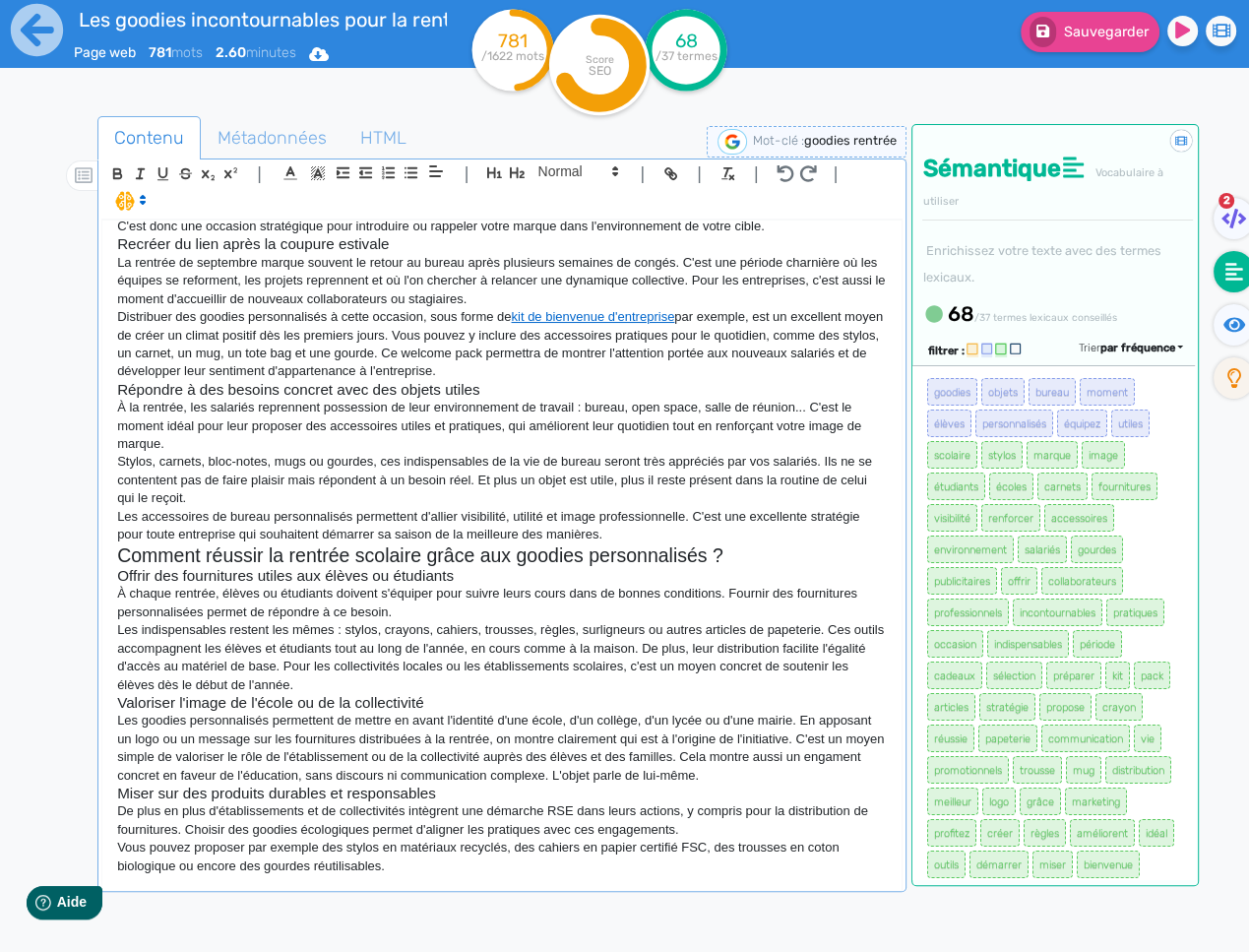 click on "Vous pouvez proposer par exemple des stylos en matériaux recyclés, des cahiers en papier certifié FSC, des trousses en coton biologique ou encore des gourdes réutilisables." at bounding box center (502, 857) 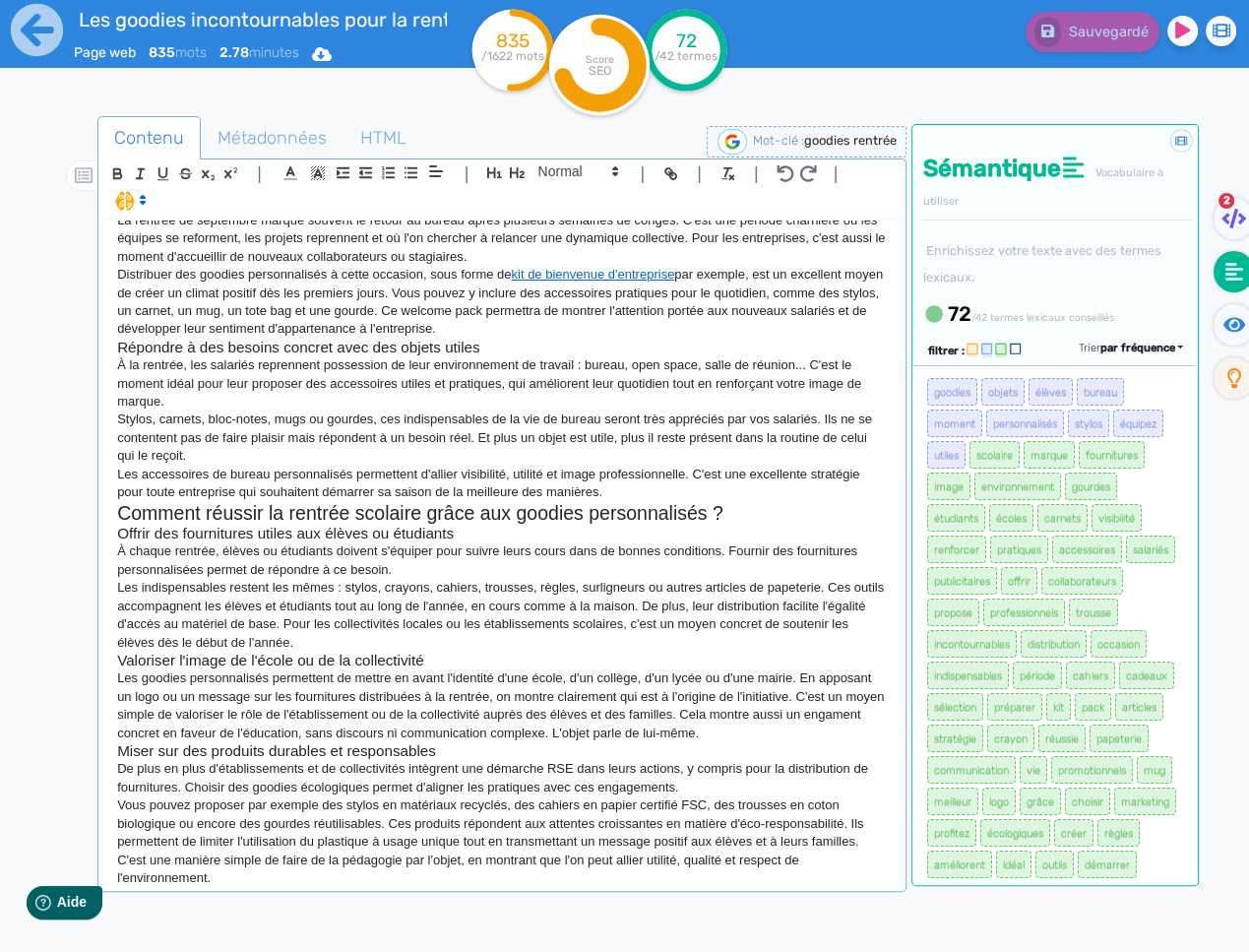 scroll, scrollTop: 358, scrollLeft: 0, axis: vertical 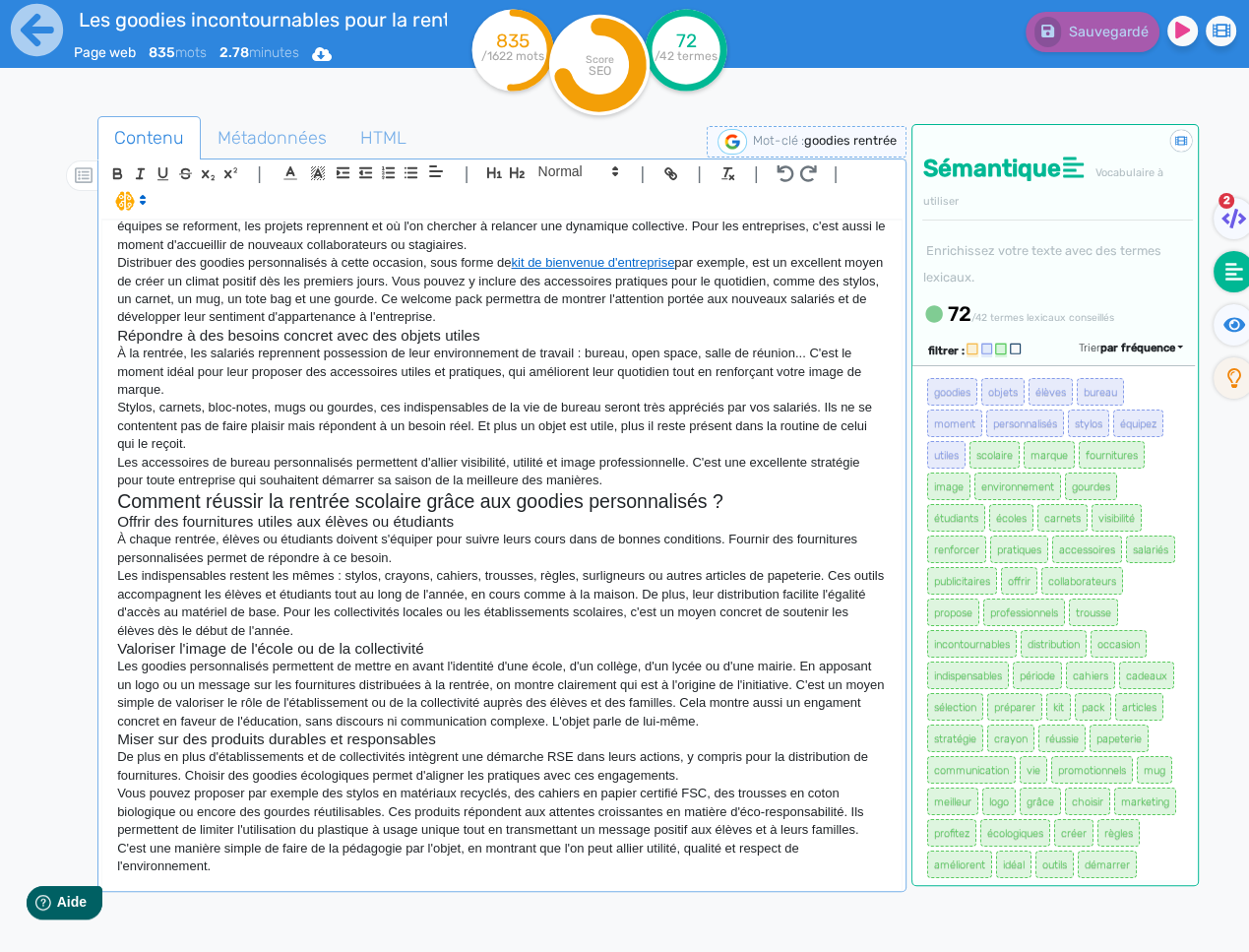 click on "Vous pouvez proposer par exemple des stylos en matériaux recyclés, des cahiers en papier certifié FSC, des trousses en coton biologique ou encore des gourdes réutilisables. Ces produits répondent aux attentes croissantes en matière d'éco-responsabilité. Ils permettent de limiter l'utilisation du plastique à usage unique tout en transmettant un message positif aux élèves et à leurs familles. C'est une manière simple de faire de la pédagogie par l'objet, en montrant que l'on peut allier utilité, qualité et respect de l'environnement." at bounding box center [502, 830] 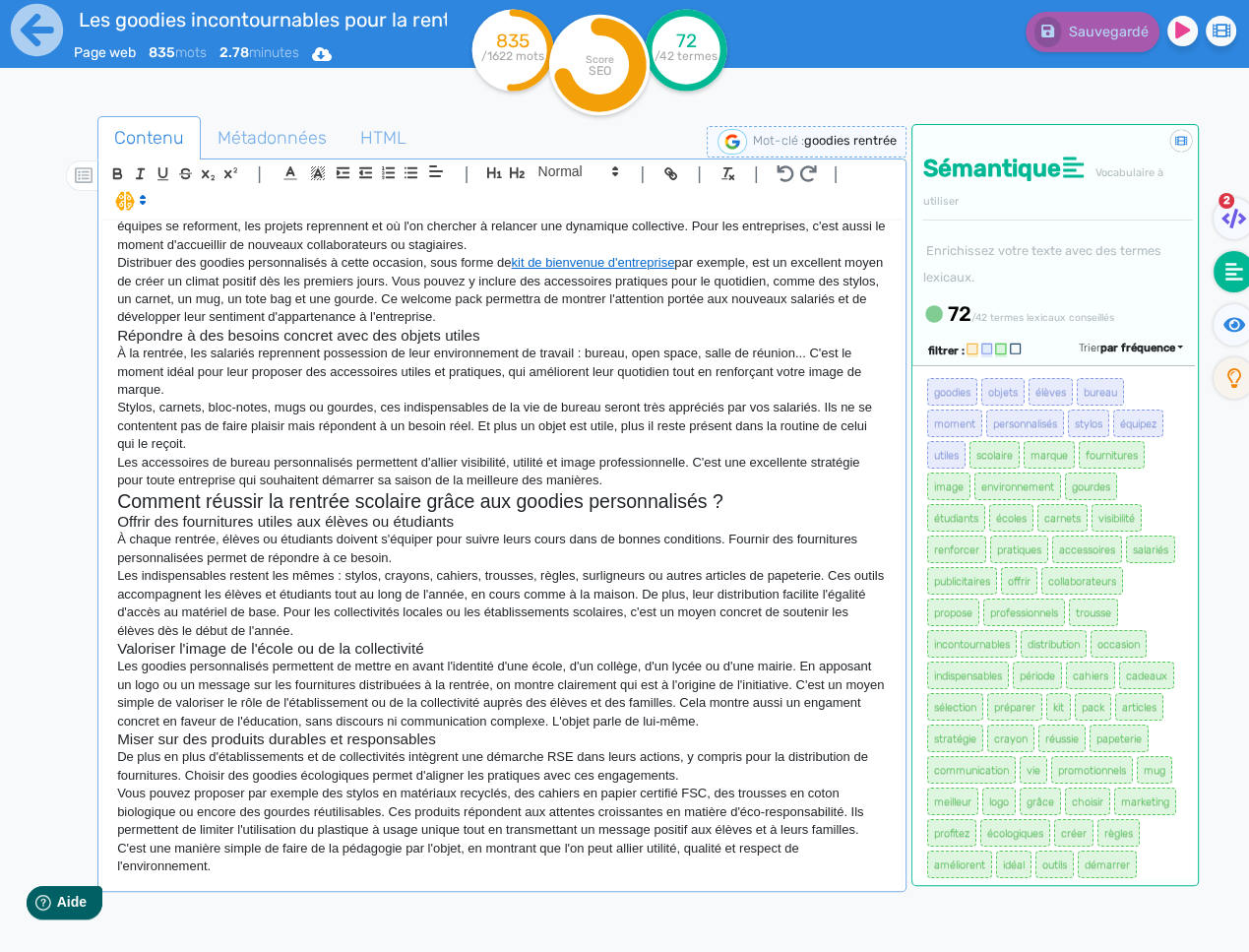 scroll, scrollTop: 966, scrollLeft: 0, axis: vertical 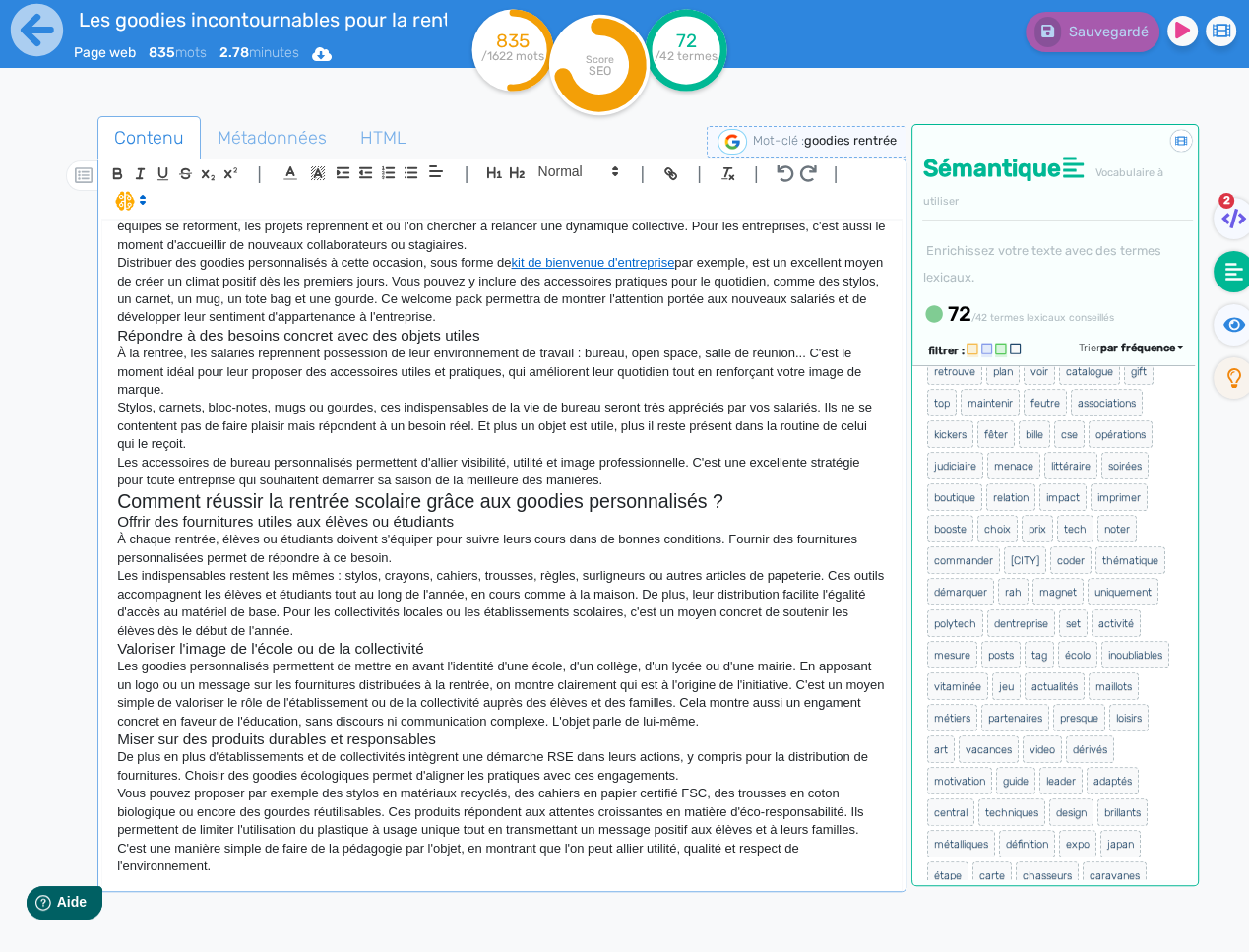 click on "Les goodies incontournables pour la rentrée 2025 La rentrée est un moment stratégique de l'année, tant pour le monde scolaire que pour les entreprises. Après la coupure estivale, il faut relancer les équipes, reprendre contact avec les clients ou usagers et préparer les mois à venir. Les objets publicitaires sont un excellent moyen d'accompagner cette reprise tout en renforçant sa visibilité. Stylos, sacs, gourde, carnets... Ces objets utiles au quotidien sont faciles à distribuer et appréciés de tous. Ils permettent de rester présent dans l'environnement de travail ou scolaire, tout en renvoyant une image soignée et professionnelle. Découvrez notre sélection des goodies incontournables pour la rentrée 2025, ce que ce soit pour équiper les élèves dès les premiers jours à l'école ou pour accompagner les collaborateurs lors de la reprise au bureau. Pourquoi les entreprises doivent miser sur les goodies à la rentrée ? Profiter d'un moment fort pour renforcer sa visibilité" at bounding box center [502, 553] 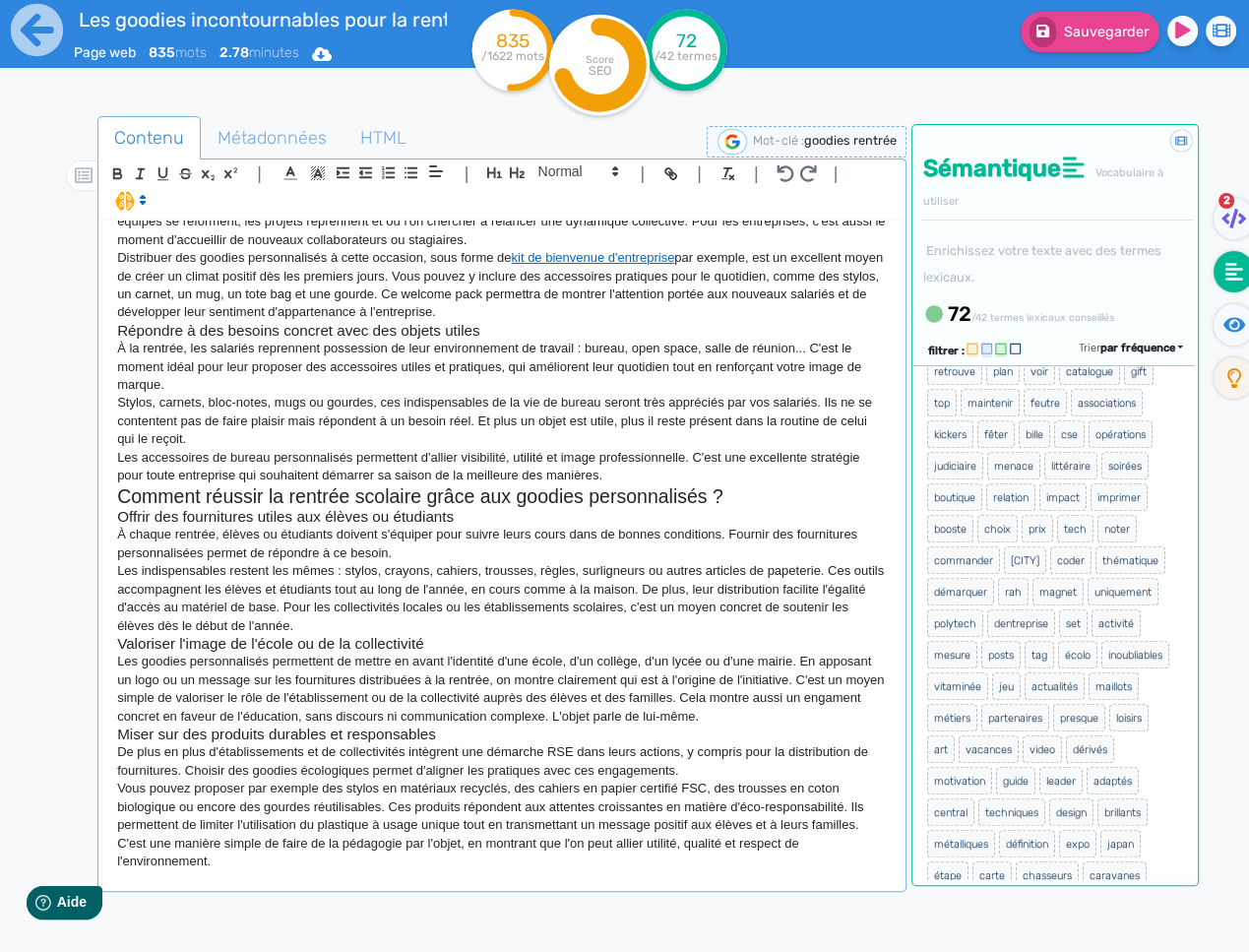 scroll, scrollTop: 363, scrollLeft: 0, axis: vertical 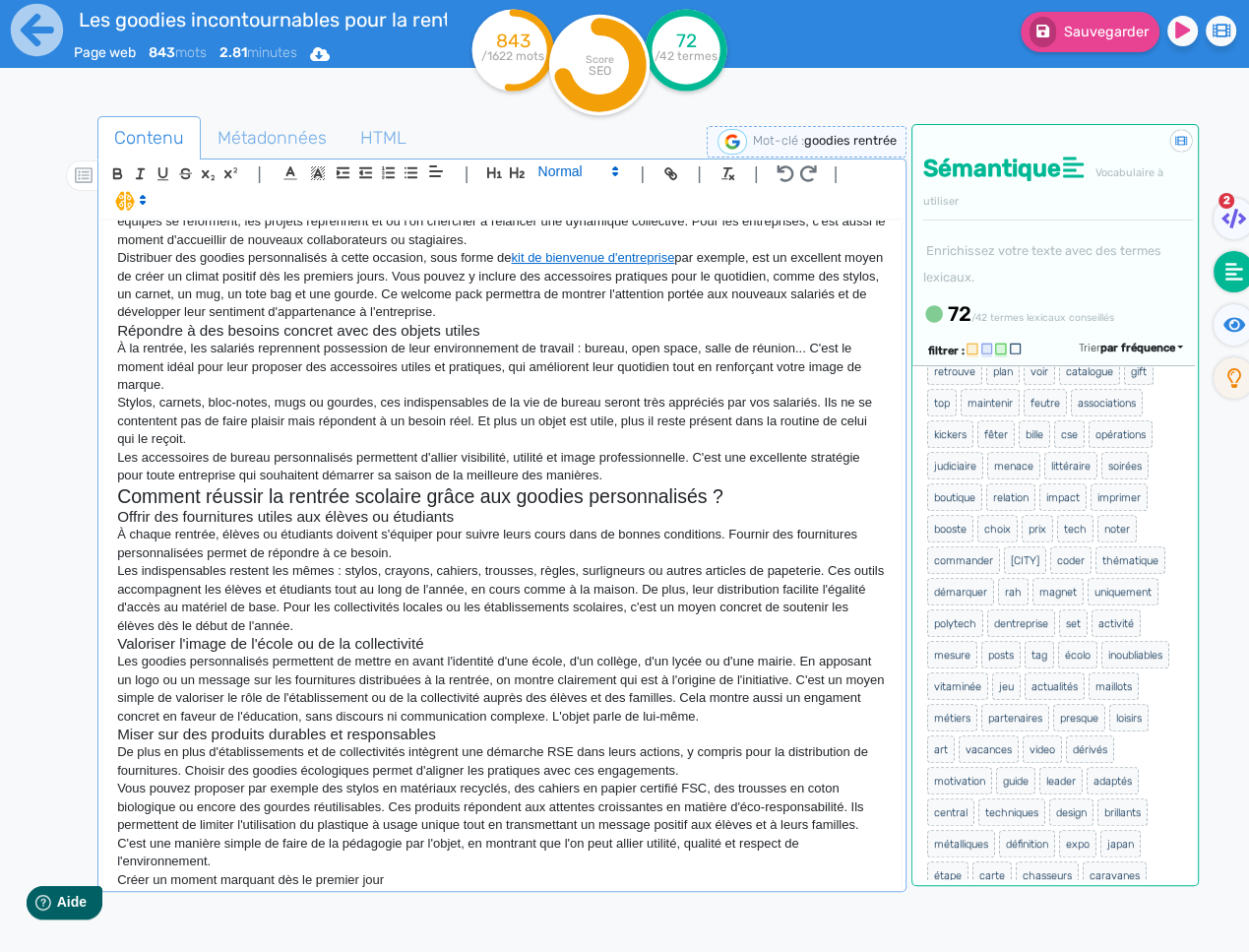 drag, startPoint x: 595, startPoint y: 178, endPoint x: 587, endPoint y: 194, distance: 17.88854 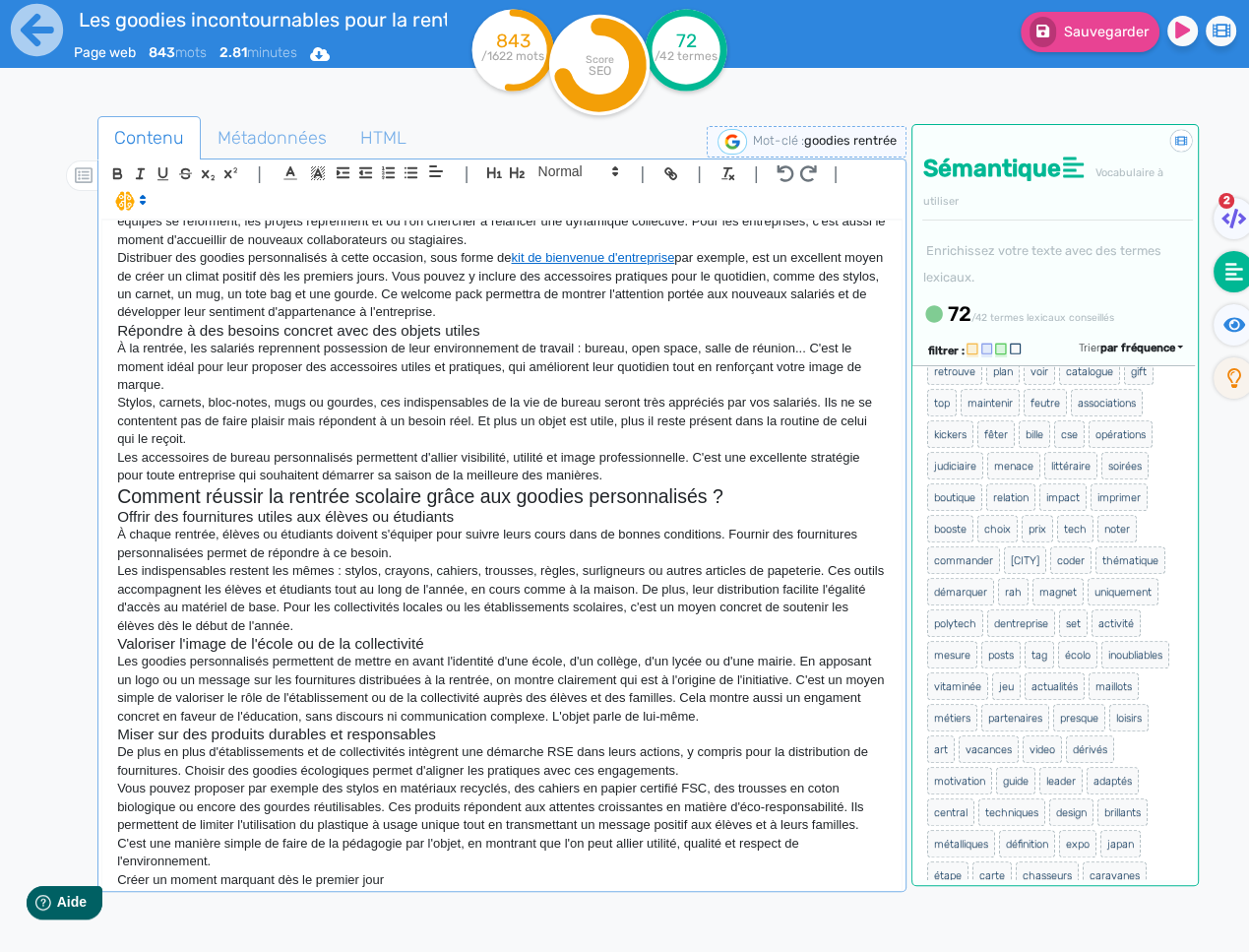 click at bounding box center [577, 171] 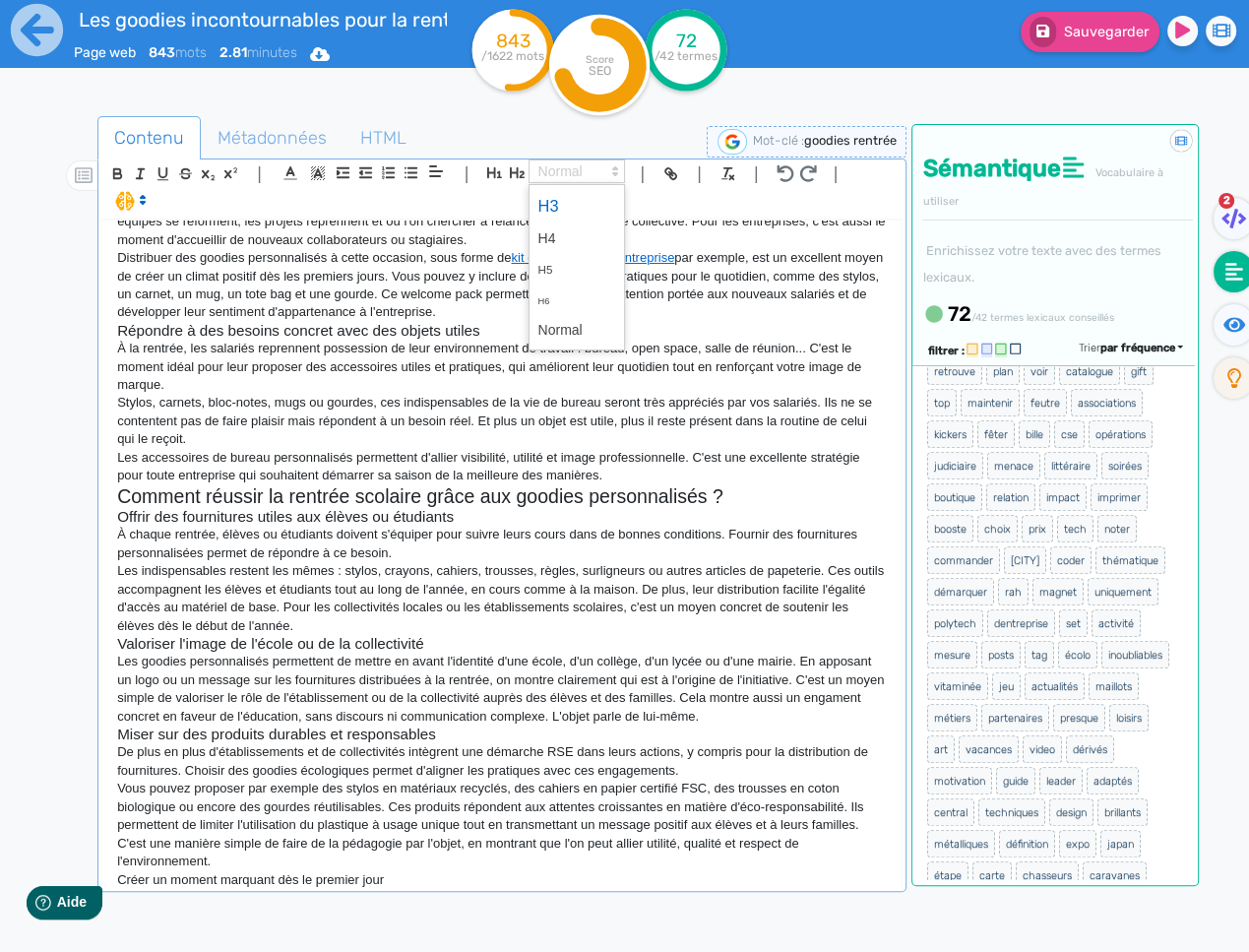 click at bounding box center (577, 206) 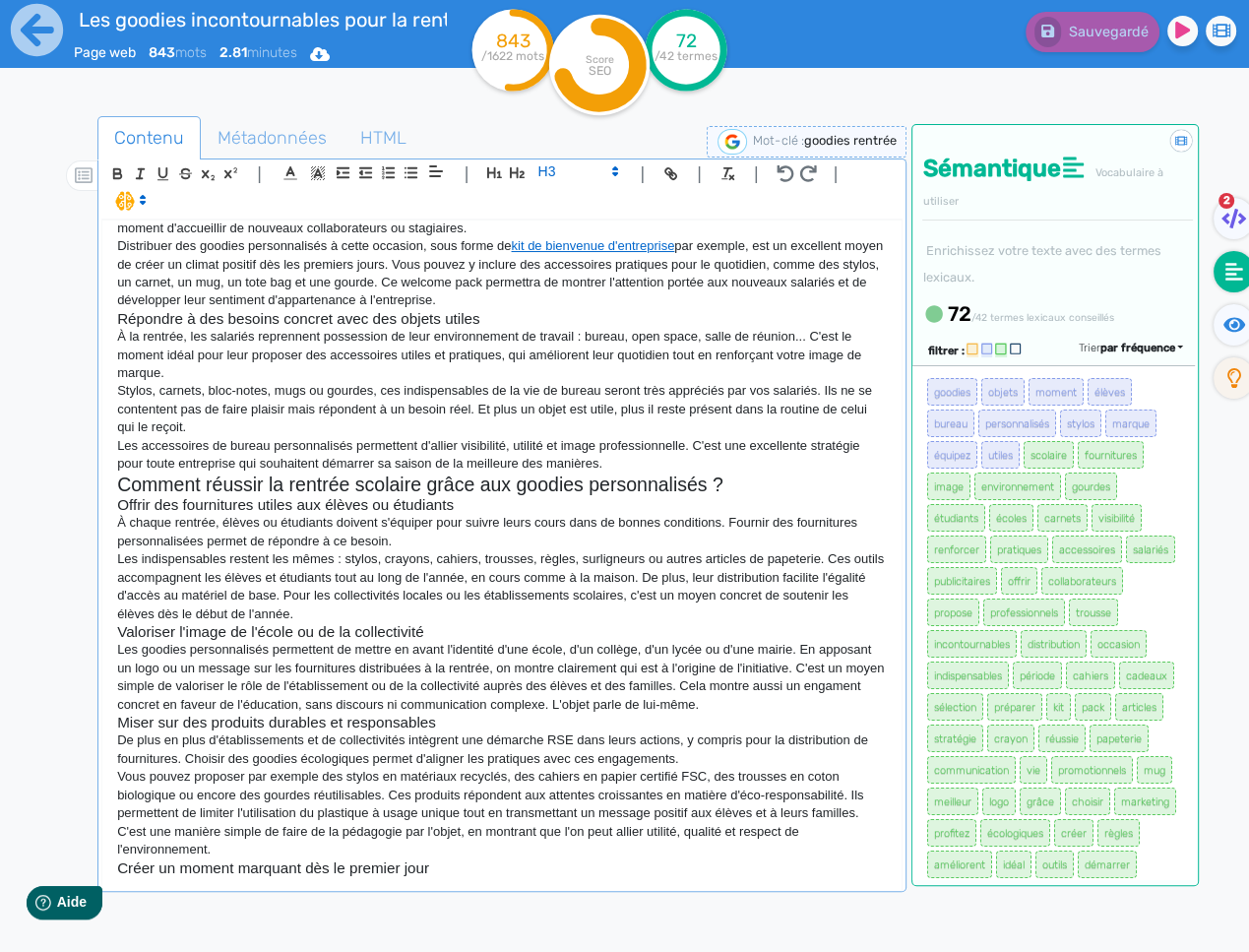 scroll, scrollTop: 377, scrollLeft: 0, axis: vertical 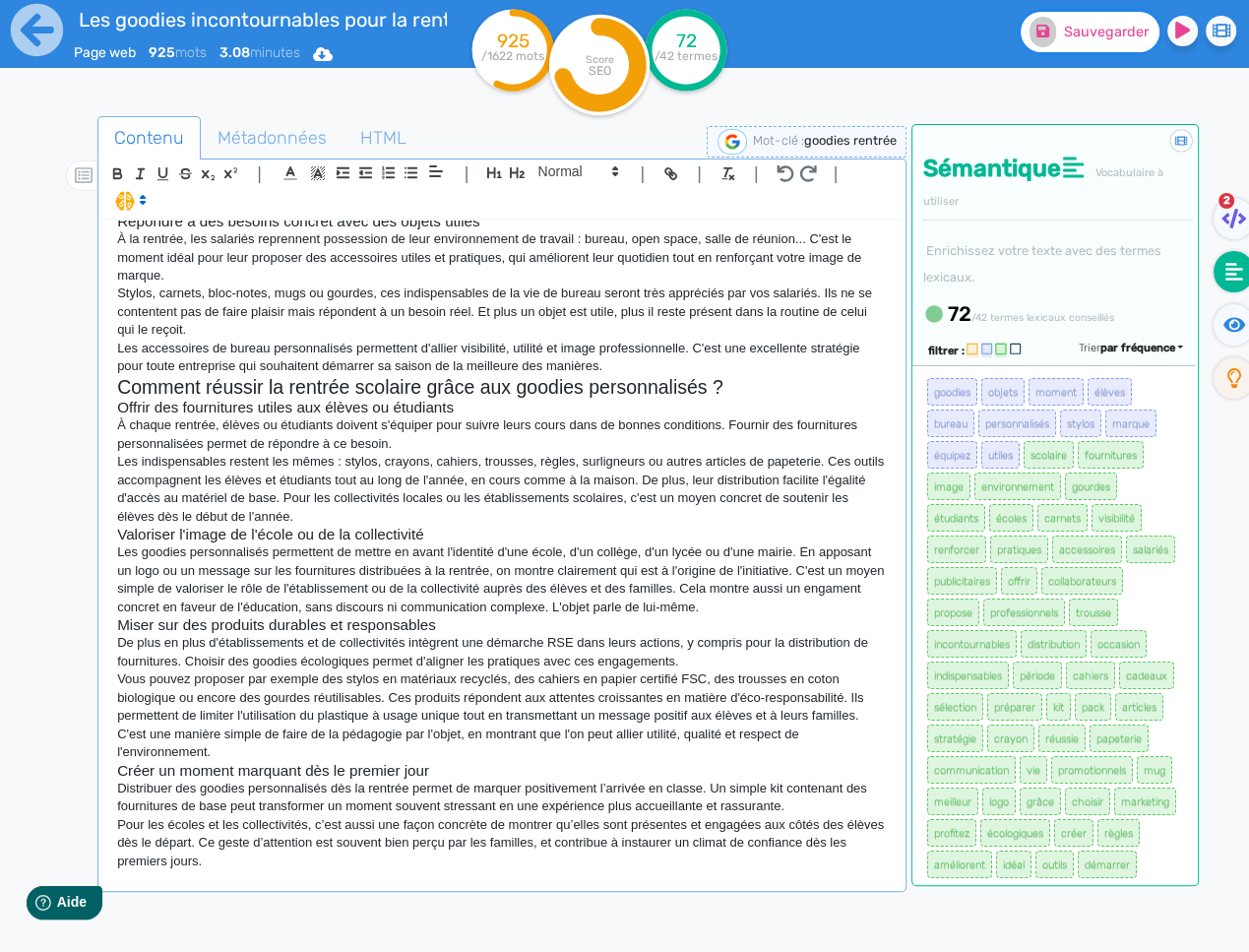 click on "Sauvegarder" at bounding box center [1090, 32] 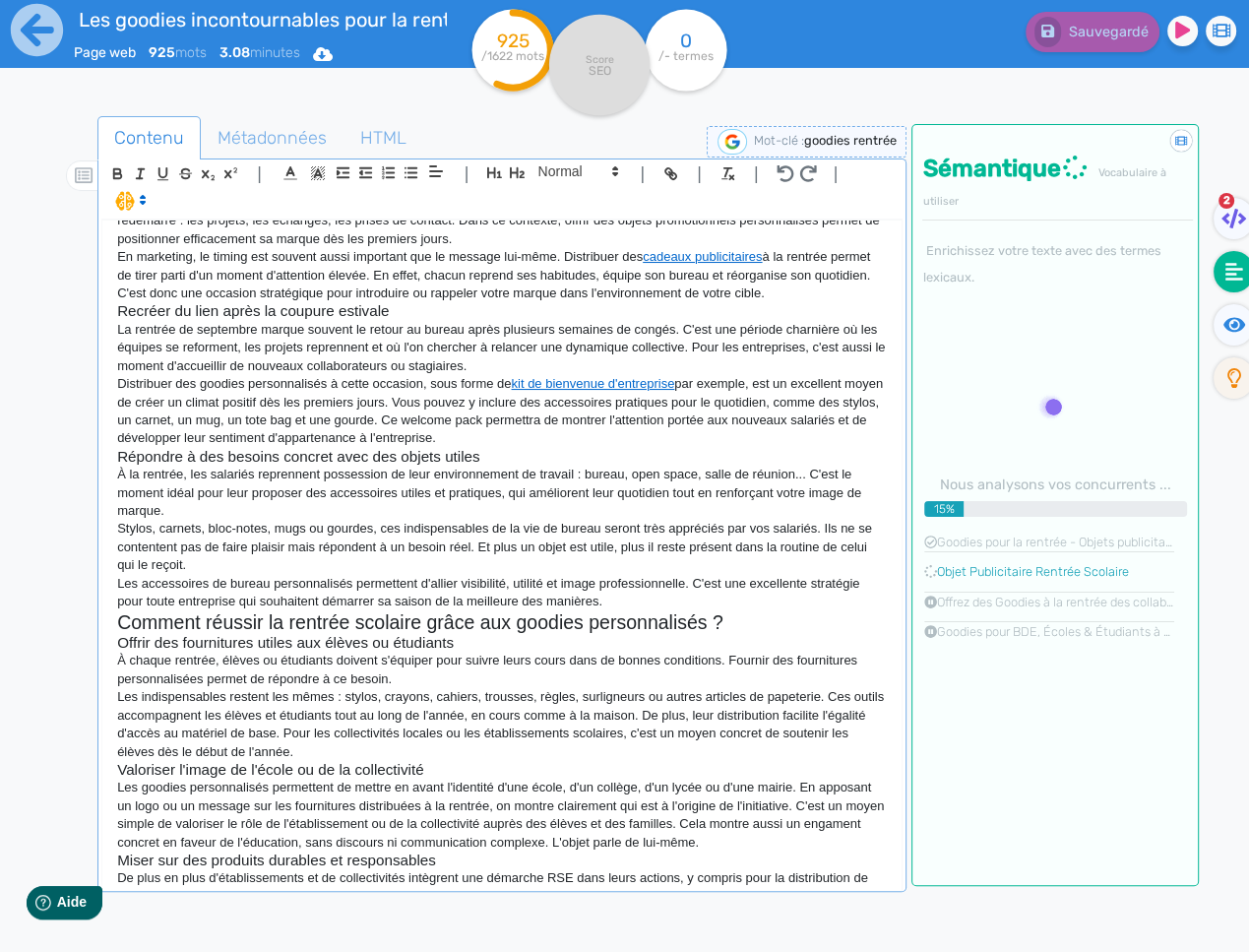 scroll, scrollTop: 486, scrollLeft: 0, axis: vertical 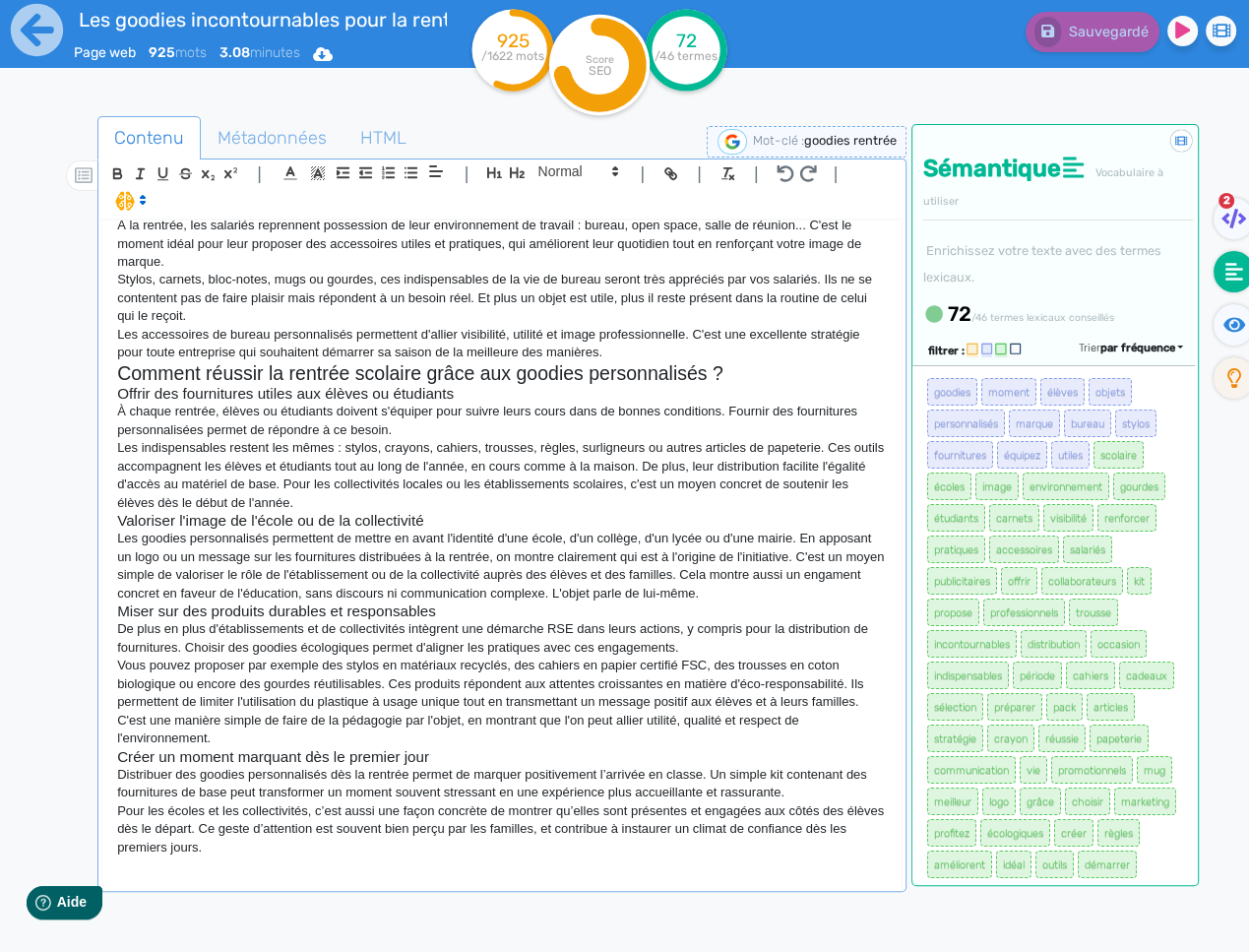 click at bounding box center [502, 865] 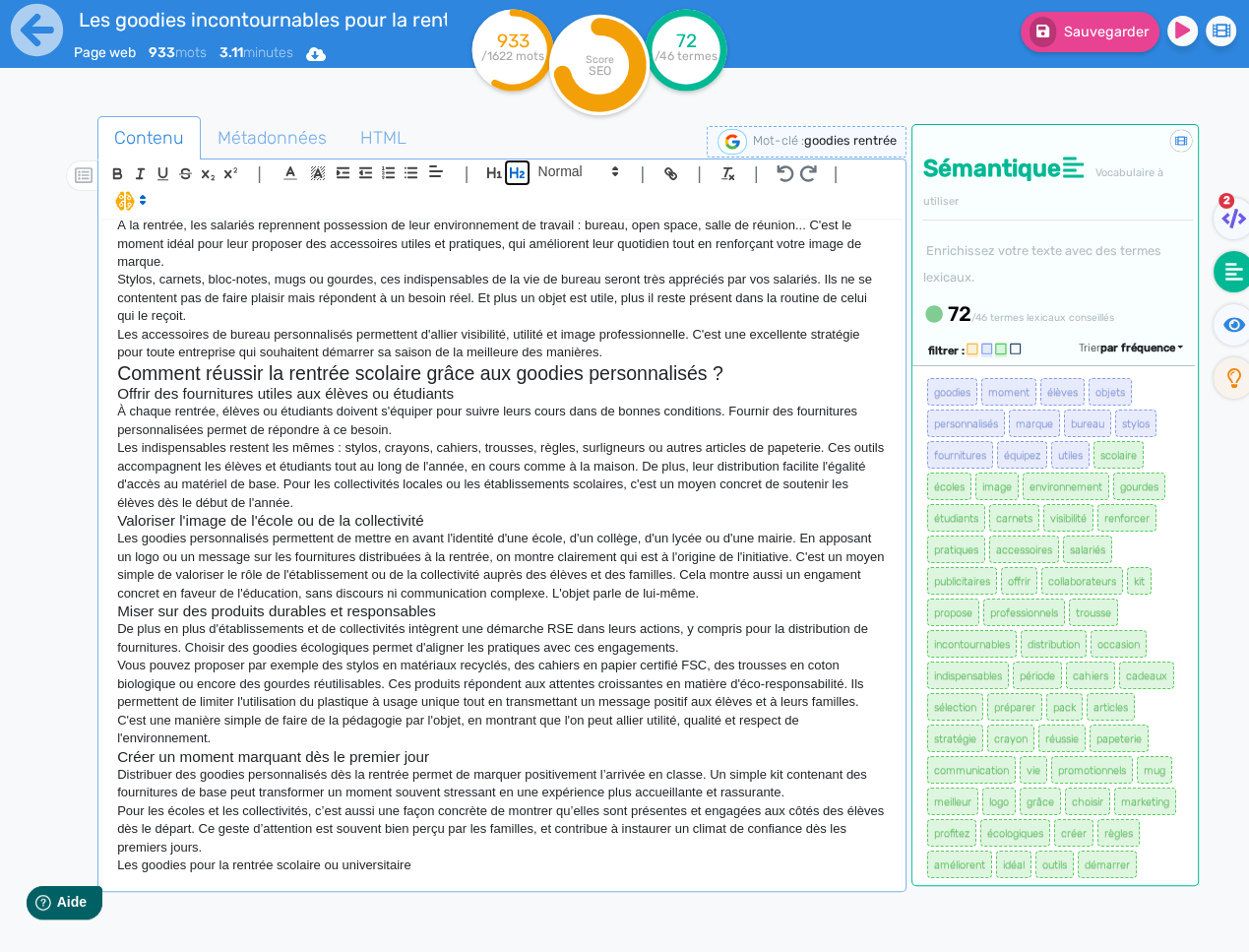 click at bounding box center (494, 172) 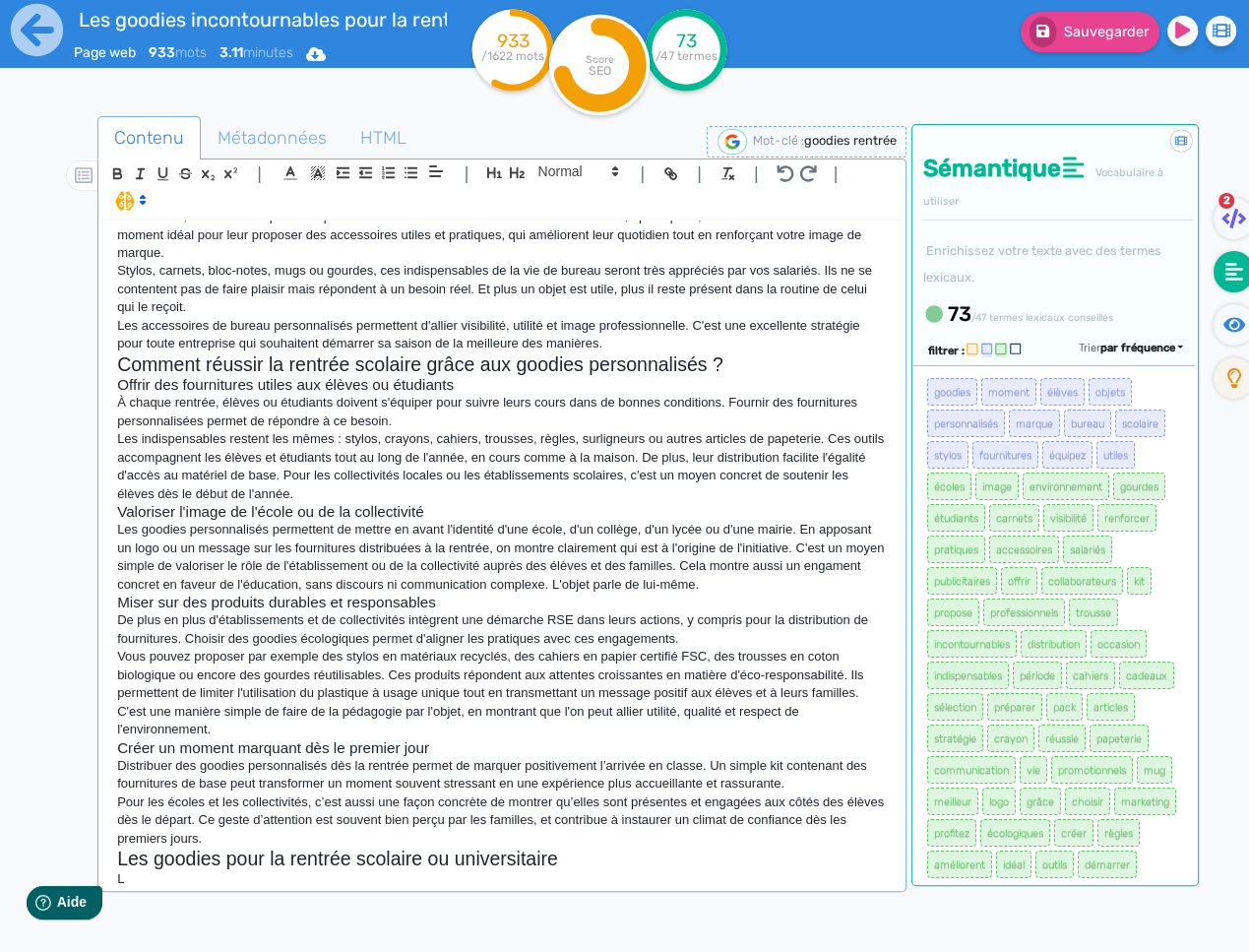 scroll, scrollTop: 495, scrollLeft: 0, axis: vertical 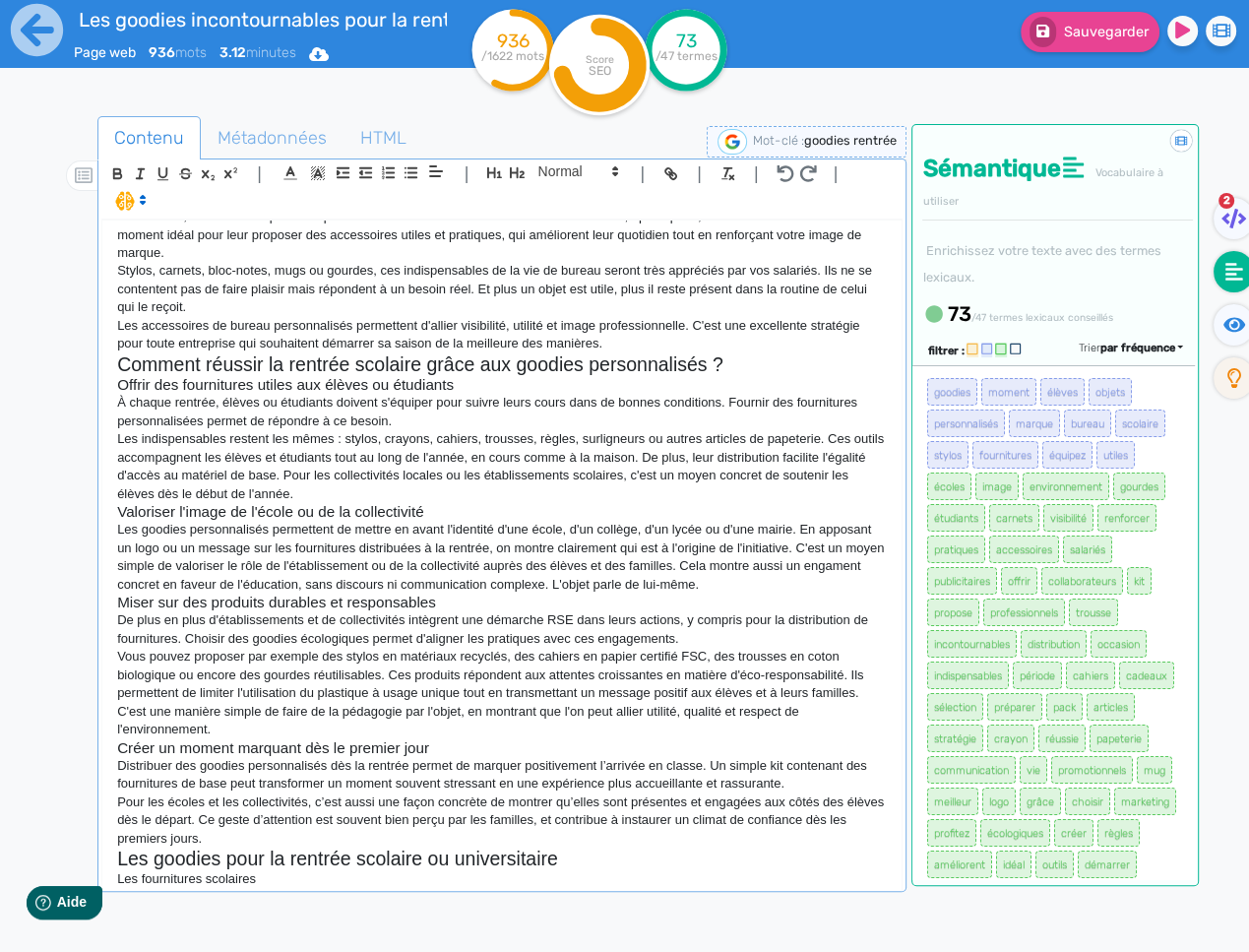 click on "Les goodies pour la rentrée scolaire ou universitaire" at bounding box center [502, 858] 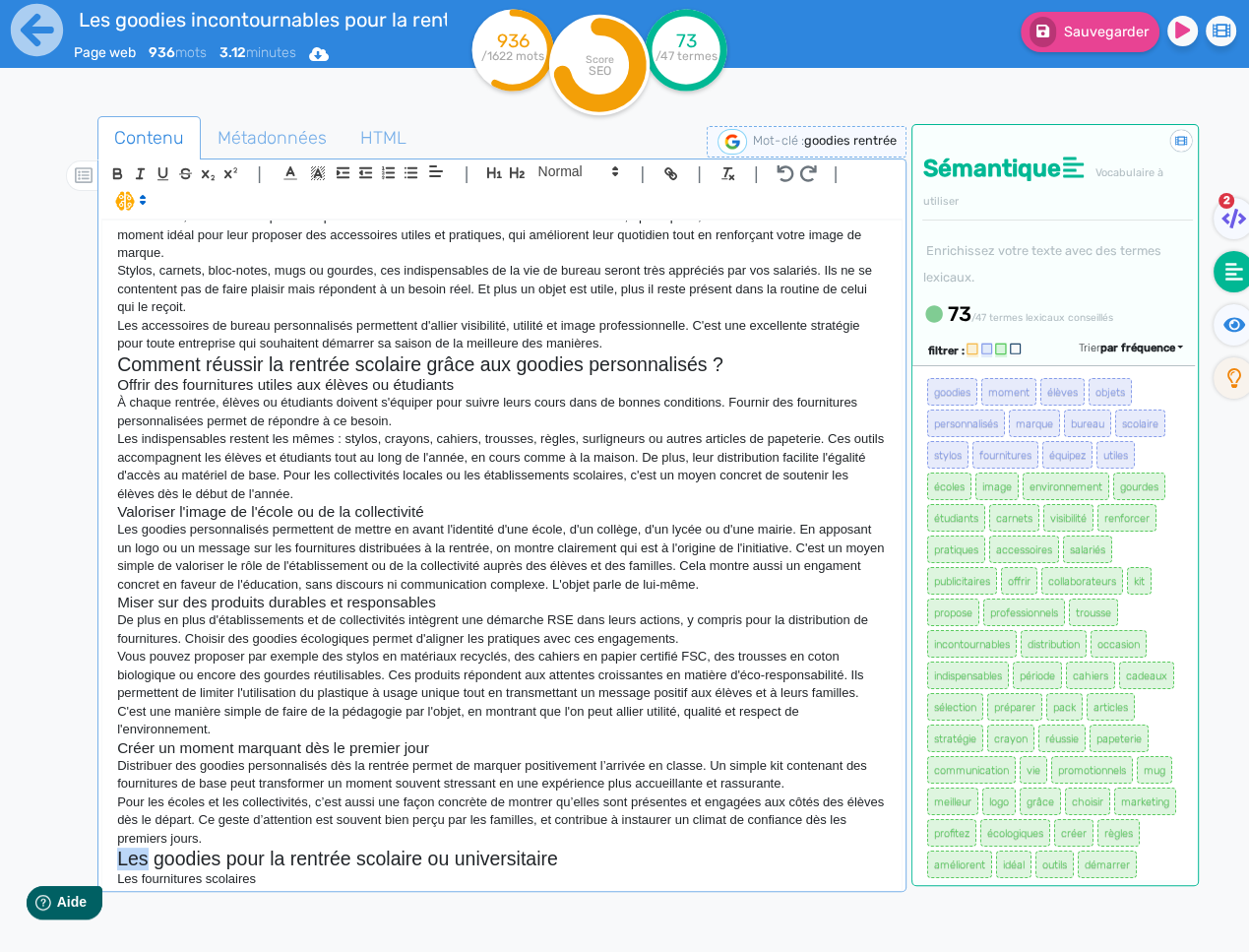 click on "Les goodies pour la rentrée scolaire ou universitaire" at bounding box center [502, 858] 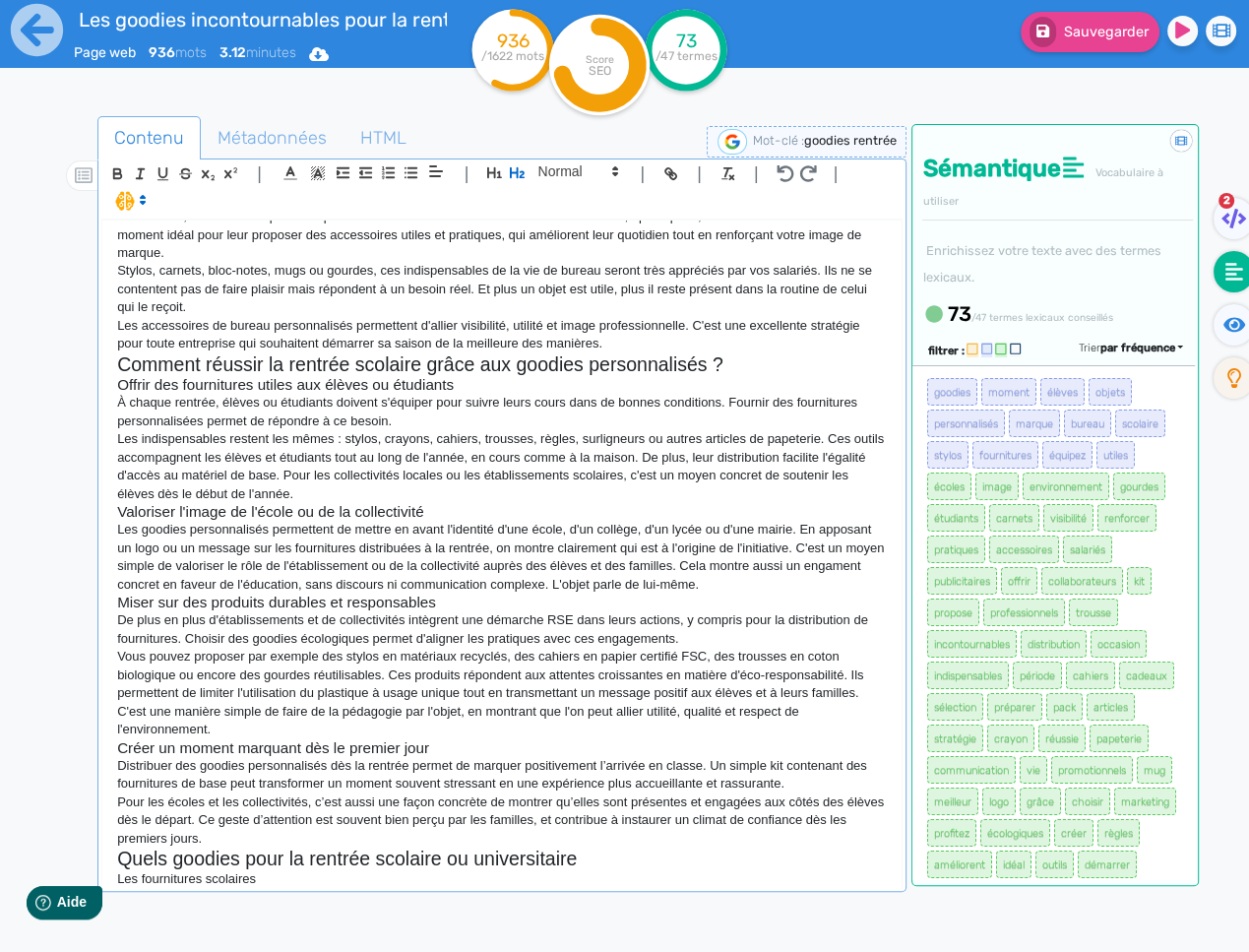 click on "Quels goodies pour la rentrée scolaire ou universitaire" at bounding box center [502, 858] 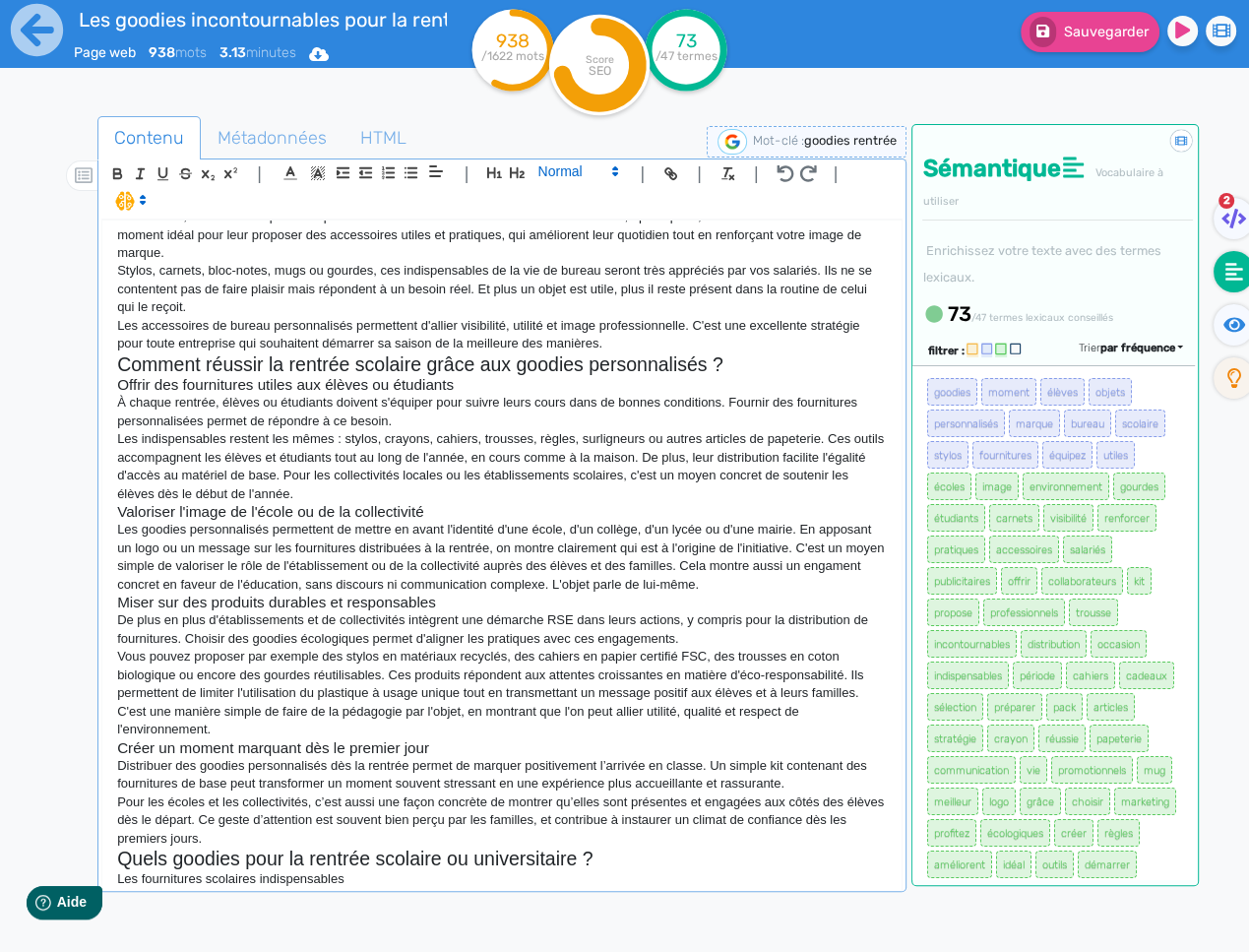 click at bounding box center [577, 171] 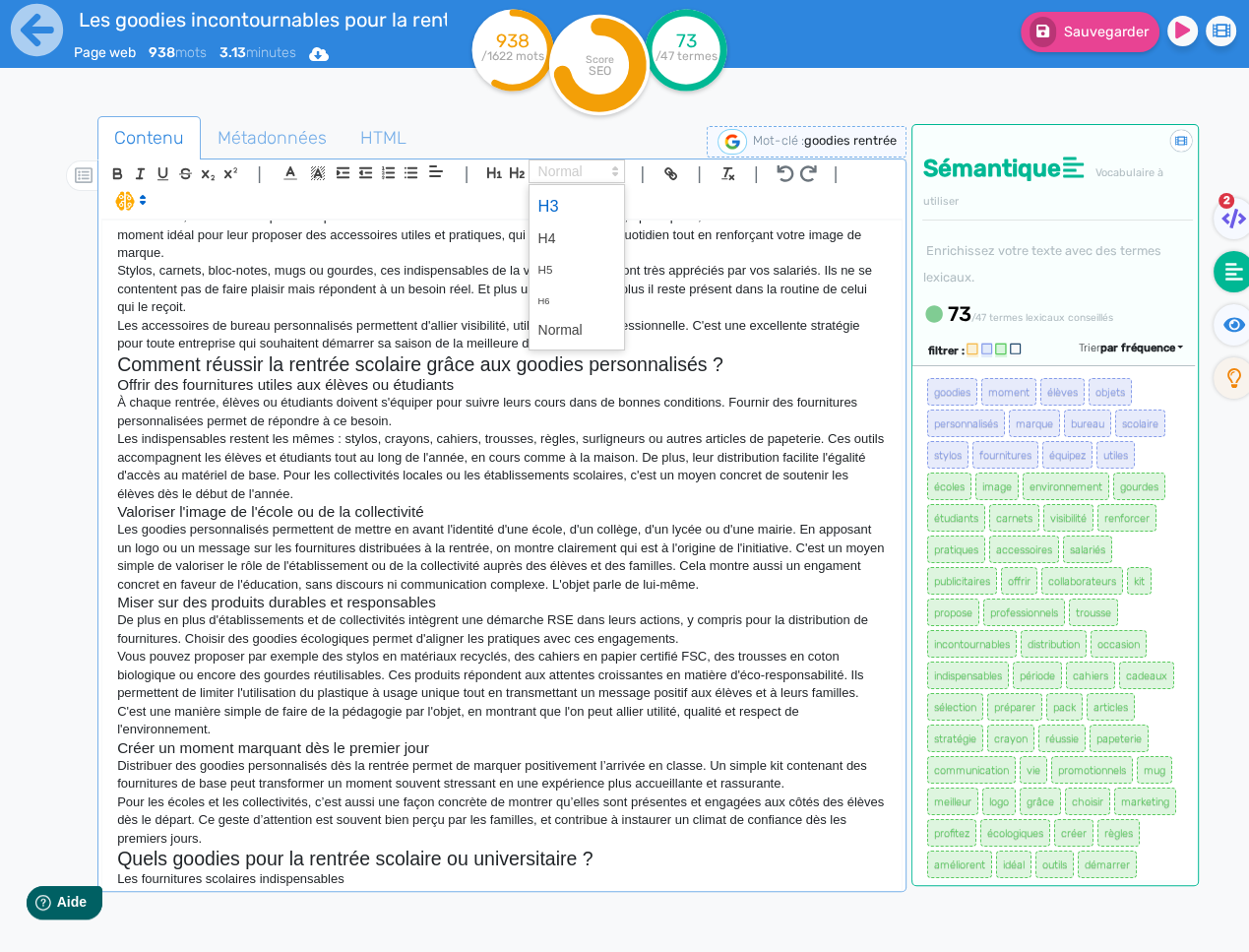 click at bounding box center (577, 206) 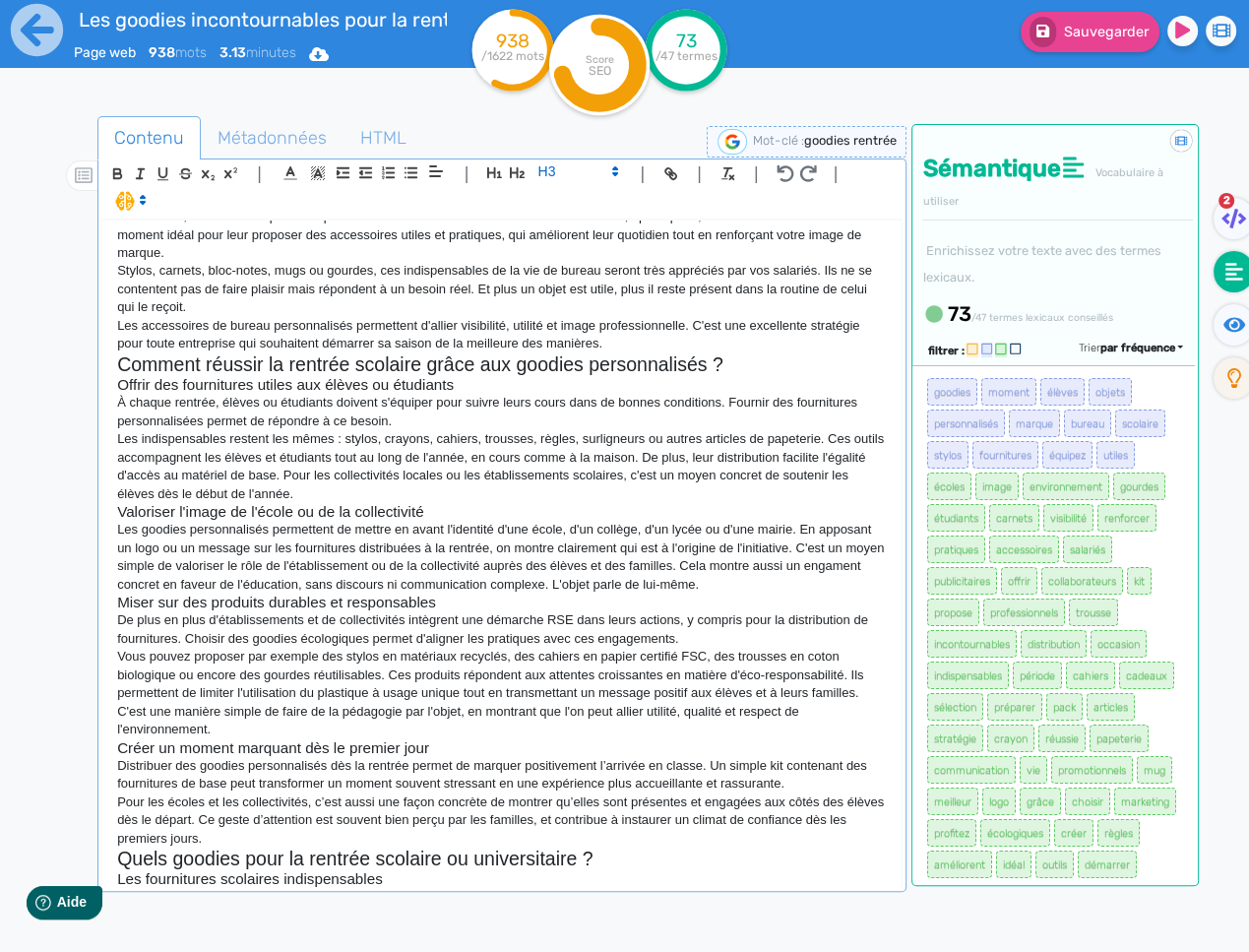 scroll, scrollTop: 513, scrollLeft: 0, axis: vertical 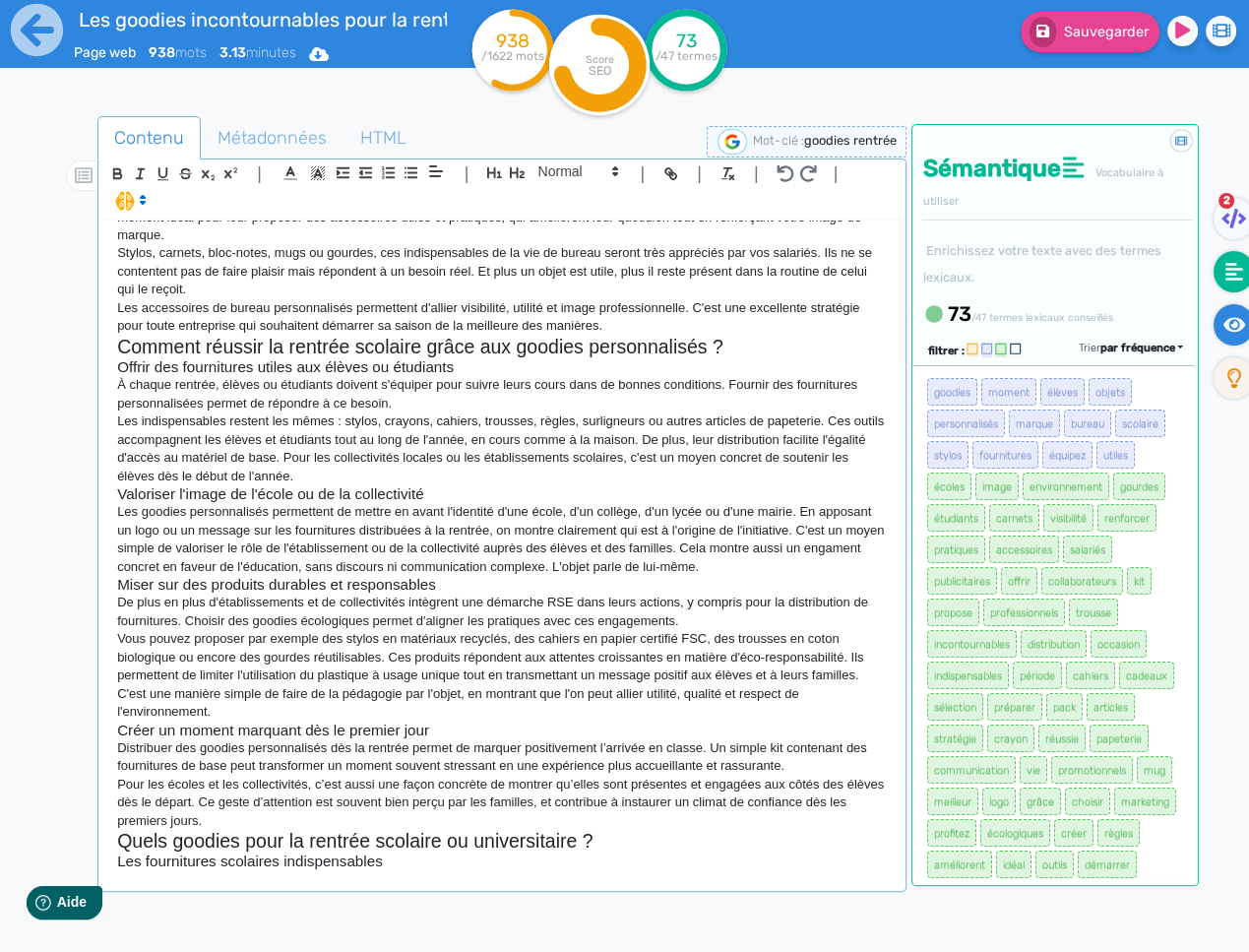 click at bounding box center [1233, 325] 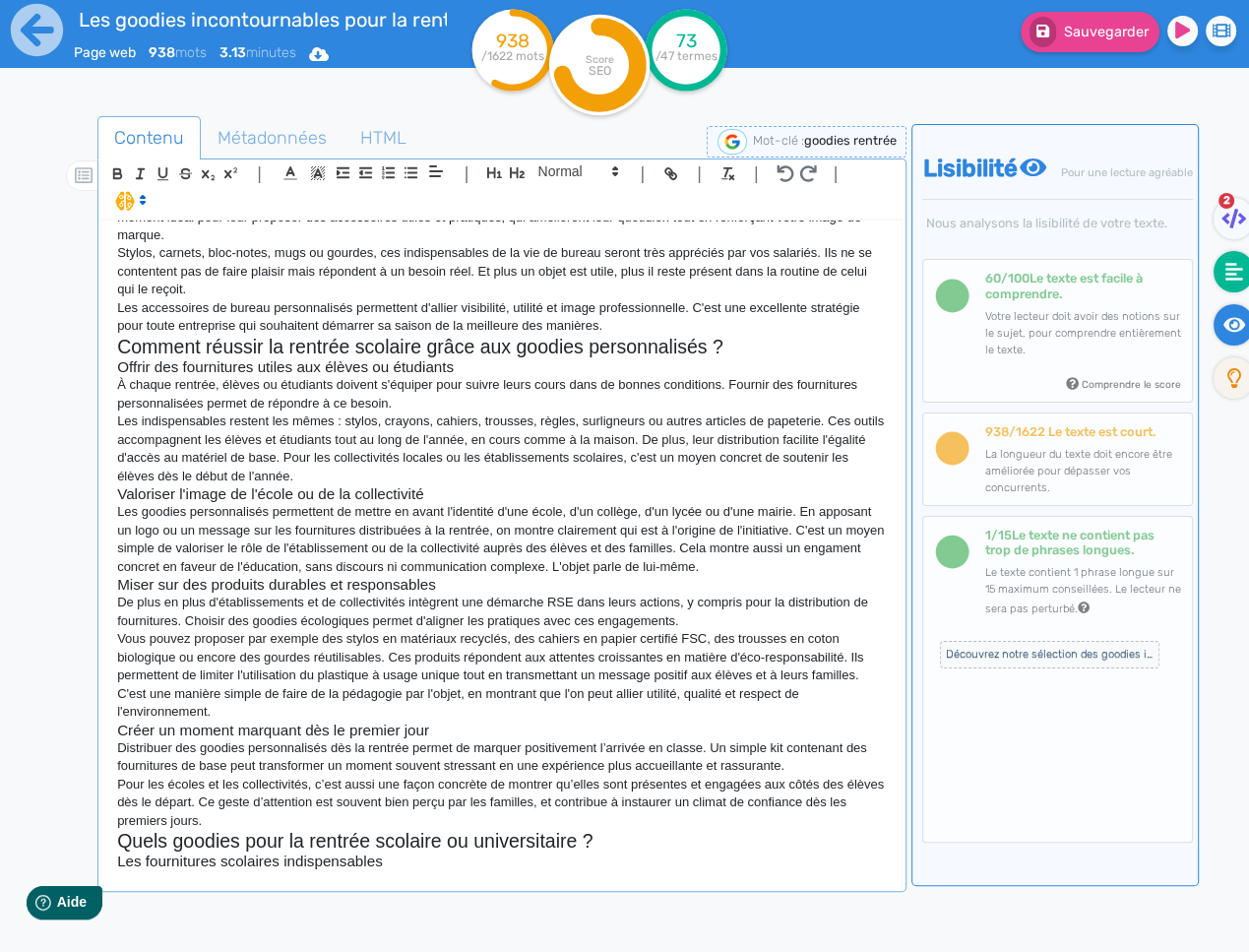 click at bounding box center [1234, 272] 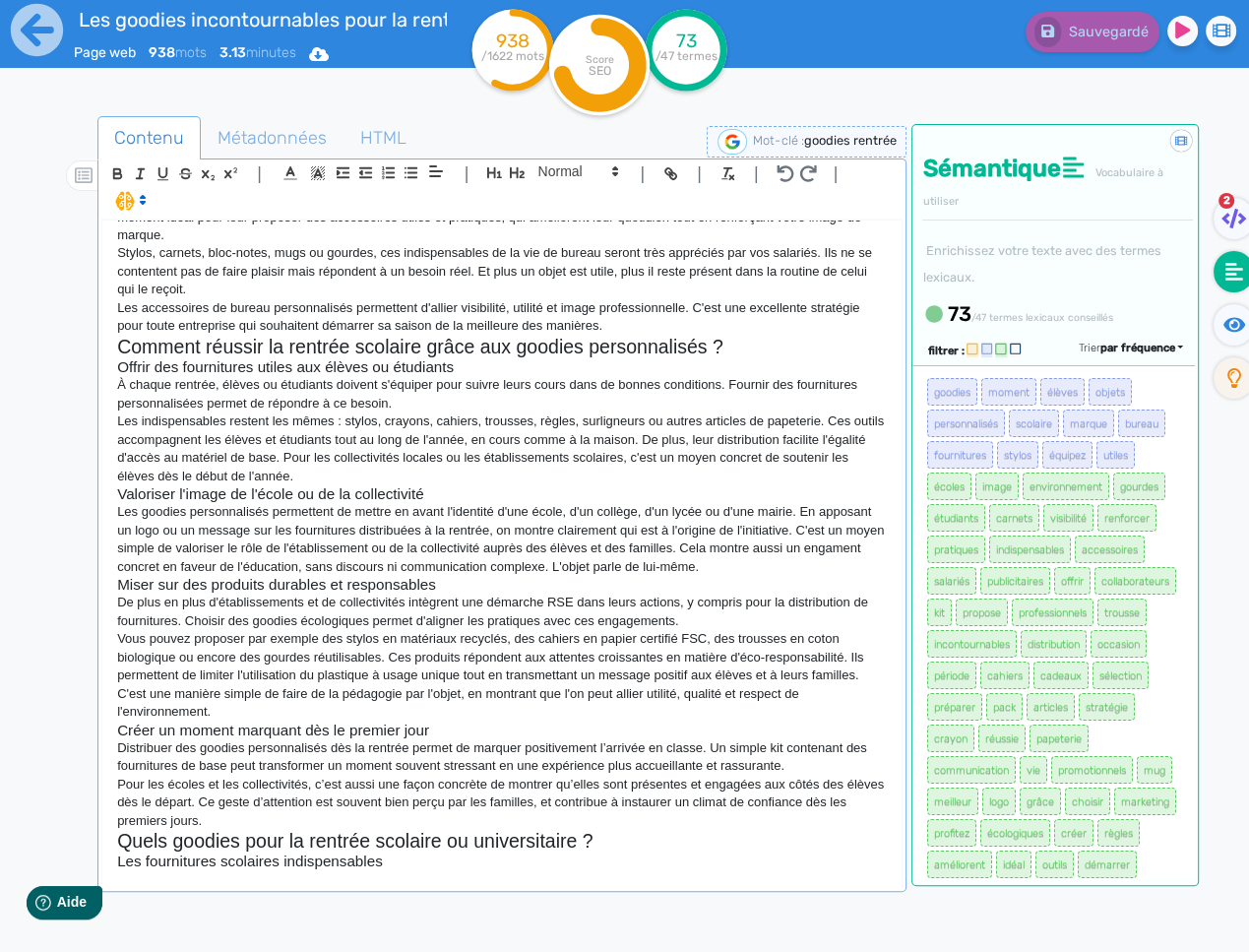 scroll, scrollTop: 527, scrollLeft: 0, axis: vertical 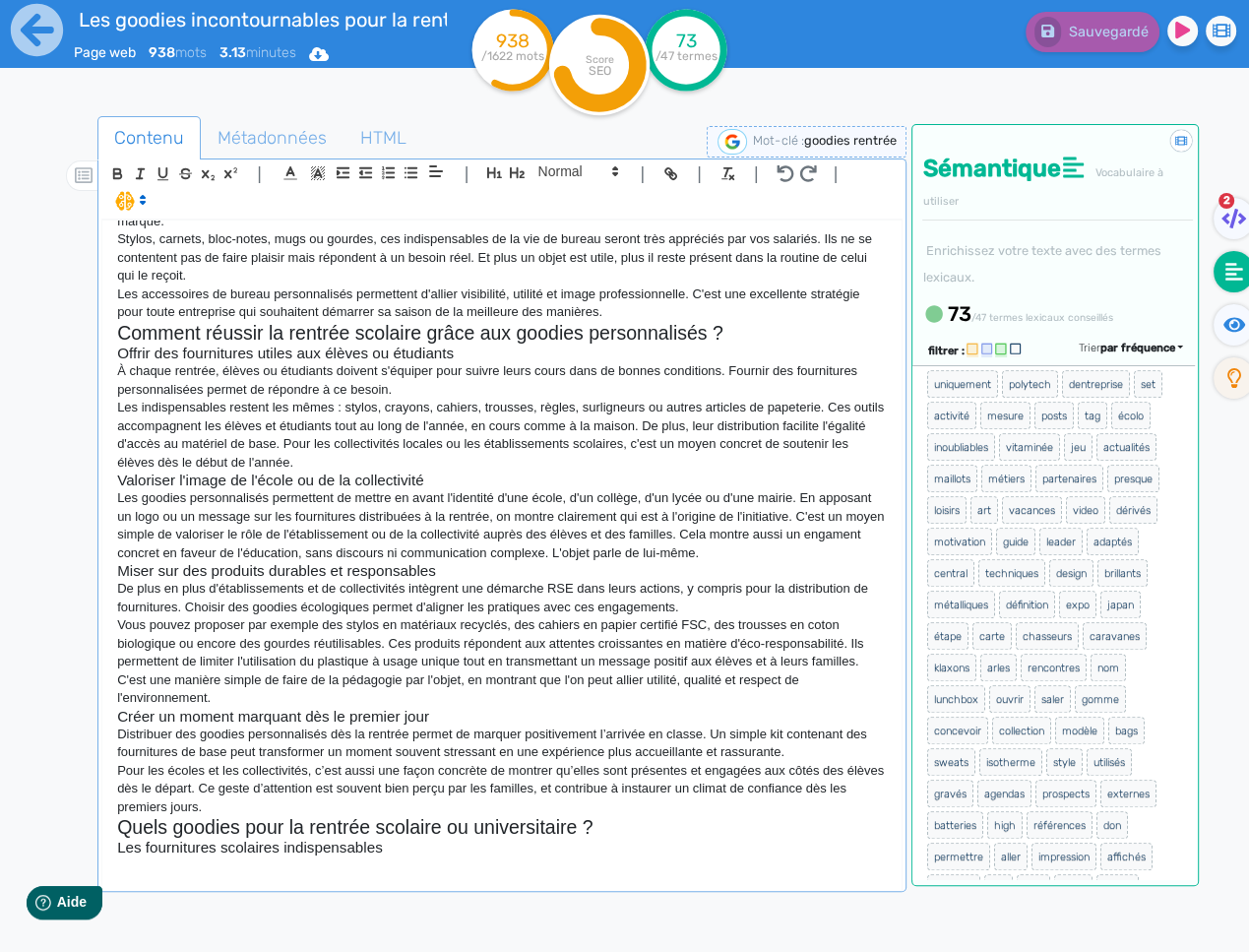 click at bounding box center (502, 866) 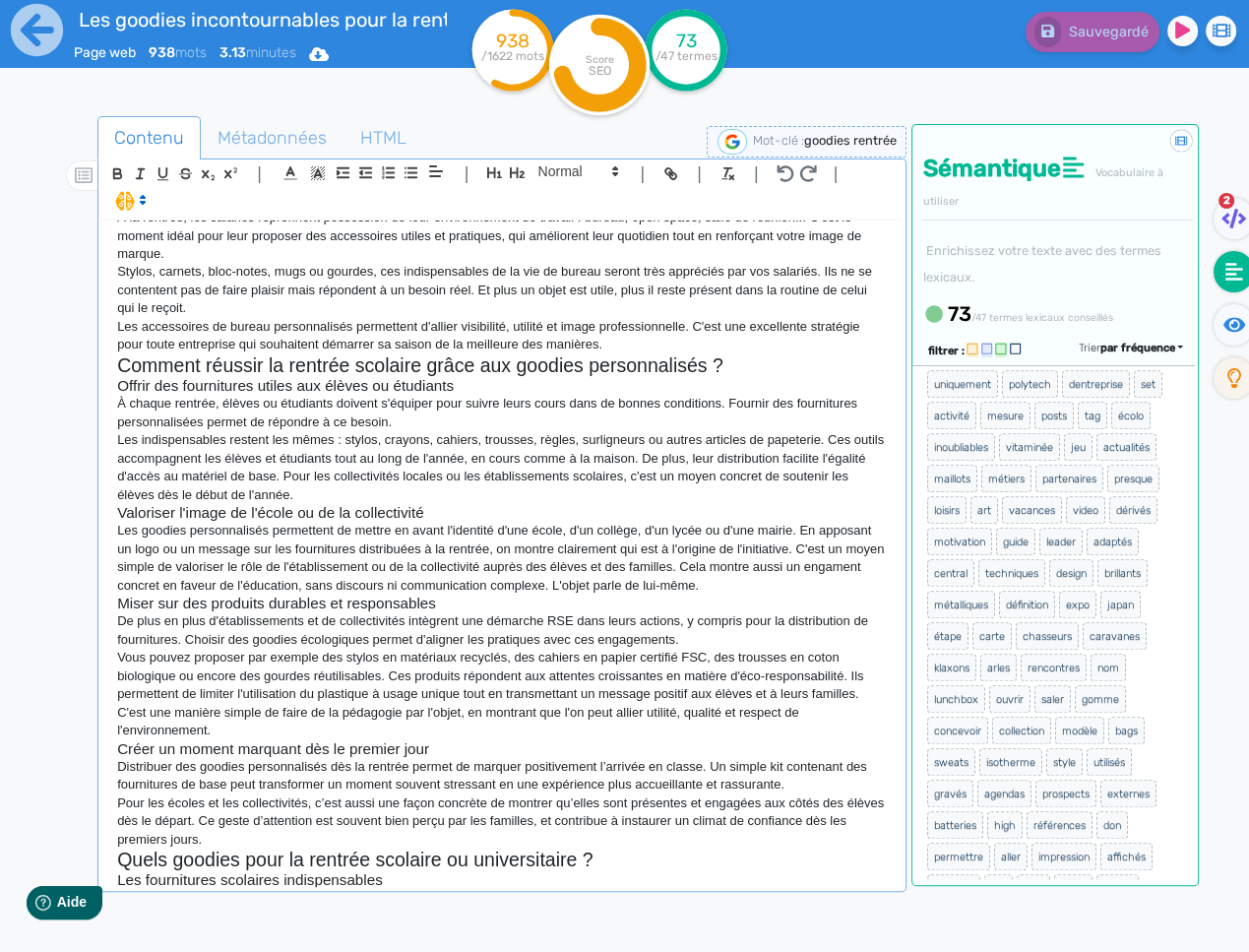 scroll, scrollTop: 491, scrollLeft: 0, axis: vertical 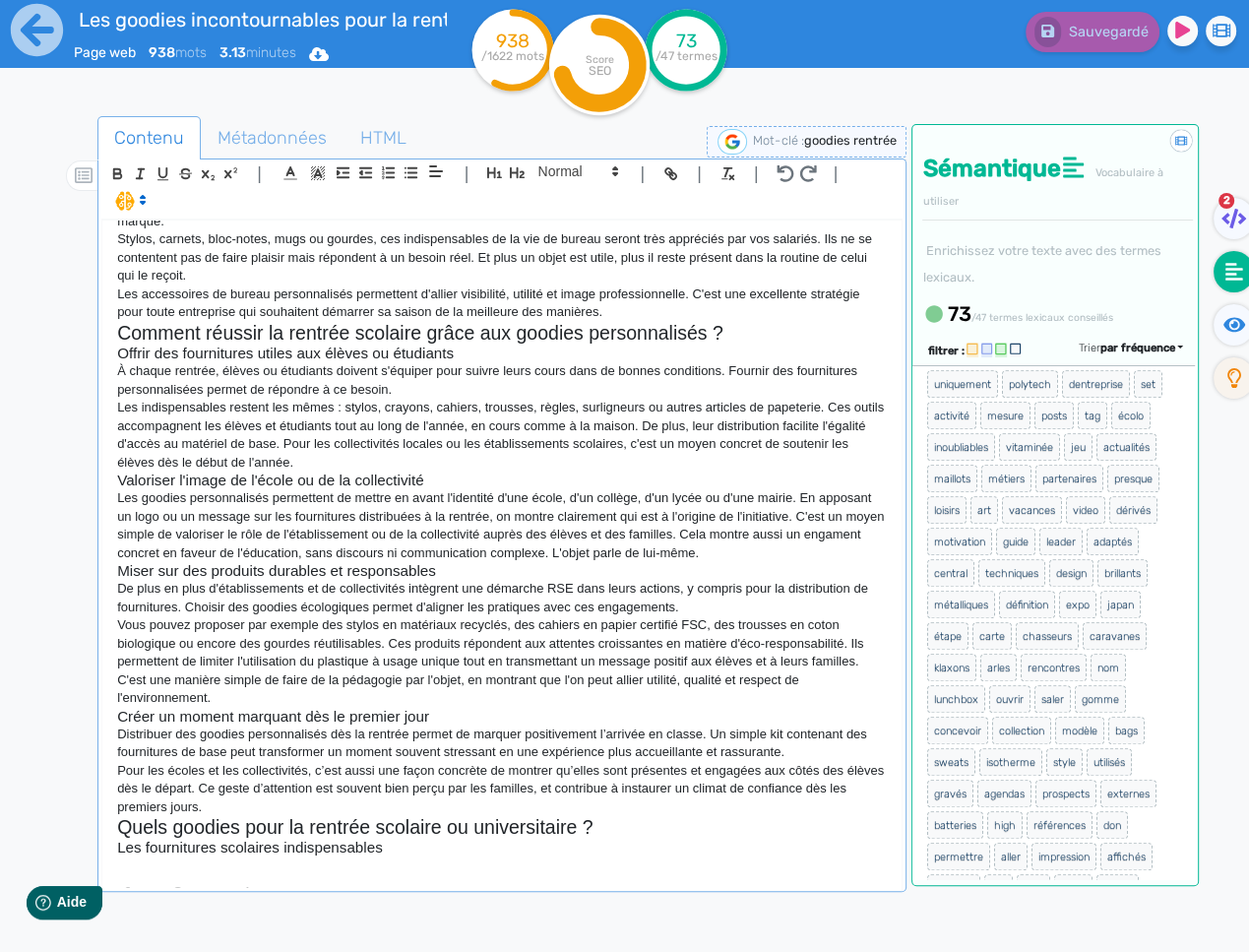 click at bounding box center (502, 866) 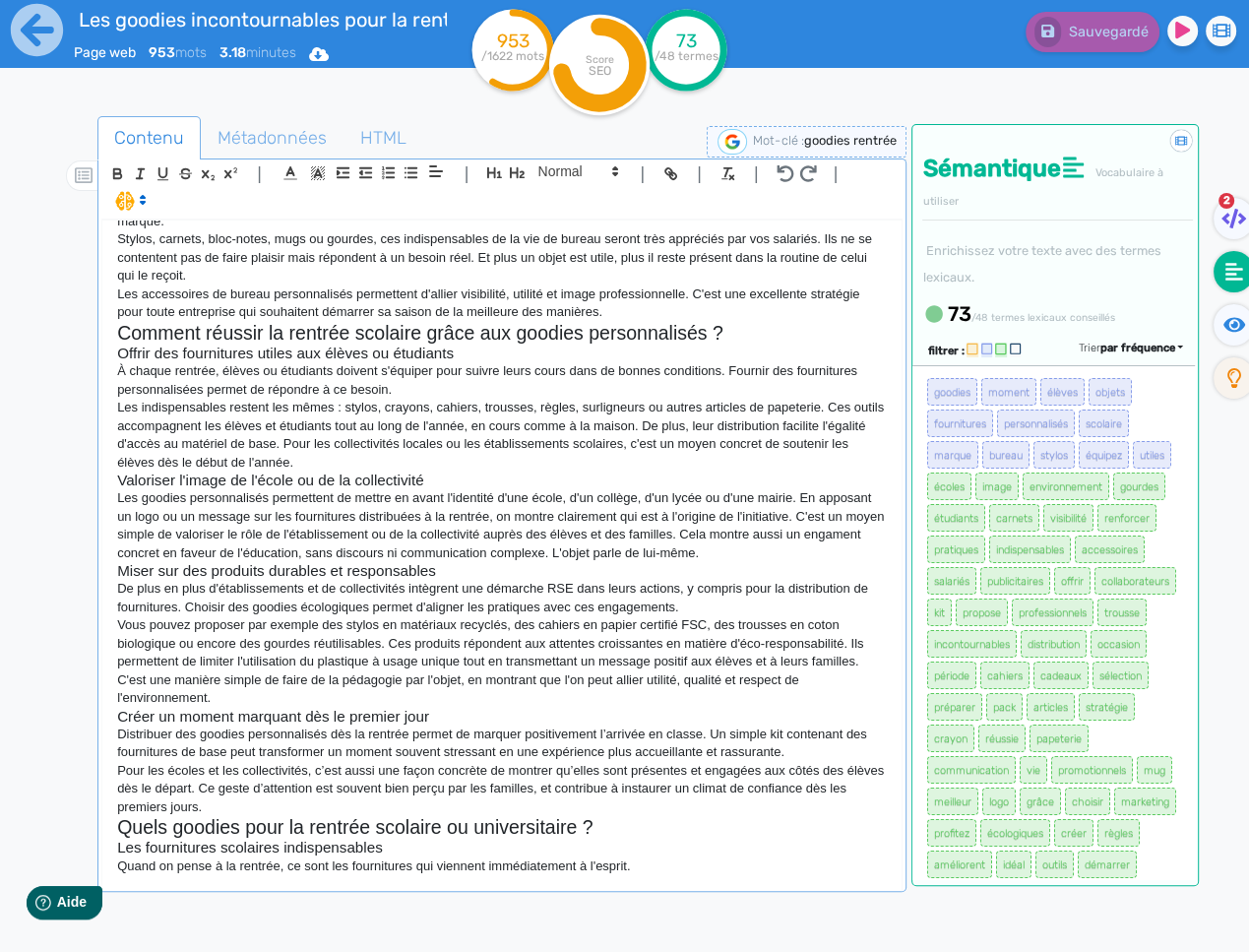 click on "Les goodies incontournables pour la rentrée 2025 La rentrée est un moment stratégique de l'année, tant pour le monde scolaire que pour les entreprises. Après la coupure estivale, il faut relancer les équipes, reprendre contact avec les clients ou usagers et préparer les mois à venir. Les objets publicitaires sont un excellent moyen d'accompagner cette reprise tout en renforçant sa visibilité. Stylos, sacs, gourde, carnets... Ces objets utiles au quotidien sont faciles à distribuer et appréciés de tous. Ils permettent de rester présent dans l'environnement de travail ou scolaire, tout en renvoyant une image soignée et professionnelle. Découvrez notre sélection des goodies incontournables pour la rentrée 2025, ce que ce soit pour équiper les élèves dès les premiers jours à l'école ou pour accompagner les collaborateurs lors de la reprise au bureau. Pourquoi les entreprises doivent miser sur les goodies à la rentrée ? Profiter d'un moment fort pour renforcer sa visibilité" at bounding box center (502, 553) 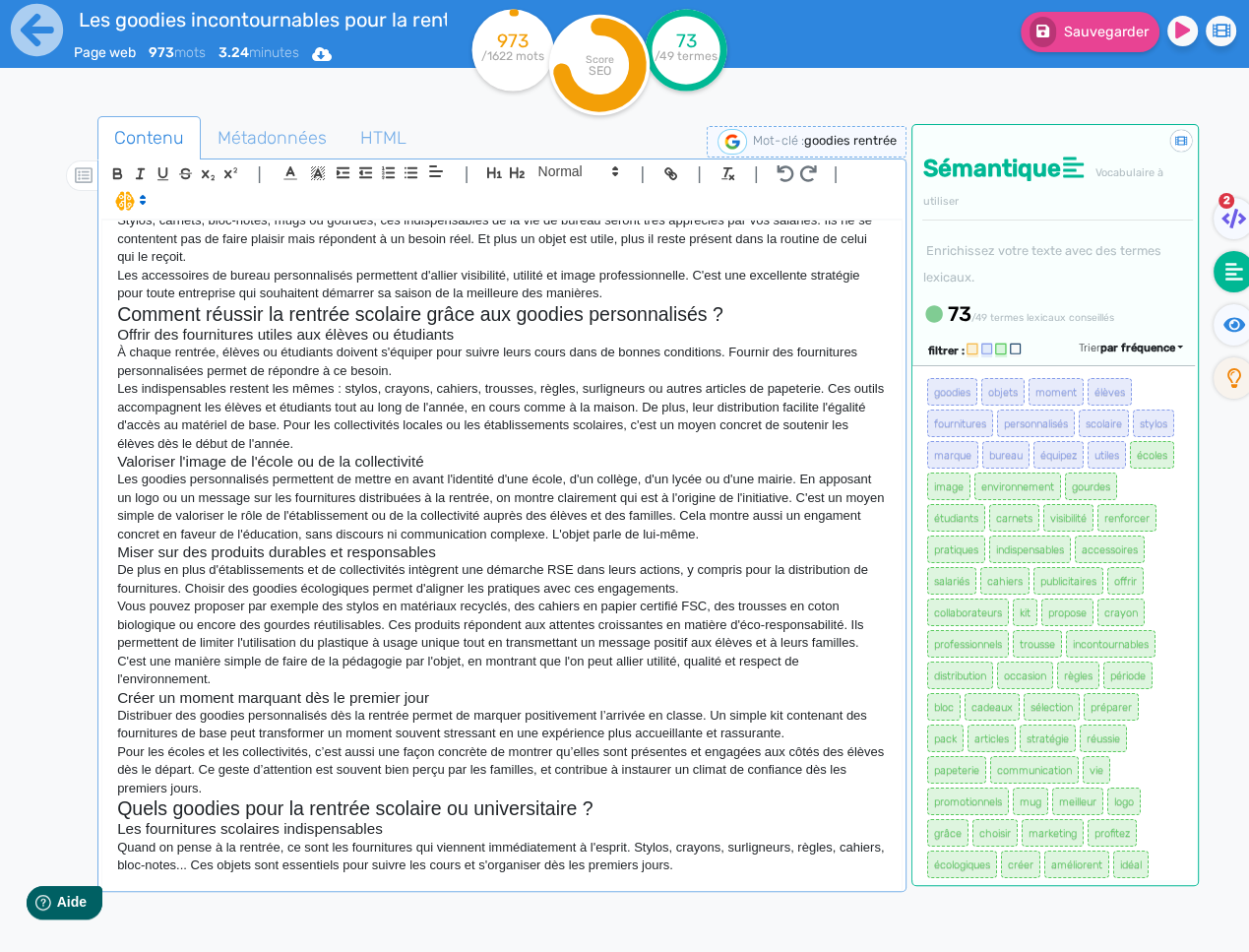 scroll, scrollTop: 545, scrollLeft: 0, axis: vertical 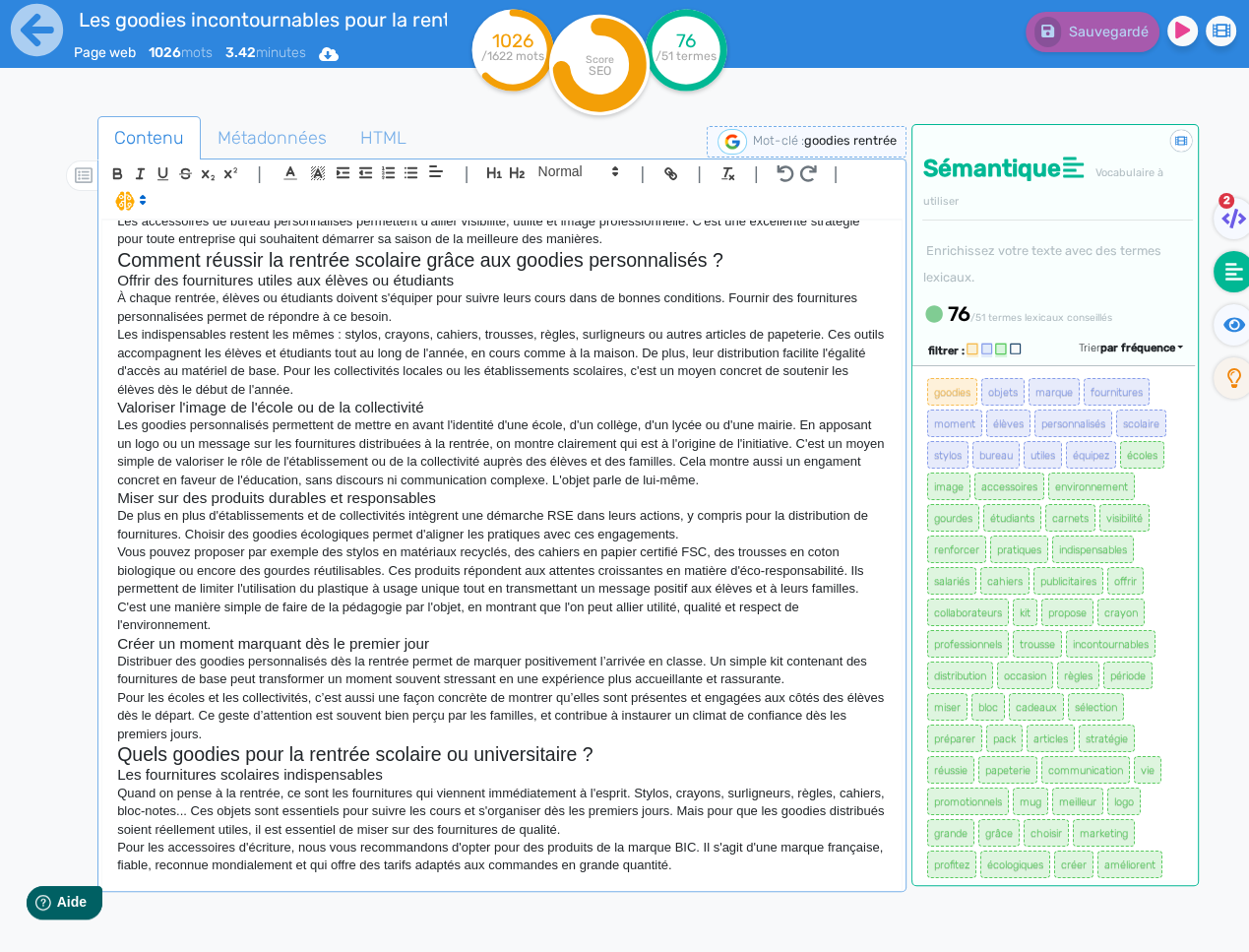 click on "Pour les accessoires d'écriture, nous vous recommandons d'opter pour des produits de la marque BIC. Il s'agit d'une marque française, fiable, reconnue mondialement et qui offre des tarifs adaptés aux commandes en grande quantité." at bounding box center (502, 857) 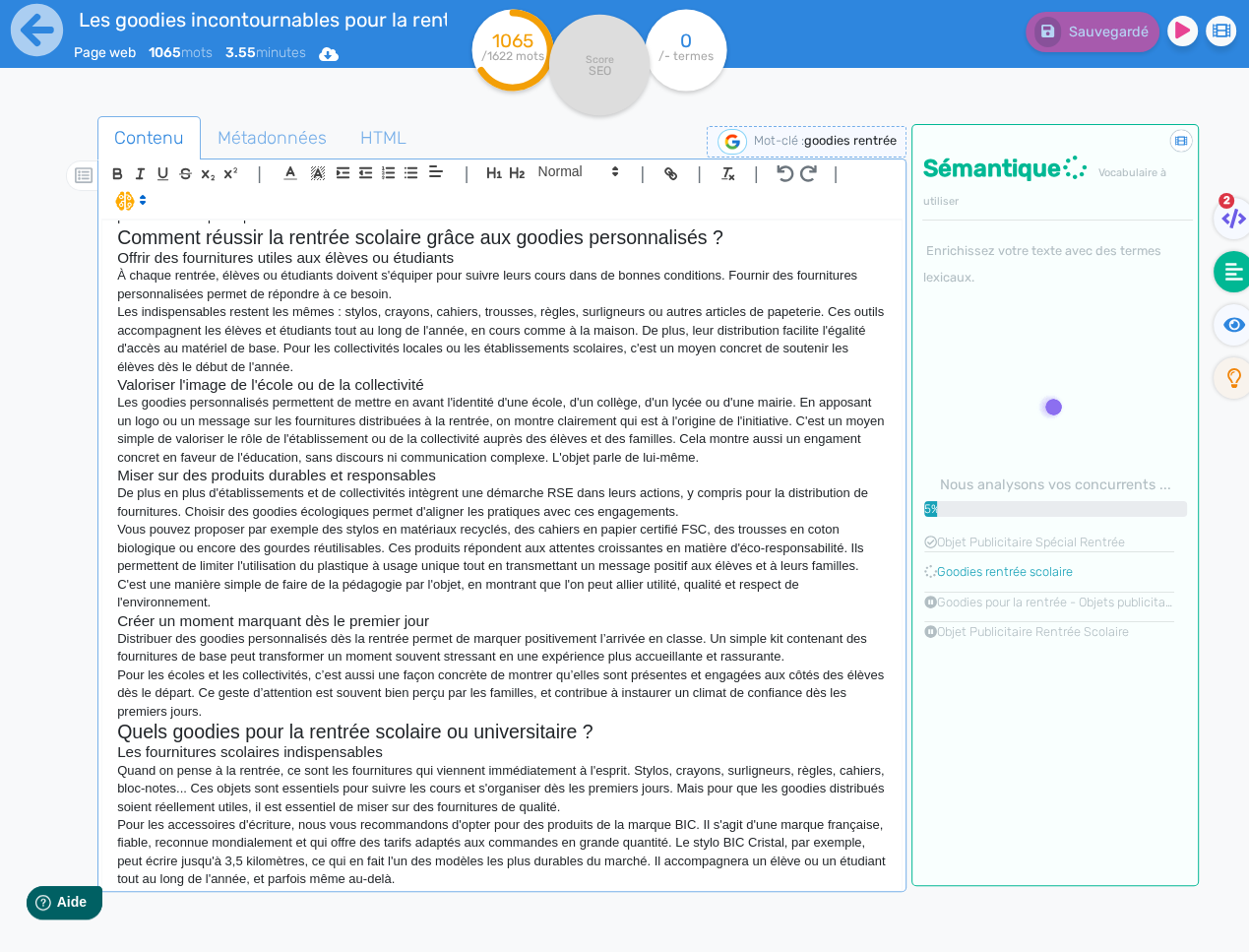 scroll, scrollTop: 640, scrollLeft: 0, axis: vertical 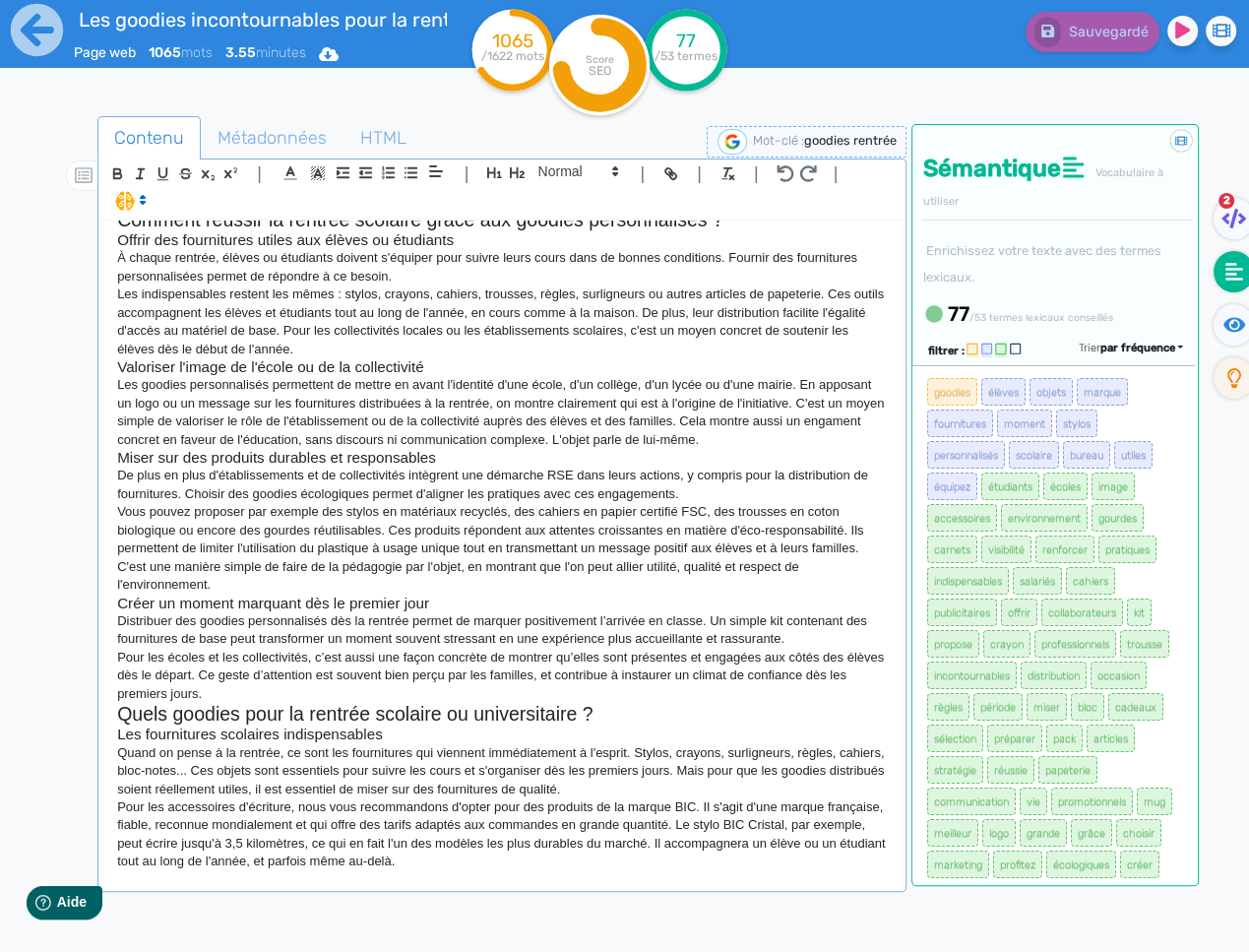 click at bounding box center [502, 880] 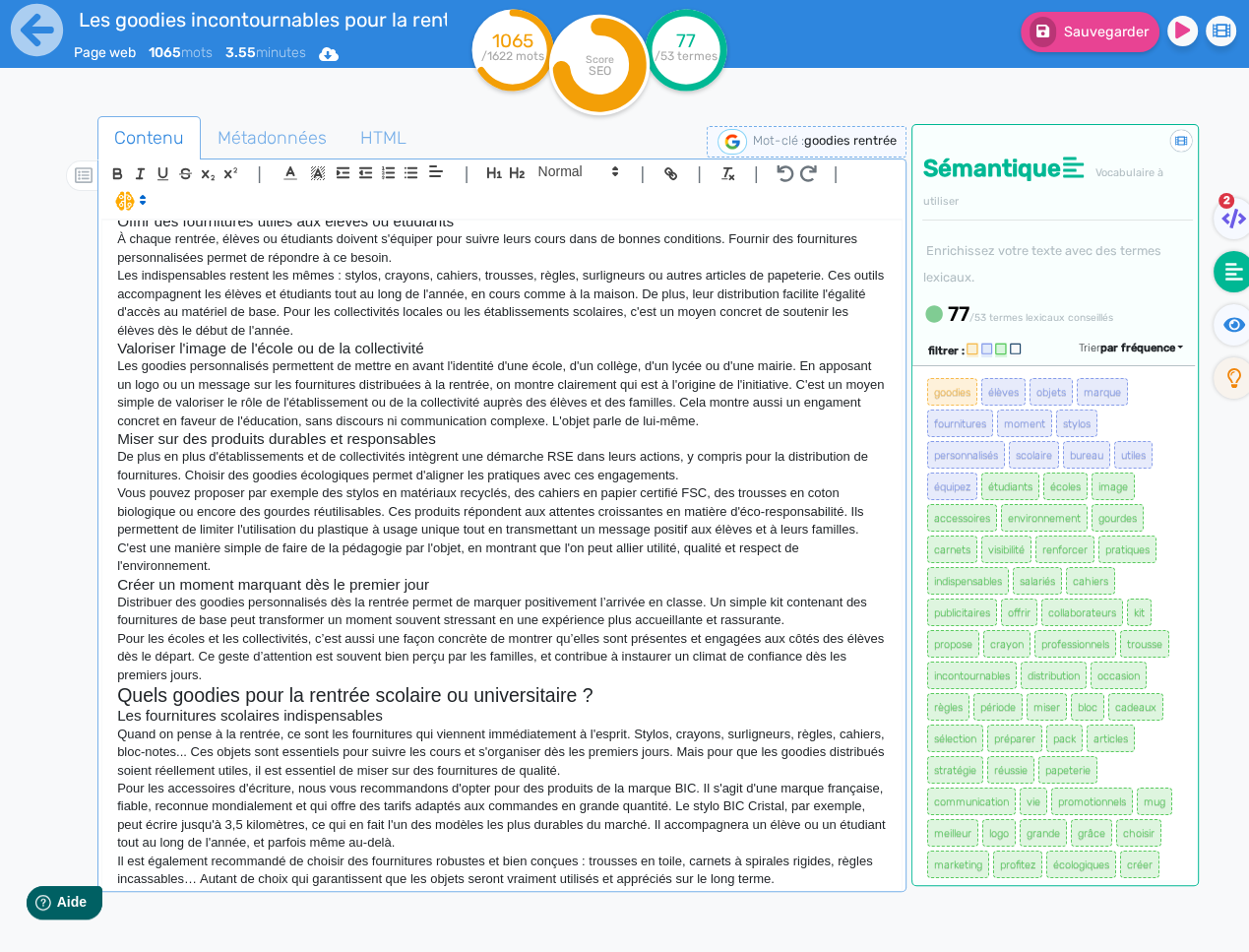 scroll, scrollTop: 676, scrollLeft: 0, axis: vertical 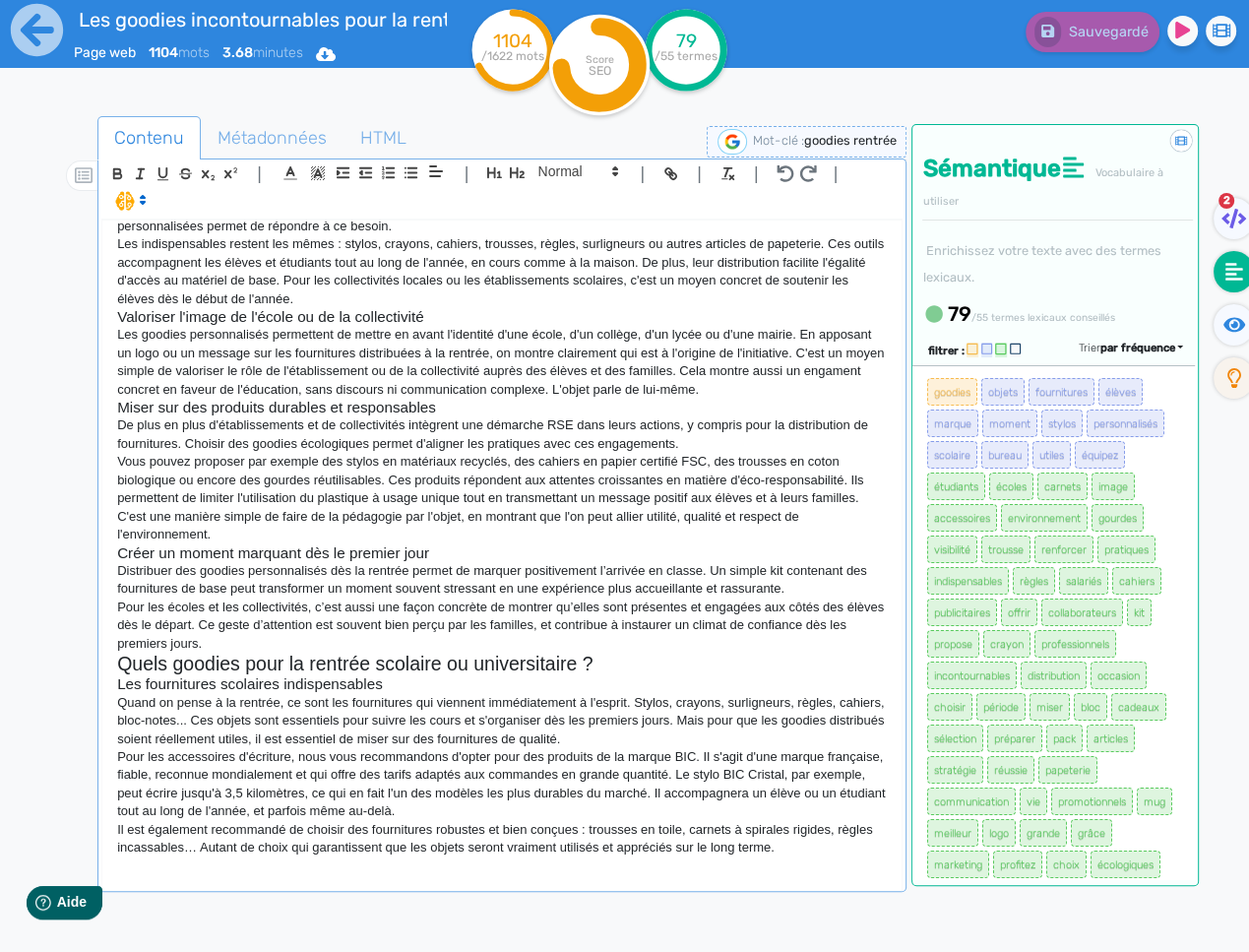 click at bounding box center [502, 866] 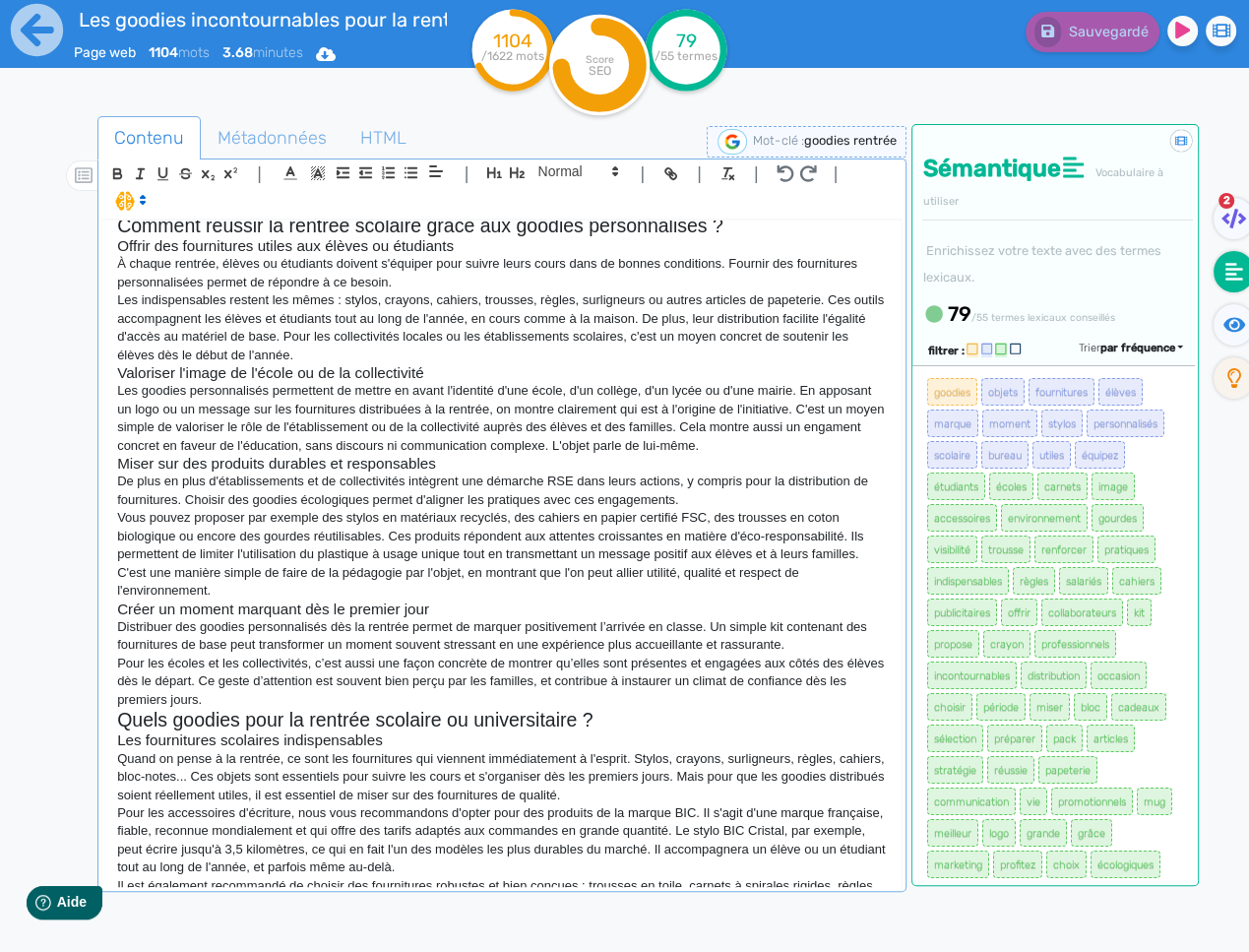 scroll, scrollTop: 690, scrollLeft: 0, axis: vertical 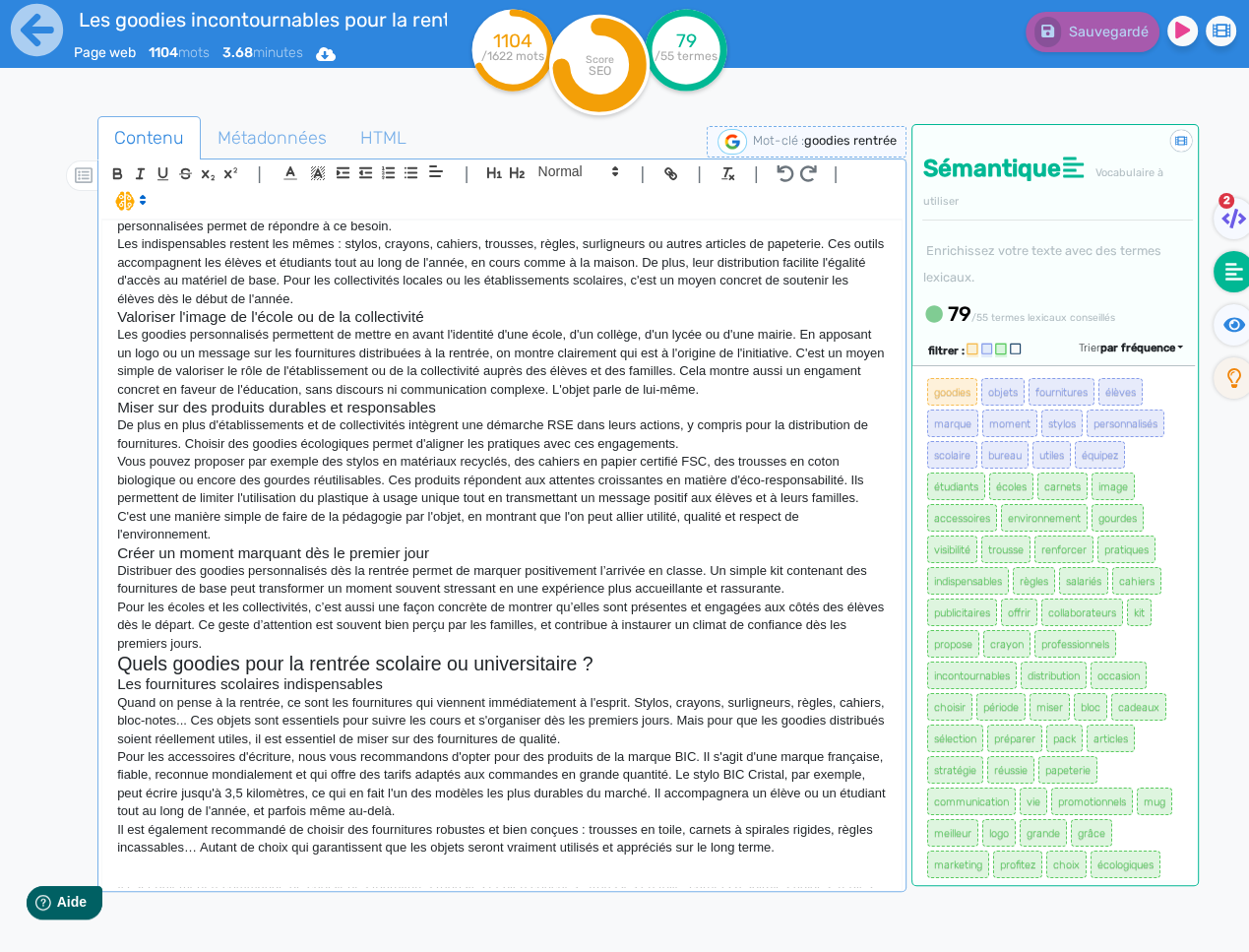 click on "Les goodies incontournables pour la rentrée 2025 La rentrée est un moment stratégique de l'année, tant pour le monde scolaire que pour les entreprises. Après la coupure estivale, il faut relancer les équipes, reprendre contact avec les clients ou usagers et préparer les mois à venir. Les objets publicitaires sont un excellent moyen d'accompagner cette reprise tout en renforçant sa visibilité. Stylos, sacs, gourde, carnets... Ces objets utiles au quotidien sont faciles à distribuer et appréciés de tous. Ils permettent de rester présent dans l'environnement de travail ou scolaire, tout en renvoyant une image soignée et professionnelle. Découvrez notre sélection des goodies incontournables pour la rentrée 2025, ce que ce soit pour équiper les élèves dès les premiers jours à l'école ou pour accompagner les collaborateurs lors de la reprise au bureau. Pourquoi les entreprises doivent miser sur les goodies à la rentrée ? Profiter d'un moment fort pour renforcer sa visibilité" at bounding box center [502, 553] 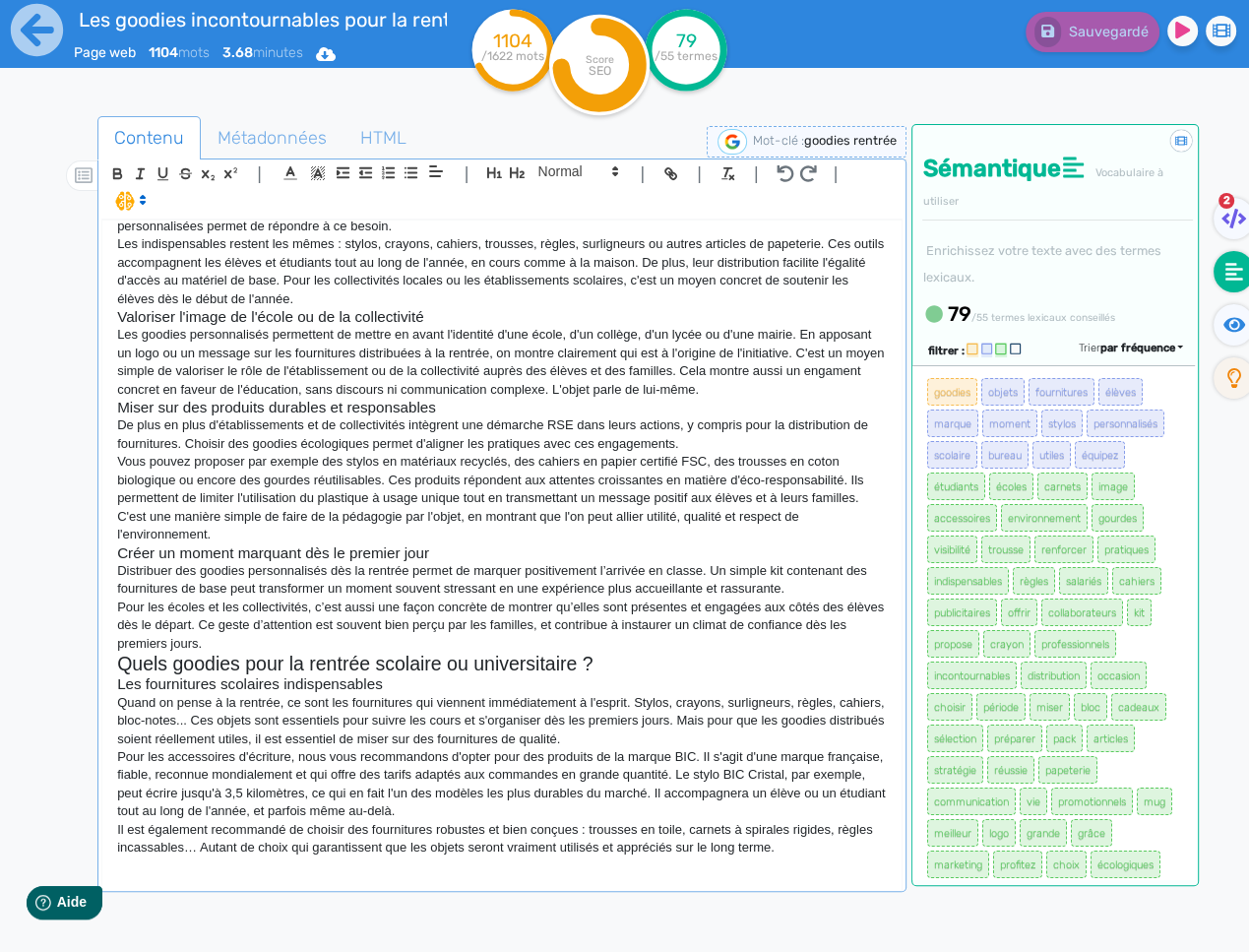 click on "Les goodies incontournables pour la rentrée 2025 La rentrée est un moment stratégique de l'année, tant pour le monde scolaire que pour les entreprises. Après la coupure estivale, il faut relancer les équipes, reprendre contact avec les clients ou usagers et préparer les mois à venir. Les objets publicitaires sont un excellent moyen d'accompagner cette reprise tout en renforçant sa visibilité. Stylos, sacs, gourde, carnets... Ces objets utiles au quotidien sont faciles à distribuer et appréciés de tous. Ils permettent de rester présent dans l'environnement de travail ou scolaire, tout en renvoyant une image soignée et professionnelle. Découvrez notre sélection des goodies incontournables pour la rentrée 2025, ce que ce soit pour équiper les élèves dès les premiers jours à l'école ou pour accompagner les collaborateurs lors de la reprise au bureau. Pourquoi les entreprises doivent miser sur les goodies à la rentrée ? Profiter d'un moment fort pour renforcer sa visibilité" at bounding box center (502, 553) 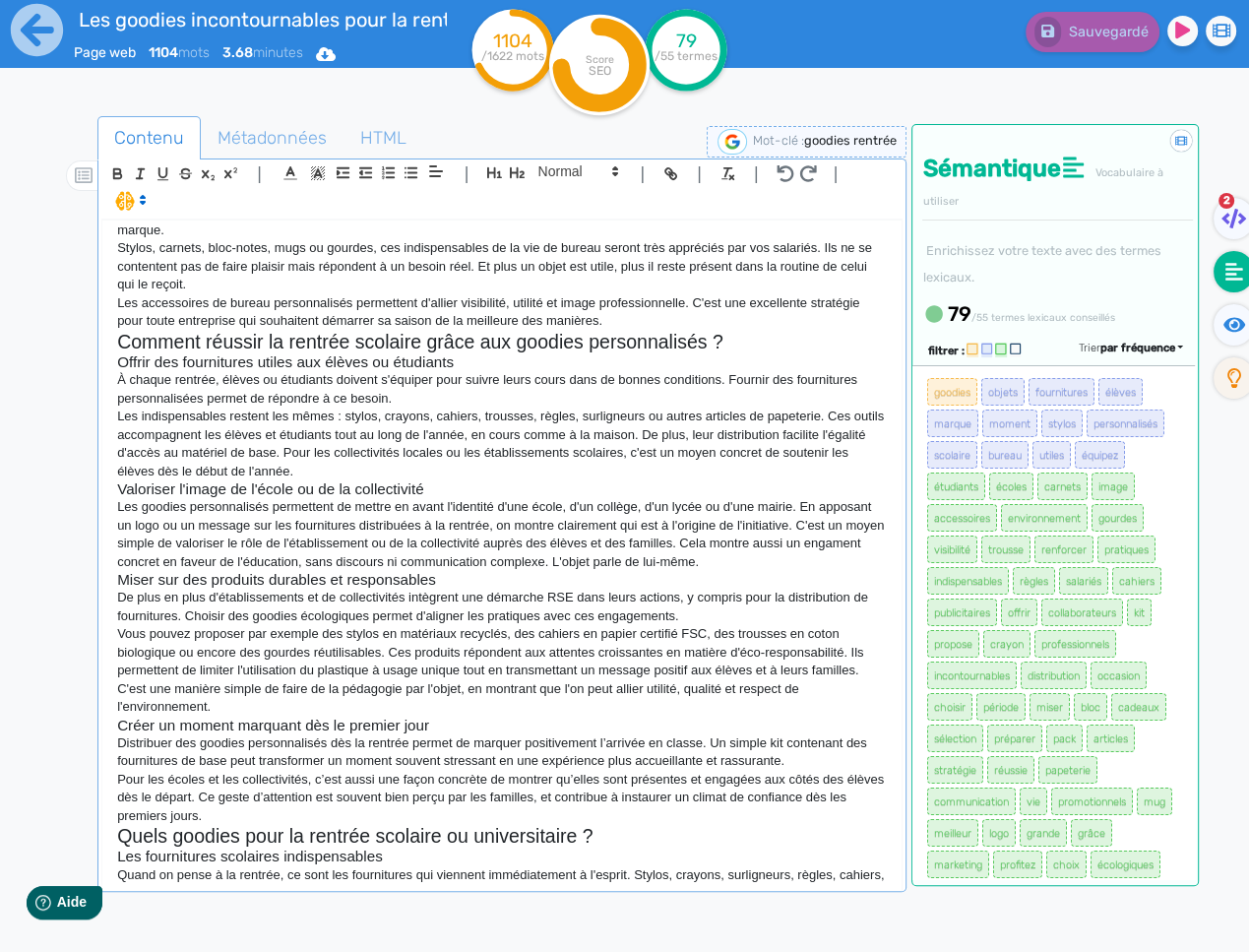 scroll, scrollTop: 690, scrollLeft: 0, axis: vertical 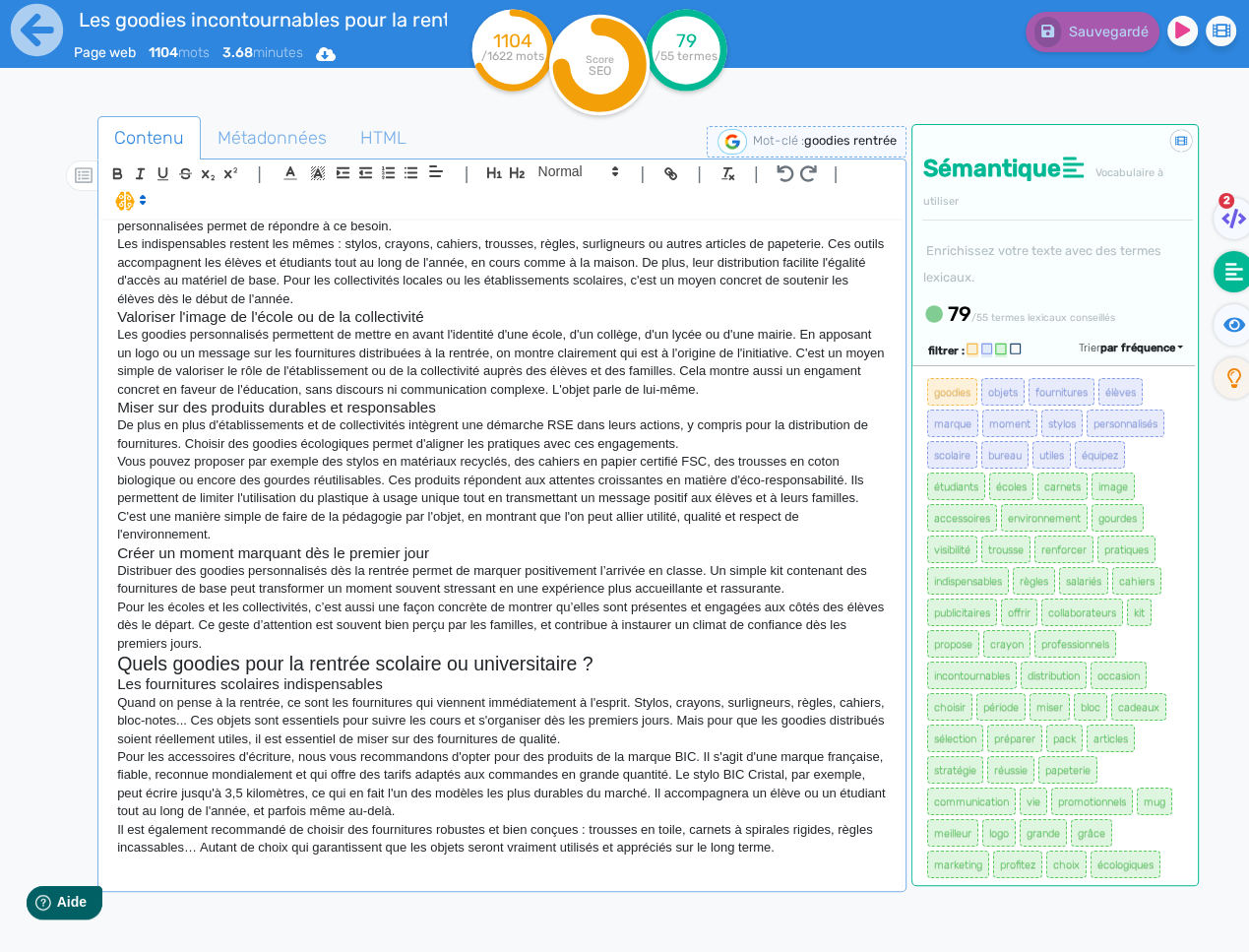 click at bounding box center [502, 866] 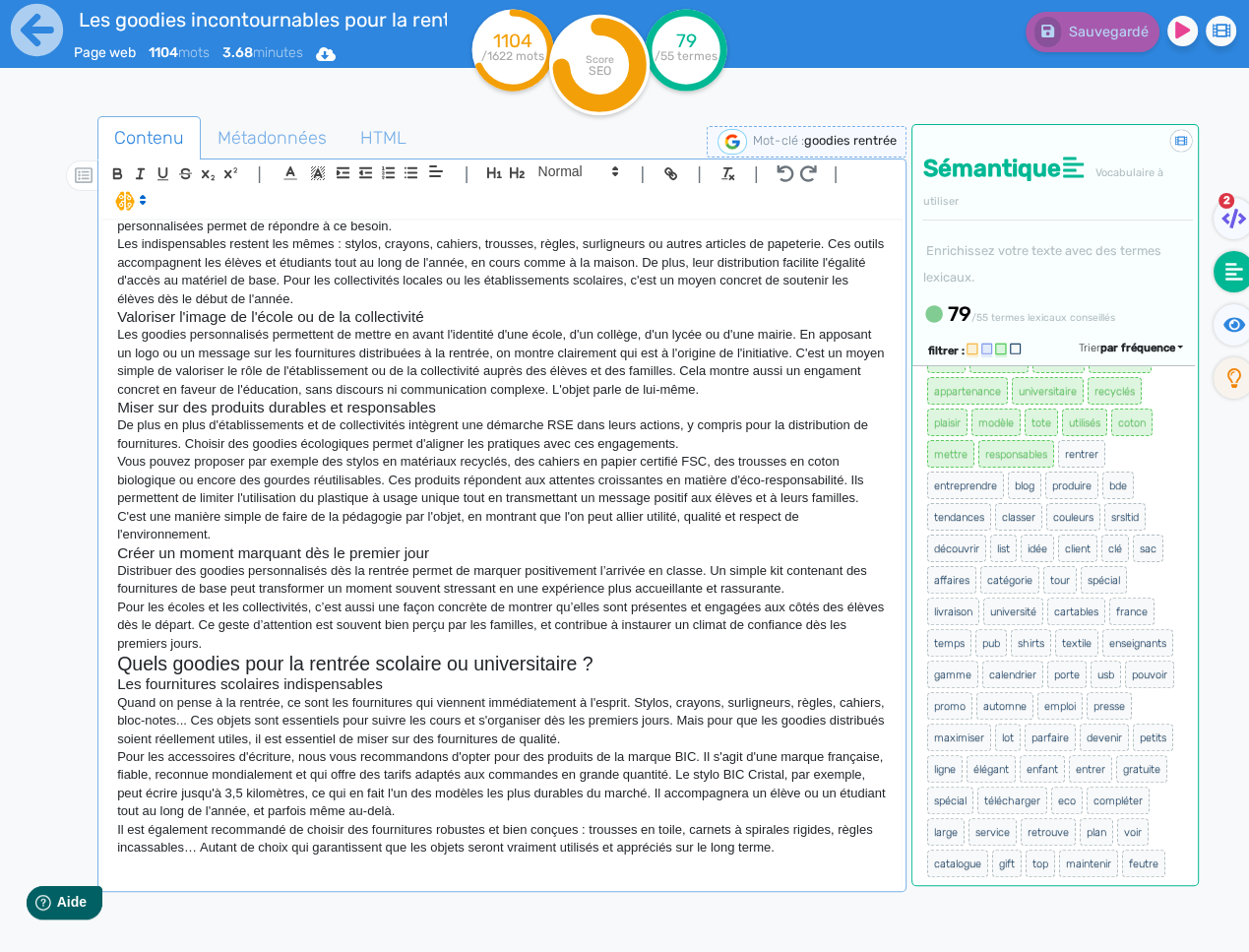 scroll, scrollTop: 639, scrollLeft: 0, axis: vertical 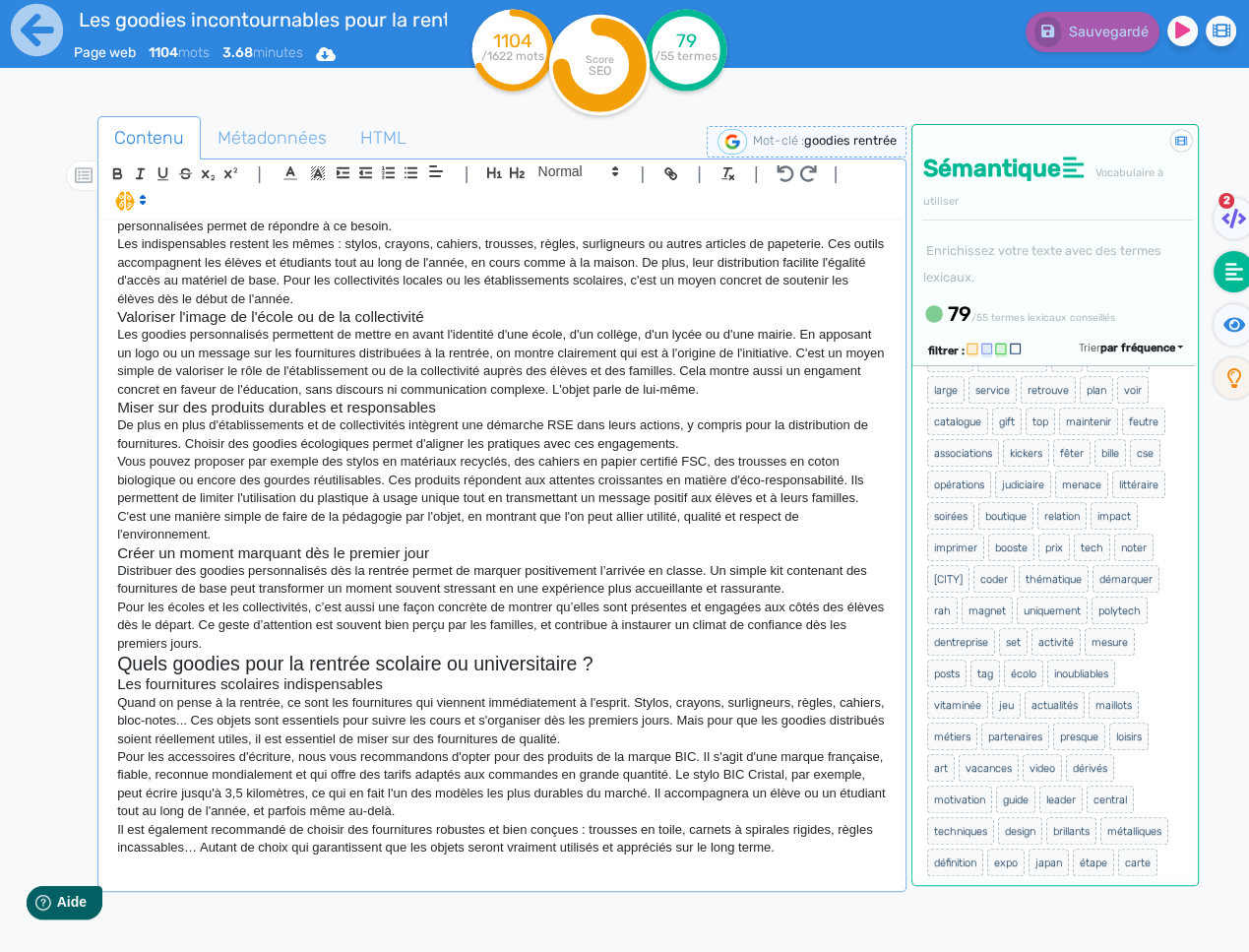 click on "goodies   objets   fournitures   élèves   marque   moment   stylos   personnalisés   scolaire   bureau   utiles   équipez   étudiants   écoles   carnets   image   accessoires   environnement   gourdes   visibilité   trousse   renforcer   pratiques   indispensables   règles   salariés   cahiers   publicitaires   offrir   collaborateurs   kit   propose   crayon   professionnels   incontournables   distribution   occasion   choisir   période   miser   bloc   cadeaux   sélection   préparer   pack   articles   stratégie   réussie   papeterie   communication   vie   promotionnels   mug   meilleur   logo   grande   grâce   marketing   profitez   choix   écologiques   créer   améliorent   idéal   commander   outils   démarrer   adaptés   bienvenue   appartenance   universitaire   recyclés   plaisir   modèle   tote   utilisés   coton   mettre   responsables   rentrer   entreprendre   blog   produire   bde   tendances   classer   couleurs   srsltid   découvrir   list   idée   client   clé" at bounding box center (1053, 622) 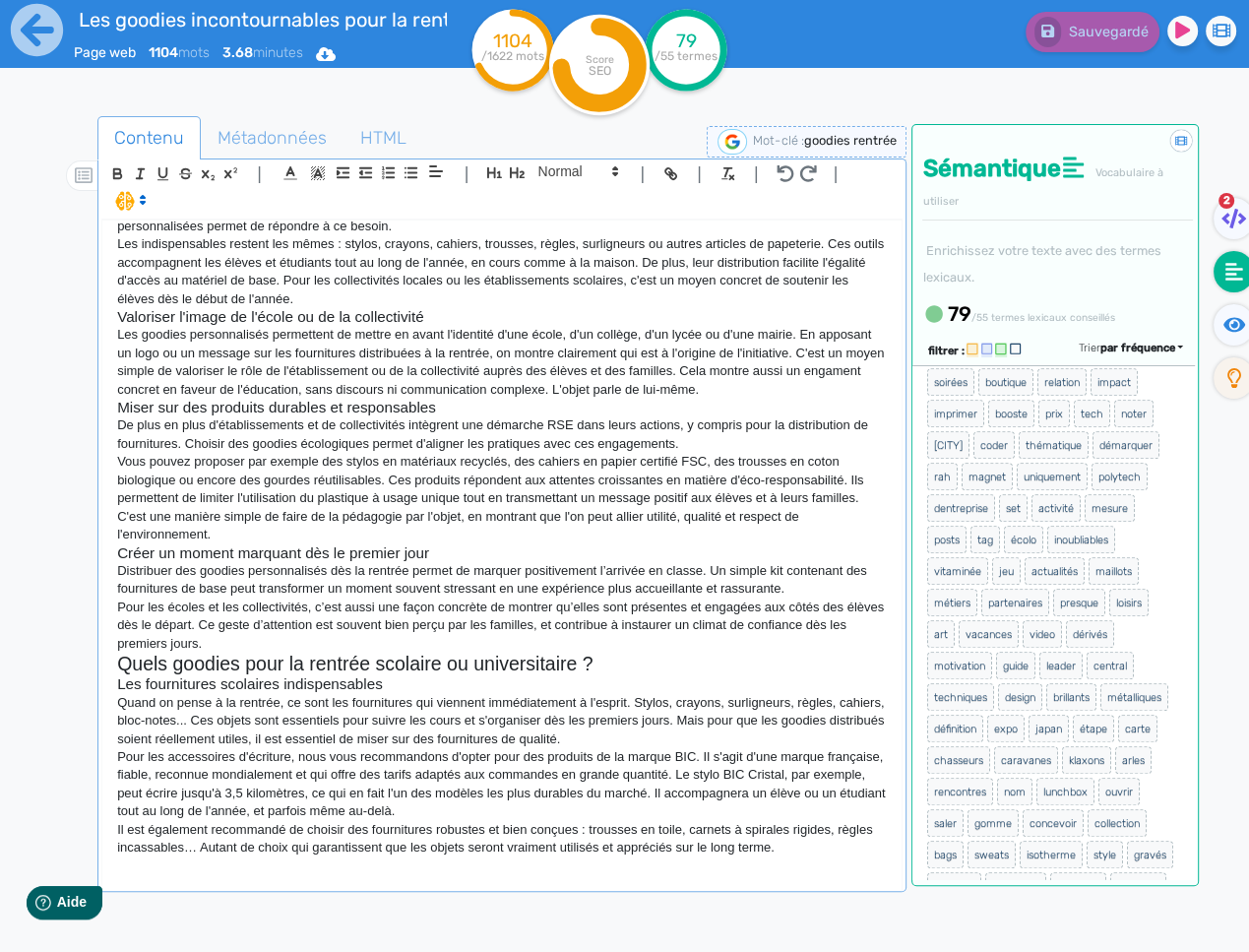 scroll, scrollTop: 1257, scrollLeft: 0, axis: vertical 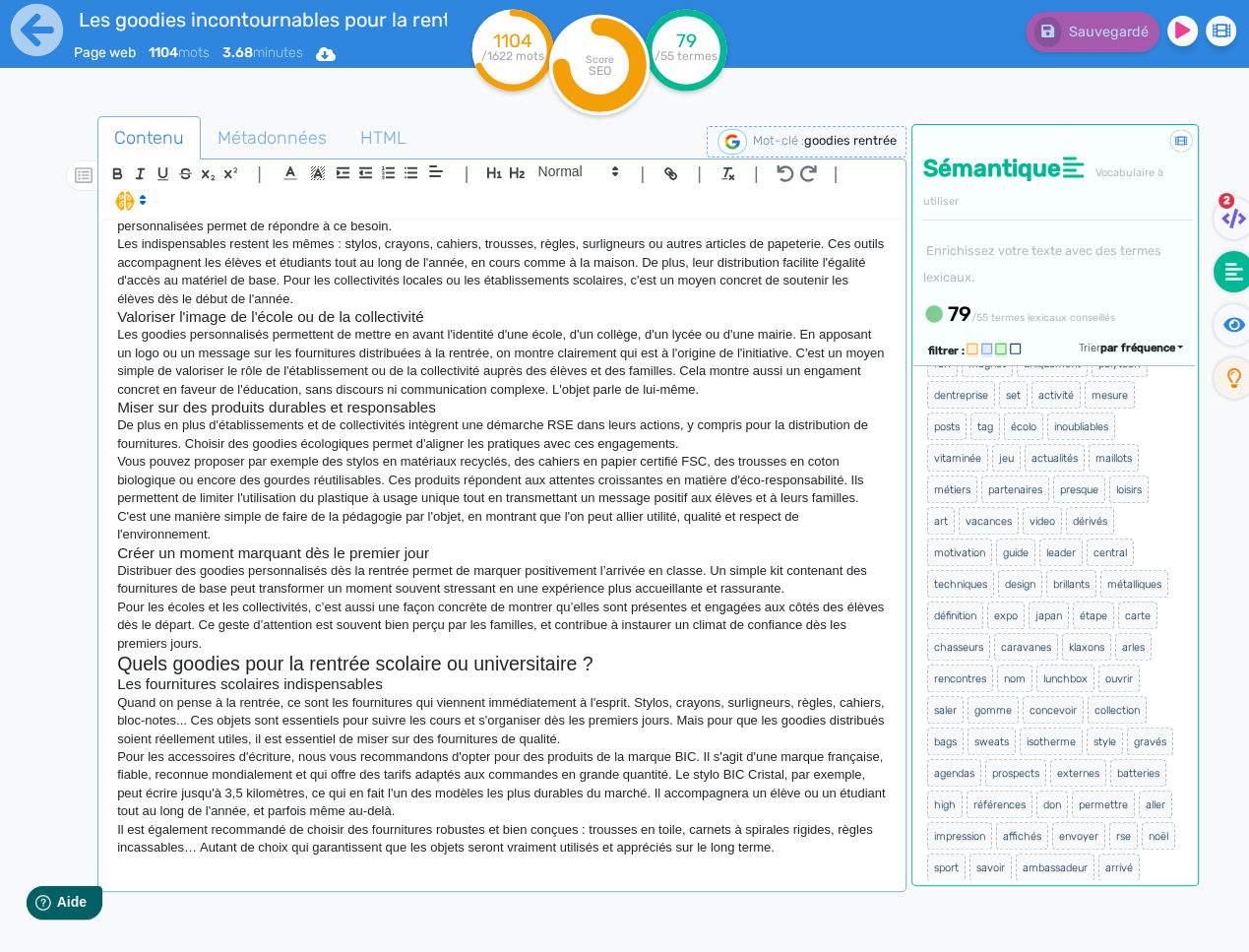 click on "goodies   objets   fournitures   élèves   marque   moment   stylos   personnalisés   scolaire   bureau   utiles   équipez   étudiants   écoles   carnets   image   accessoires   environnement   gourdes   visibilité   trousse   renforcer   pratiques   indispensables   règles   salariés   cahiers   publicitaires   offrir   collaborateurs   kit   propose   crayon   professionnels   incontournables   distribution   occasion   choisir   période   miser   bloc   cadeaux   sélection   préparer   pack   articles   stratégie   réussie   papeterie   communication   vie   promotionnels   mug   meilleur   logo   grande   grâce   marketing   profitez   choix   écologiques   créer   améliorent   idéal   commander   outils   démarrer   adaptés   bienvenue   appartenance   universitaire   recyclés   plaisir   modèle   tote   utilisés   coton   mettre   responsables   rentrer   entreprendre   blog   produire   bde   tendances   classer   couleurs   srsltid   découvrir   list   idée   client   clé" at bounding box center (1053, 17) 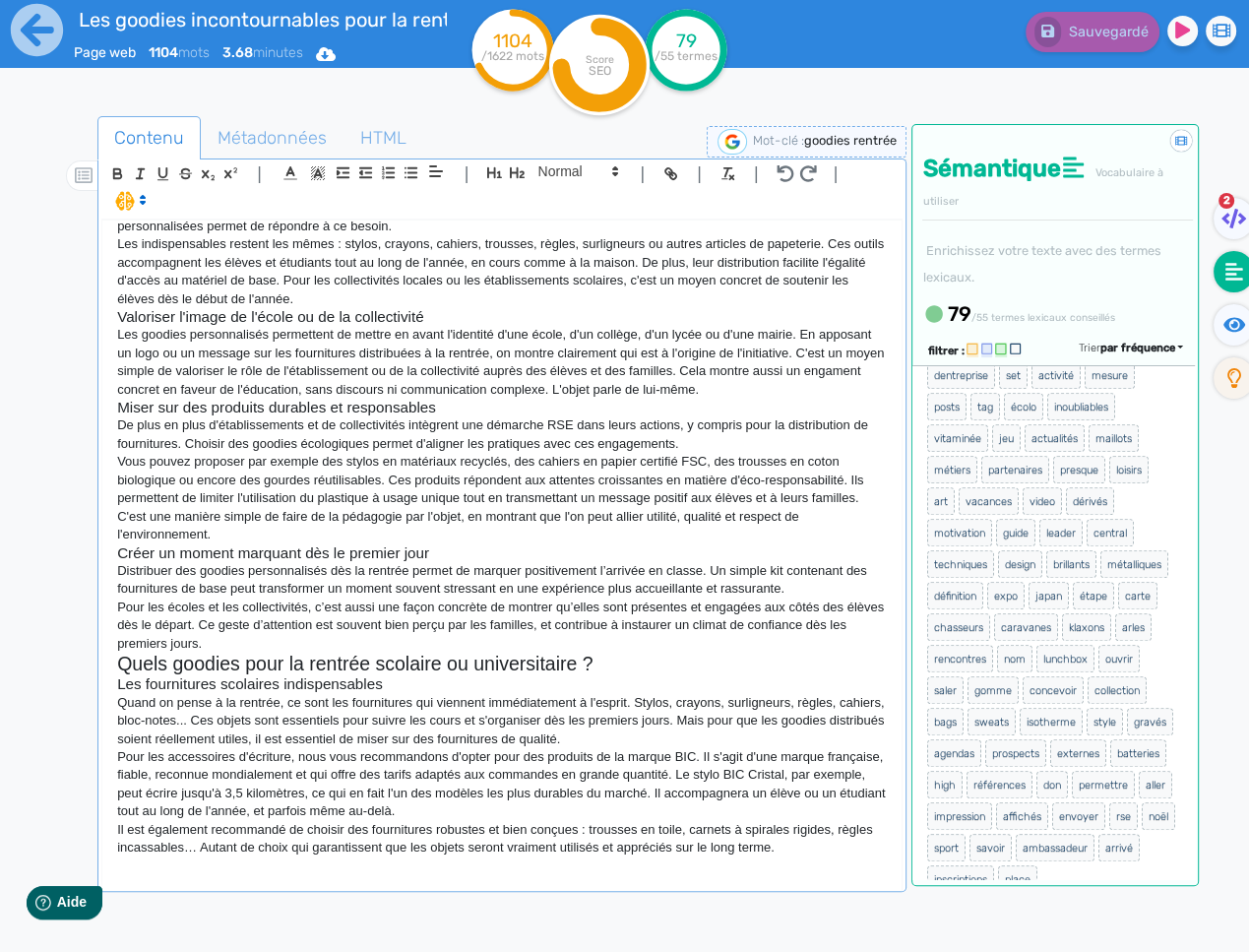 scroll, scrollTop: 1301, scrollLeft: 0, axis: vertical 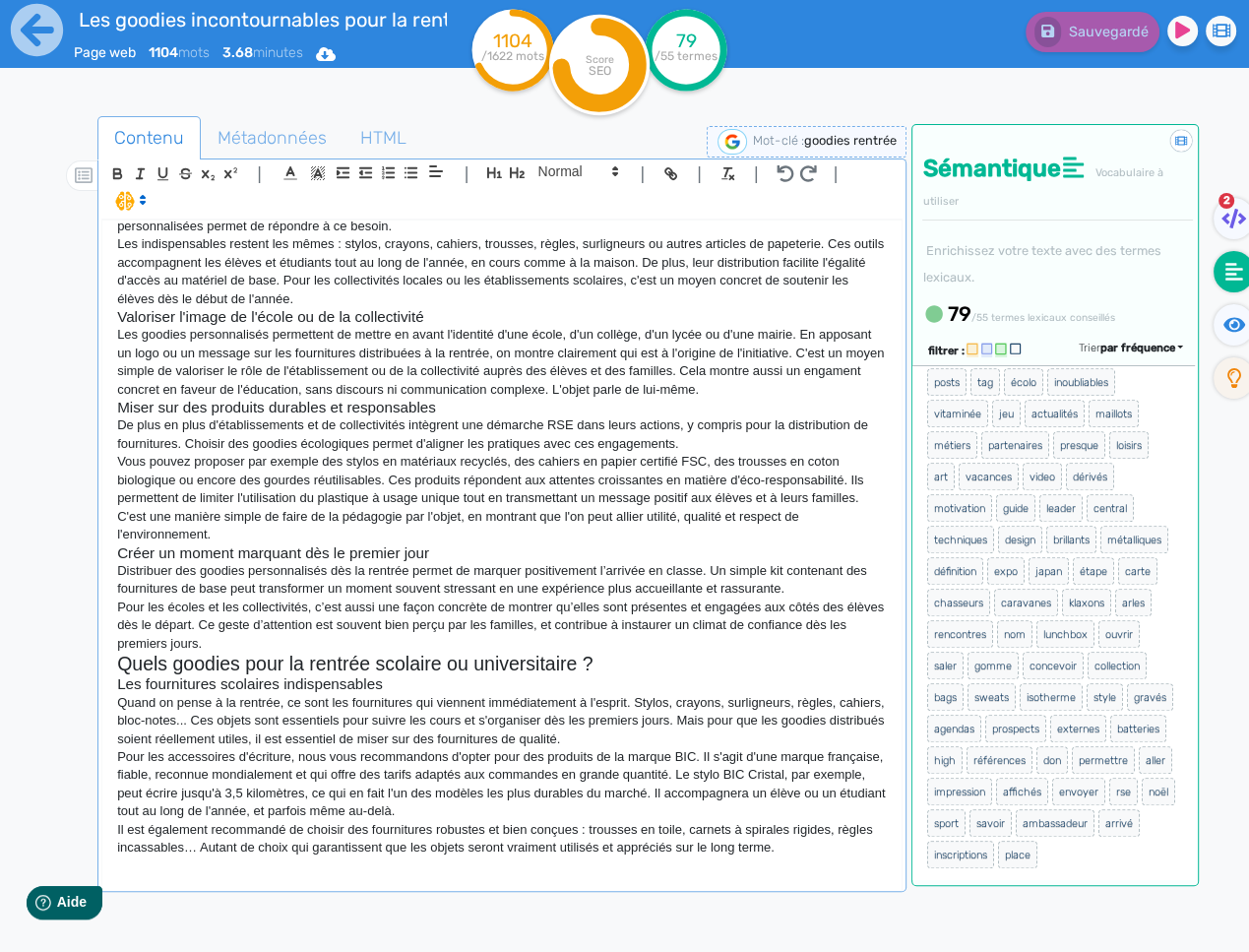 click at bounding box center (502, 866) 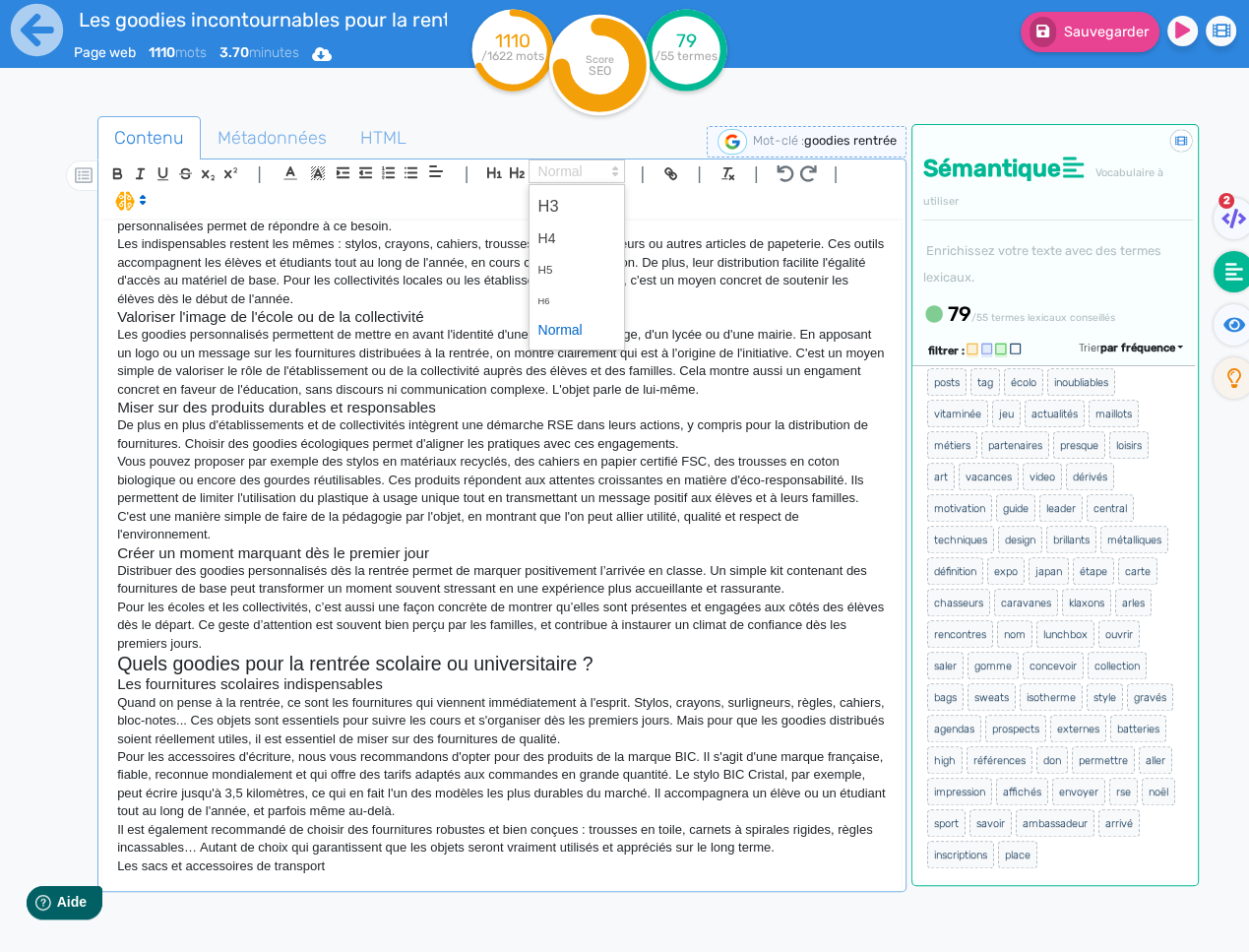 click at bounding box center [577, 171] 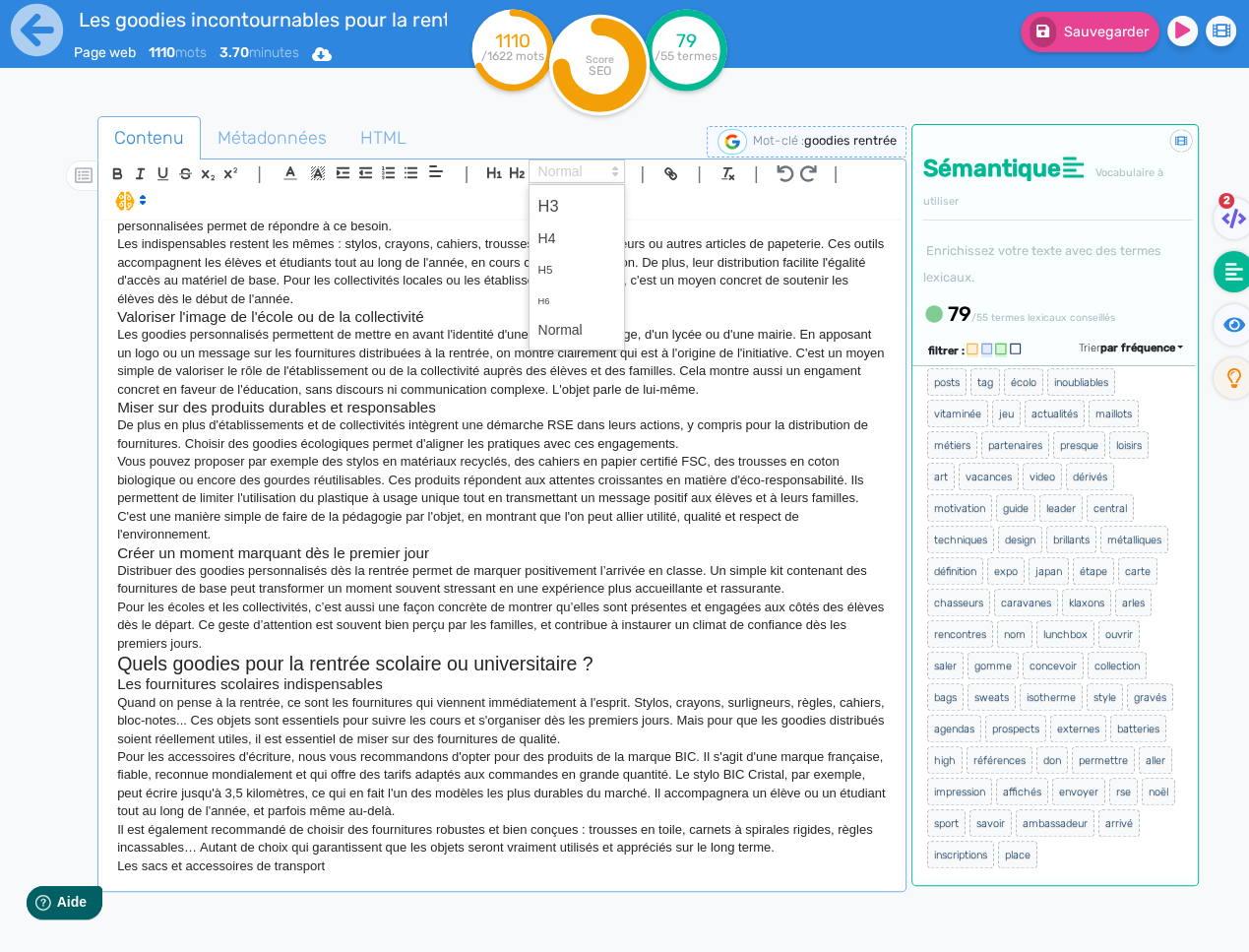 click at bounding box center (577, 206) 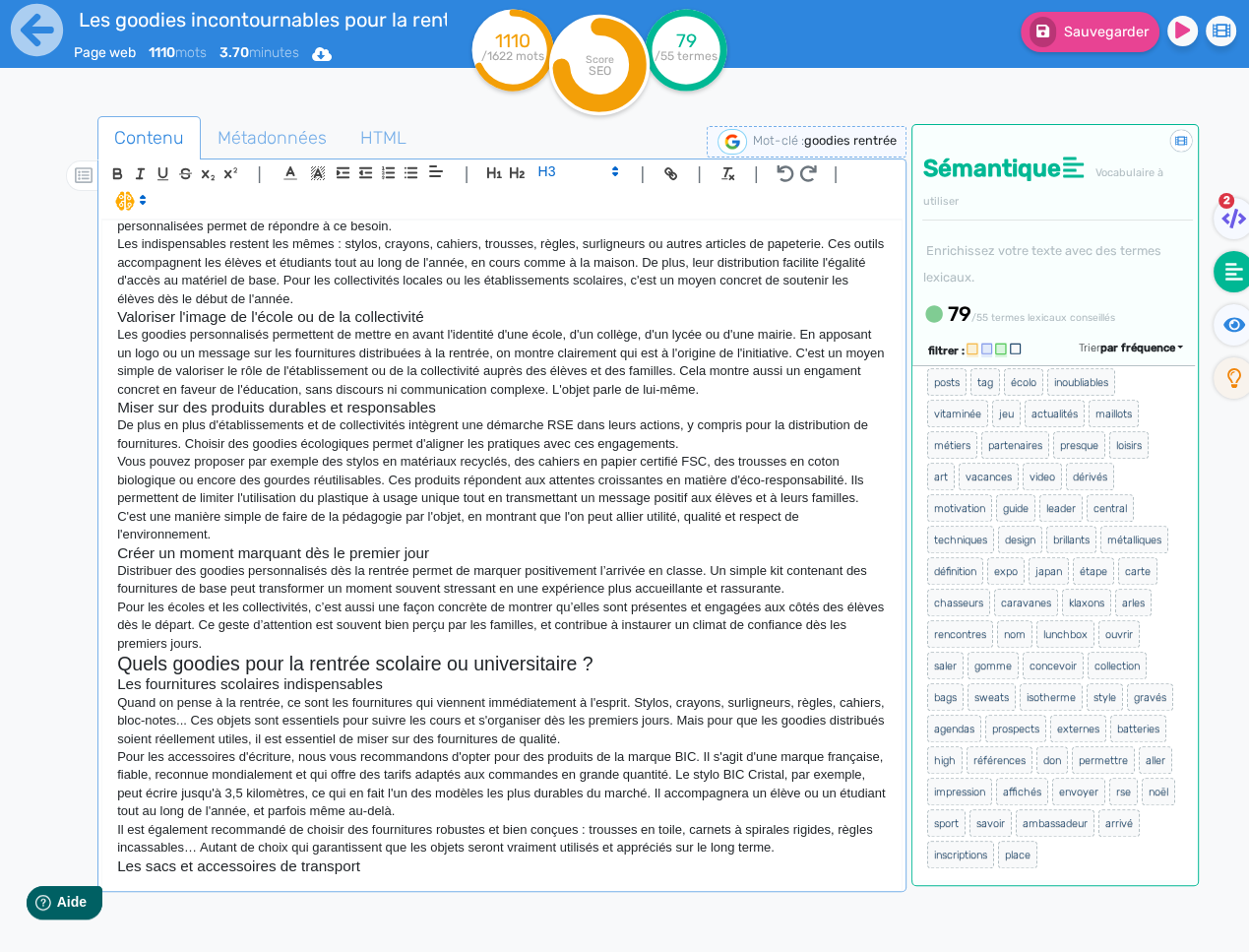 scroll, scrollTop: 695, scrollLeft: 0, axis: vertical 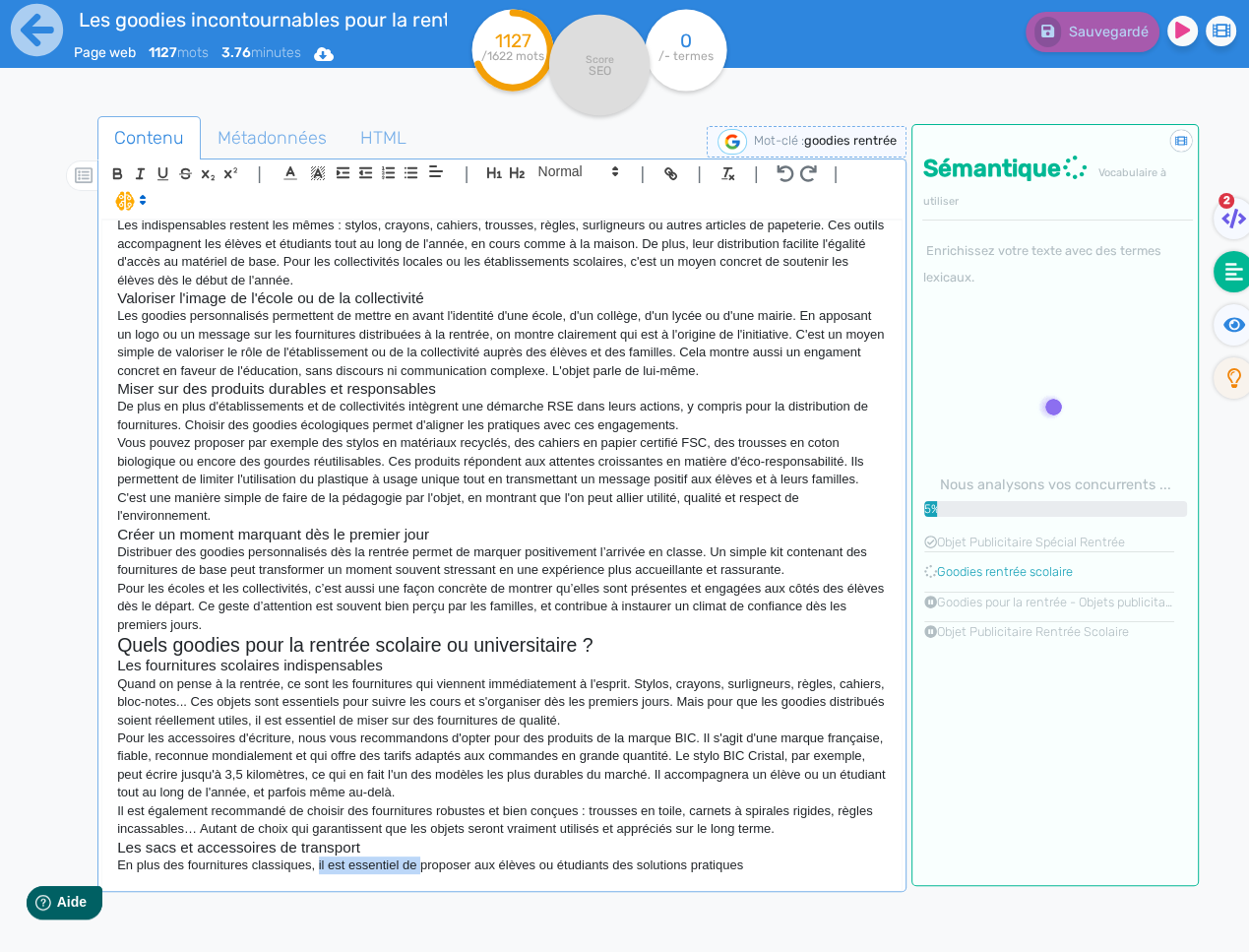 drag, startPoint x: 419, startPoint y: 882, endPoint x: 334, endPoint y: 857, distance: 88.60023 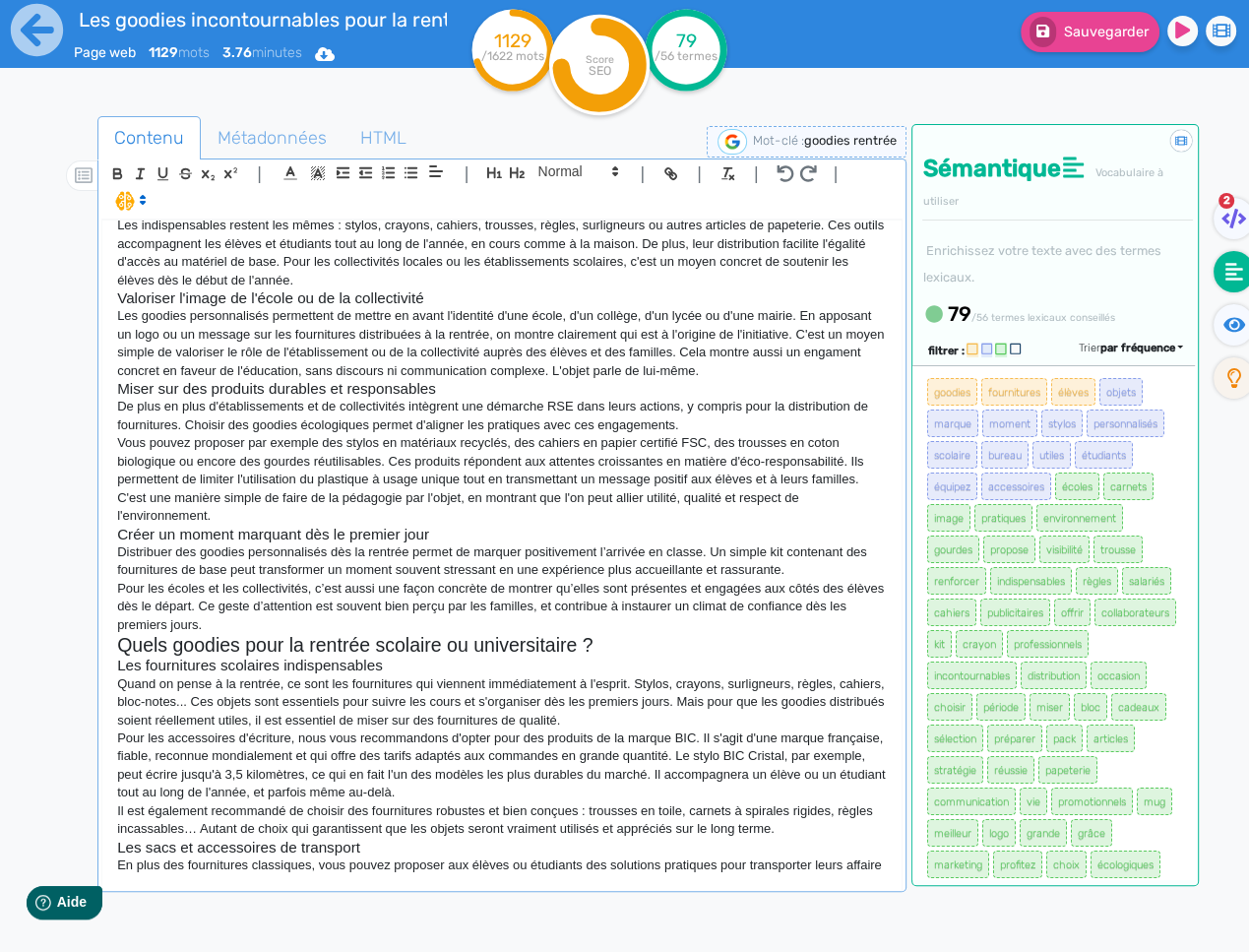 scroll, scrollTop: 713, scrollLeft: 0, axis: vertical 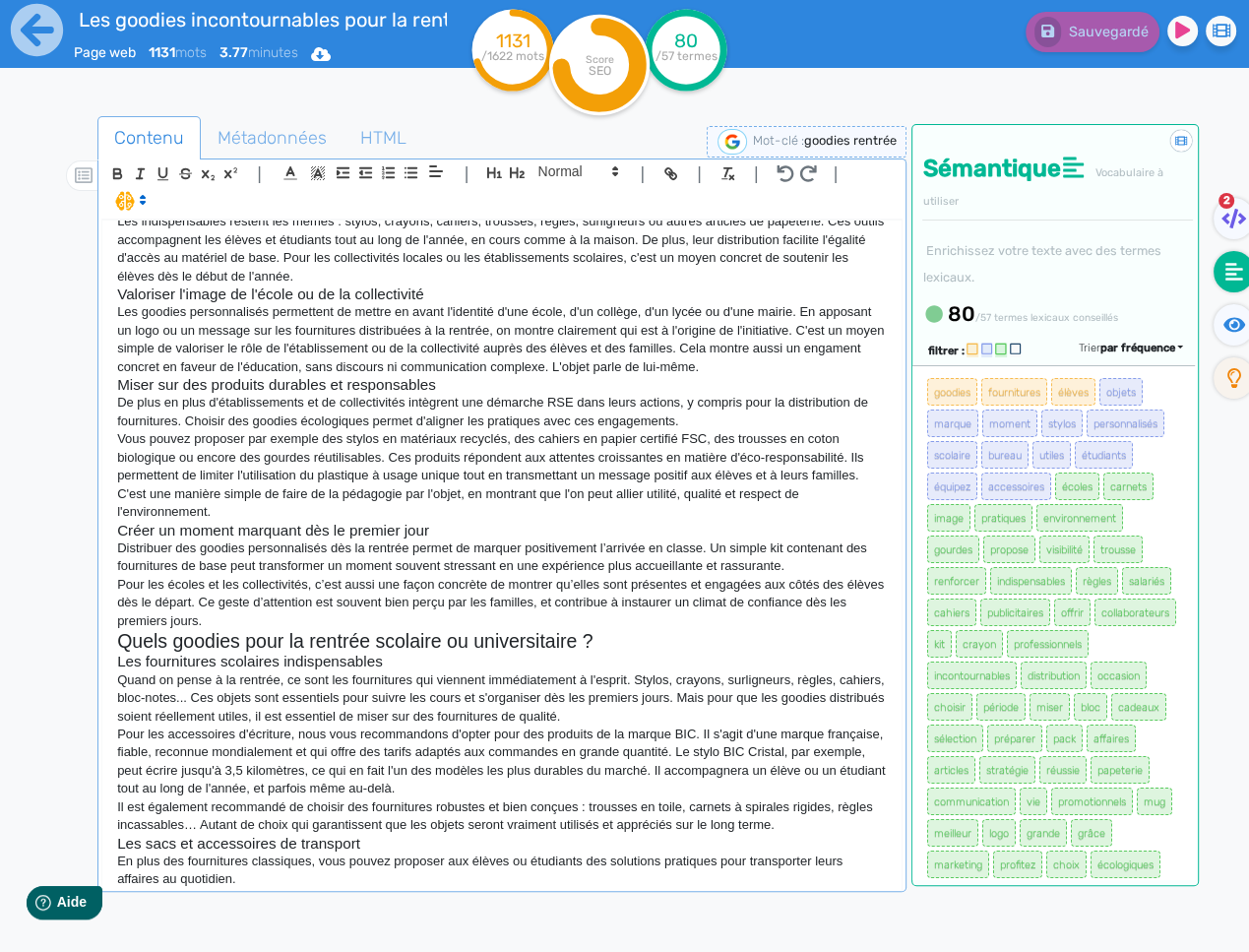 click on "En plus des fournitures classiques, vous pouvez proposer aux élèves ou étudiants des solutions pratiques pour transporter leurs affaires au quotidien." at bounding box center [502, 870] 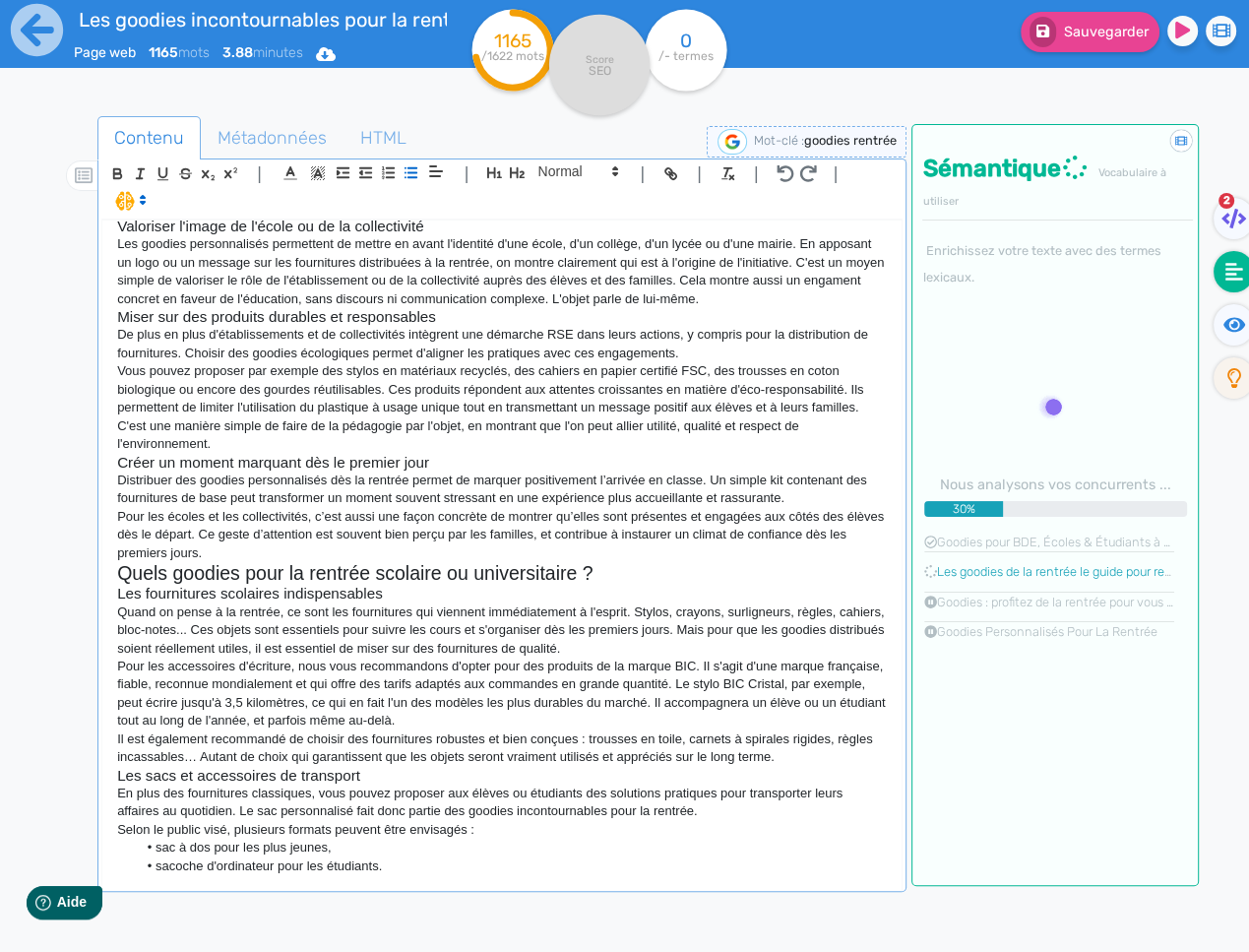 scroll, scrollTop: 786, scrollLeft: 0, axis: vertical 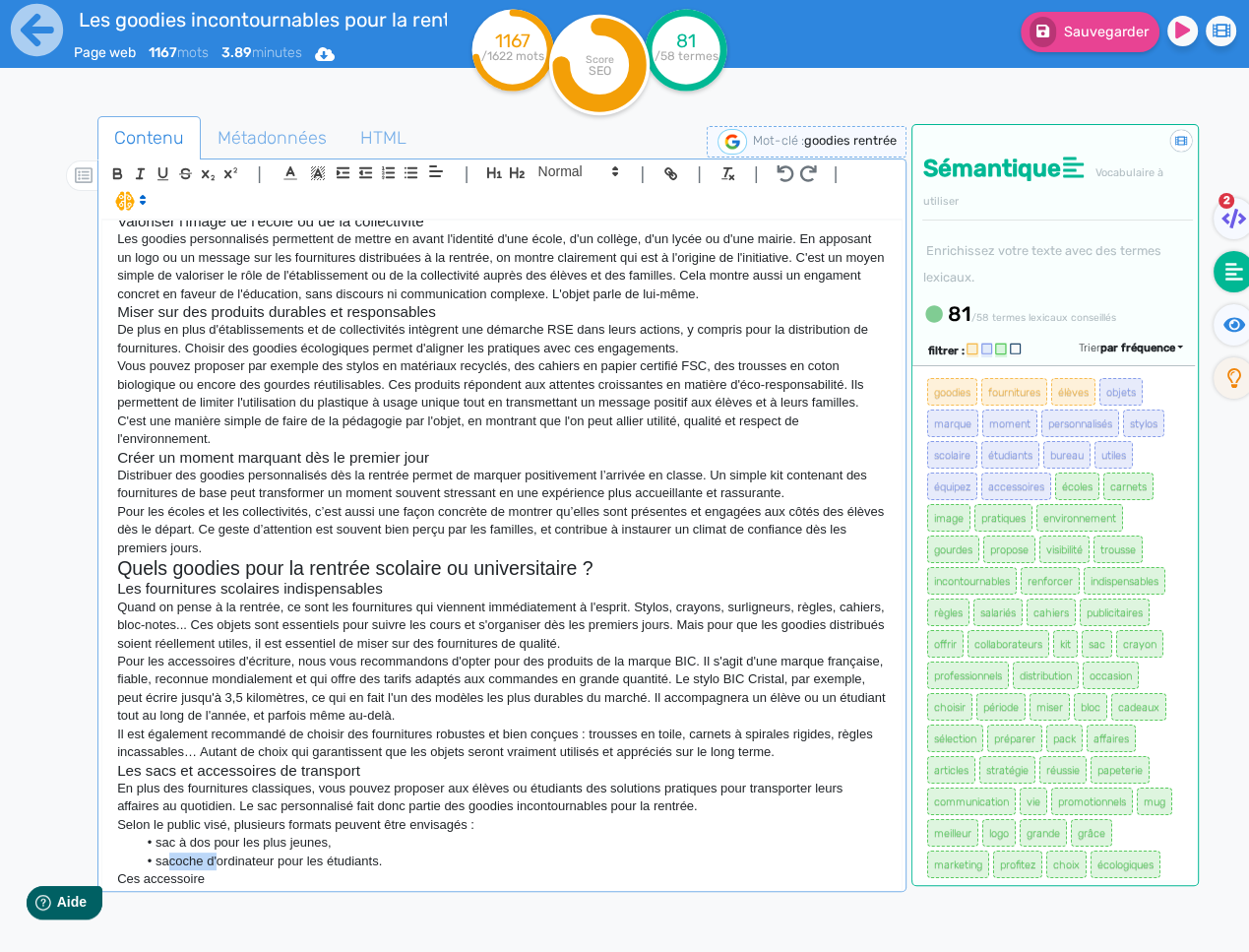 drag, startPoint x: 220, startPoint y: 857, endPoint x: 171, endPoint y: 866, distance: 49.819675 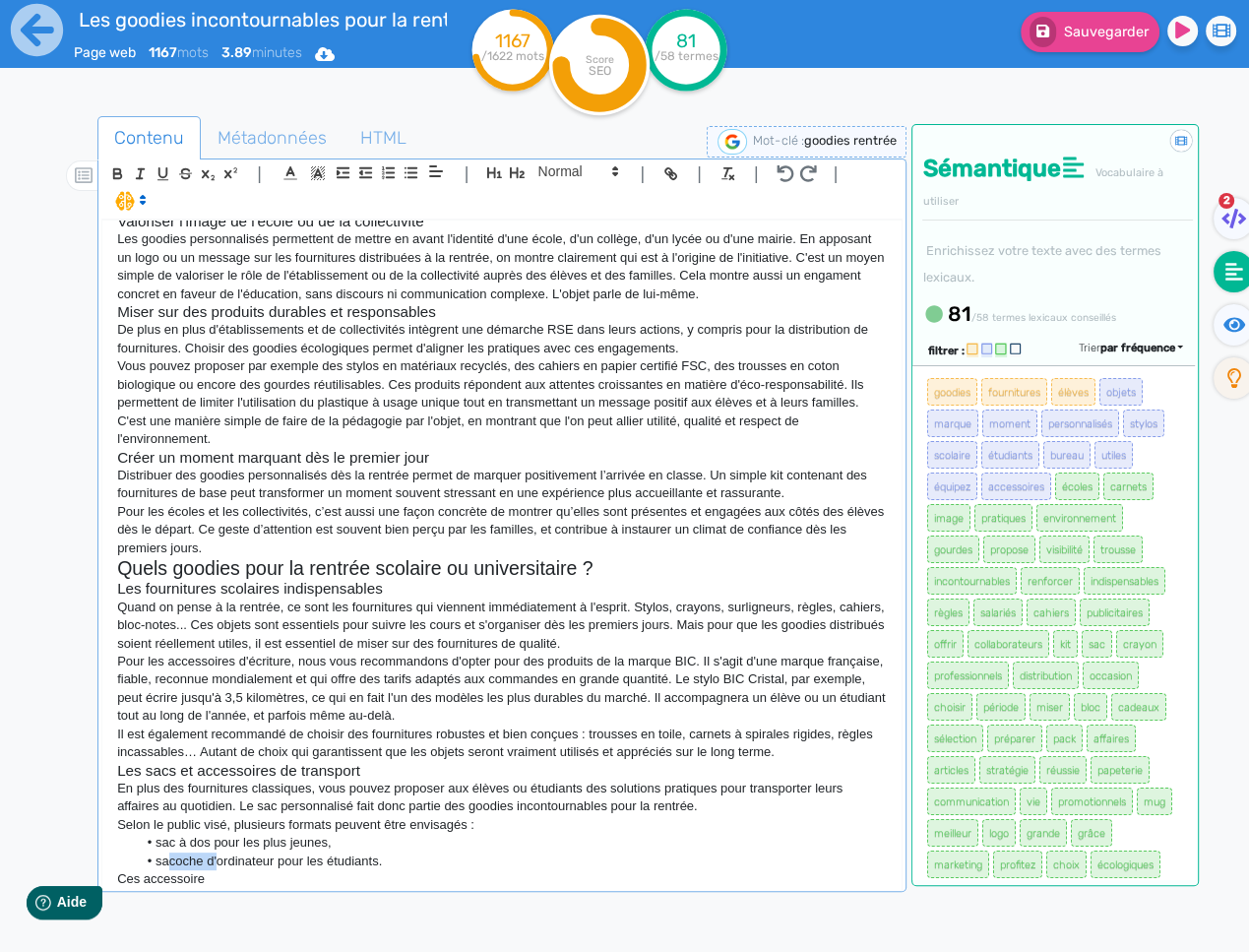 click on "sacoche d'ordinateur pour les étudiants." at bounding box center [512, 861] 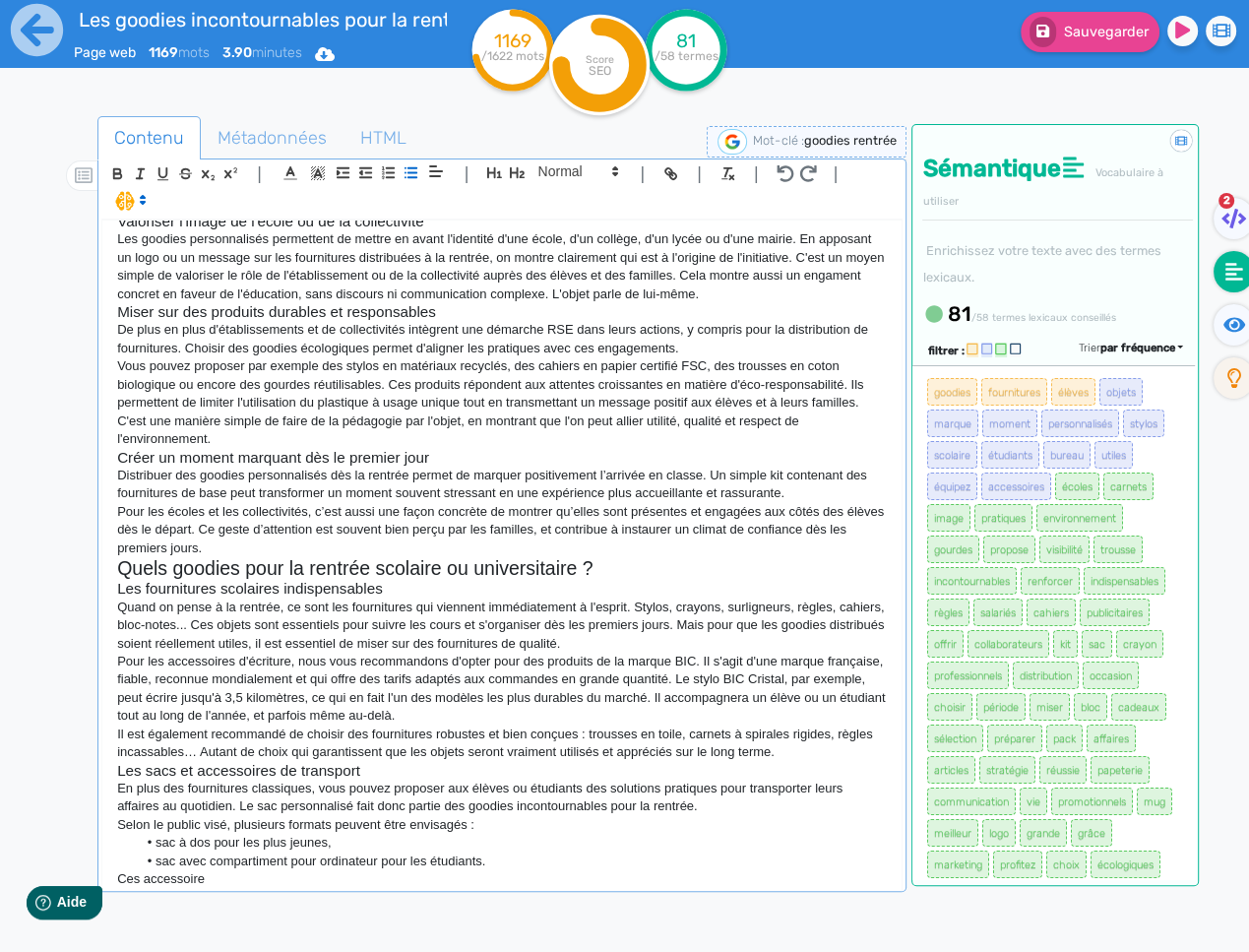 click on "Ces accessoire" at bounding box center (502, 879) 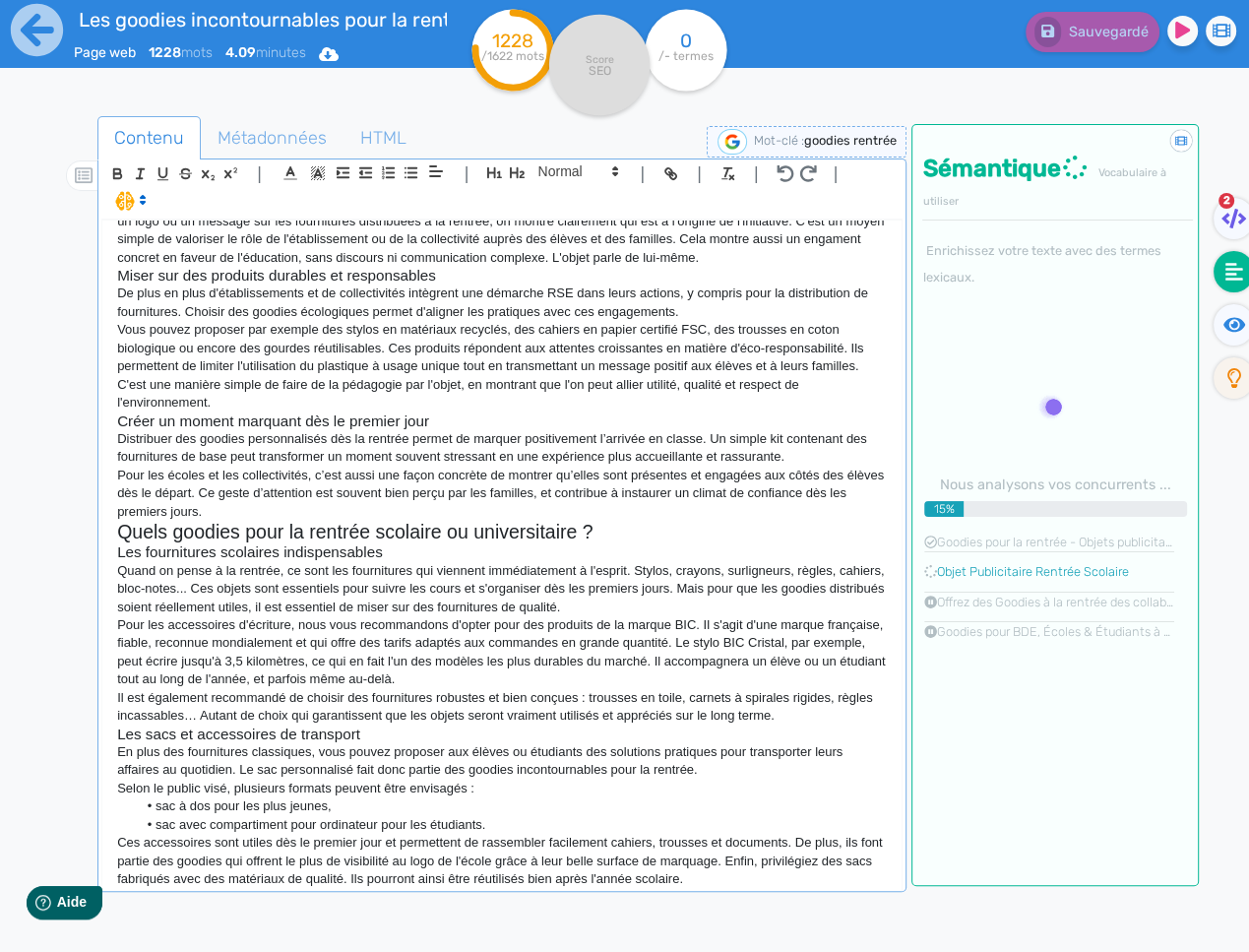 scroll, scrollTop: 840, scrollLeft: 0, axis: vertical 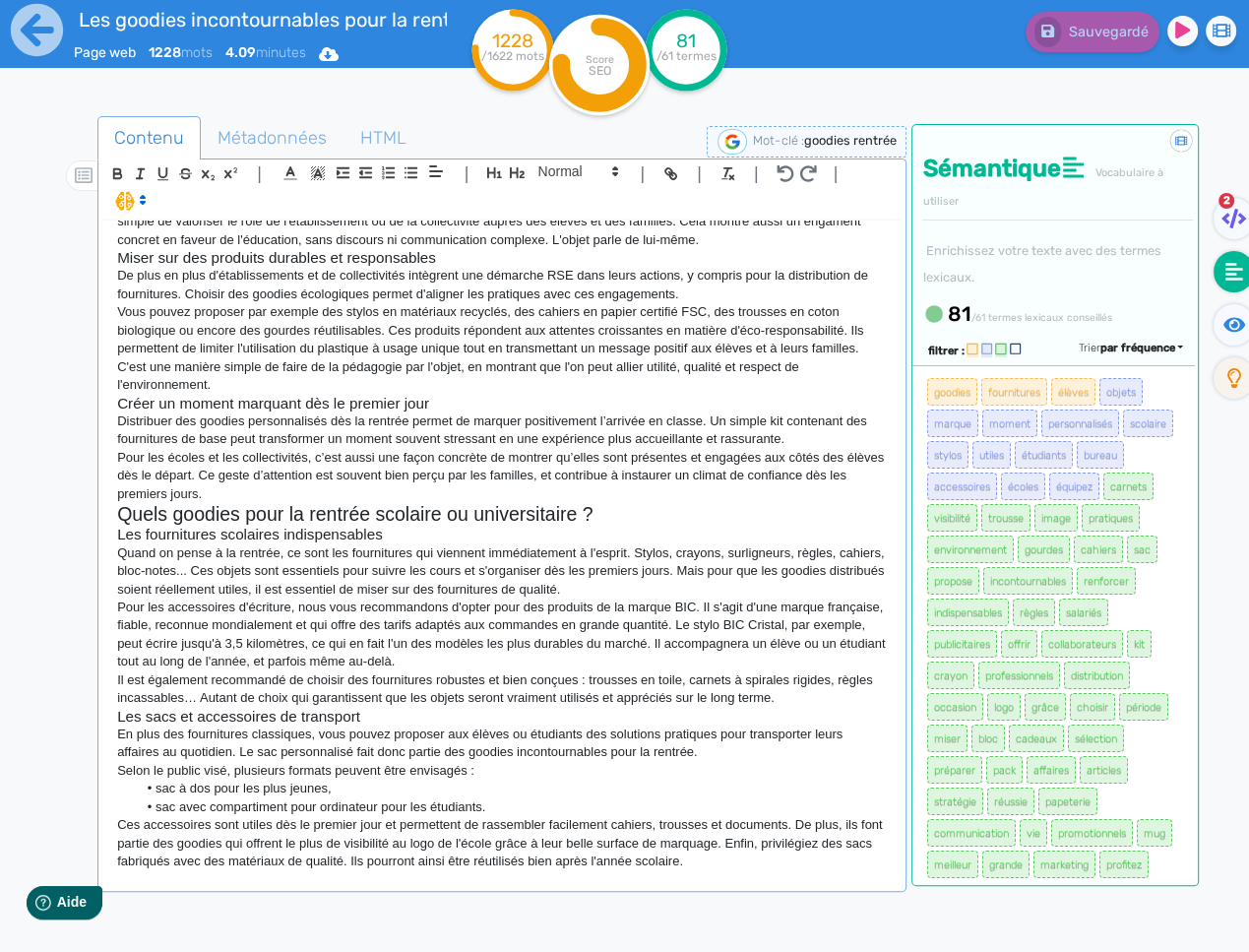 click at bounding box center (502, 880) 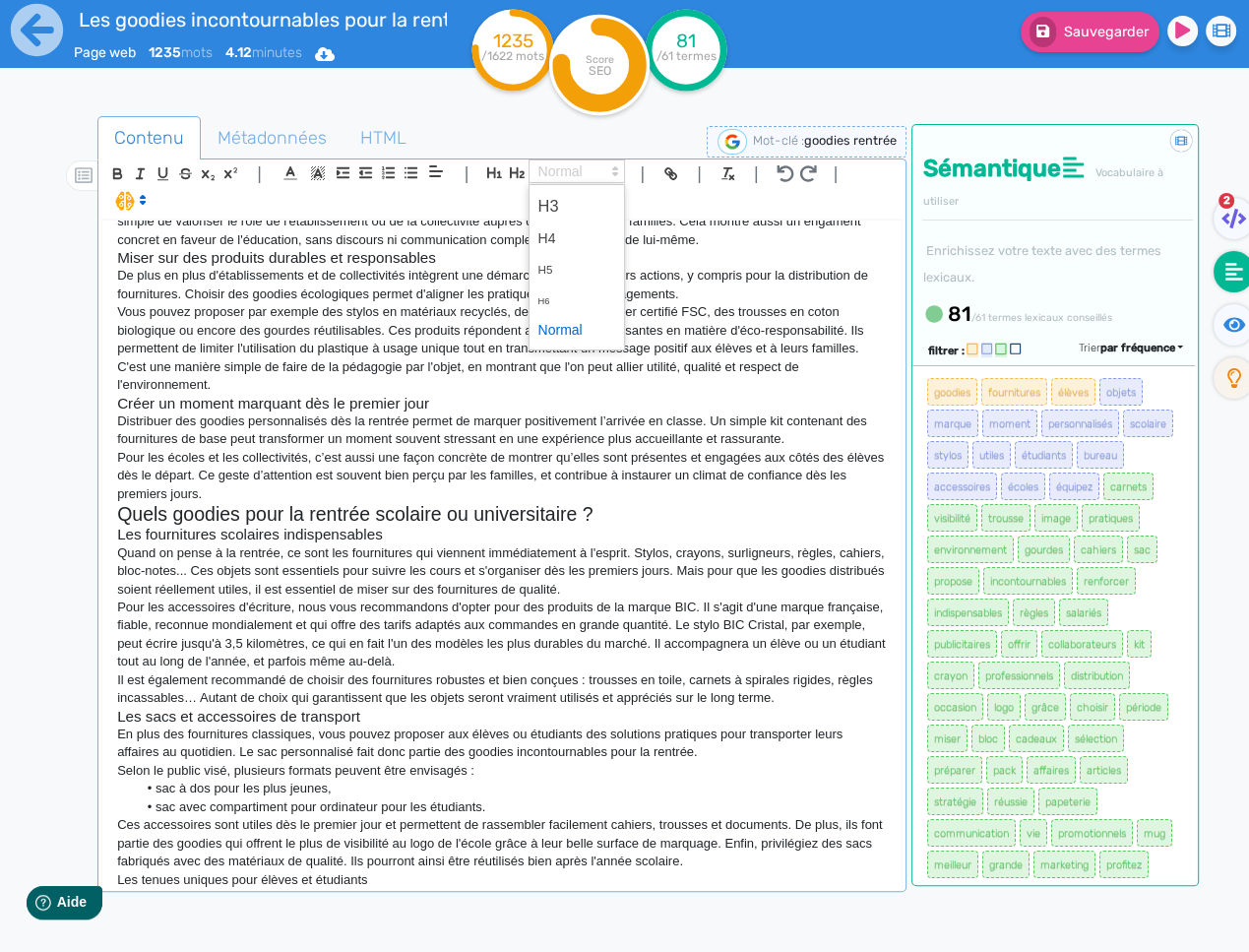 click at bounding box center [577, 171] 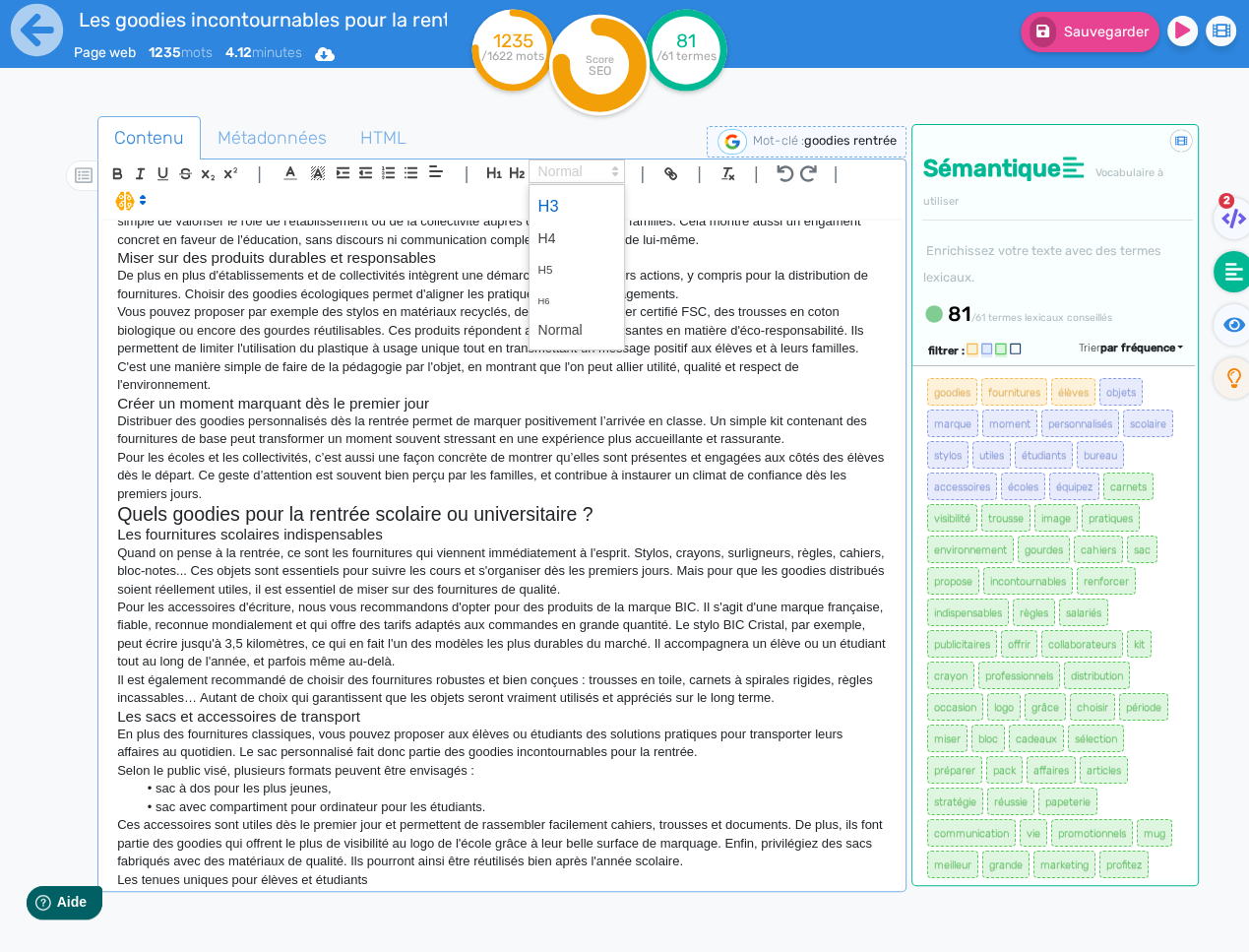 click at bounding box center (577, 206) 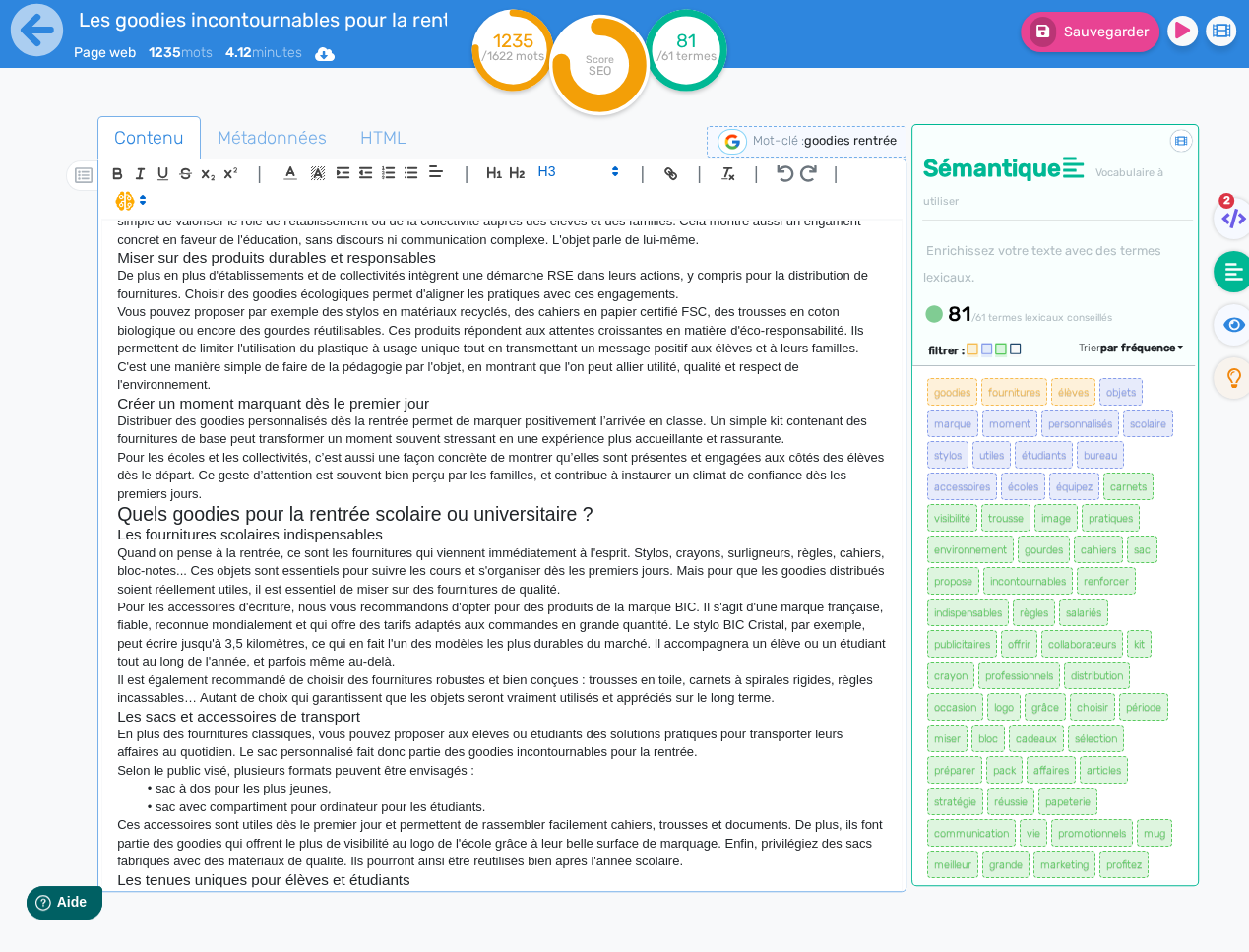 scroll, scrollTop: 840, scrollLeft: 0, axis: vertical 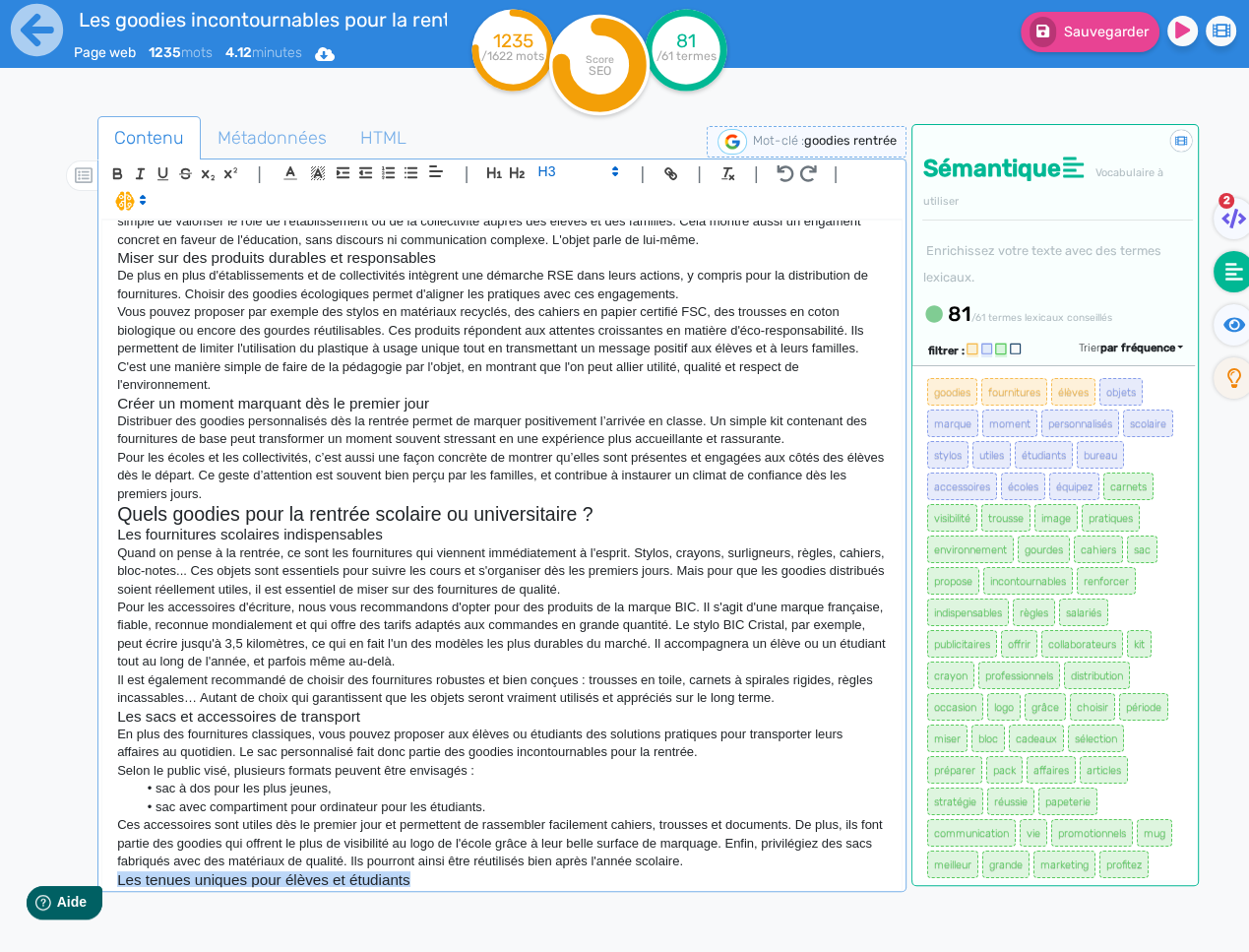 drag, startPoint x: 431, startPoint y: 880, endPoint x: 111, endPoint y: 875, distance: 320.03906 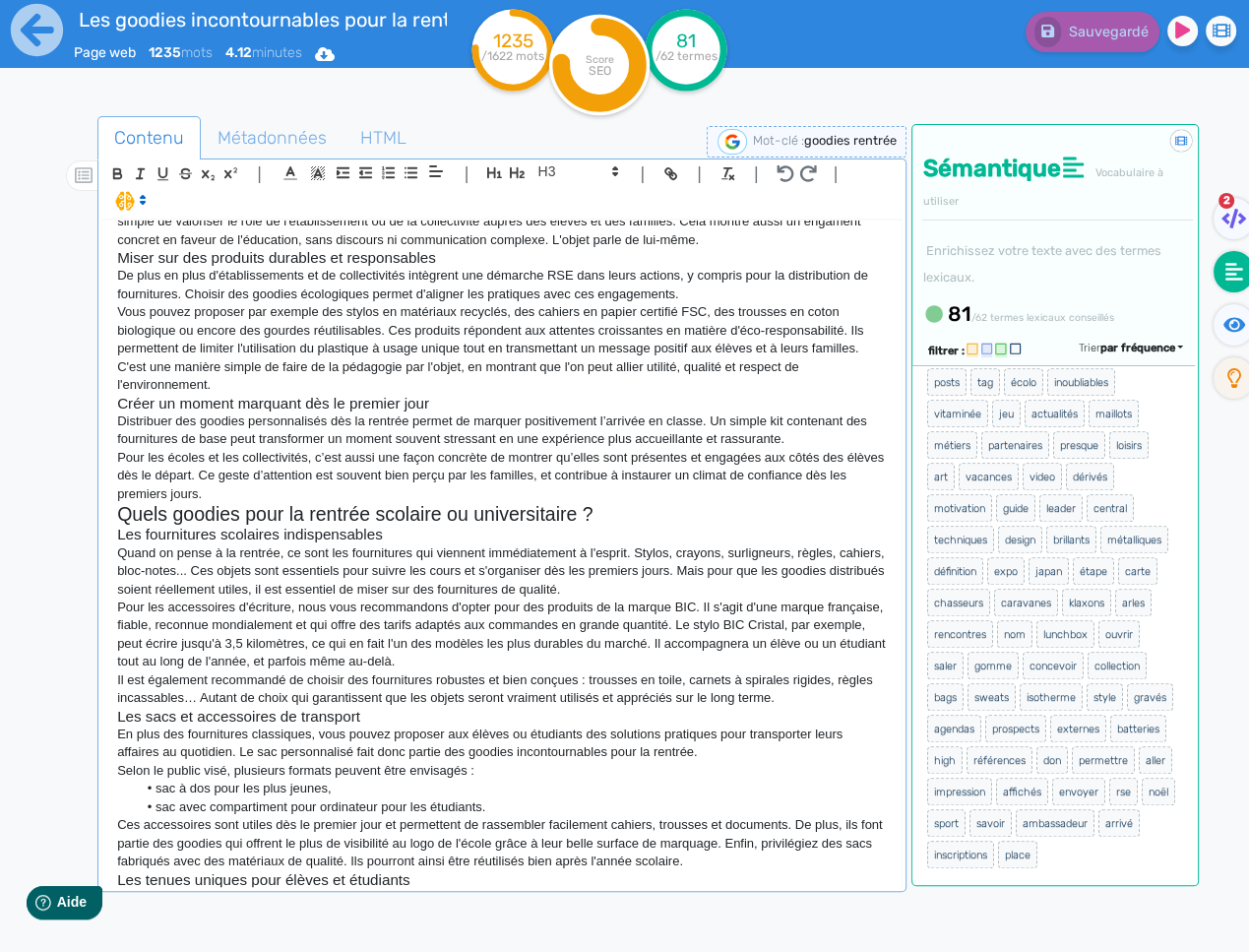 scroll, scrollTop: 619, scrollLeft: 0, axis: vertical 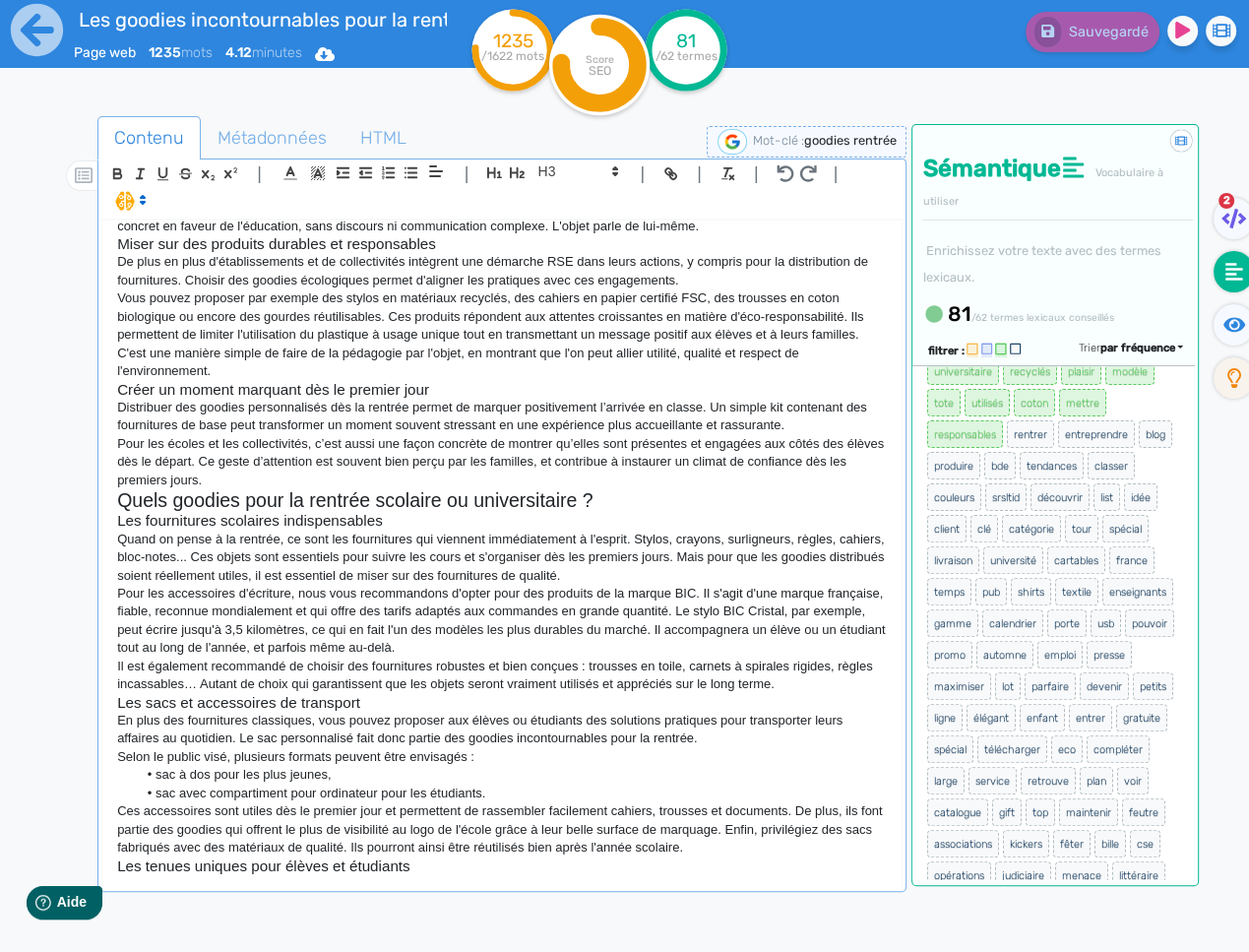 click on "Les goodies incontournables pour la rentrée 2025 La rentrée est un moment stratégique de l'année, tant pour le monde scolaire que pour les entreprises. Après la coupure estivale, il faut relancer les équipes, reprendre contact avec les clients ou usagers et préparer les mois à venir. Les objets publicitaires sont un excellent moyen d'accompagner cette reprise tout en renforçant sa visibilité. Stylos, sacs, gourde, carnets... Ces objets utiles au quotidien sont faciles à distribuer et appréciés de tous. Ils permettent de rester présent dans l'environnement de travail ou scolaire, tout en renvoyant une image soignée et professionnelle. Découvrez notre sélection des goodies incontournables pour la rentrée 2025, ce que ce soit pour équiper les élèves dès les premiers jours à l'école ou pour accompagner les collaborateurs lors de la reprise au bureau. Pourquoi les entreprises doivent miser sur les goodies à la rentrée ? Profiter d'un moment fort pour renforcer sa visibilité" at bounding box center (502, 553) 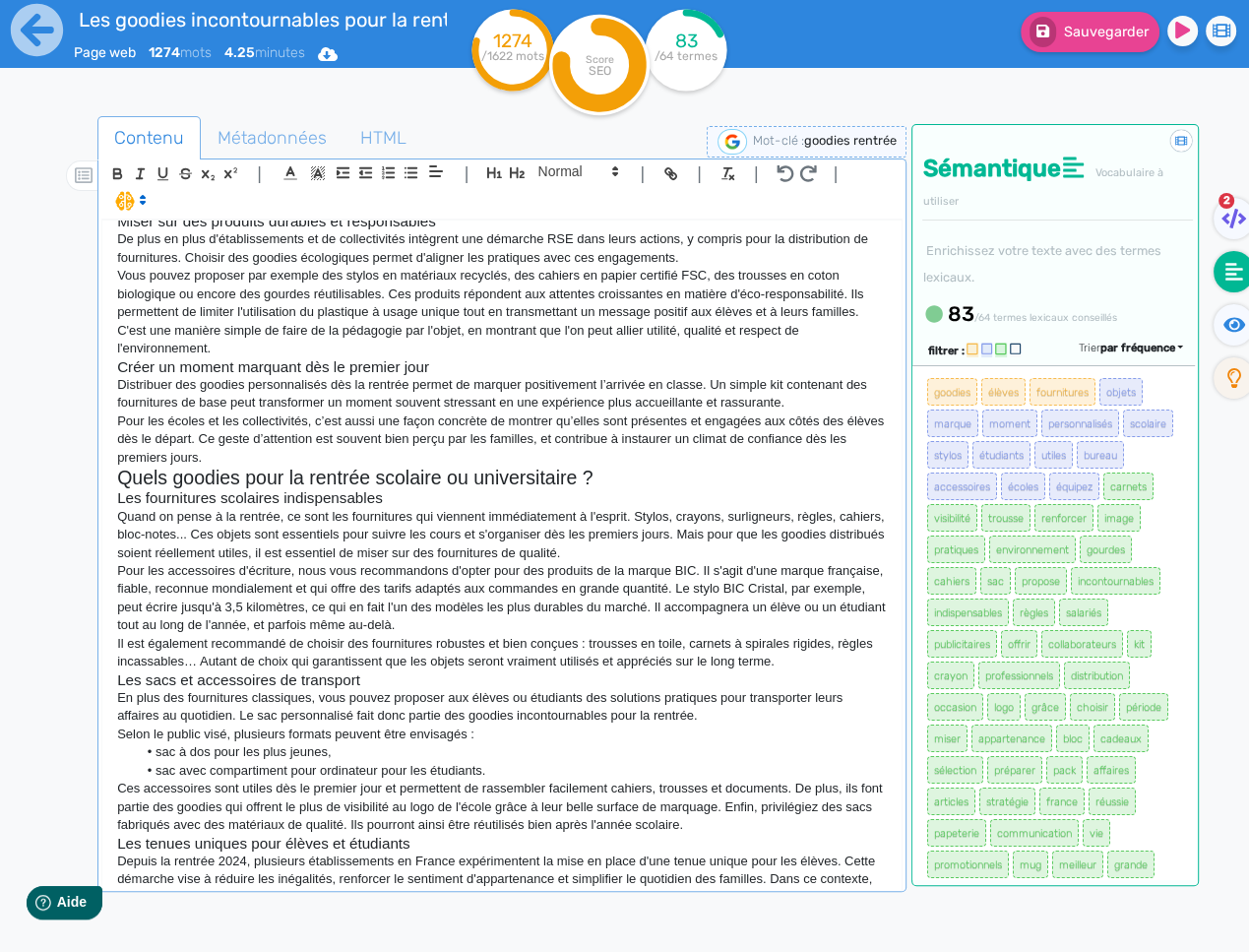 scroll, scrollTop: 894, scrollLeft: 0, axis: vertical 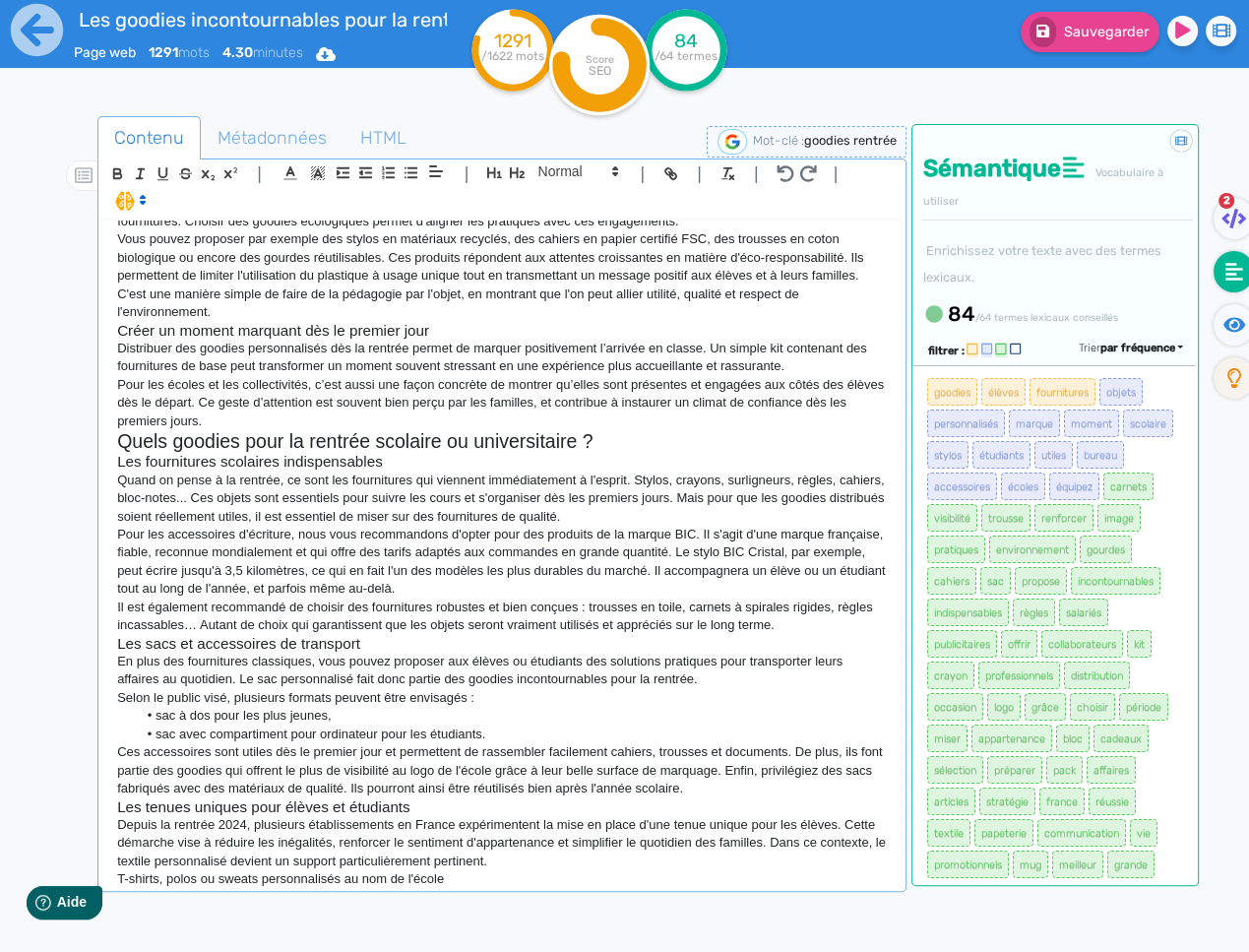 click on "T-shirts, polos ou sweats personnalisés au nom de l'école" at bounding box center (502, 879) 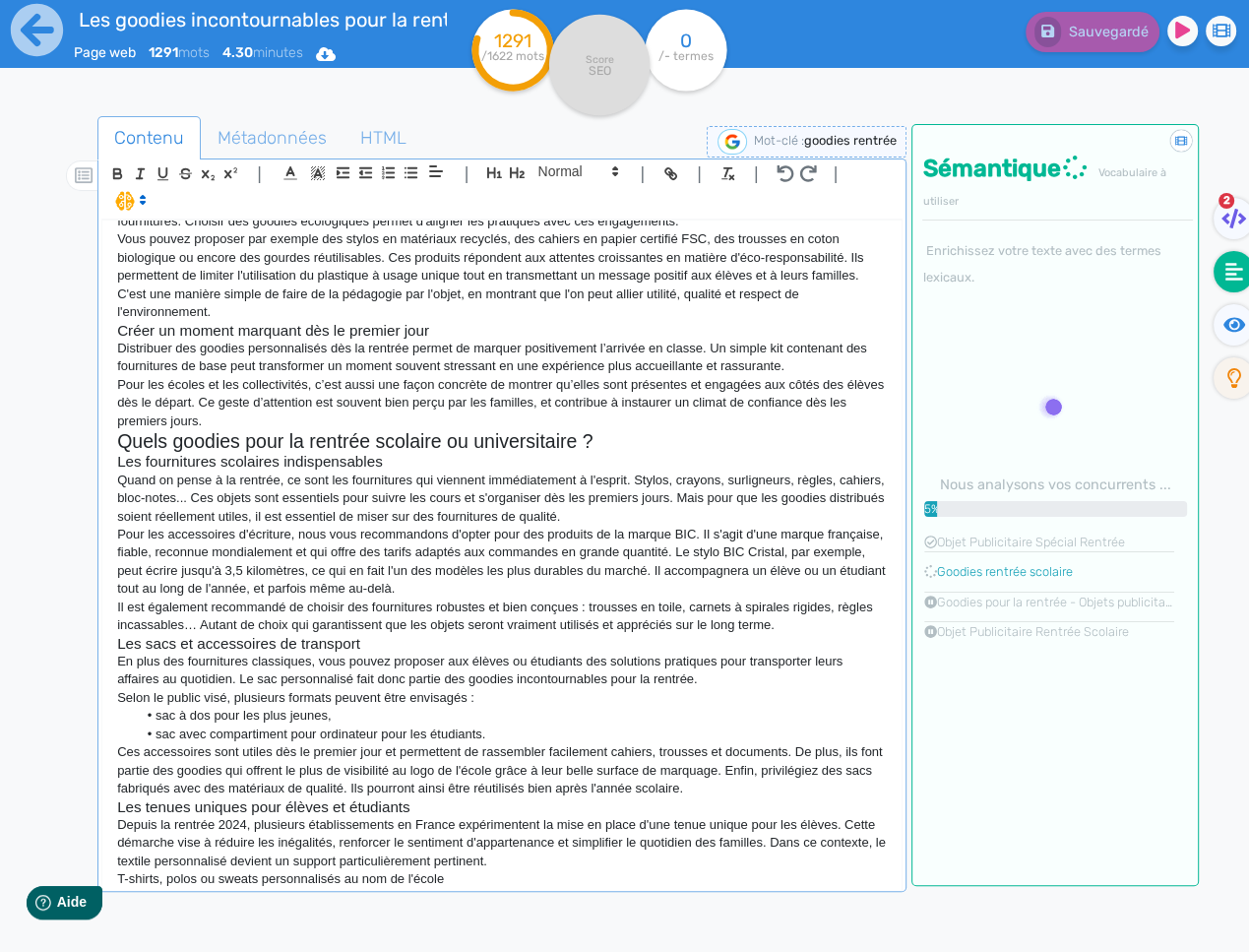 click on "T-shirts, polos ou sweats personnalisés au nom de l'école" at bounding box center [502, 879] 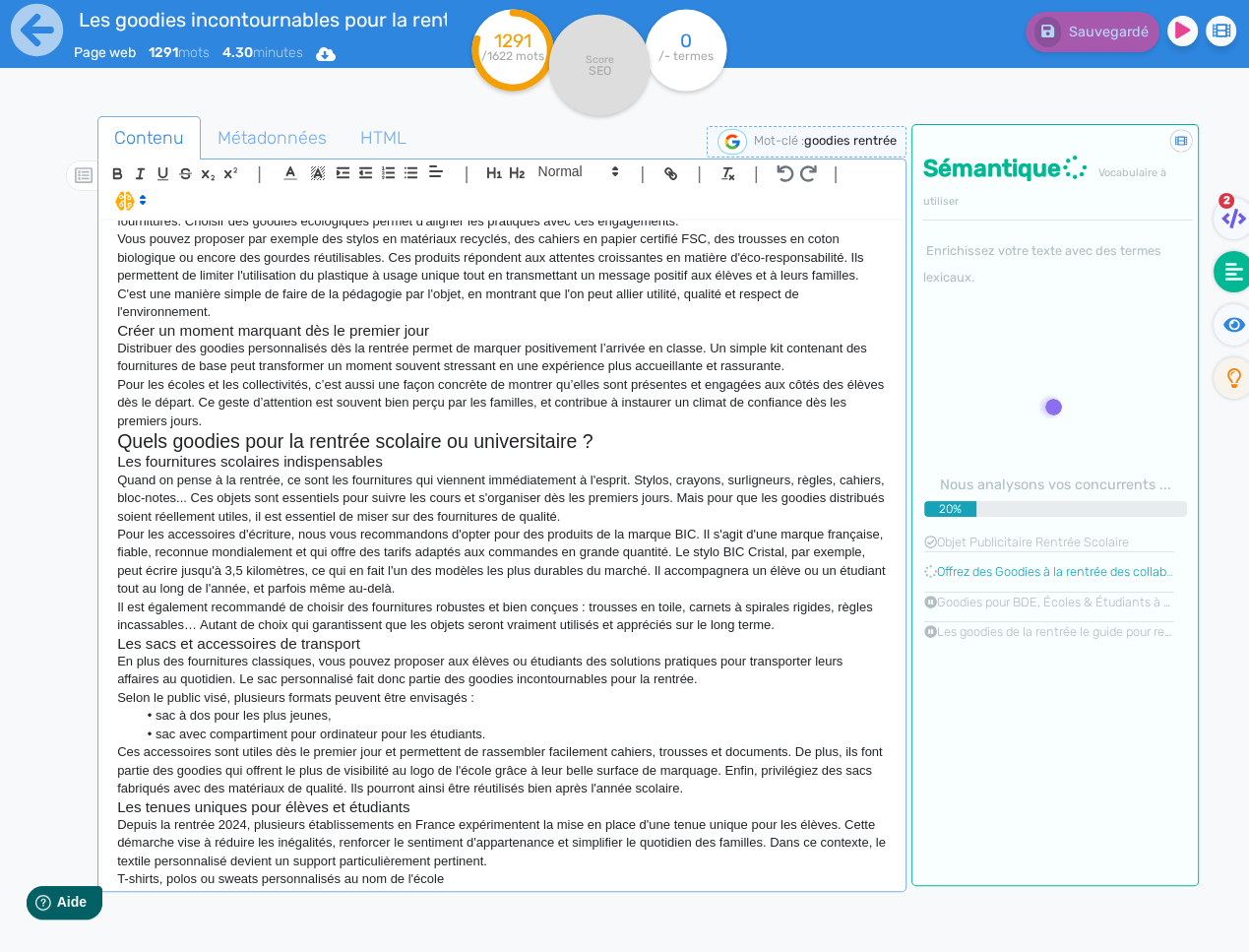 click on "T-shirts, polos ou sweats personnalisés au nom de l'école" at bounding box center [502, 879] 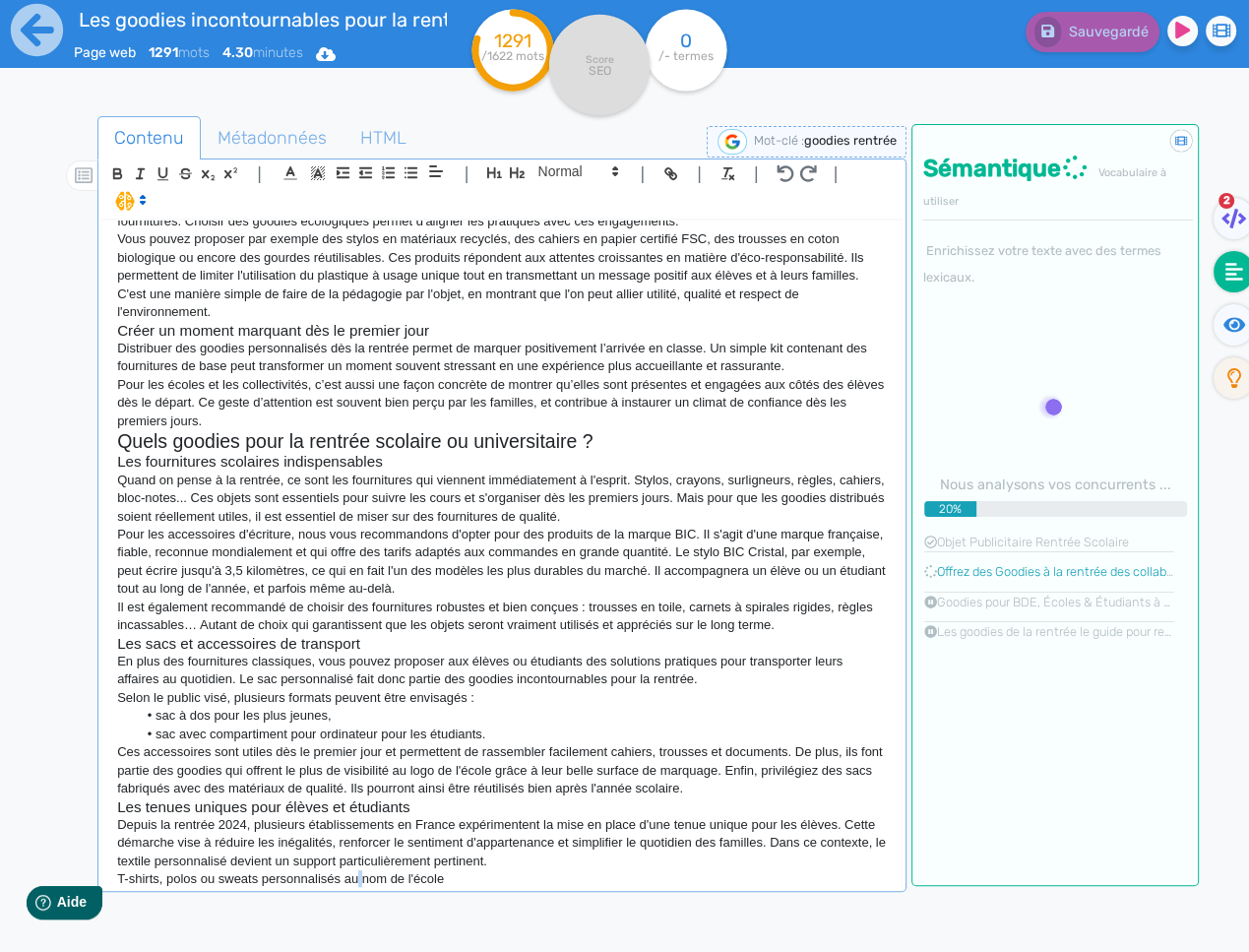 click on "Les goodies incontournables pour la rentrée 2025 La rentrée est un moment stratégique de l'année, tant pour le monde scolaire que pour les entreprises. Après la coupure estivale, il faut relancer les équipes, reprendre contact avec les clients ou usagers et préparer les mois à venir. Les objets publicitaires sont un excellent moyen d'accompagner cette reprise tout en renforçant sa visibilité. Stylos, sacs, gourde, carnets... Ces objets utiles au quotidien sont faciles à distribuer et appréciés de tous. Ils permettent de rester présent dans l'environnement de travail ou scolaire, tout en renvoyant une image soignée et professionnelle. Découvrez notre sélection des goodies incontournables pour la rentrée 2025, ce que ce soit pour équiper les élèves dès les premiers jours à l'école ou pour accompagner les collaborateurs lors de la reprise au bureau. Pourquoi les entreprises doivent miser sur les goodies à la rentrée ? Profiter d'un moment fort pour renforcer sa visibilité" at bounding box center [502, 553] 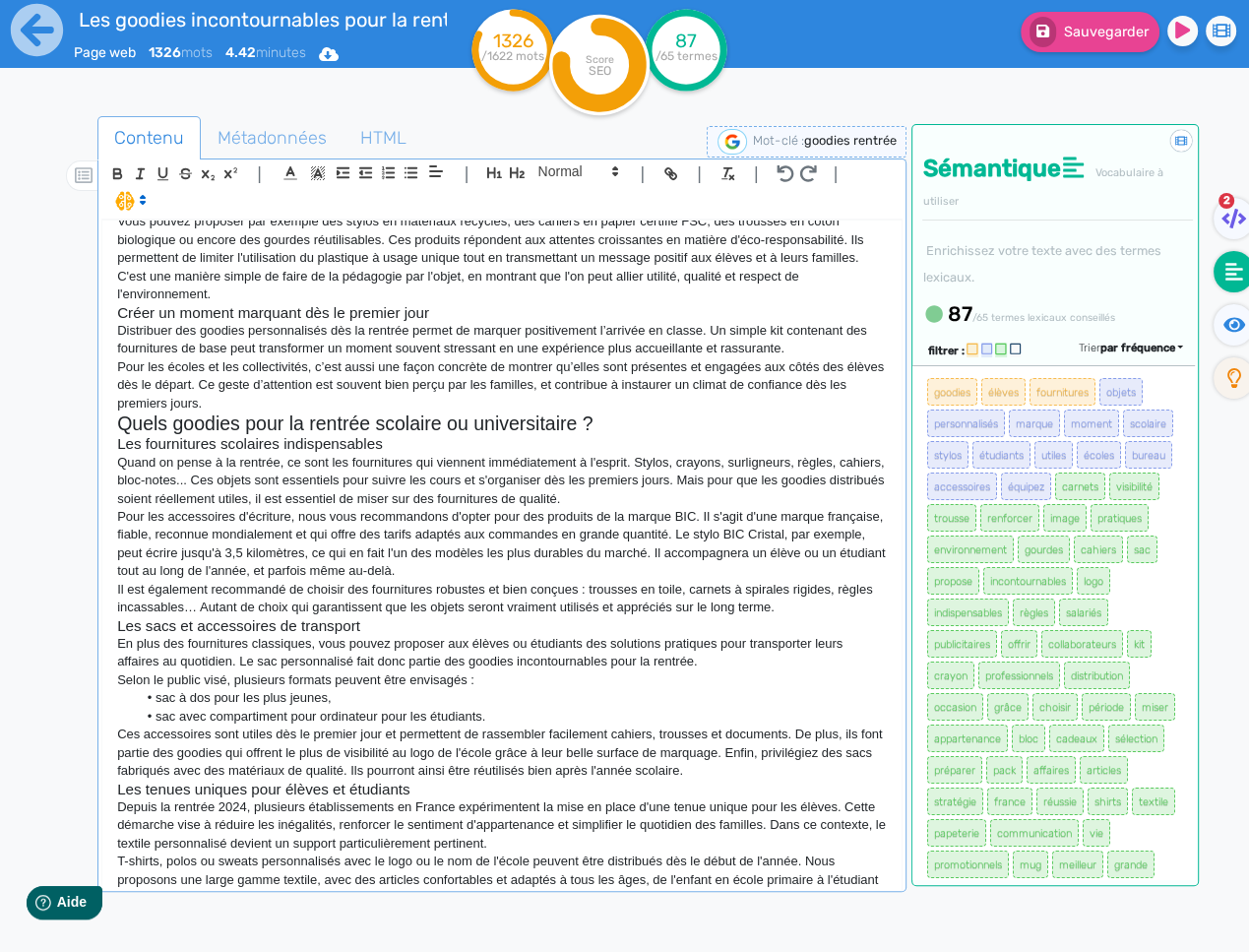 scroll, scrollTop: 949, scrollLeft: 0, axis: vertical 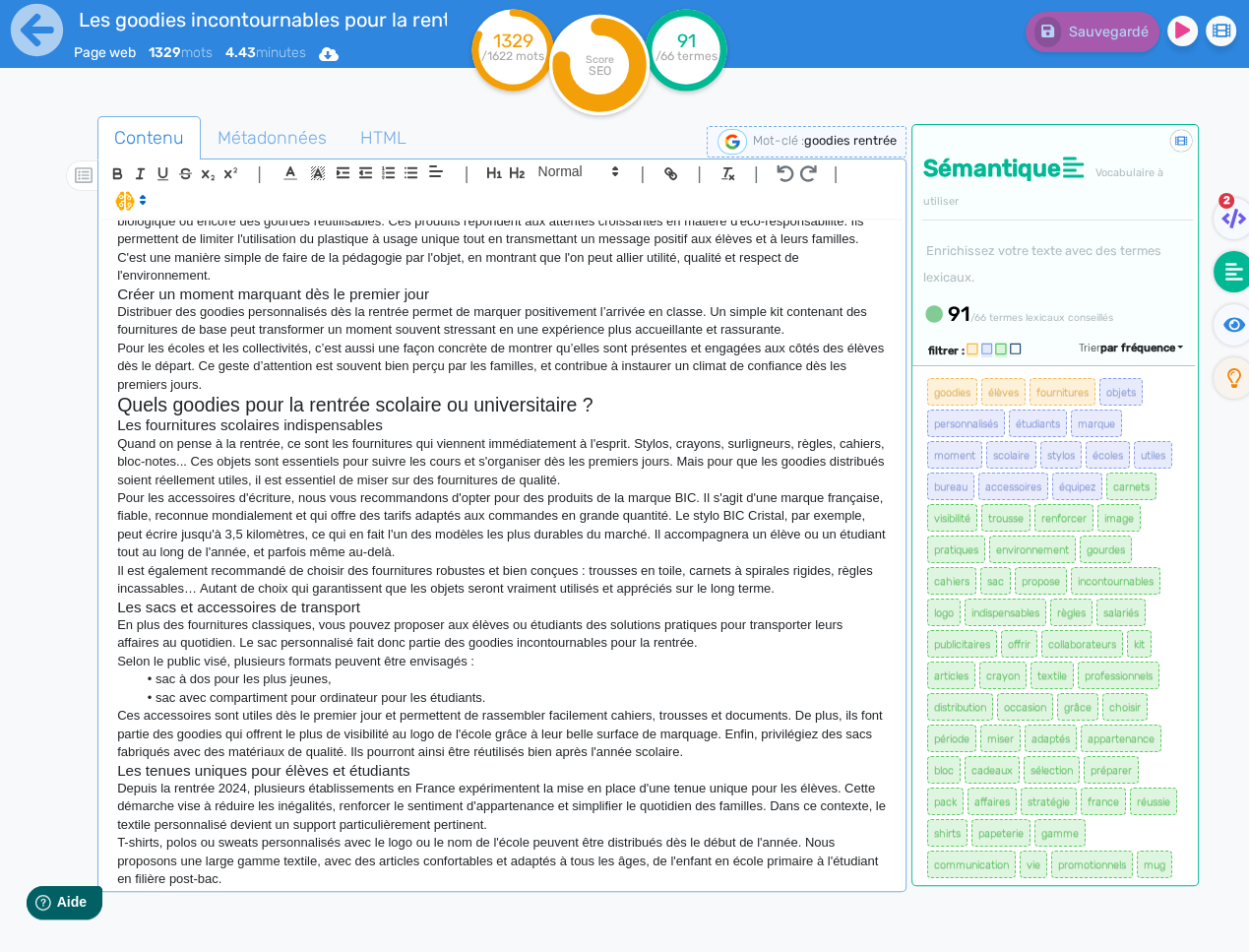 click on "T-shirts, polos ou sweats personnalisés avec le logo ou le nom de l'école peuvent être distribués dès le début de l'année. Nous proposons une large gamme textile, avec des articles confortables et adaptés à tous les âges, de l'enfant en école primaire à l'étudiant en filière post-bac." at bounding box center [502, 860] 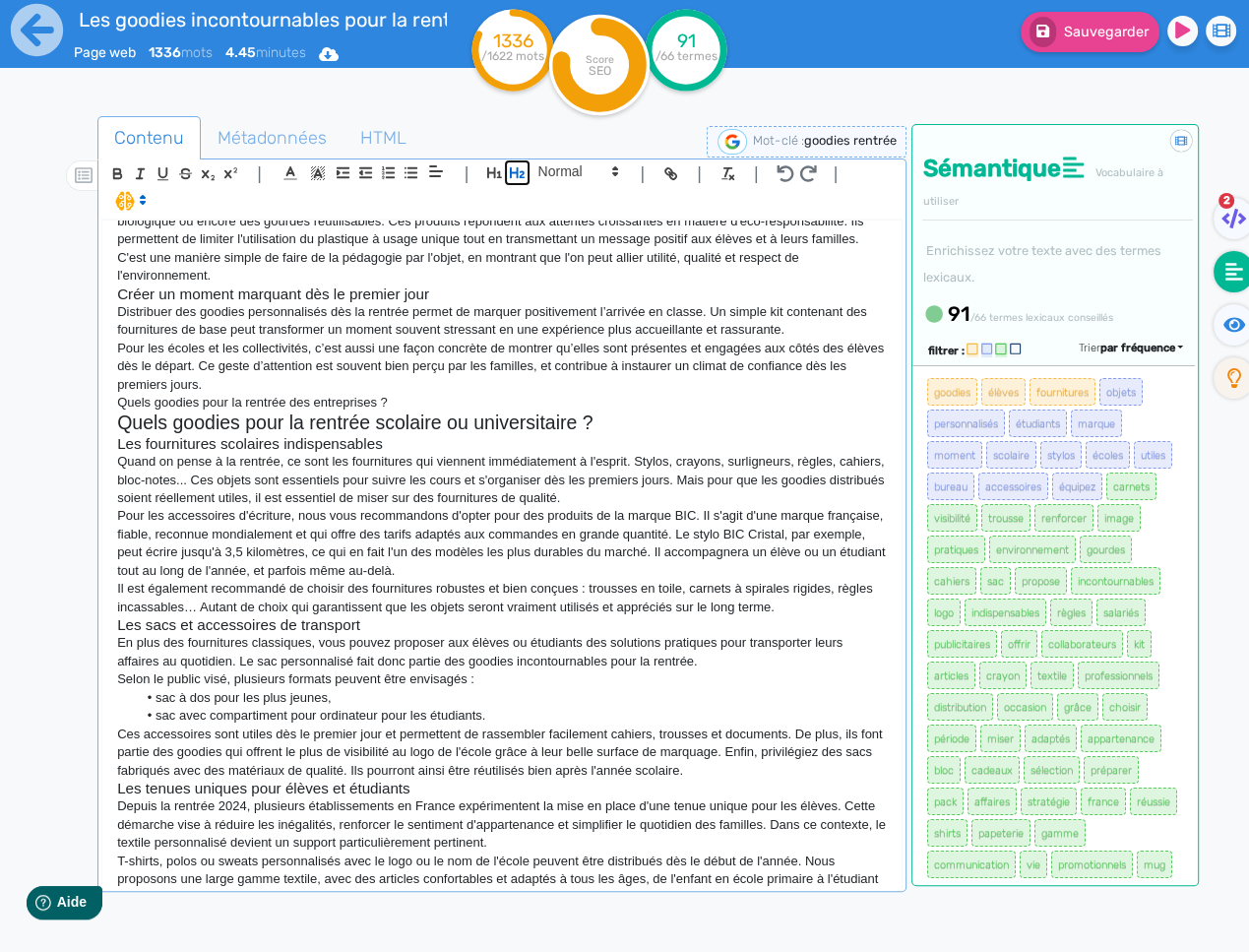 click at bounding box center (517, 172) 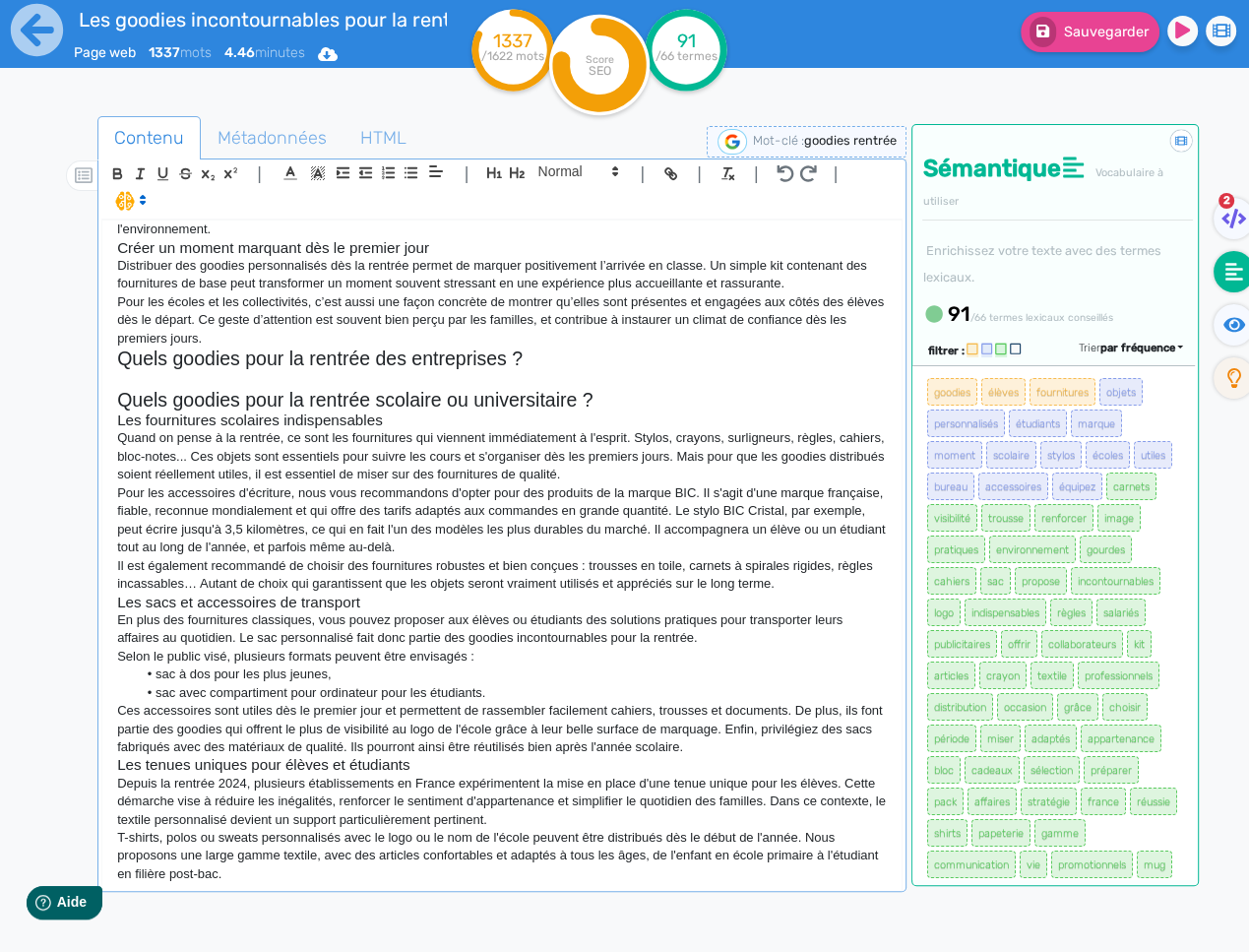 scroll, scrollTop: 1004, scrollLeft: 0, axis: vertical 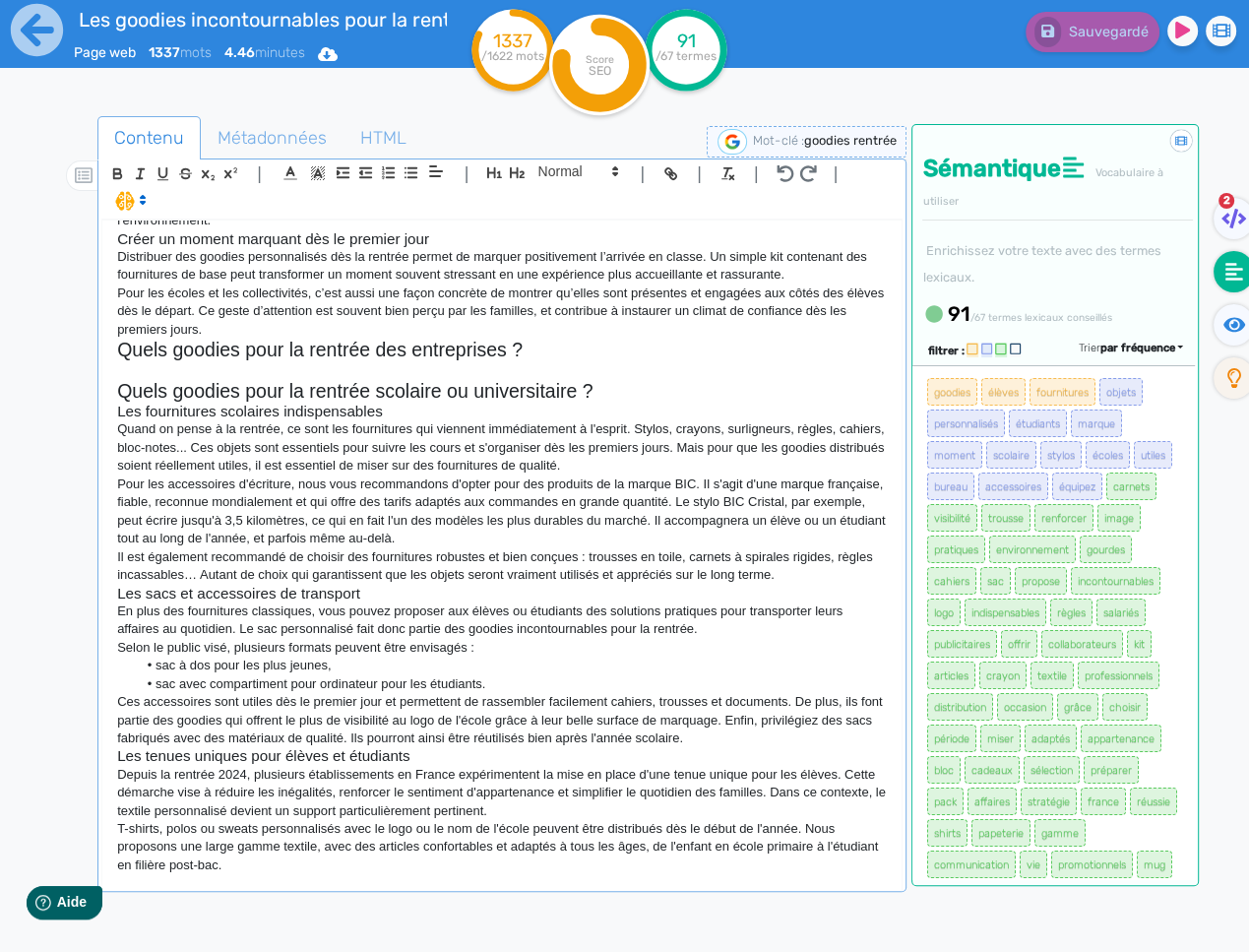 click on "T-shirts, polos ou sweats personnalisés avec le logo ou le nom de l'école peuvent être distribués dès le début de l'année. Nous proposons une large gamme textile, avec des articles confortables et adaptés à tous les âges, de l'enfant en école primaire à l'étudiant en filière post-bac." at bounding box center (502, 847) 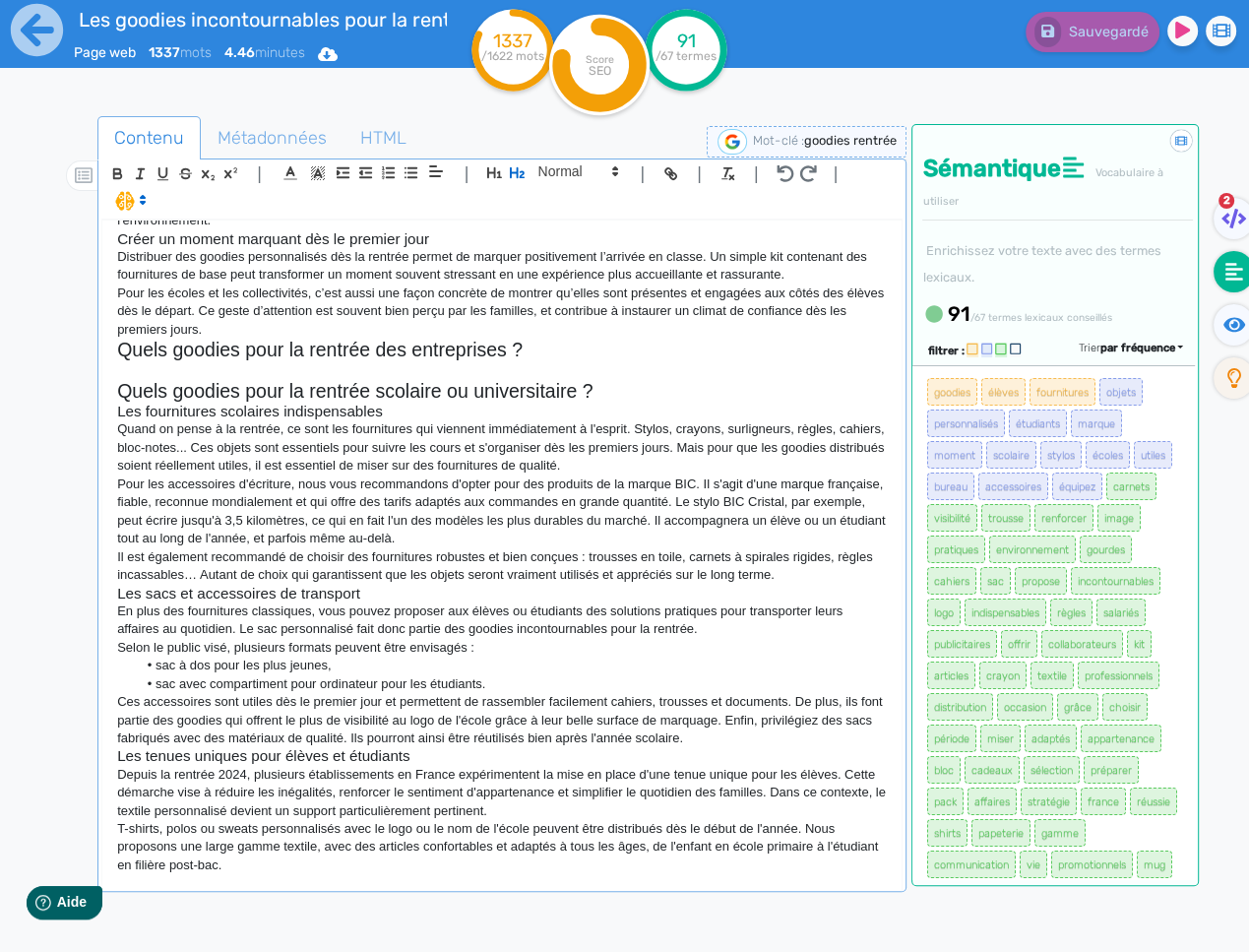 click at bounding box center (502, 370) 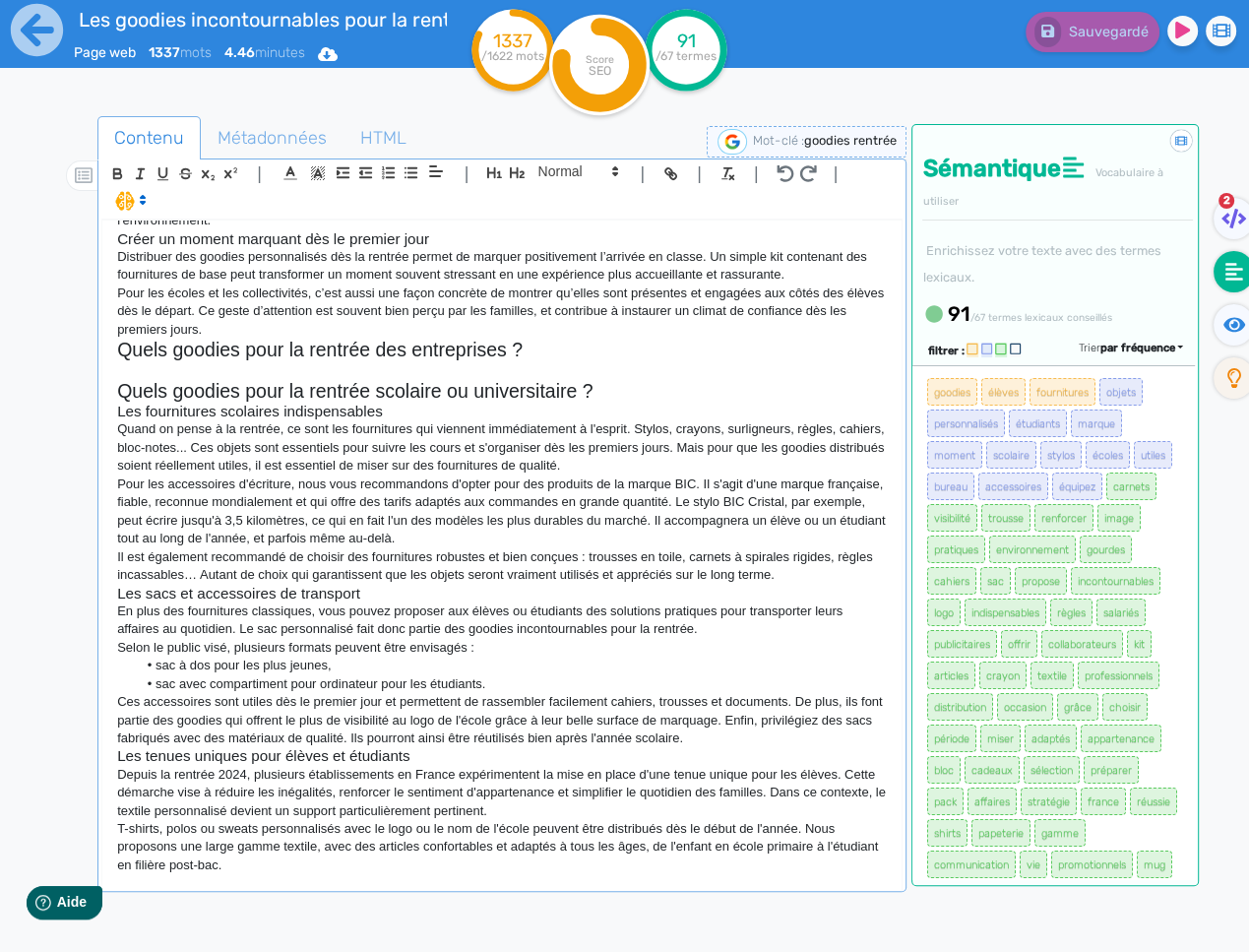 click at bounding box center [502, 370] 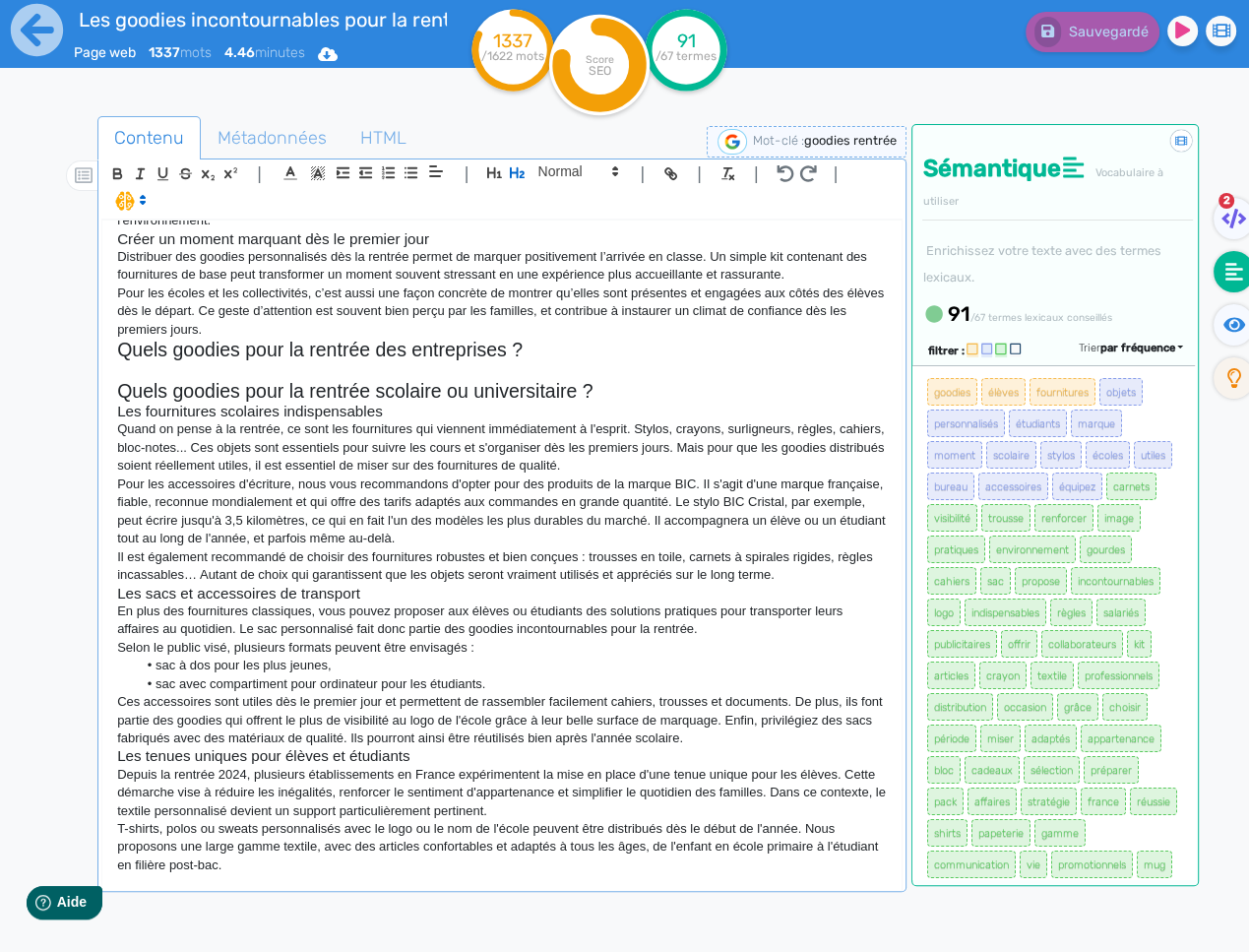 click at bounding box center (502, 370) 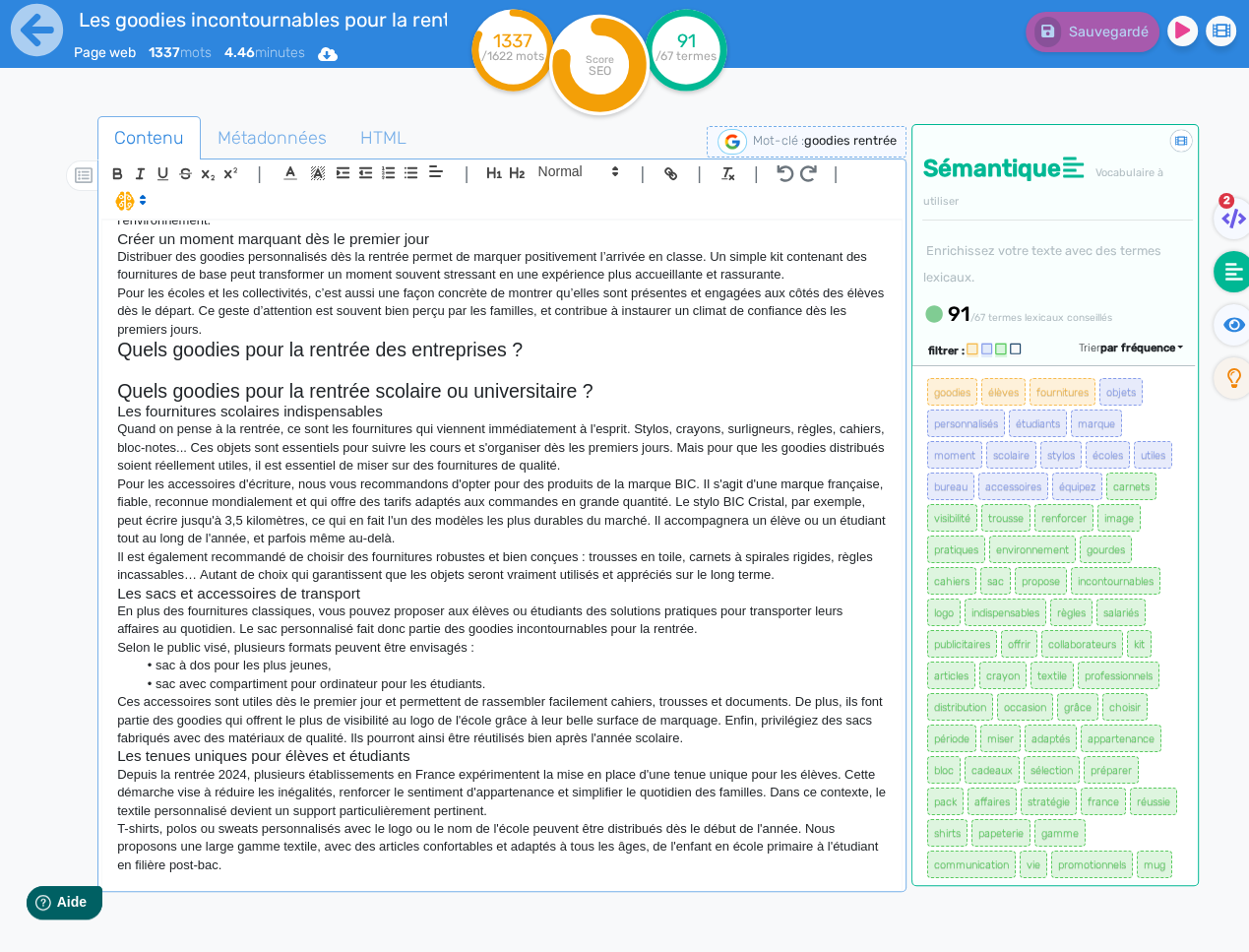 click at bounding box center [502, 370] 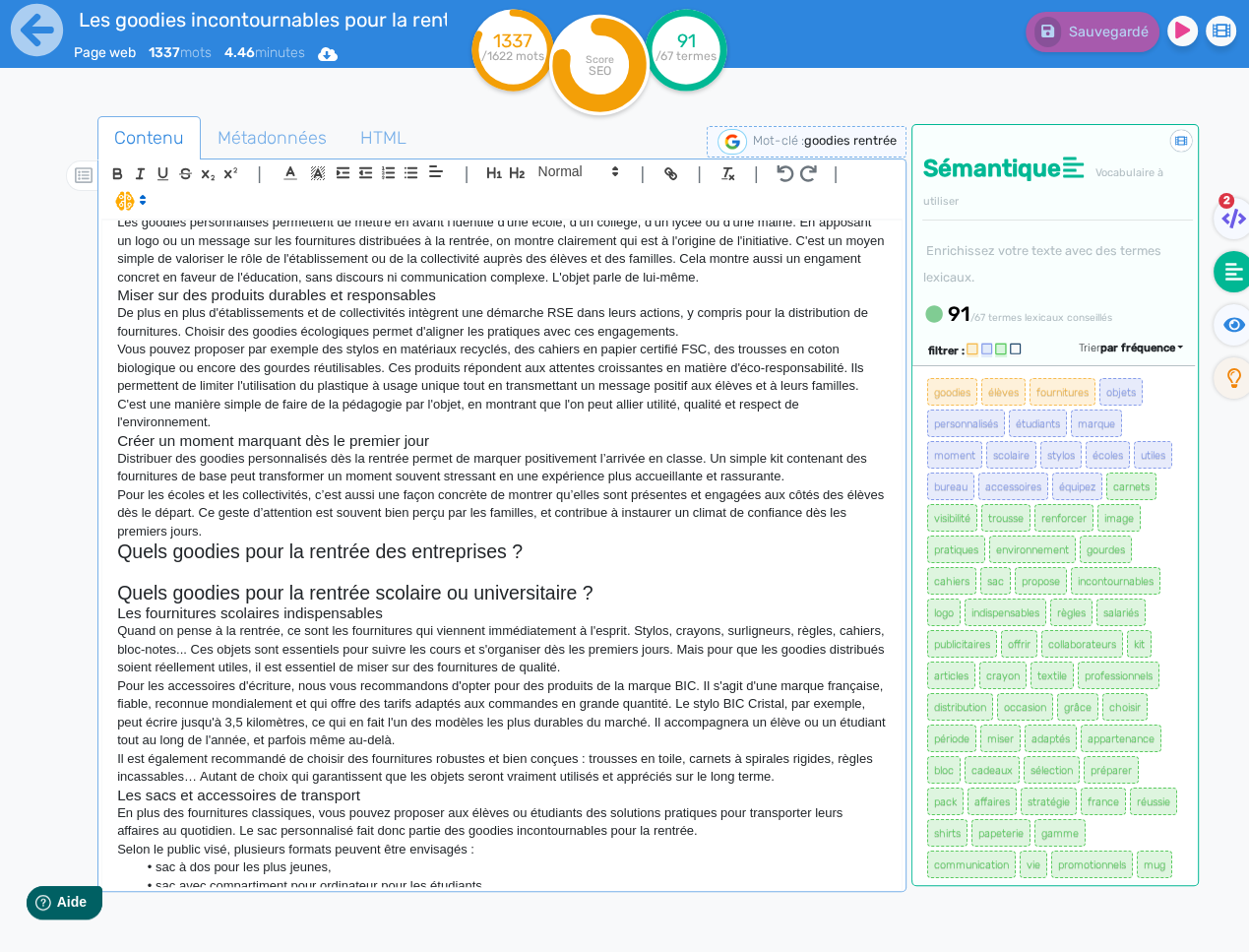 scroll, scrollTop: 1004, scrollLeft: 0, axis: vertical 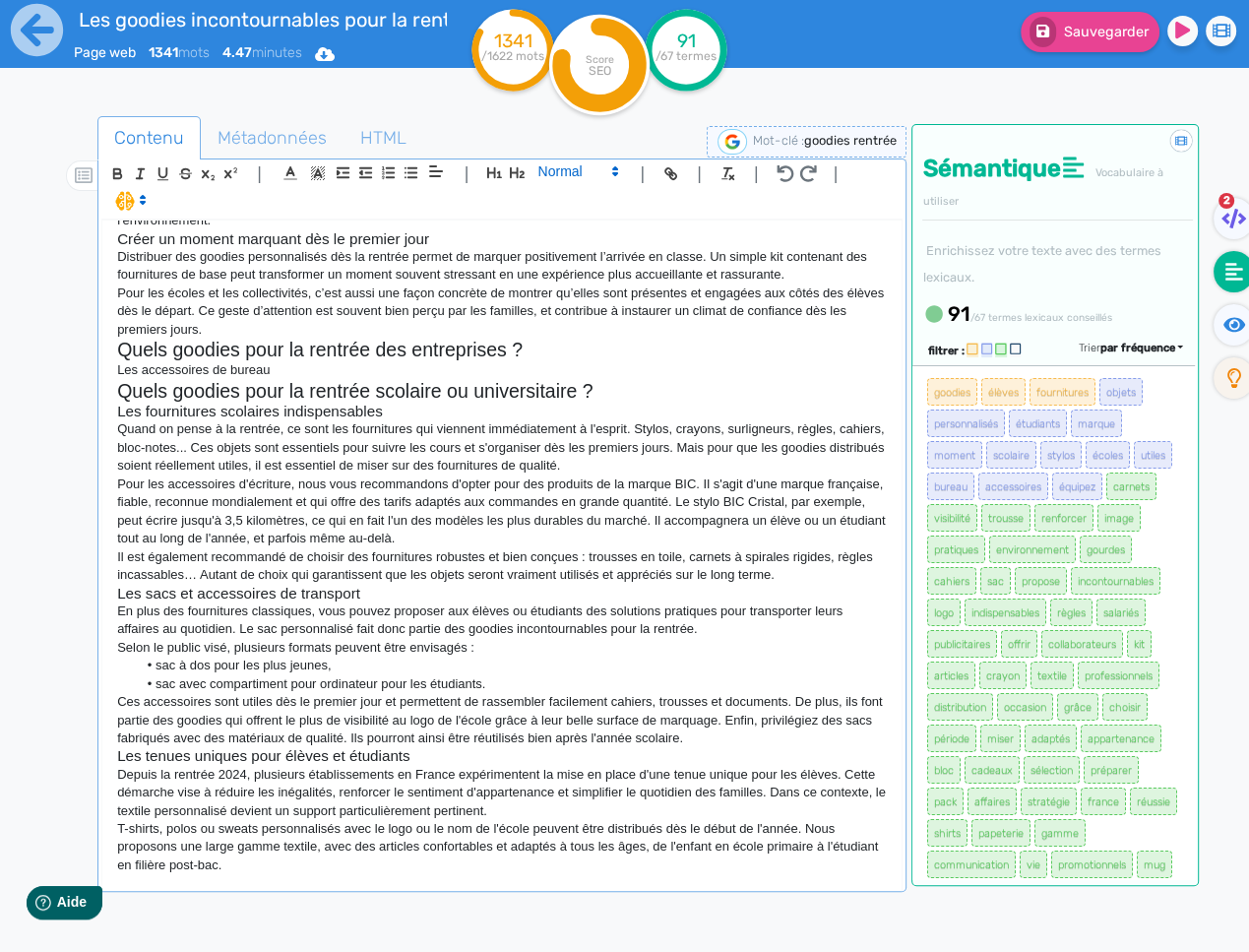 click at bounding box center (577, 171) 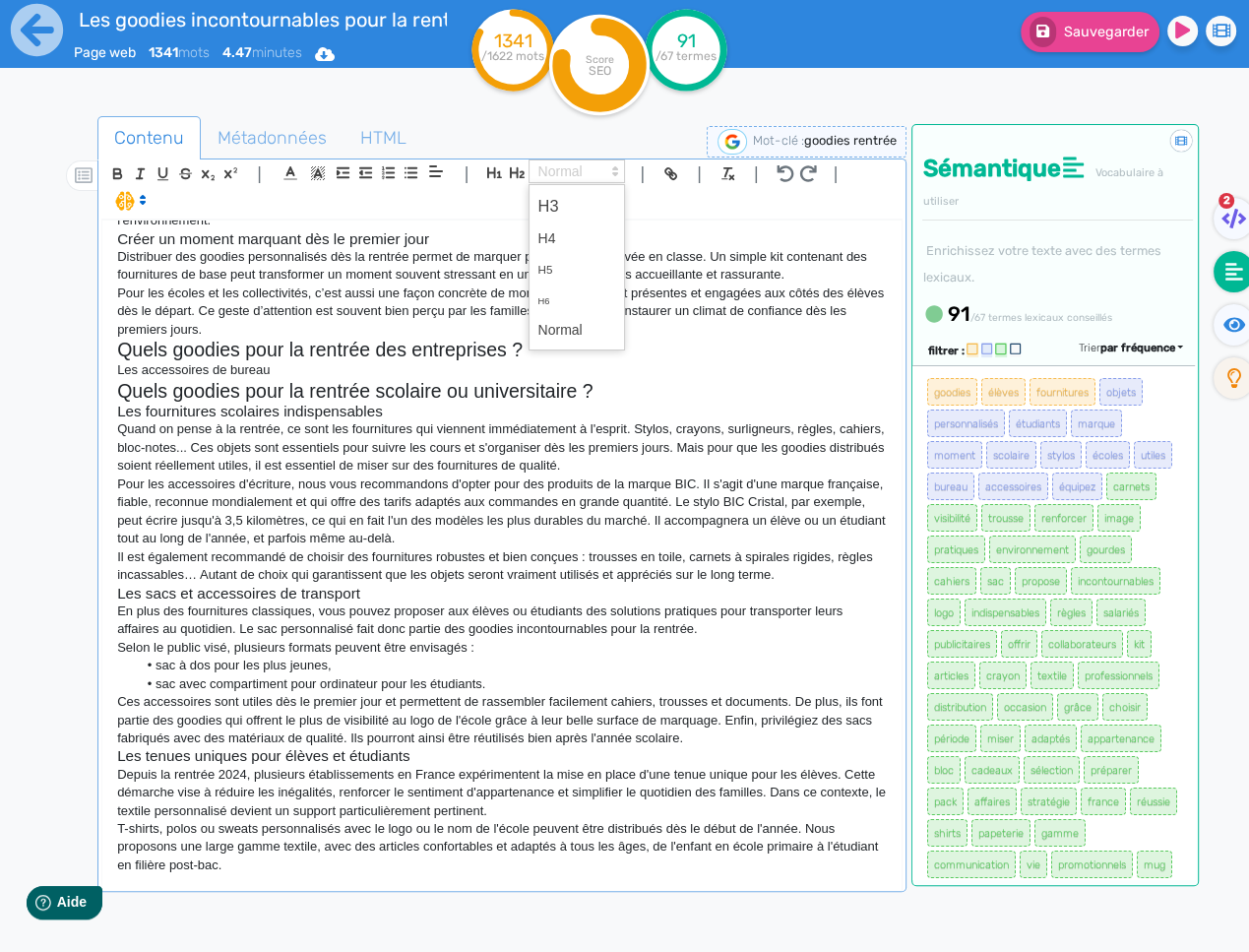 click at bounding box center (577, 206) 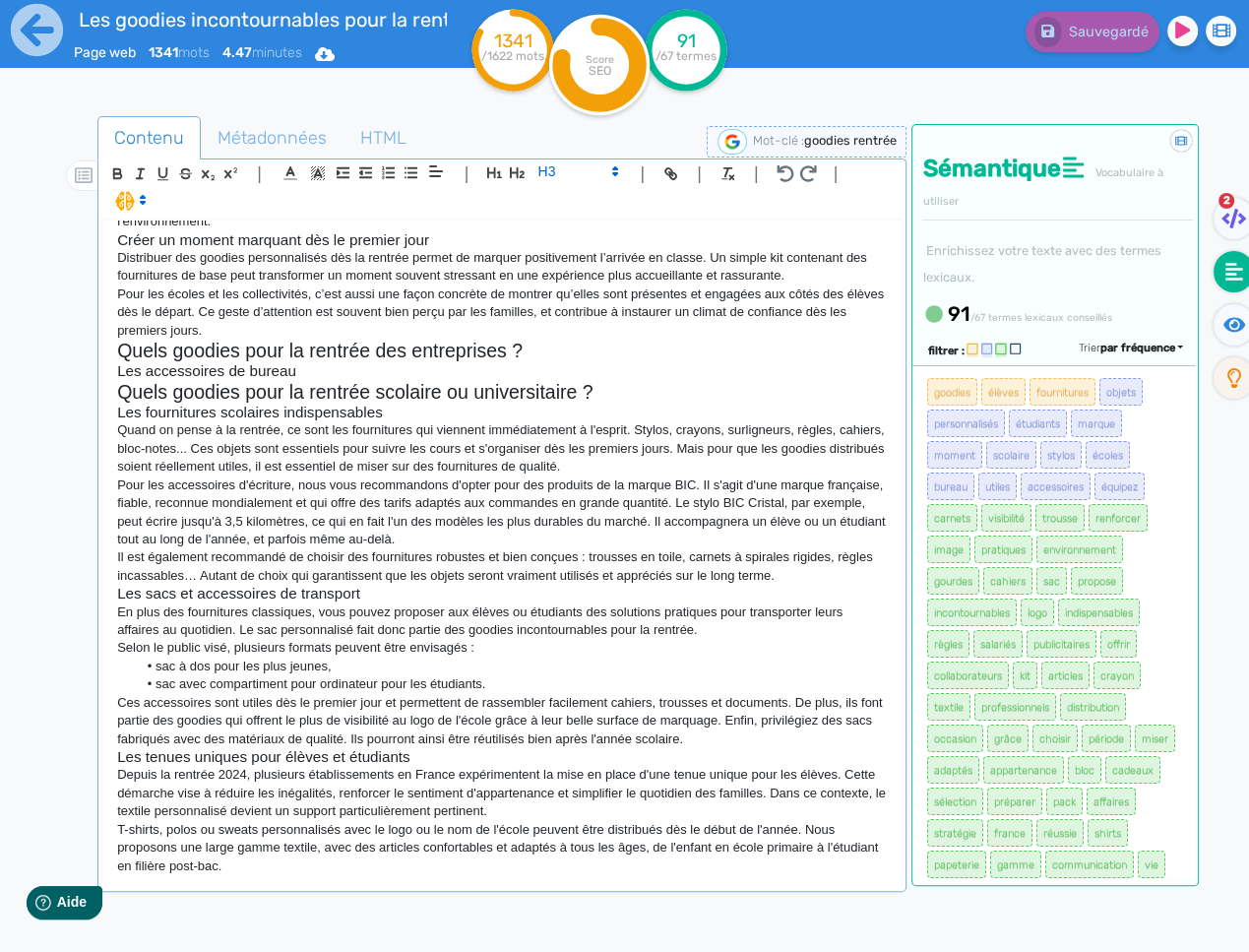 scroll, scrollTop: 1004, scrollLeft: 0, axis: vertical 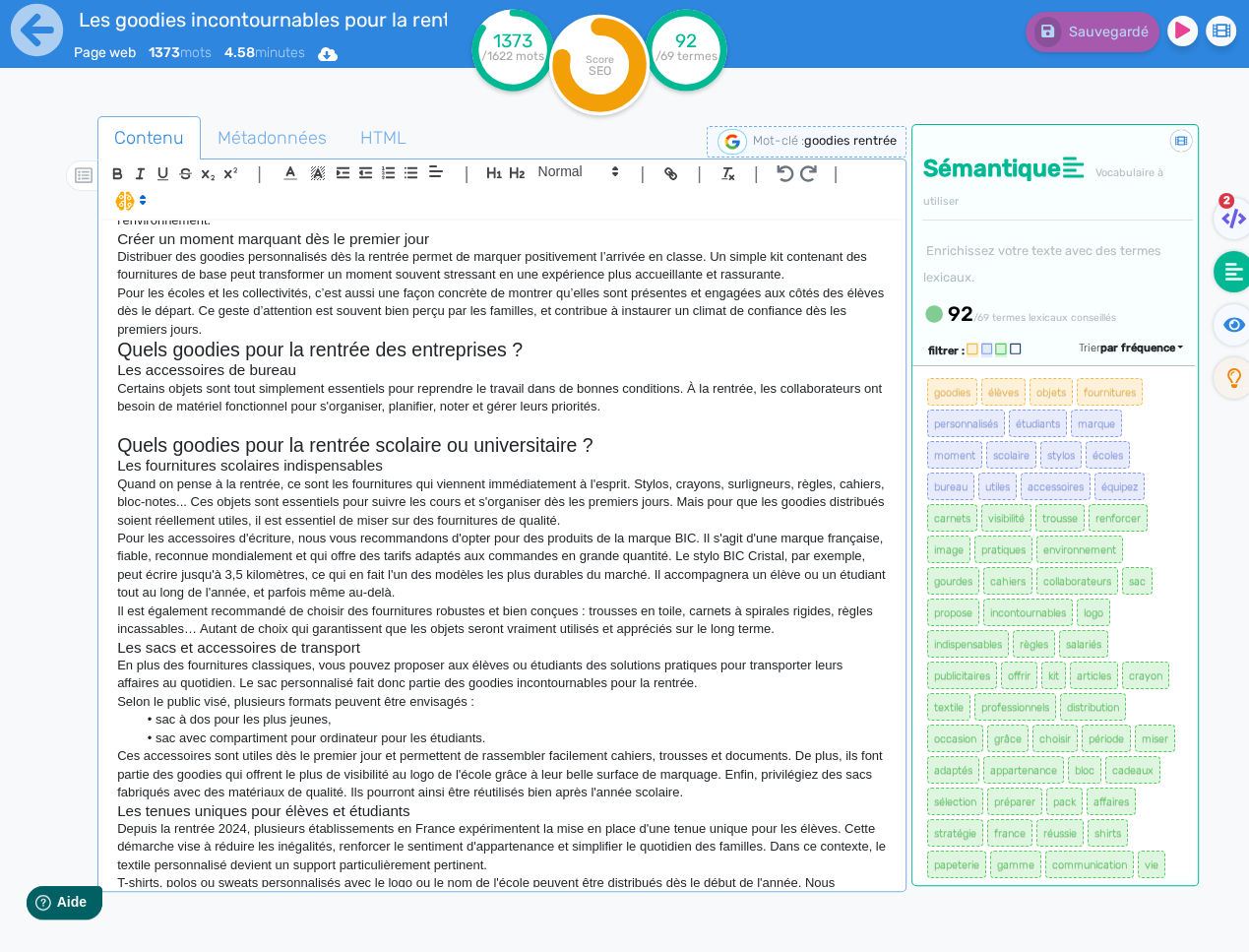click at bounding box center (502, 425) 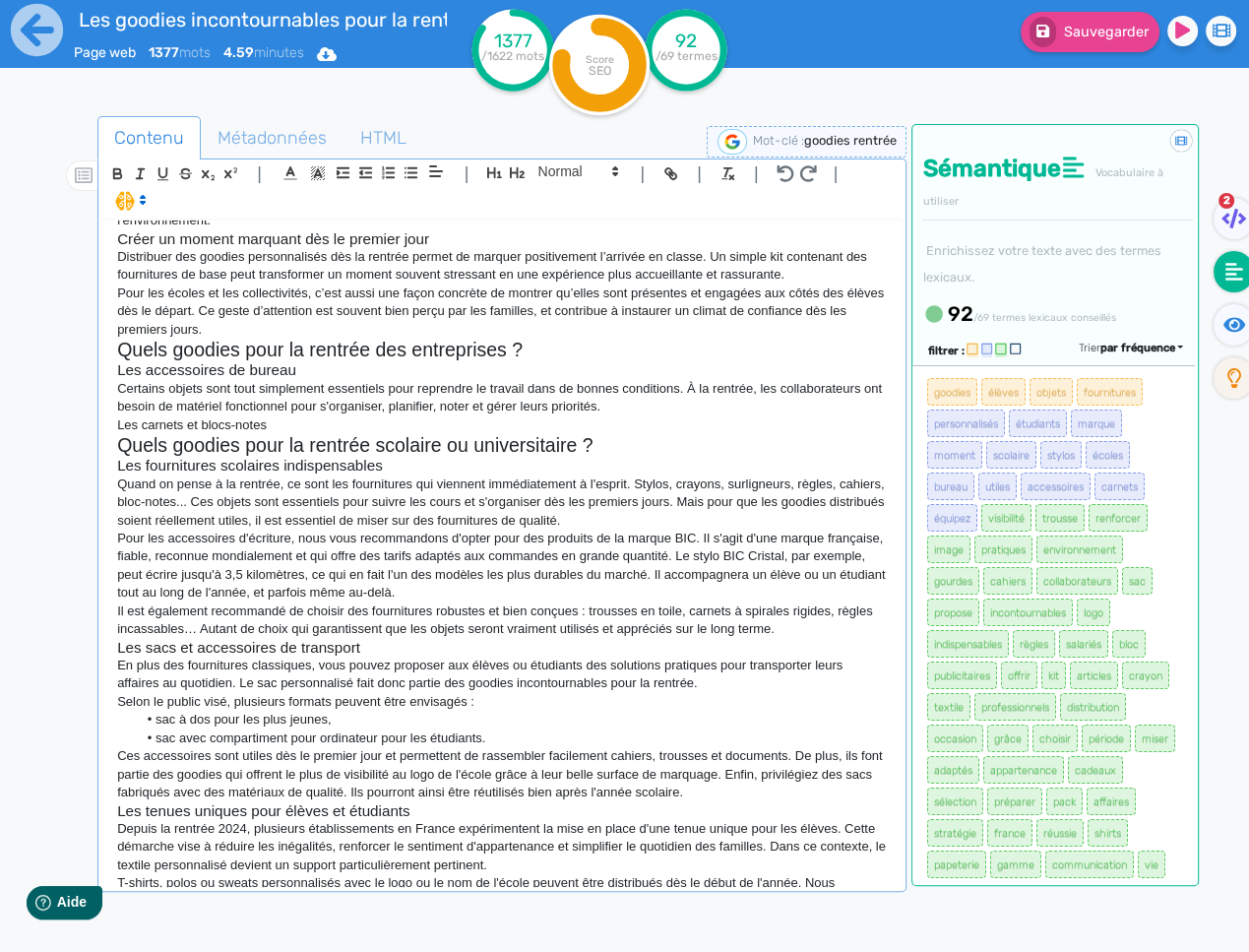 click on "Les carnets et blocs-notes" at bounding box center (502, 425) 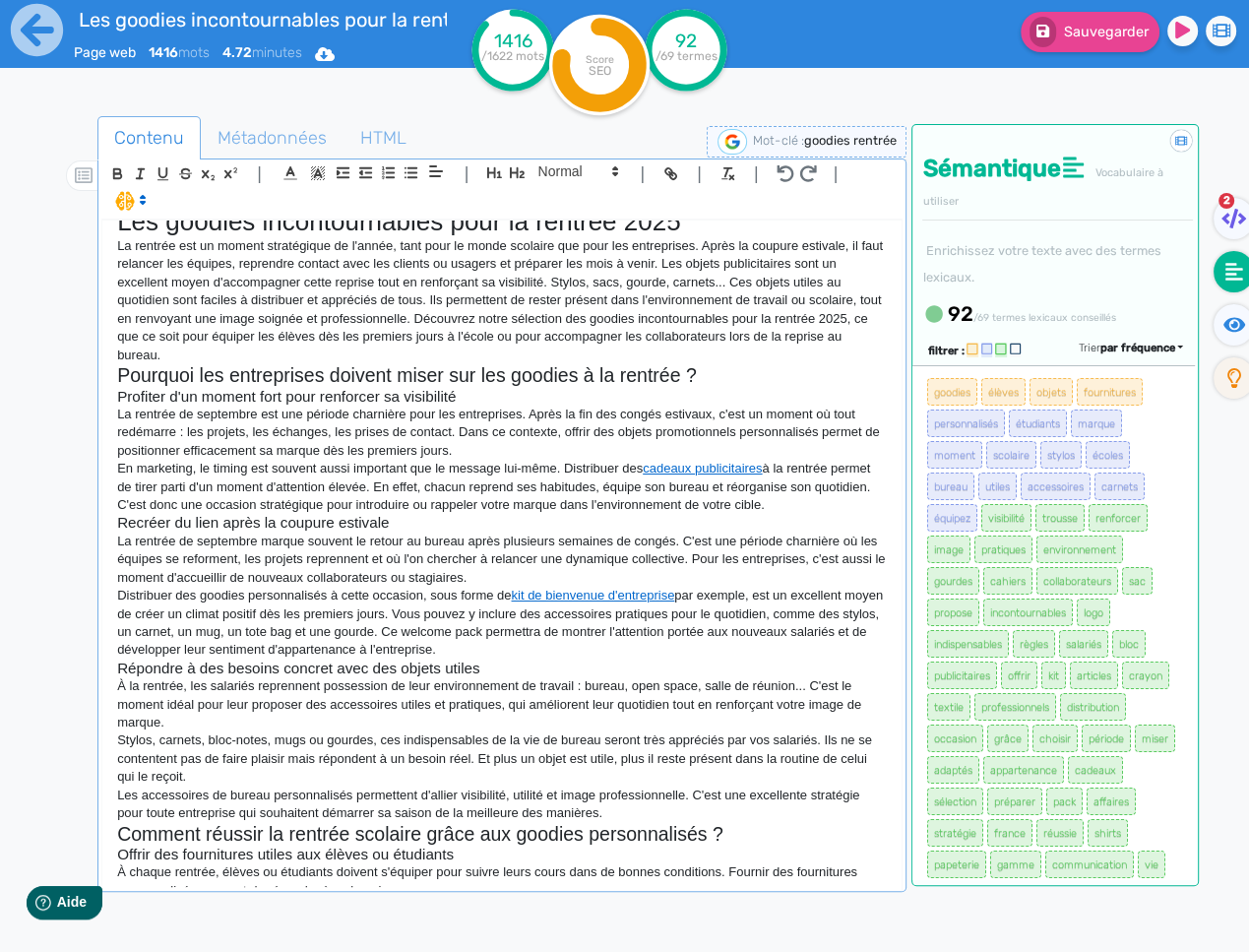 scroll, scrollTop: 0, scrollLeft: 0, axis: both 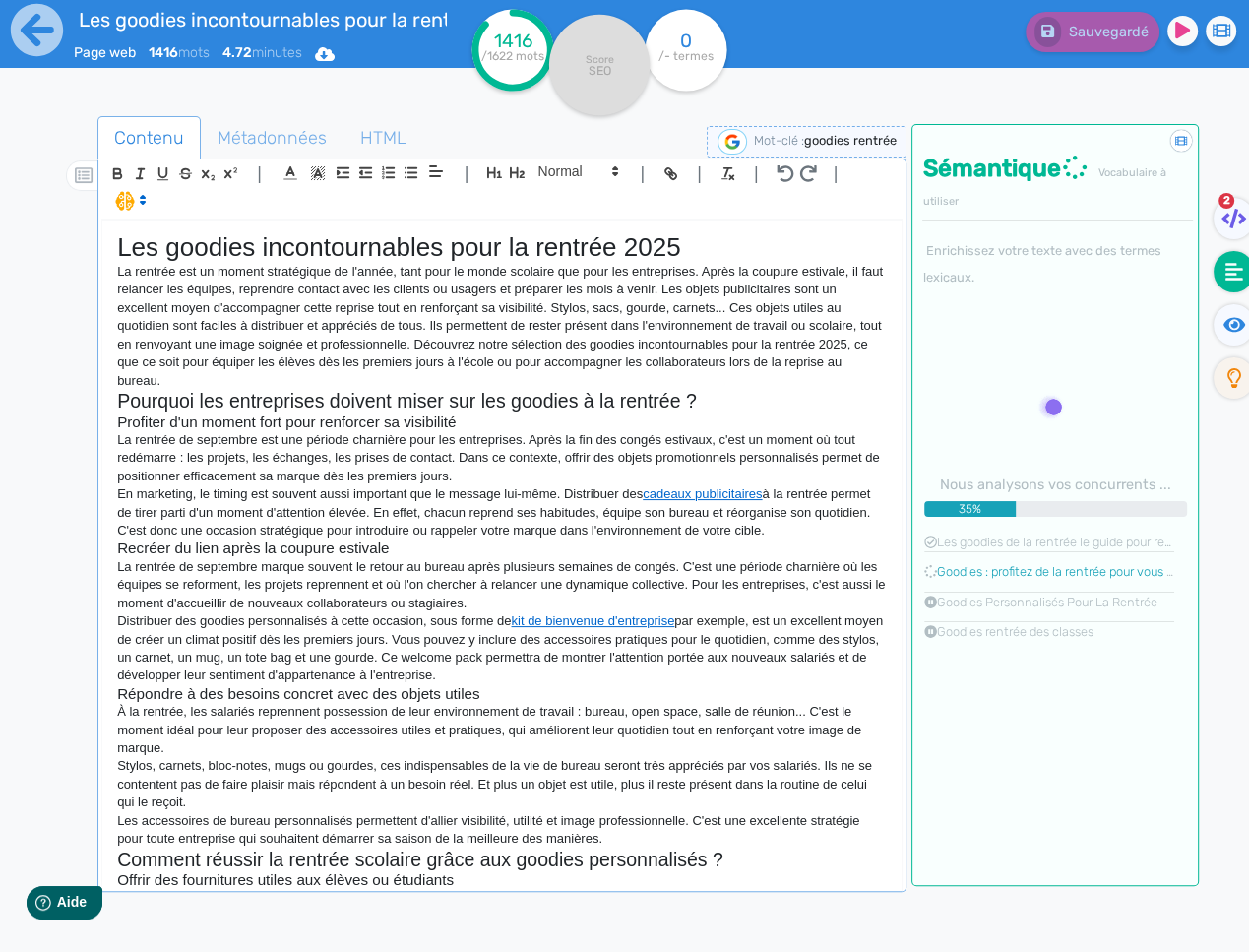 click on "Les goodies incontournables pour la rentrée 2025" at bounding box center (502, 247) 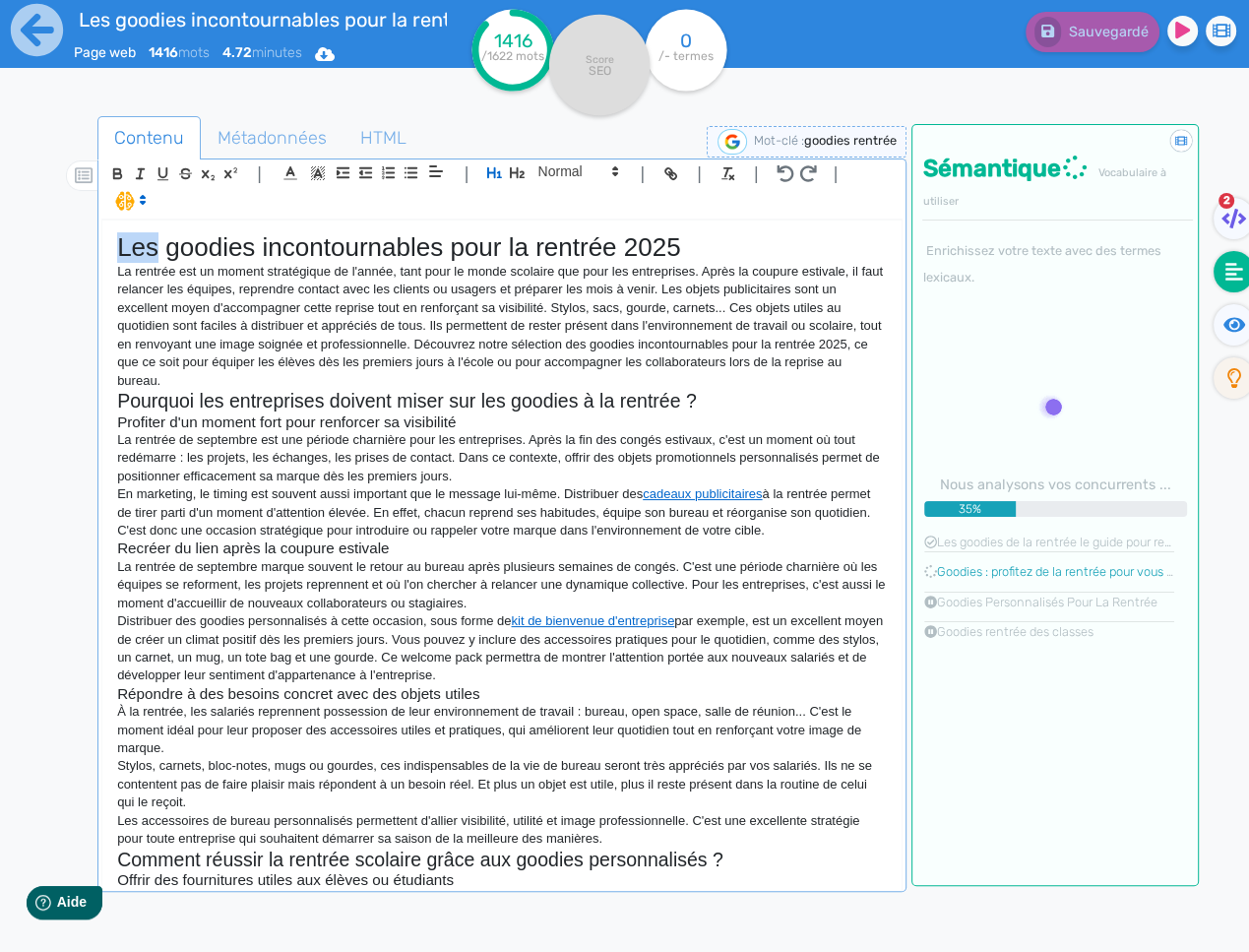click on "Les goodies incontournables pour la rentrée 2025" at bounding box center [502, 247] 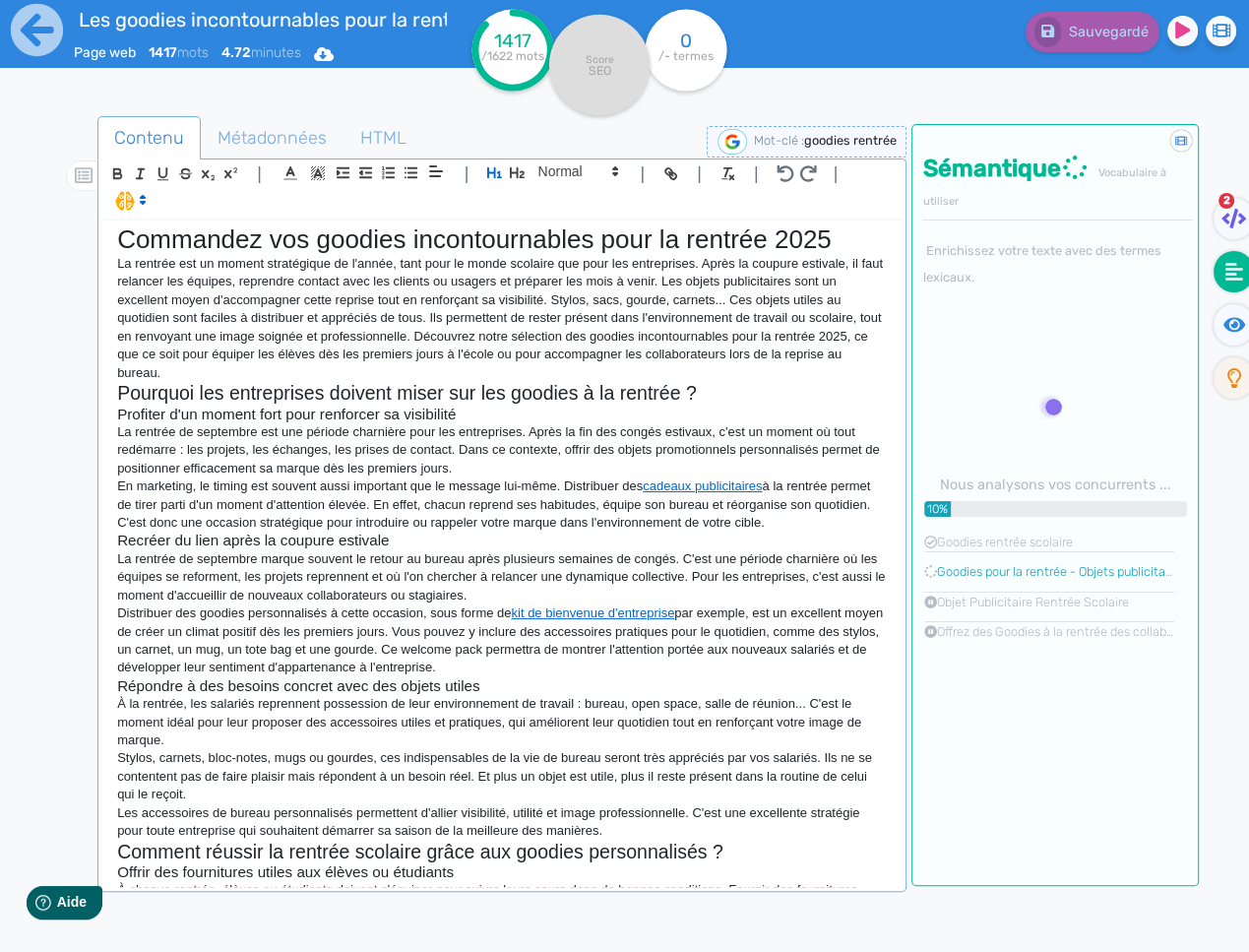 scroll, scrollTop: 0, scrollLeft: 0, axis: both 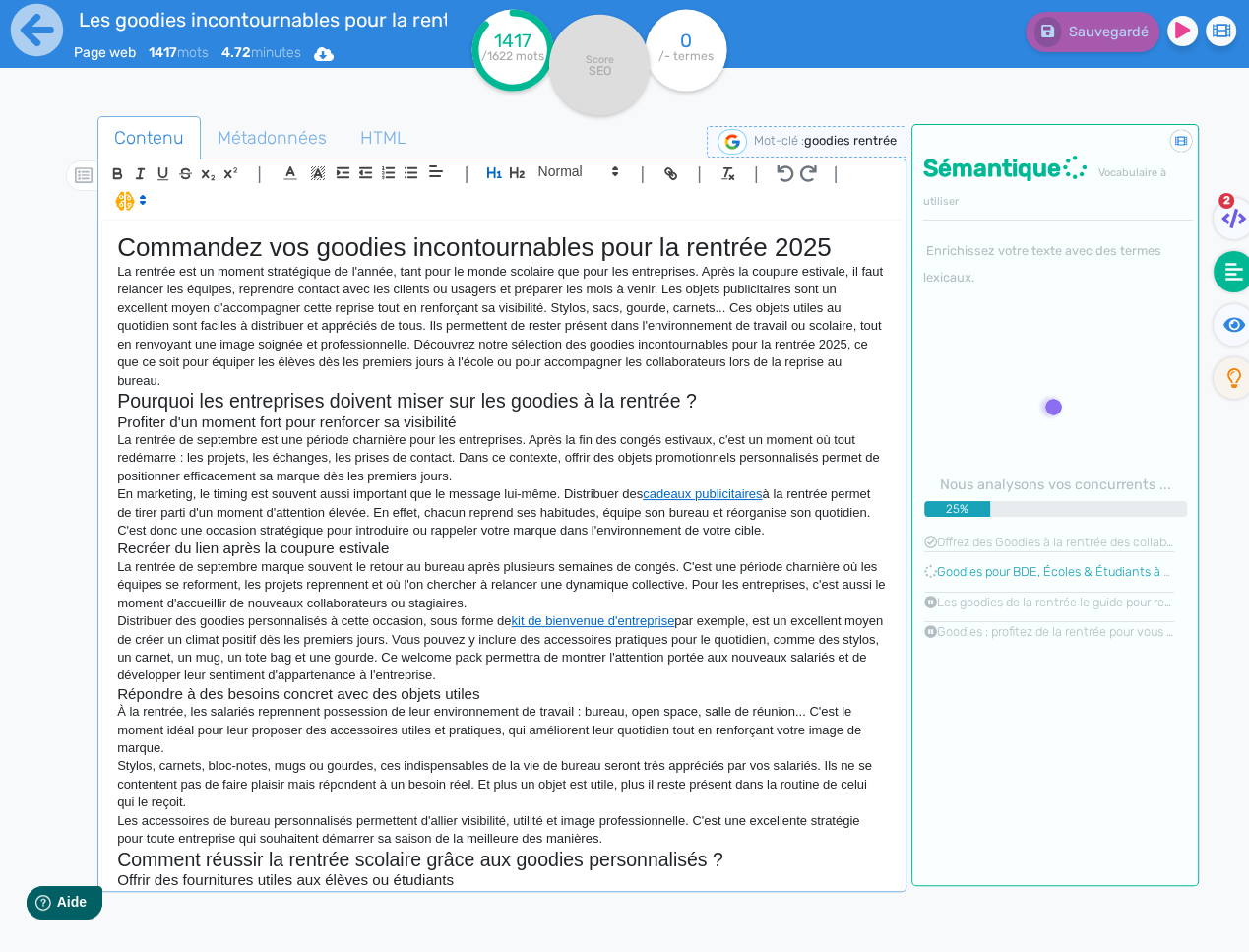 click on "Commandez vos goodies incontournables pour la rentrée 2025" at bounding box center (502, 247) 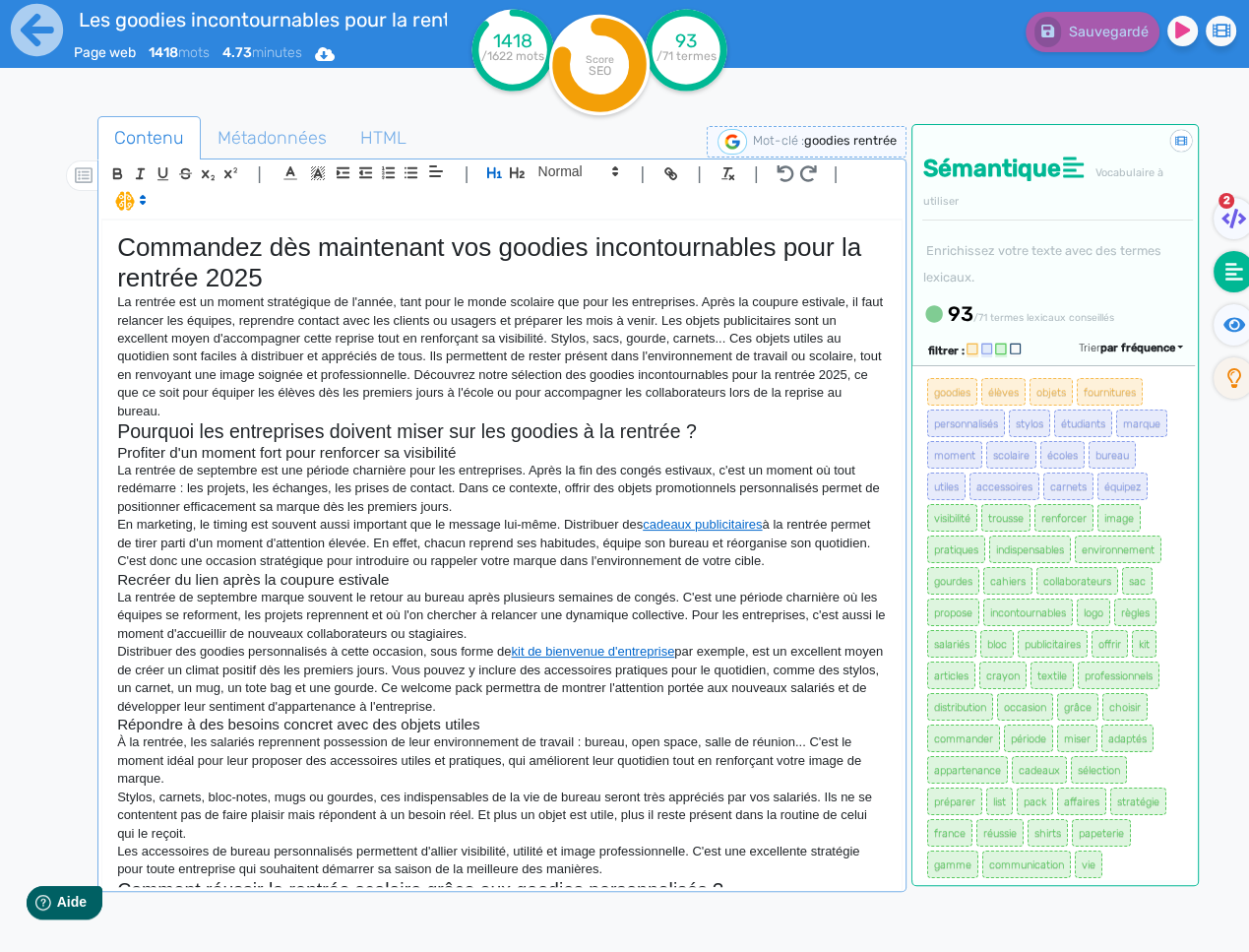 click on "Commandez dès maintenant vos goodies incontournables pour la rentrée 2025" at bounding box center [502, 263] 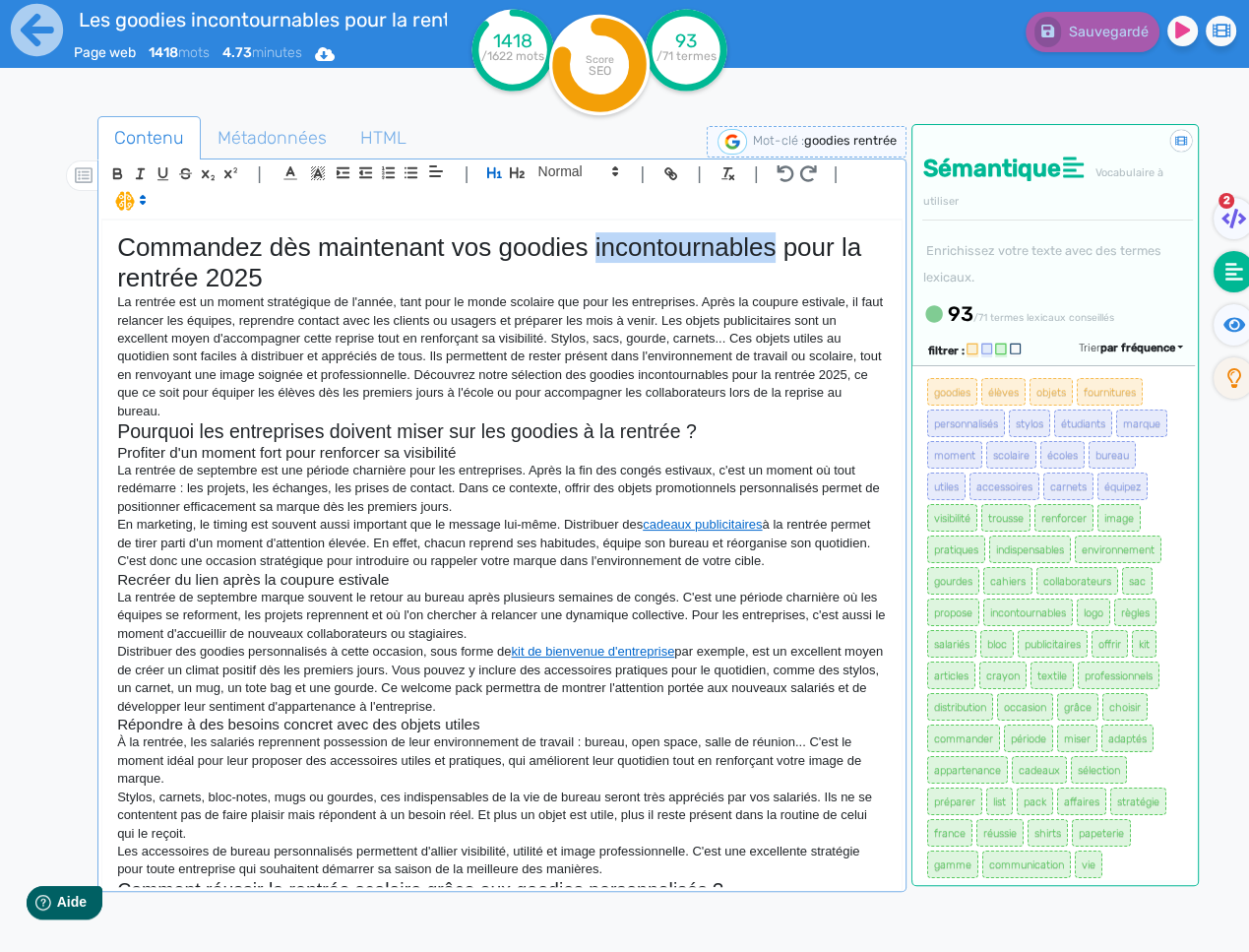 click on "Commandez dès maintenant vos goodies incontournables pour la rentrée 2025" at bounding box center (502, 263) 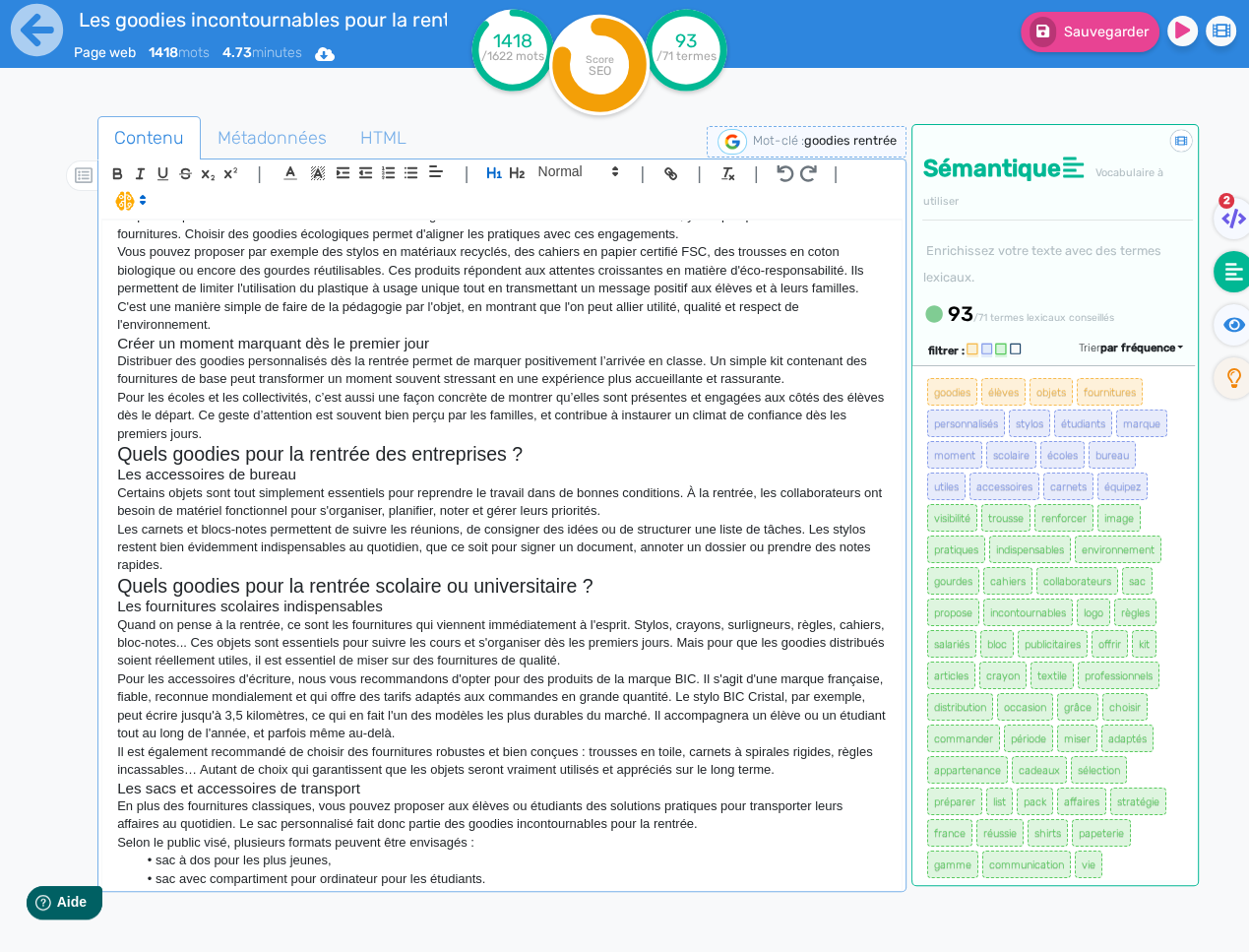 scroll, scrollTop: 831, scrollLeft: 0, axis: vertical 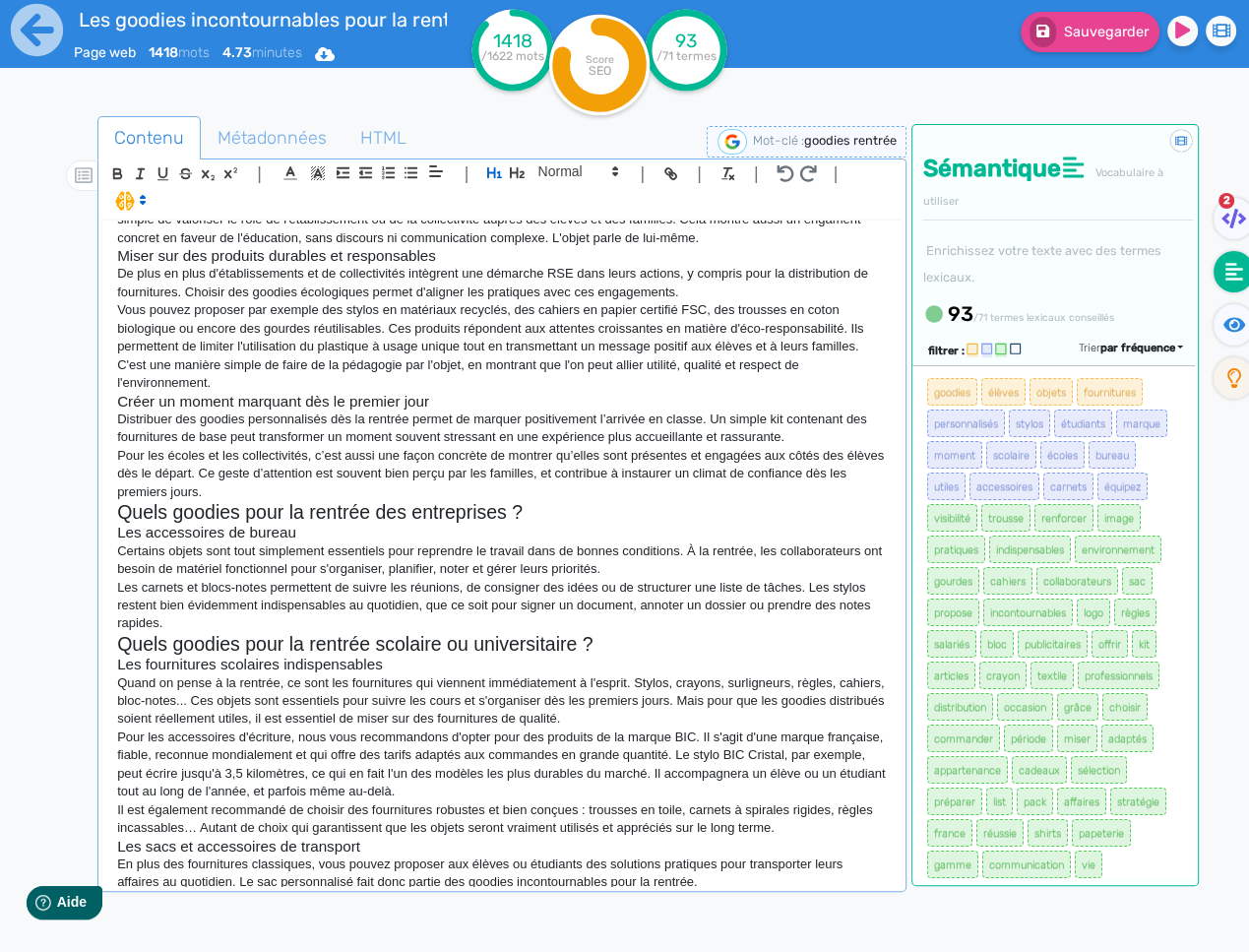click on "Les carnets et blocs-notes permettent de suivre les réunions, de consigner des idées ou de structurer une liste de tâches. Les stylos restent bien évidemment indispensables au quotidien, que ce soit pour signer un document, annoter un dossier ou prendre des notes rapides." at bounding box center [502, 605] 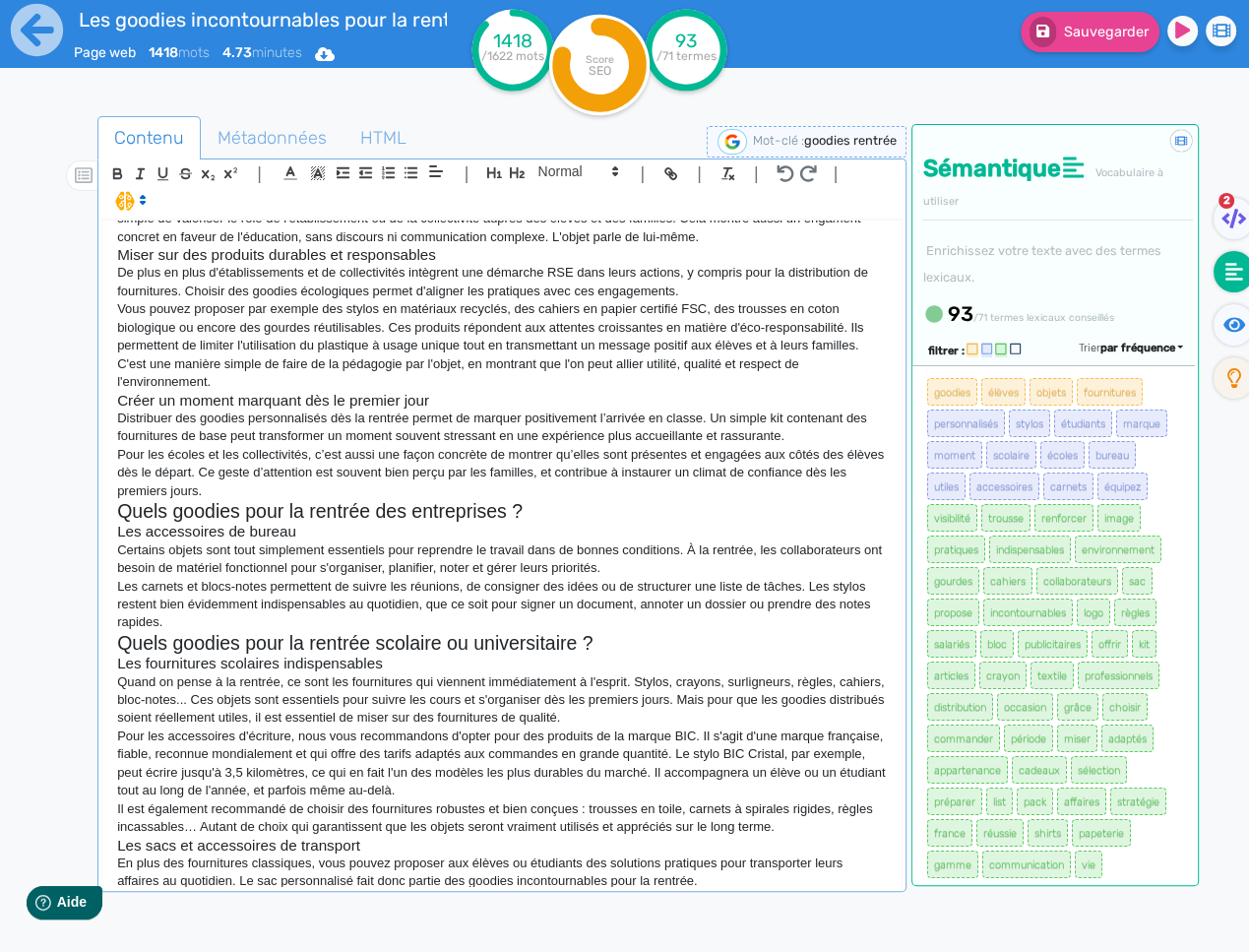 scroll, scrollTop: 838, scrollLeft: 0, axis: vertical 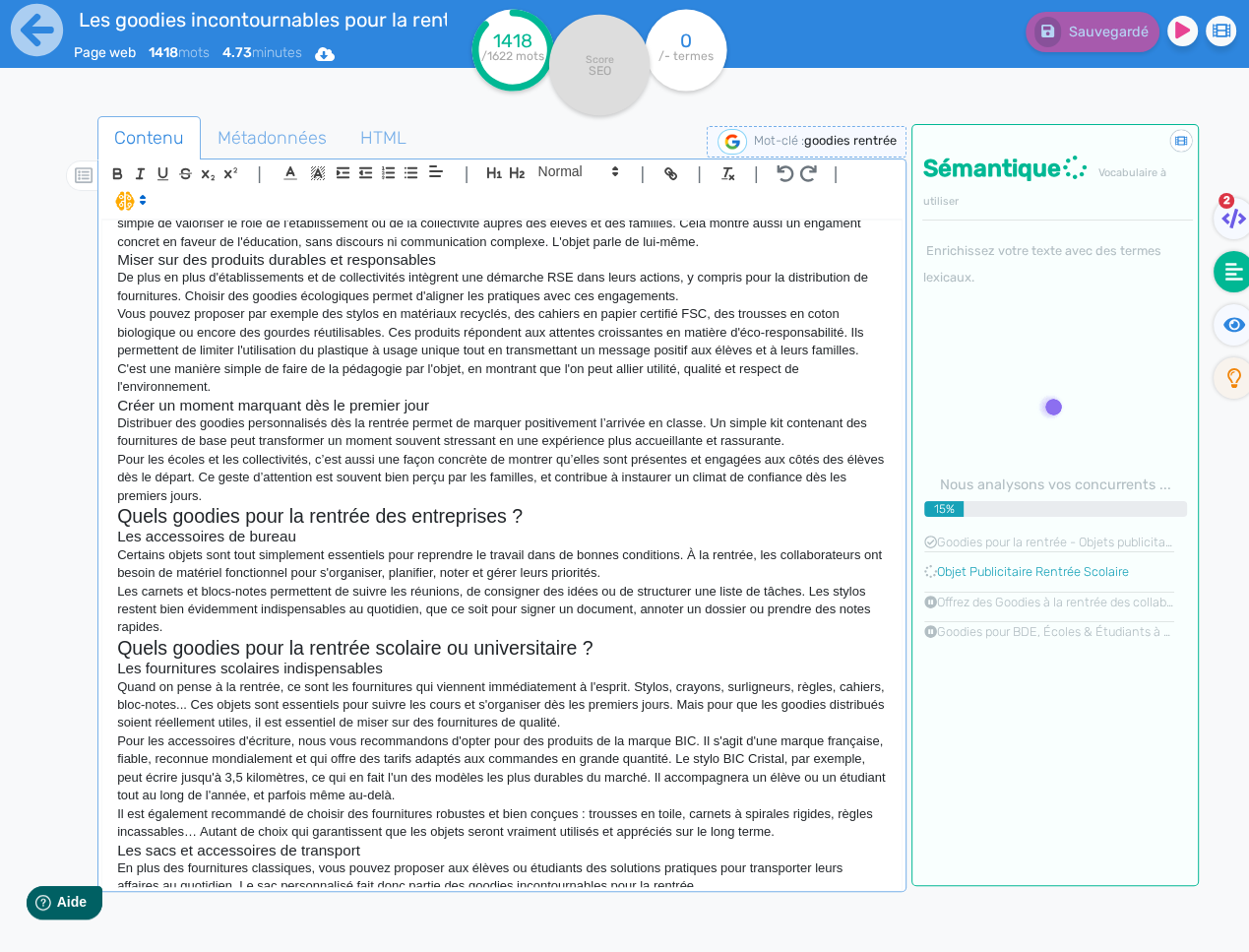 click on "Les carnets et blocs-notes permettent de suivre les réunions, de consigner des idées ou de structurer une liste de tâches. Les stylos restent bien évidemment indispensables au quotidien, que ce soit pour signer un document, annoter un dossier ou prendre des notes rapides." at bounding box center (502, 609) 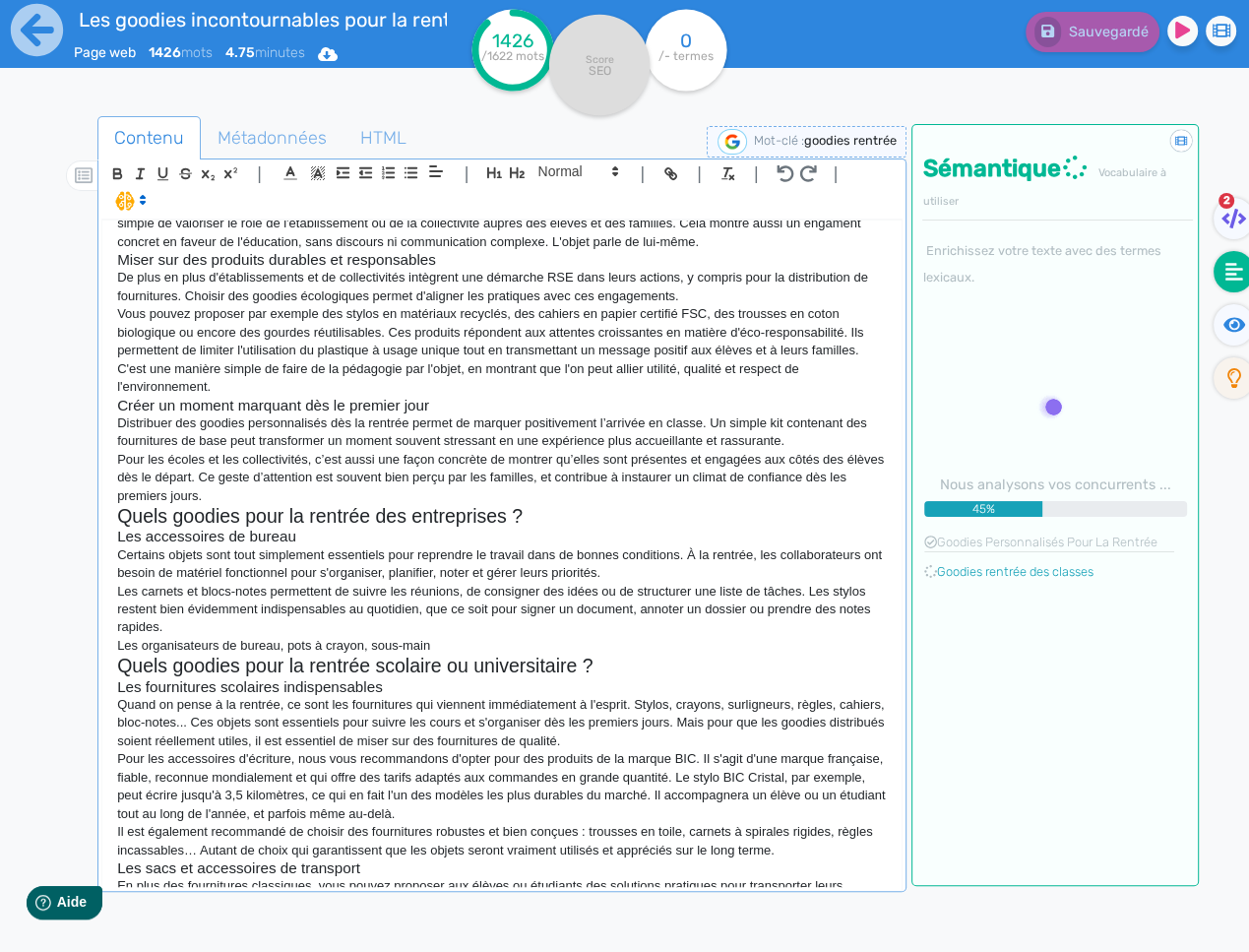 click on "Les organisateurs de bureau, pots à crayon, sous-main" at bounding box center [502, 646] 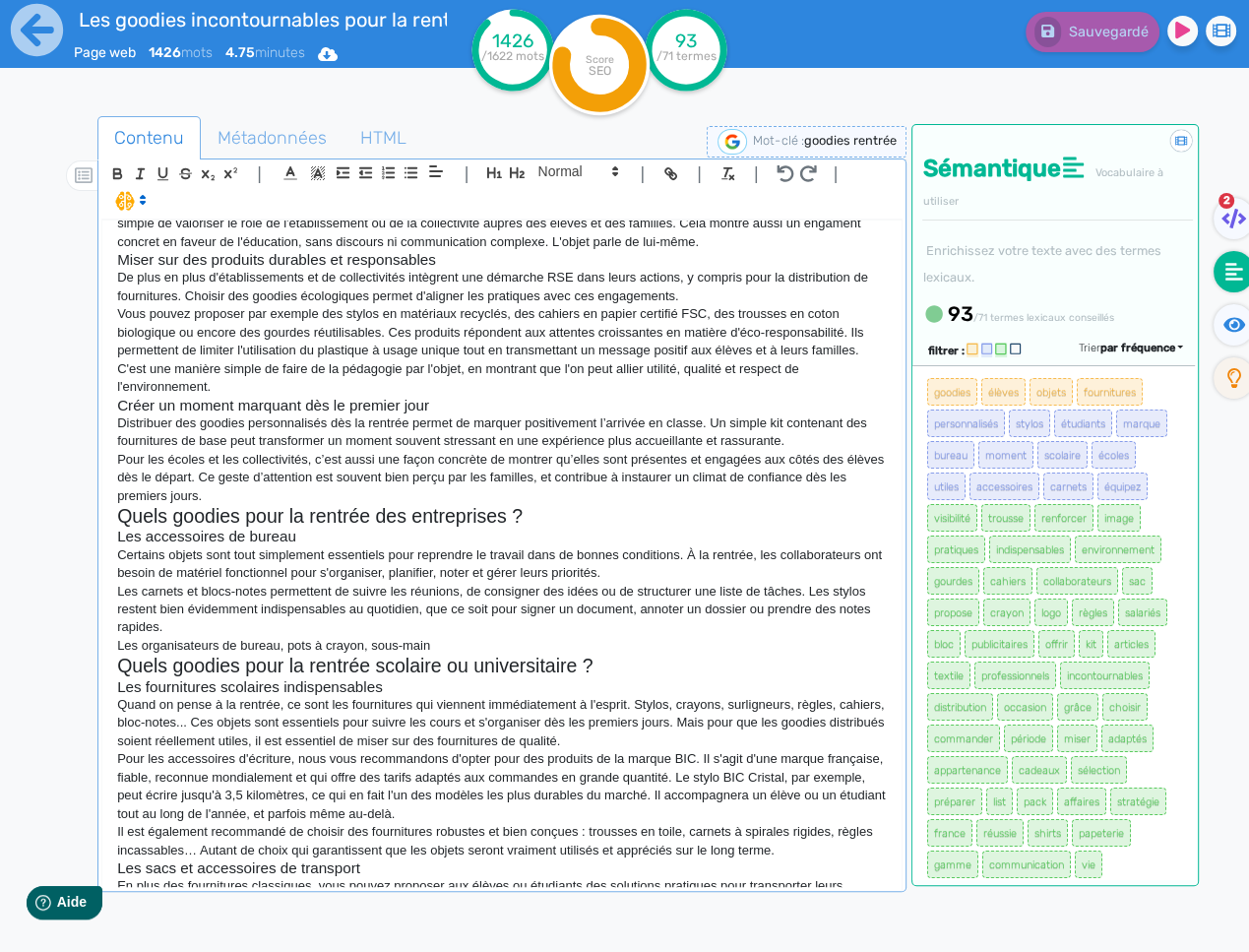 click on "Les organisateurs de bureau, pots à crayon, sous-main" at bounding box center [502, 646] 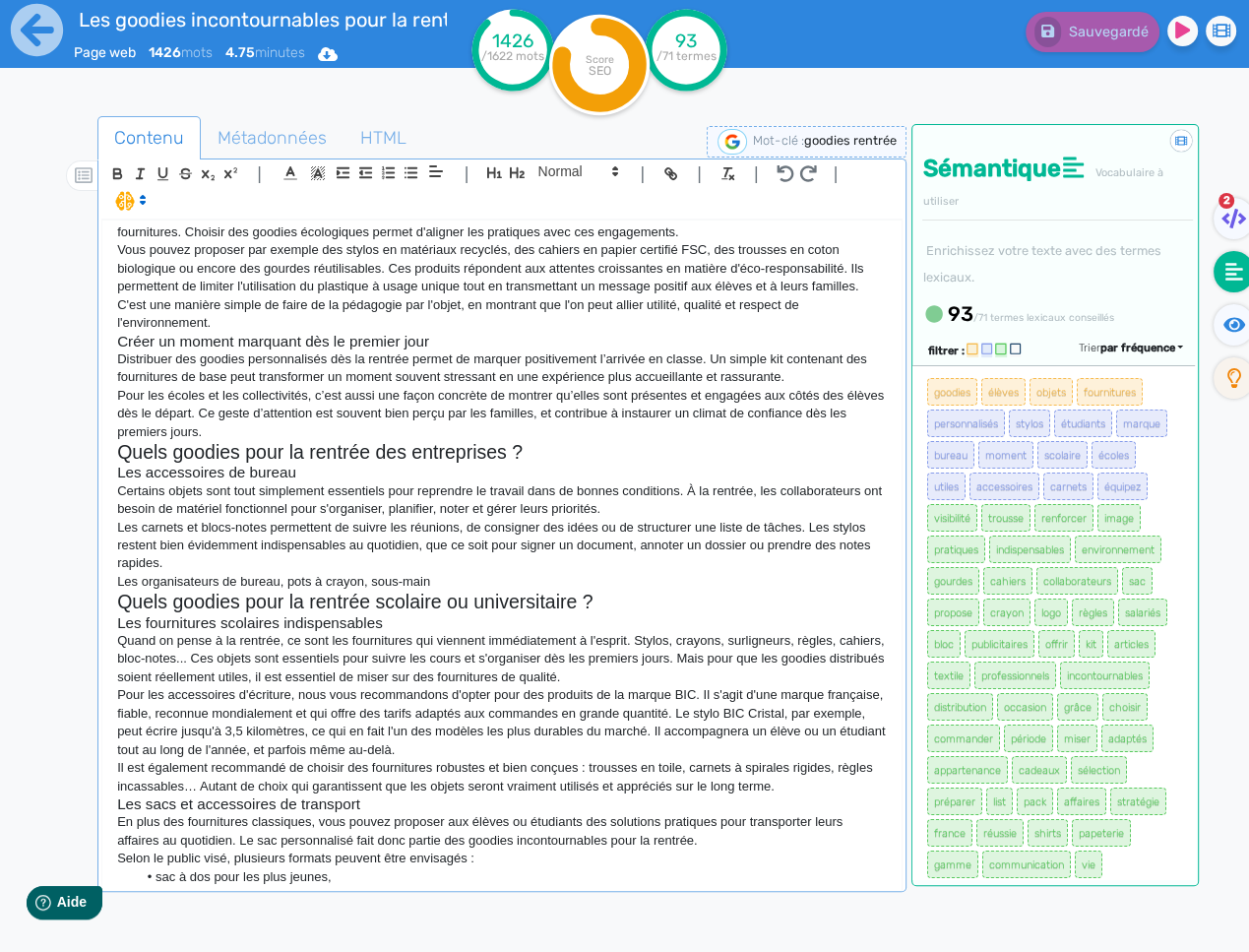 scroll, scrollTop: 906, scrollLeft: 0, axis: vertical 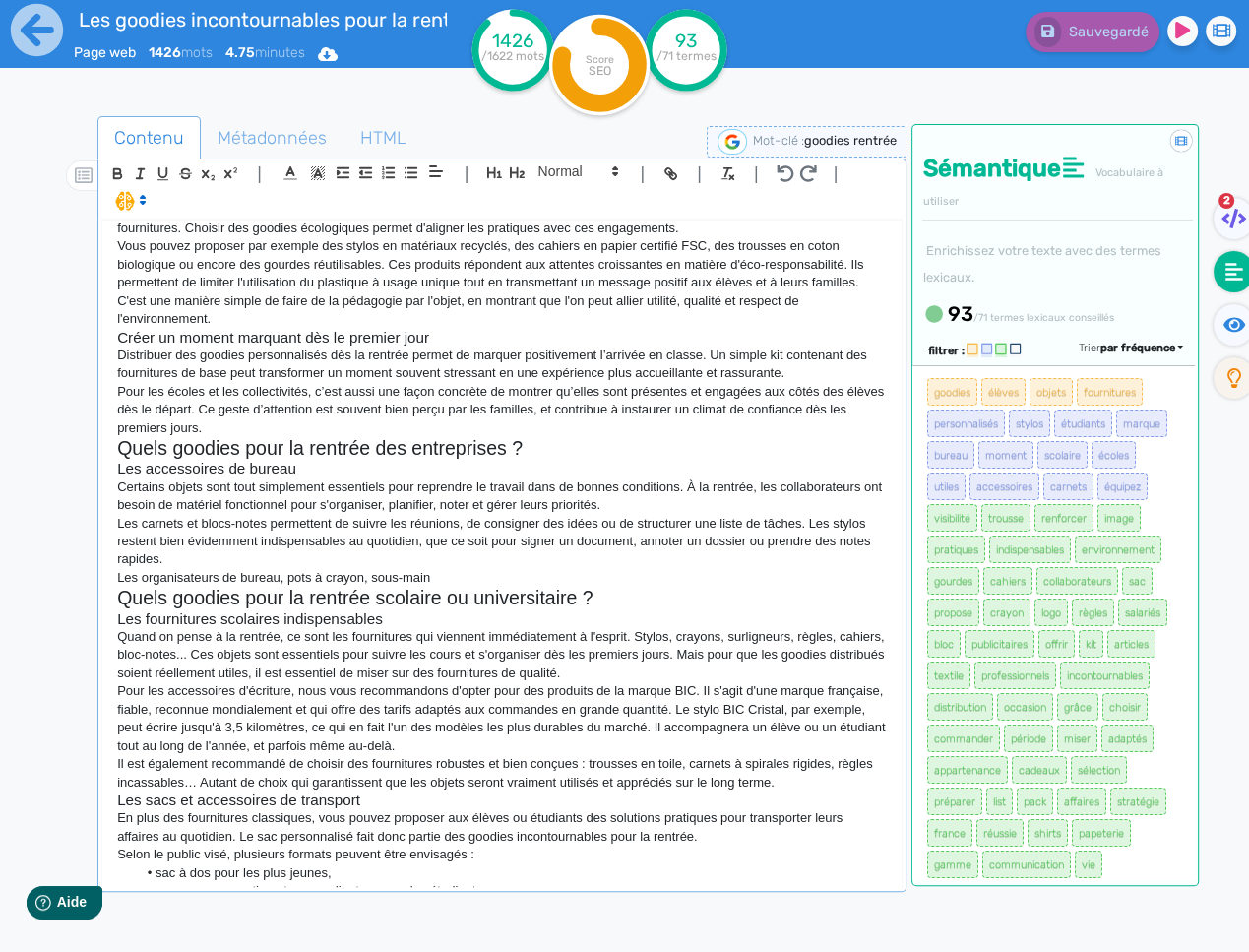 click on "Les organisateurs de bureau, pots à crayon, sous-main" at bounding box center [502, 578] 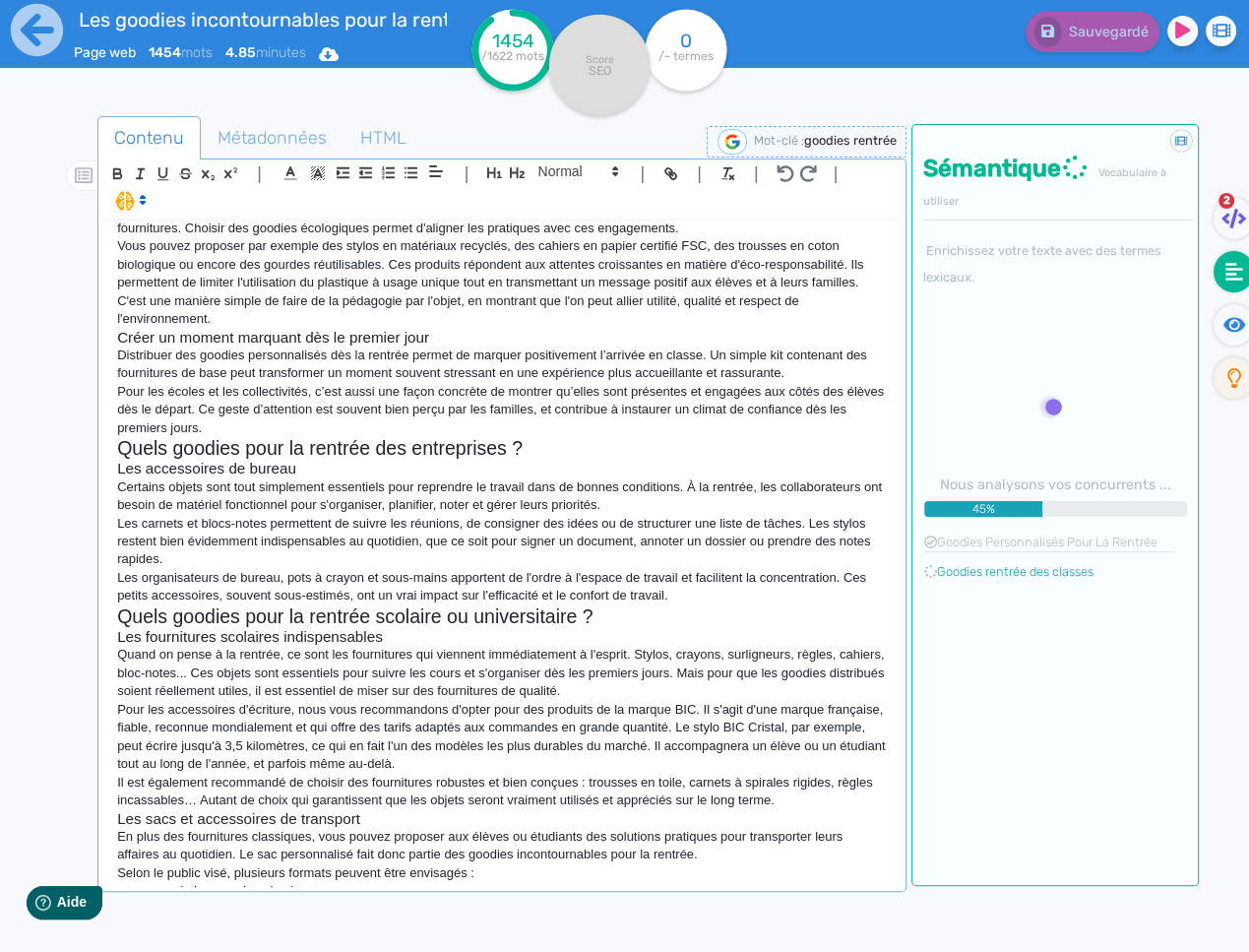 click on "Les organisateurs de bureau, pots à crayon et sous-mains apportent de l'ordre à l'espace de travail et facilitent la concentration. Ces petits accessoires, souvent sous-estimés, ont un vrai impact sur l'efficacité et le confort de travail." at bounding box center (502, 587) 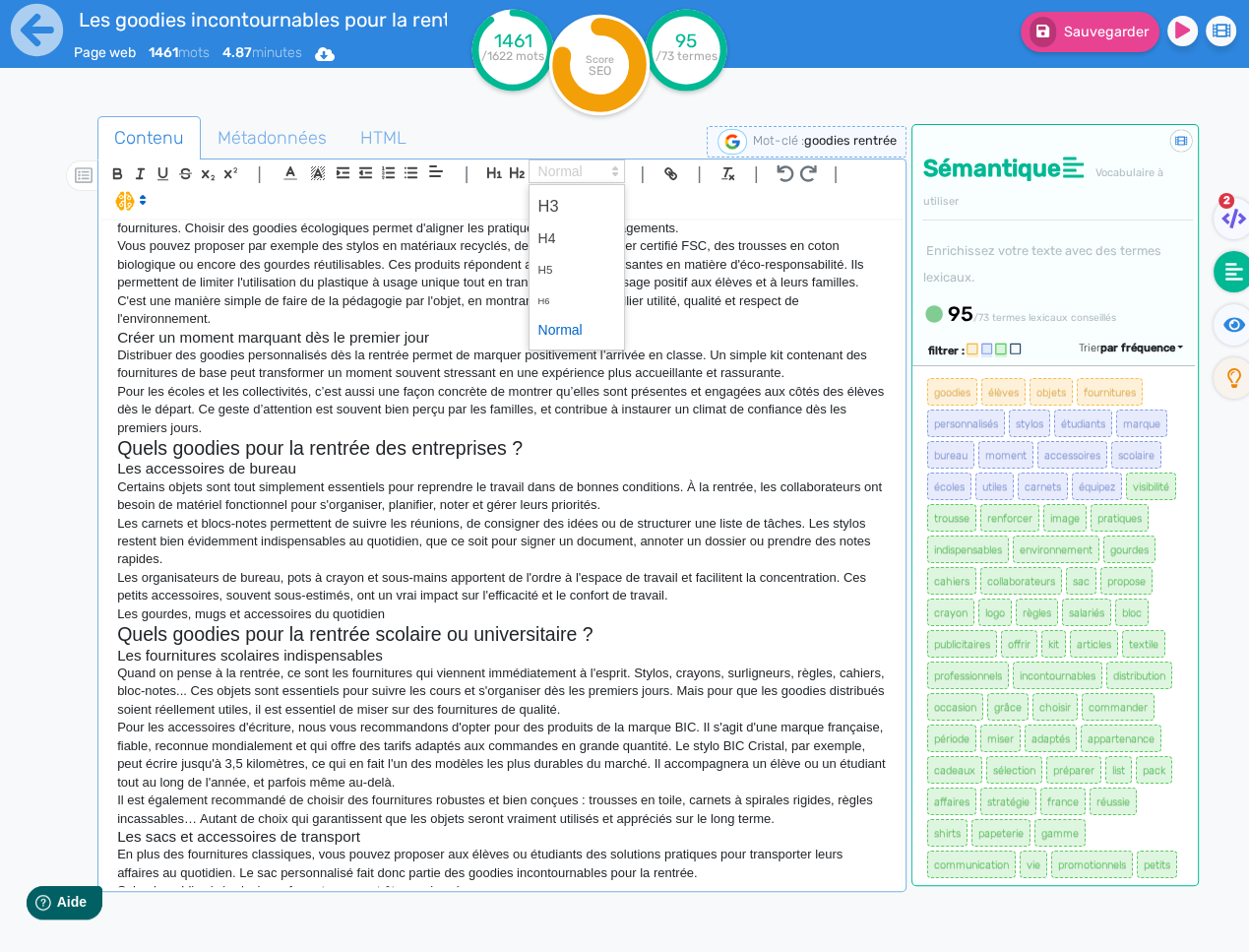 drag, startPoint x: 534, startPoint y: 175, endPoint x: 550, endPoint y: 184, distance: 18.35756 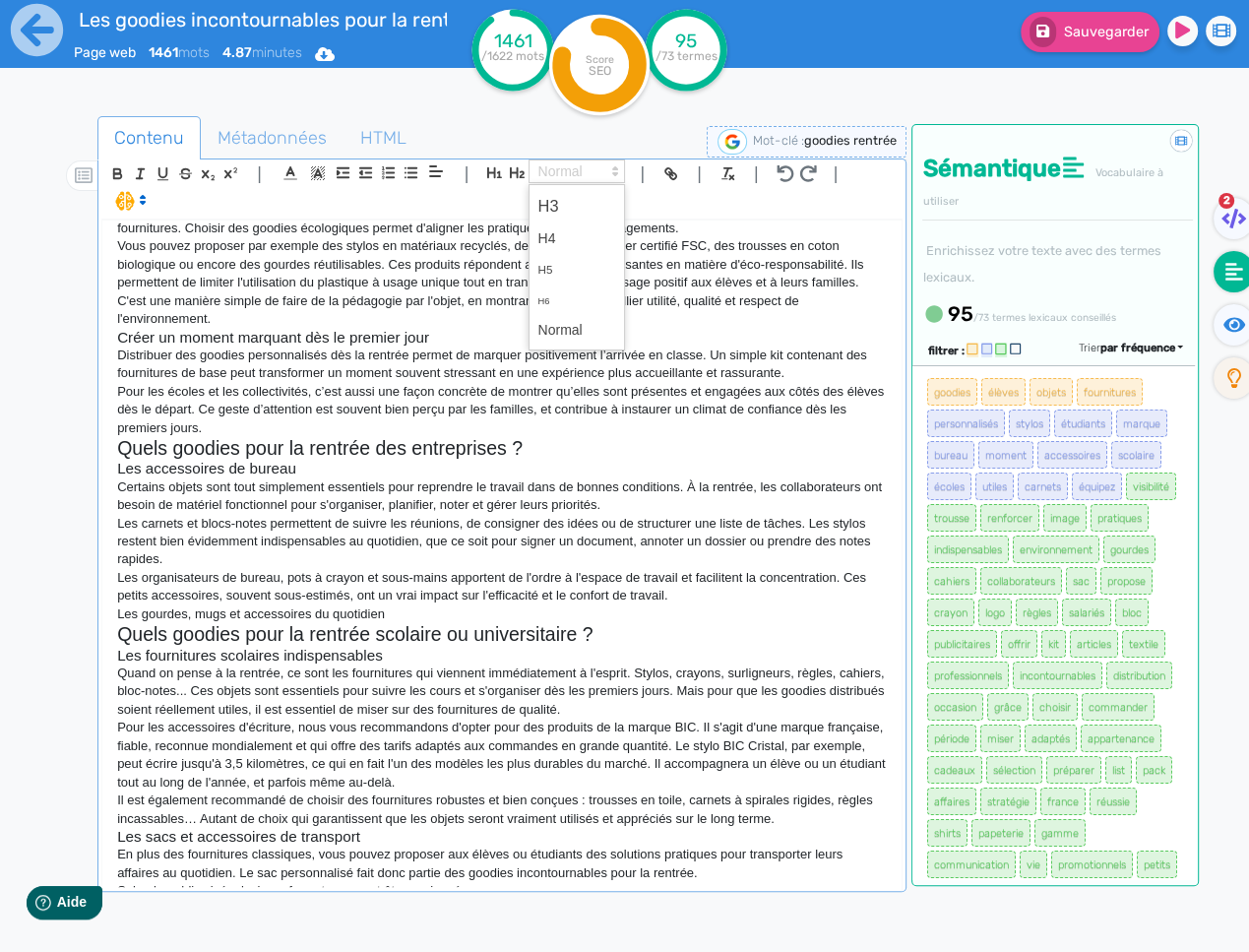click at bounding box center [577, 206] 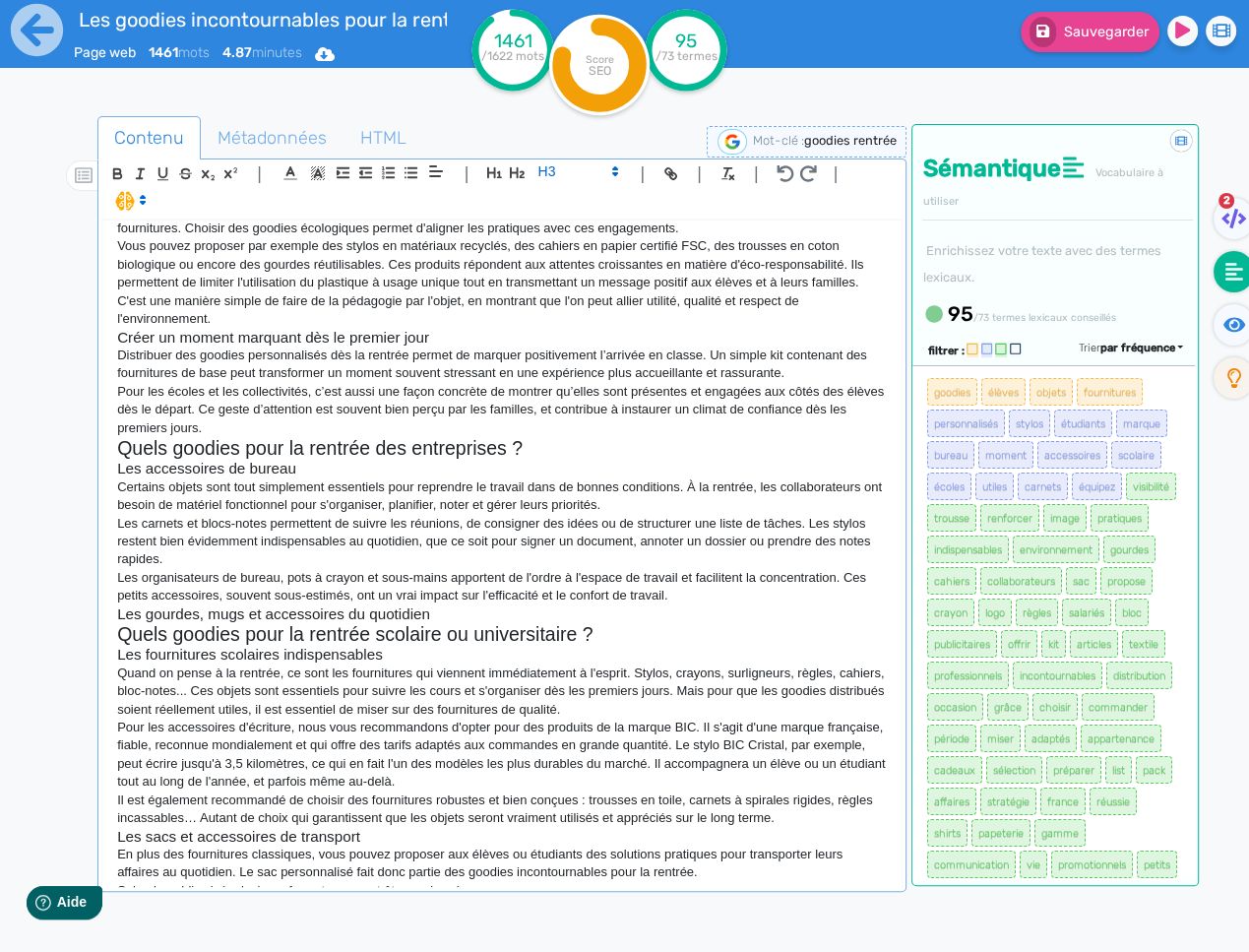 scroll, scrollTop: 906, scrollLeft: 0, axis: vertical 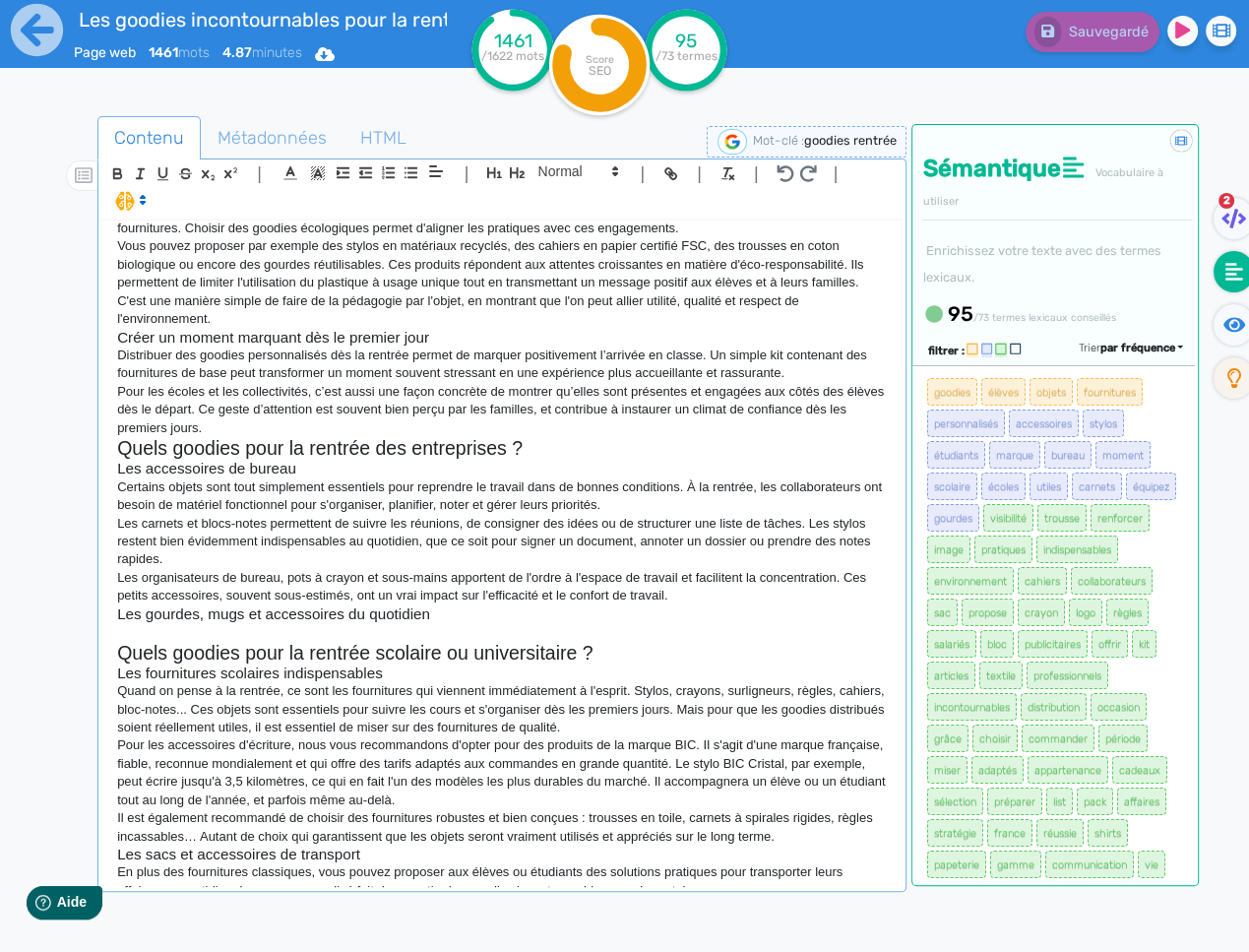 click at bounding box center (502, 632) 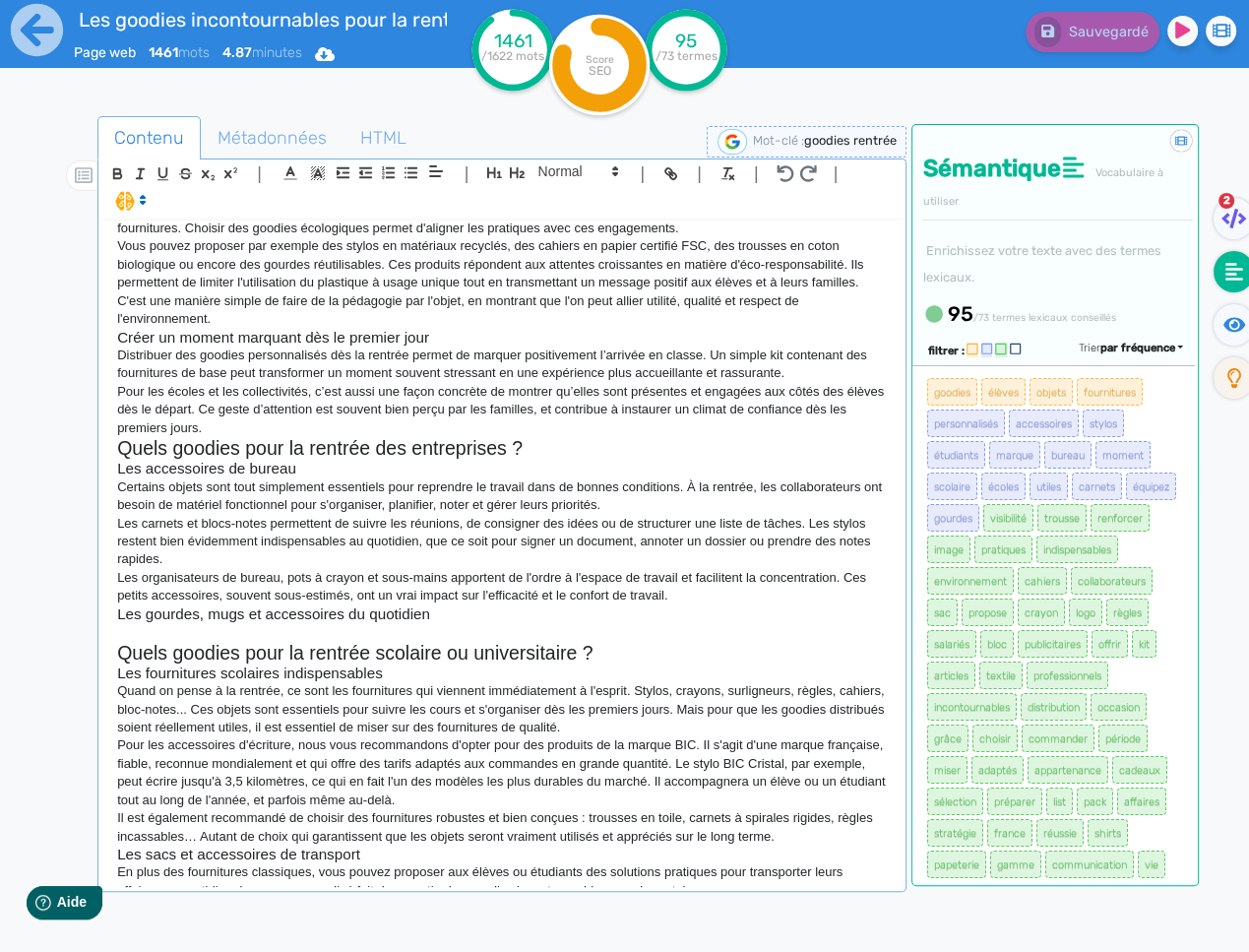 scroll, scrollTop: 906, scrollLeft: 0, axis: vertical 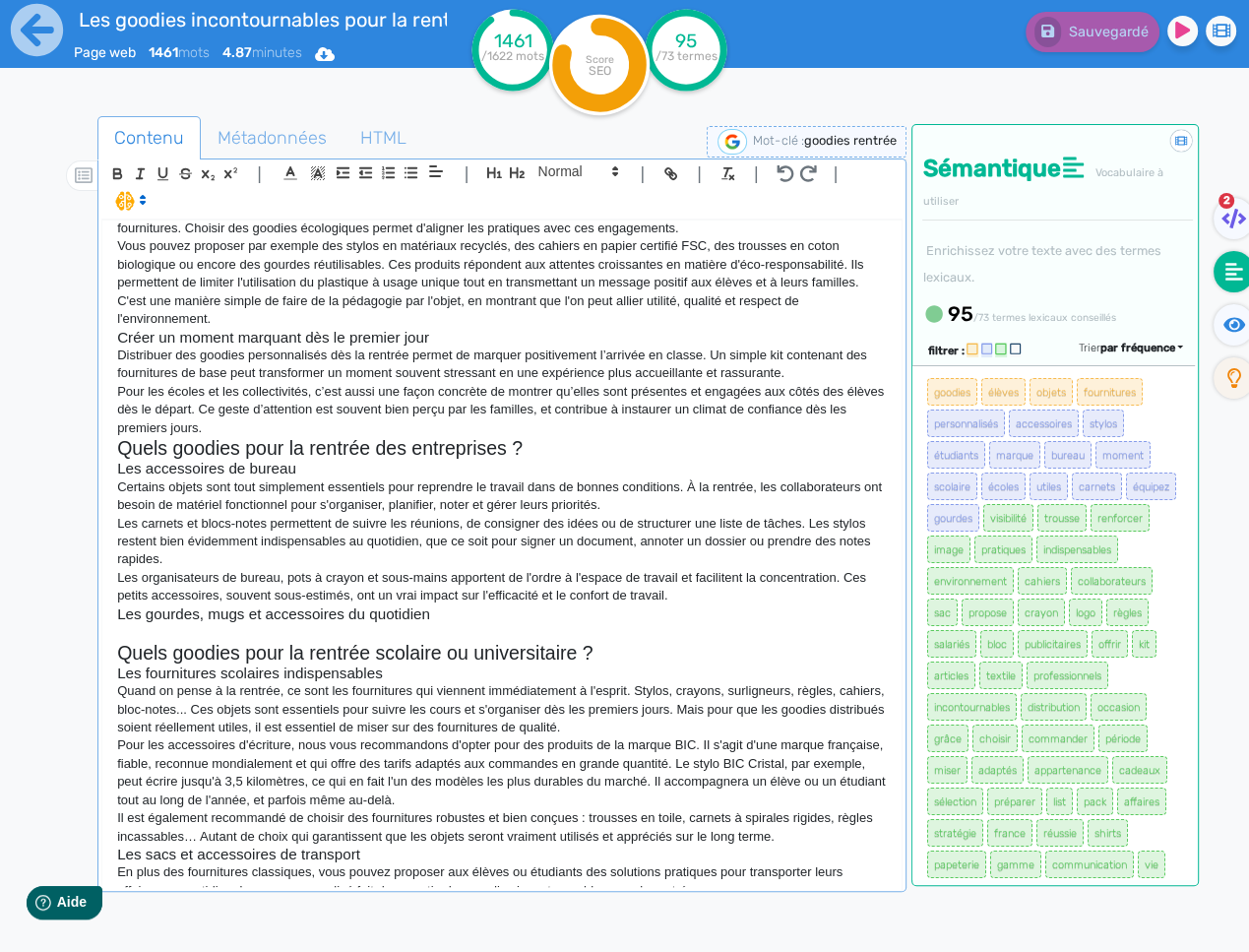 click at bounding box center [502, 632] 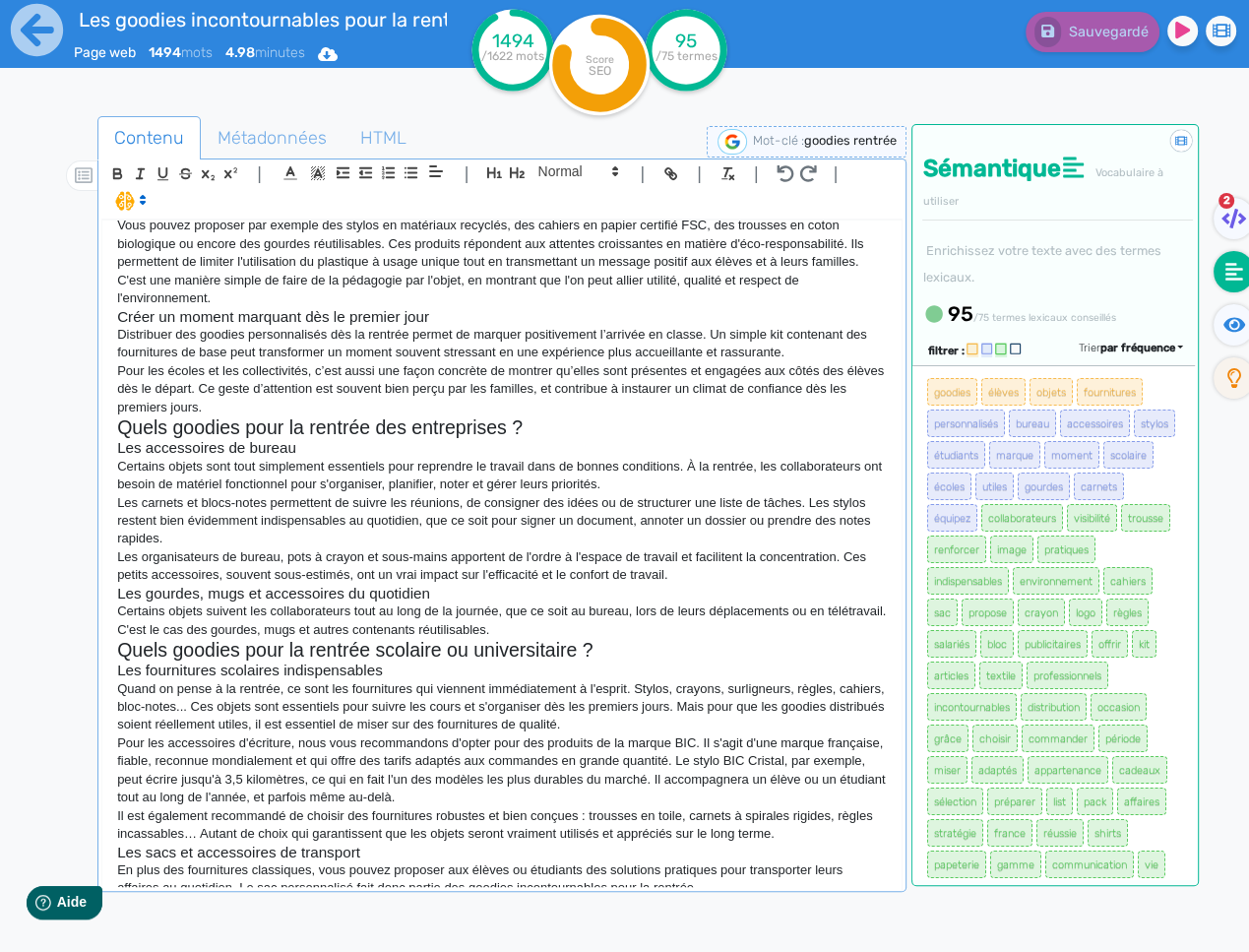 scroll, scrollTop: 934, scrollLeft: 0, axis: vertical 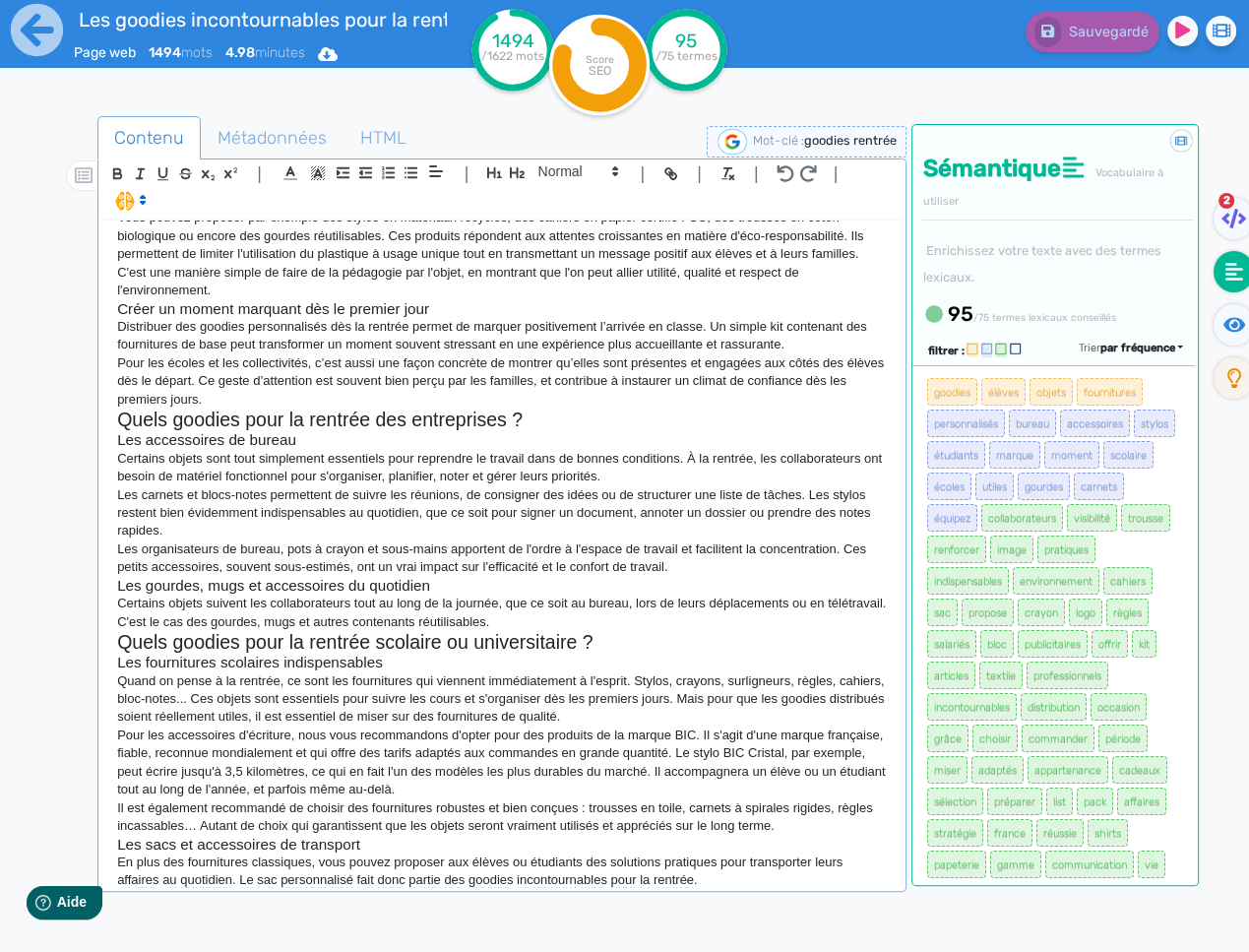 click on "Certains objets suivent les collaborateurs tout au long de la journée, que ce soit au bureau, lors de leurs déplacements ou en télétravail. C'est le cas des gourdes, mugs et autres contenants réutilisables." at bounding box center [502, 612] 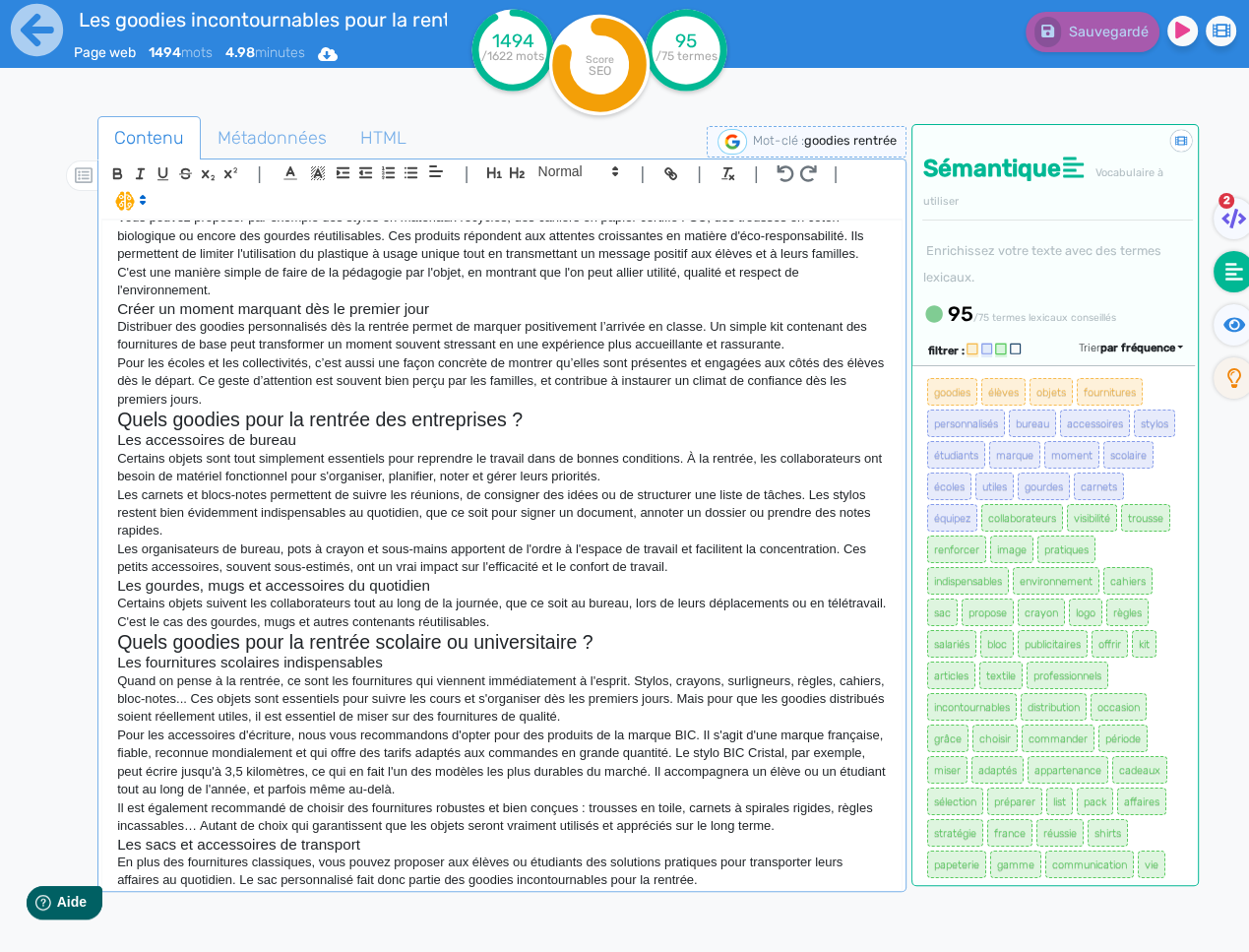 click on "Certains objets suivent les collaborateurs tout au long de la journée, que ce soit au bureau, lors de leurs déplacements ou en télétravail. C'est le cas des gourdes, mugs et autres contenants réutilisables." at bounding box center [502, 612] 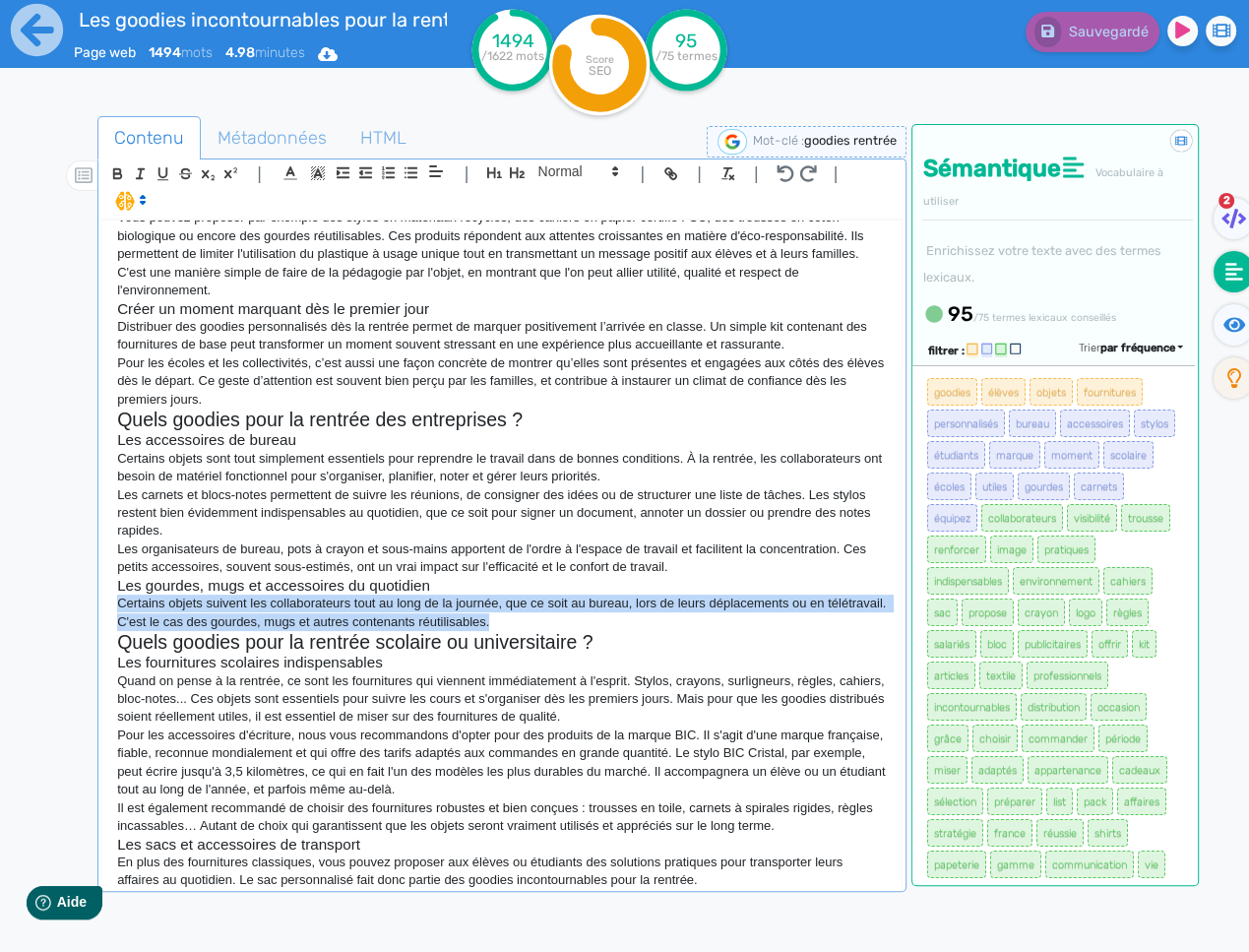 drag, startPoint x: 583, startPoint y: 622, endPoint x: 97, endPoint y: 602, distance: 486.41135 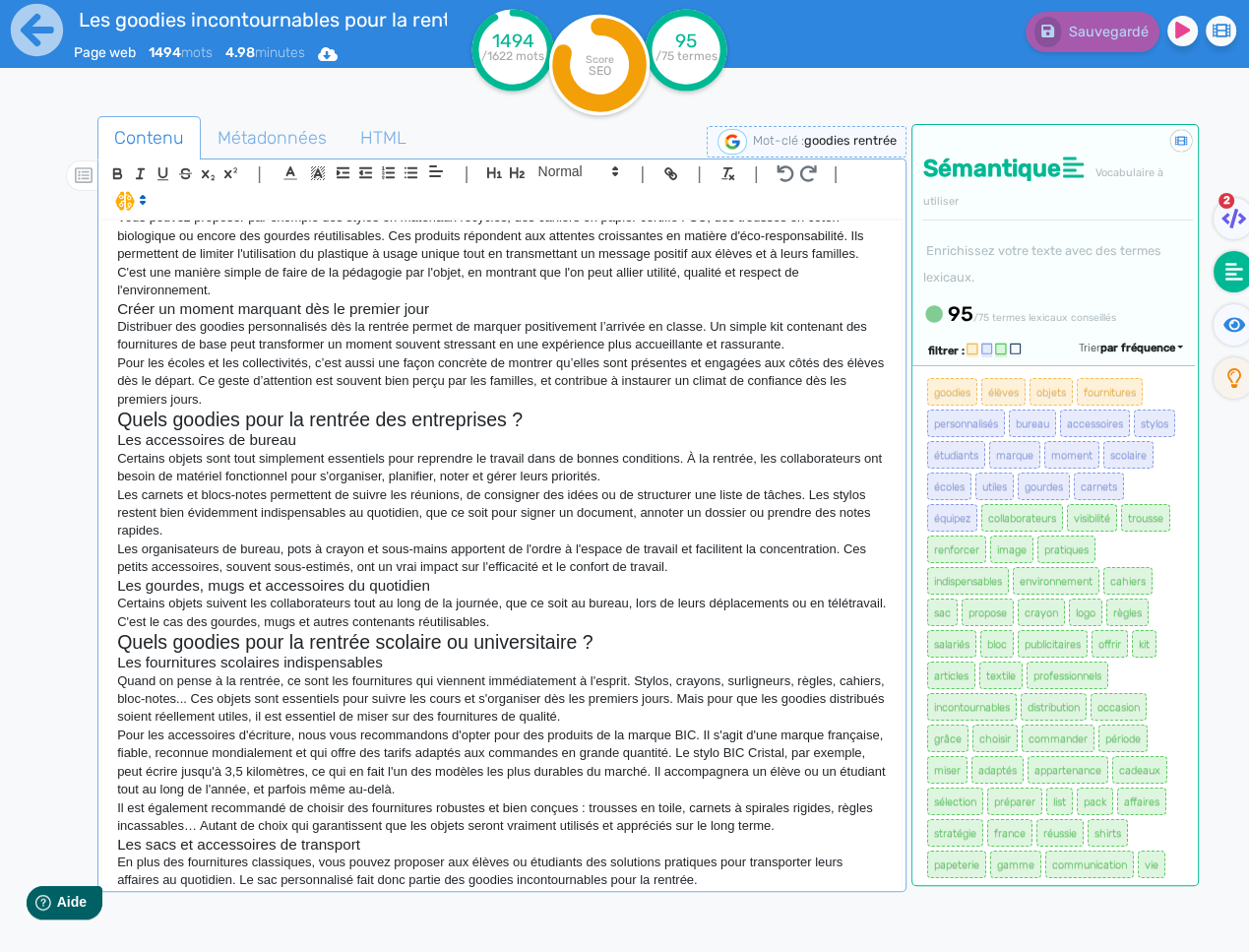 scroll, scrollTop: 0, scrollLeft: 0, axis: both 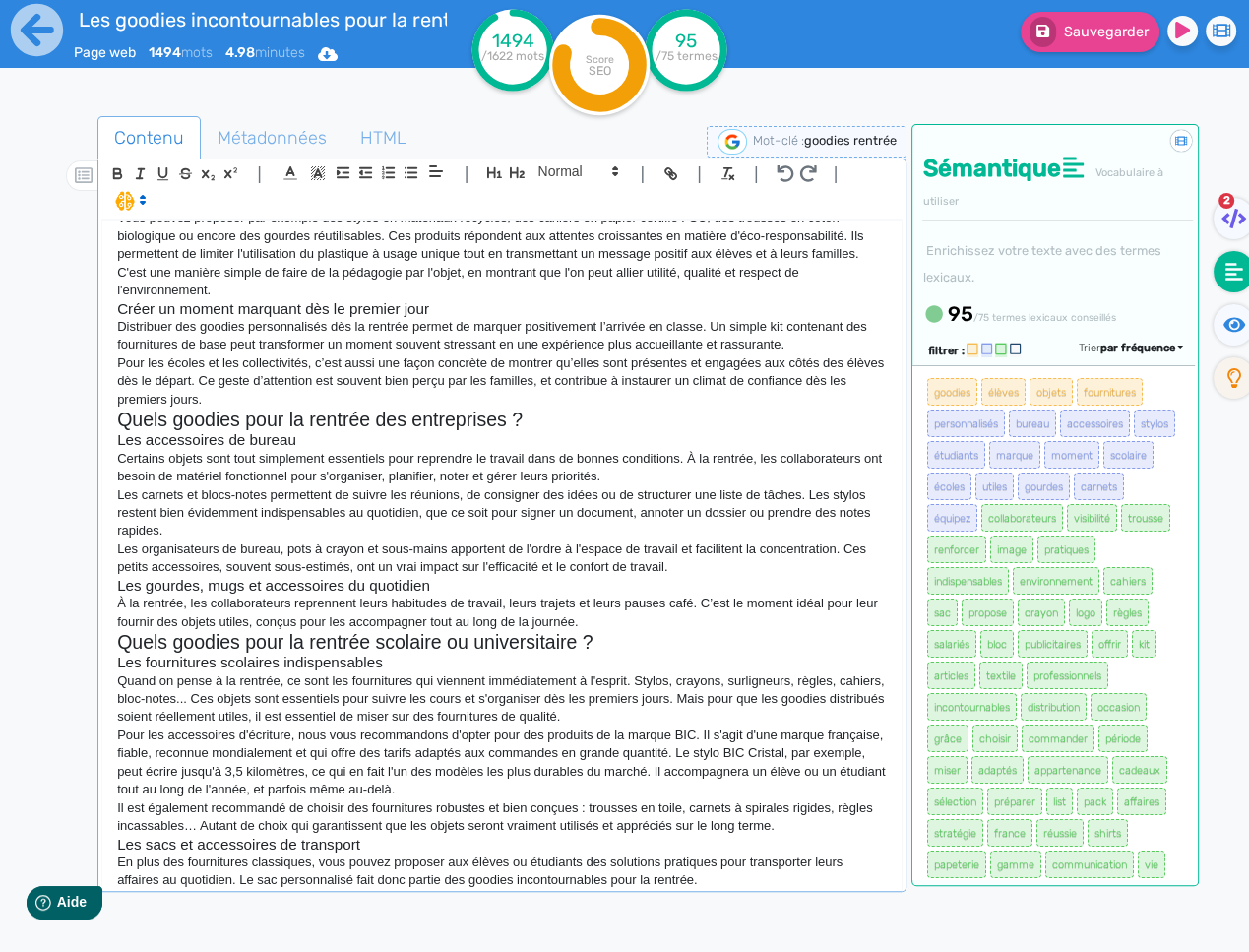 click on "À la rentrée, les collaborateurs reprennent leurs habitudes de travail, leurs trajets et leurs pauses café. C’est le moment idéal pour leur fournir des objets utiles, conçus pour les accompagner tout au long de la journée." at bounding box center (502, 612) 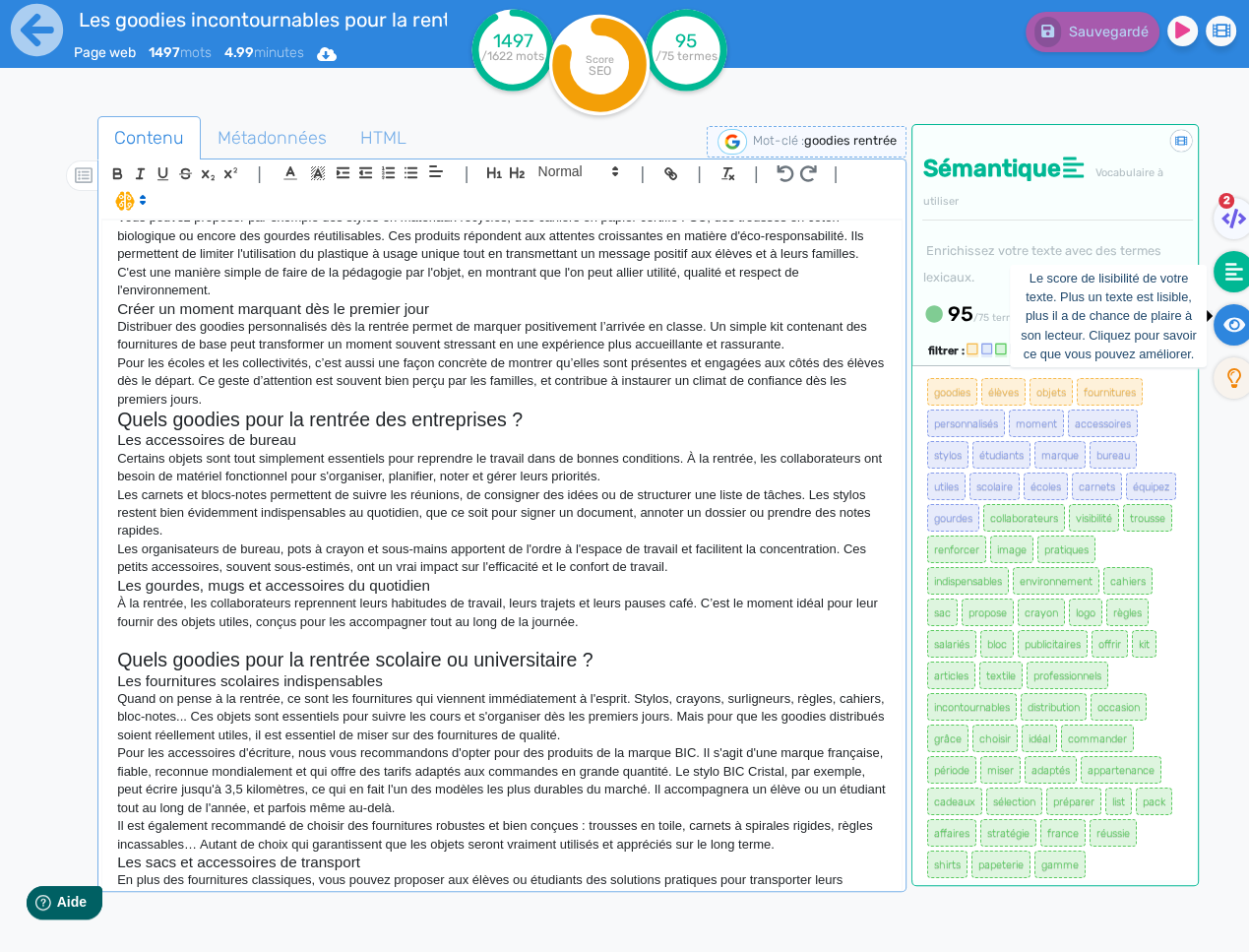 click at bounding box center (1234, 324) 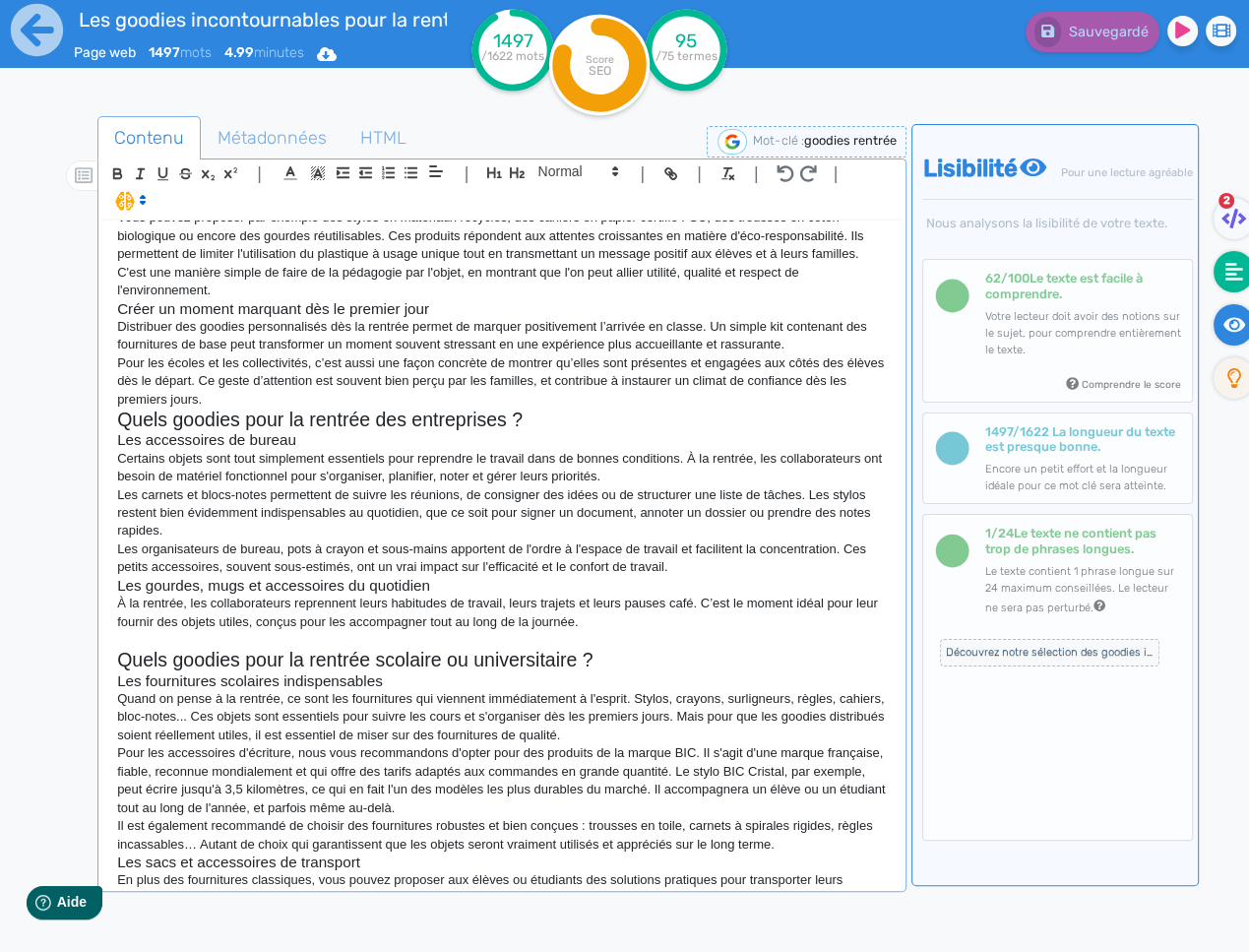 click at bounding box center [1234, 272] 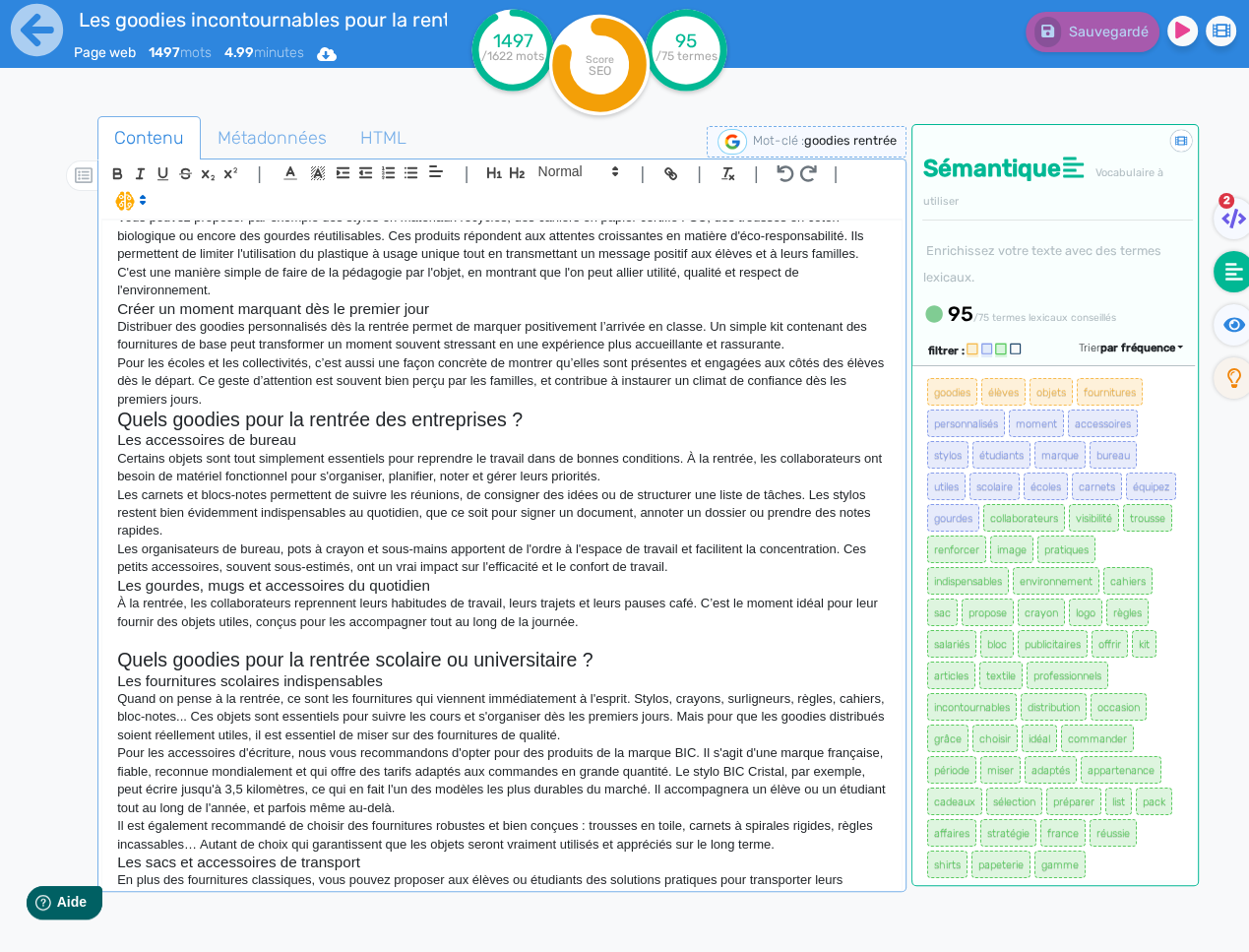 click on "À la rentrée, les collaborateurs reprennent leurs habitudes de travail, leurs trajets et leurs pauses café. C’est le moment idéal pour leur fournir des objets utiles, conçus pour les accompagner tout au long de la journée." at bounding box center [502, 612] 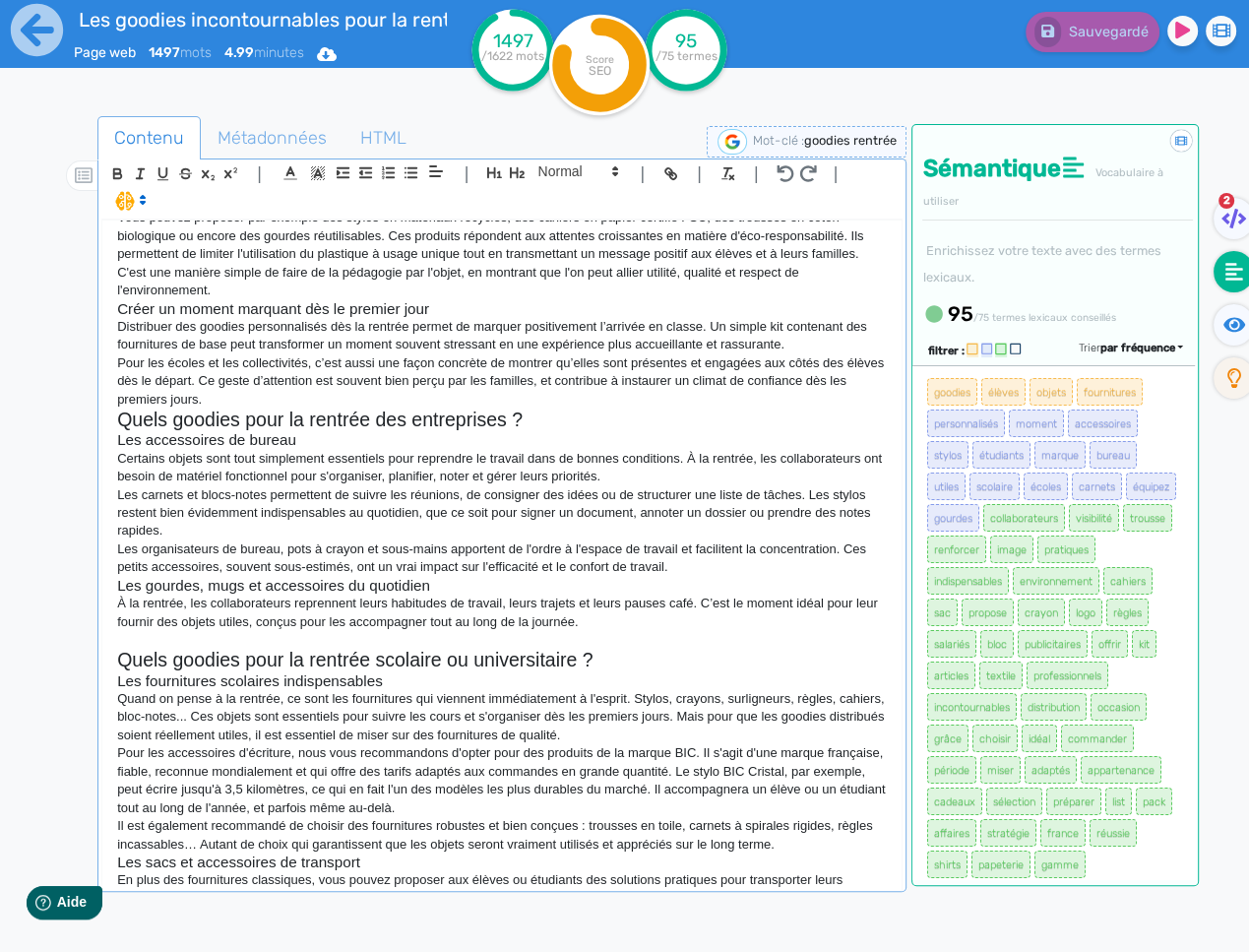 click at bounding box center [502, 640] 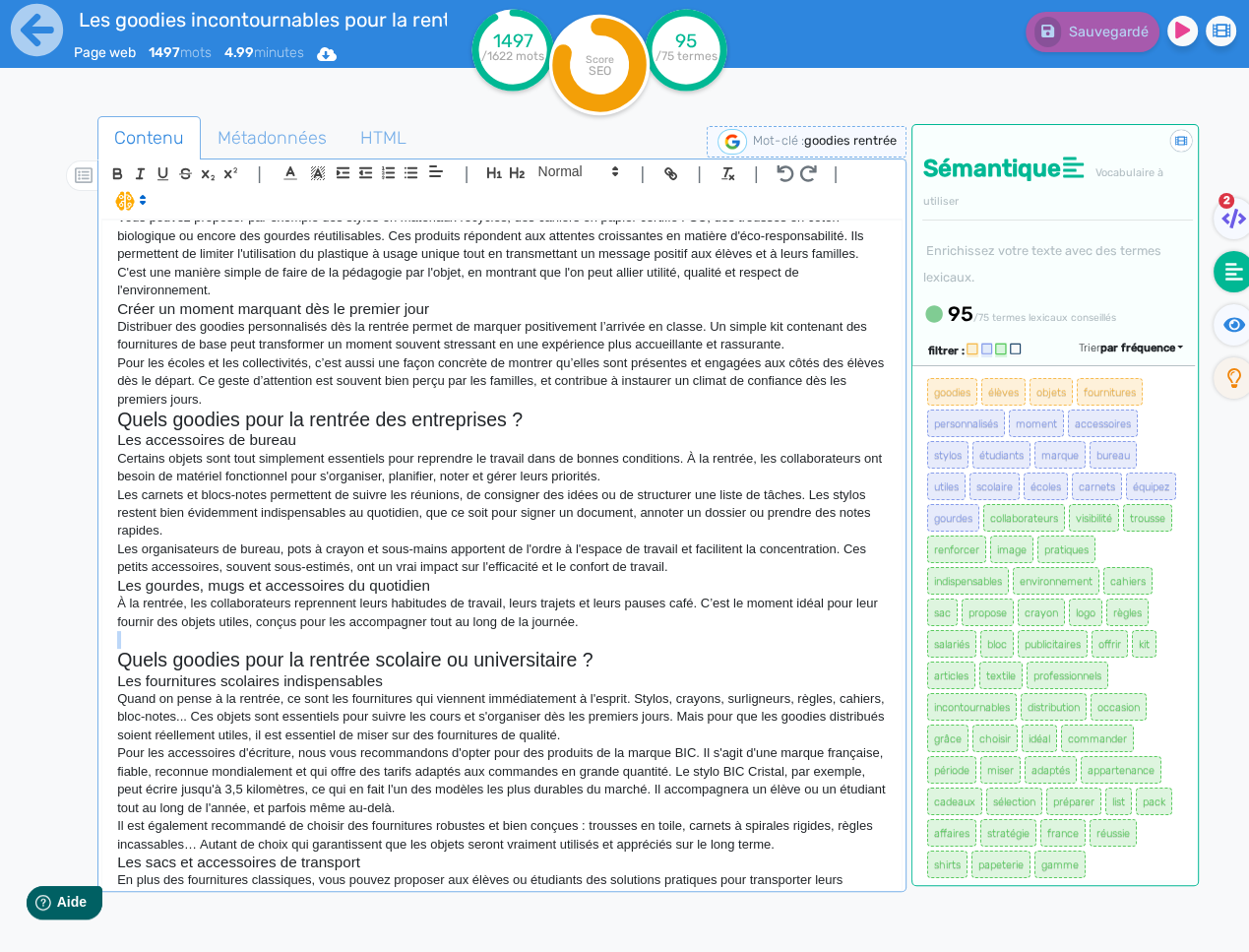 click at bounding box center [502, 640] 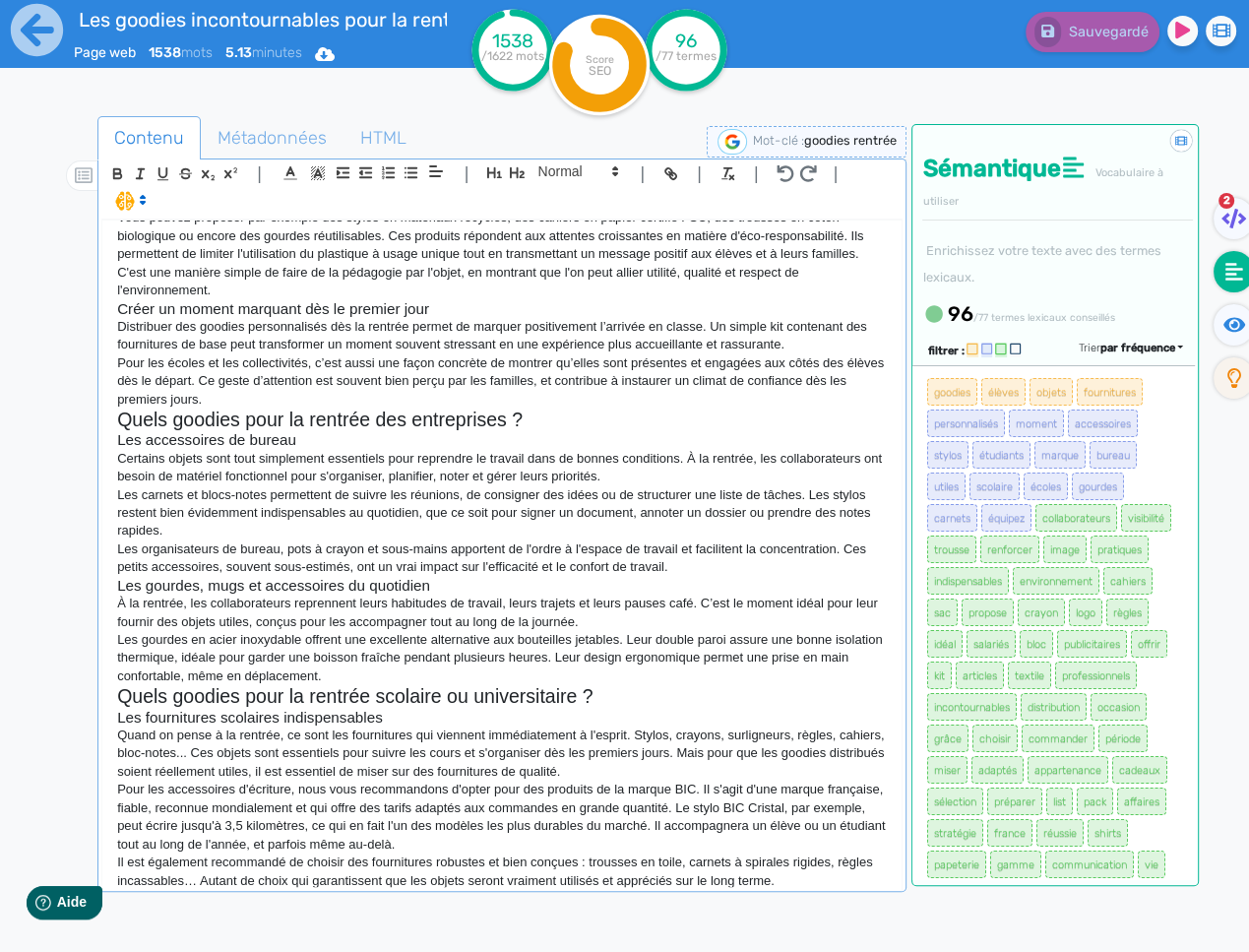 click on "Les gourdes en acier inoxydable offrent une excellente alternative aux bouteilles jetables. Leur double paroi assure une bonne isolation thermique, idéale pour garder une boisson fraîche pendant plusieurs heures. Leur design ergonomique permet une prise en main confortable, même en déplacement." at bounding box center [502, 658] 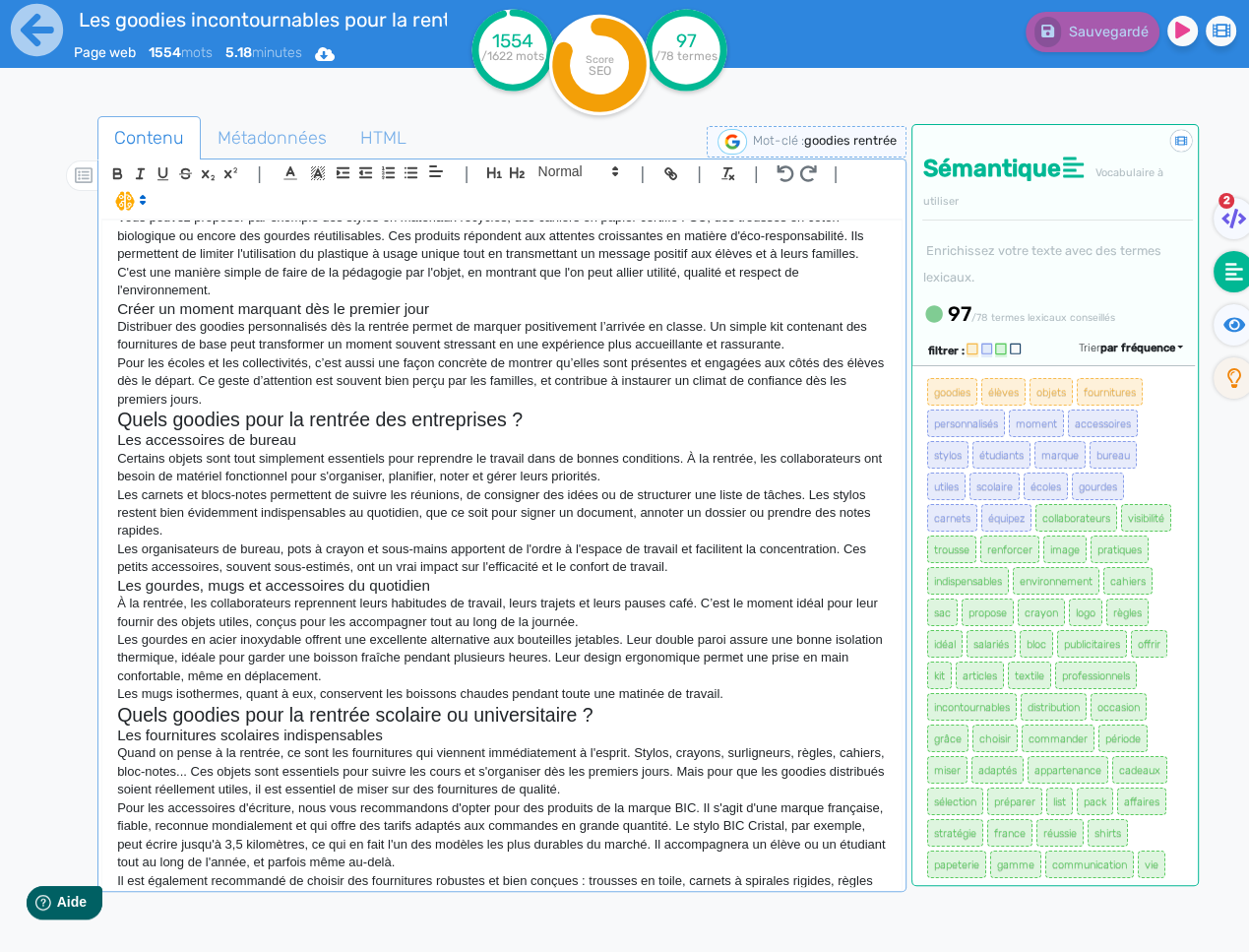 click on "Quels goodies pour la rentrée scolaire ou universitaire ?" at bounding box center (502, 715) 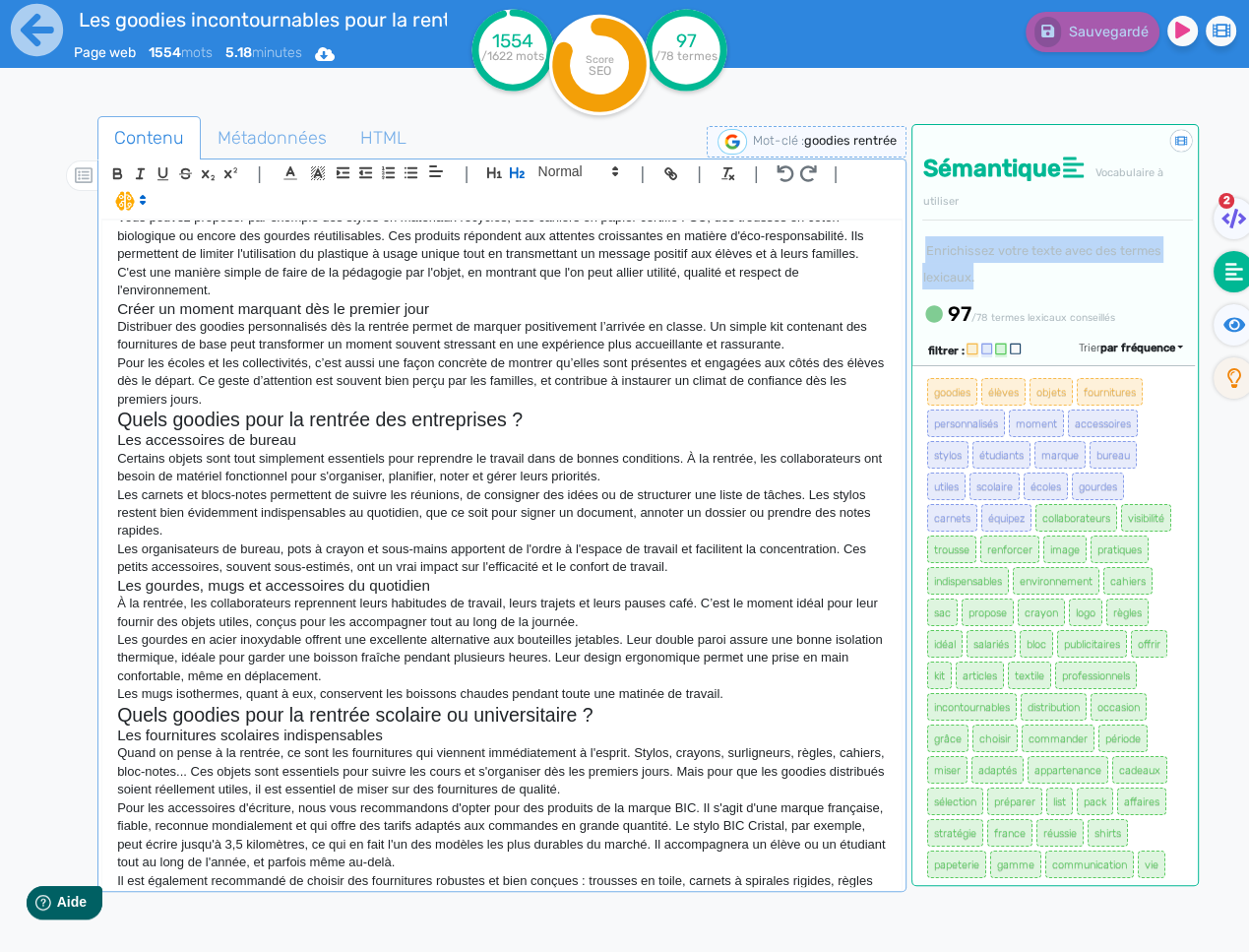 drag, startPoint x: 929, startPoint y: 253, endPoint x: 982, endPoint y: 270, distance: 55.65968 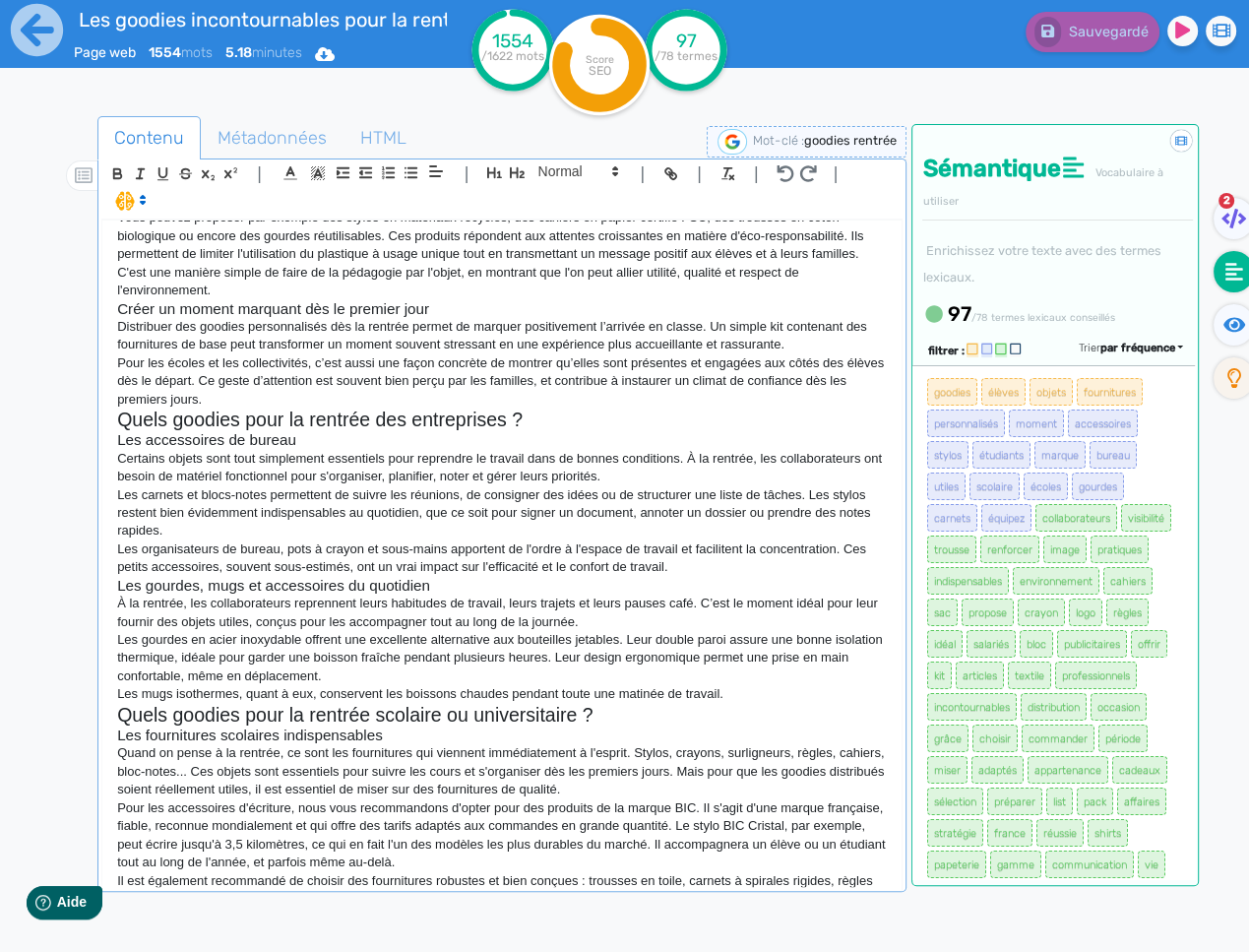 click on "Sémantique  Vocabulaire à utiliser Enrichissez votre texte avec des termes lexicaux. 97 /78 termes lexicaux conseillés" at bounding box center (1055, 230) 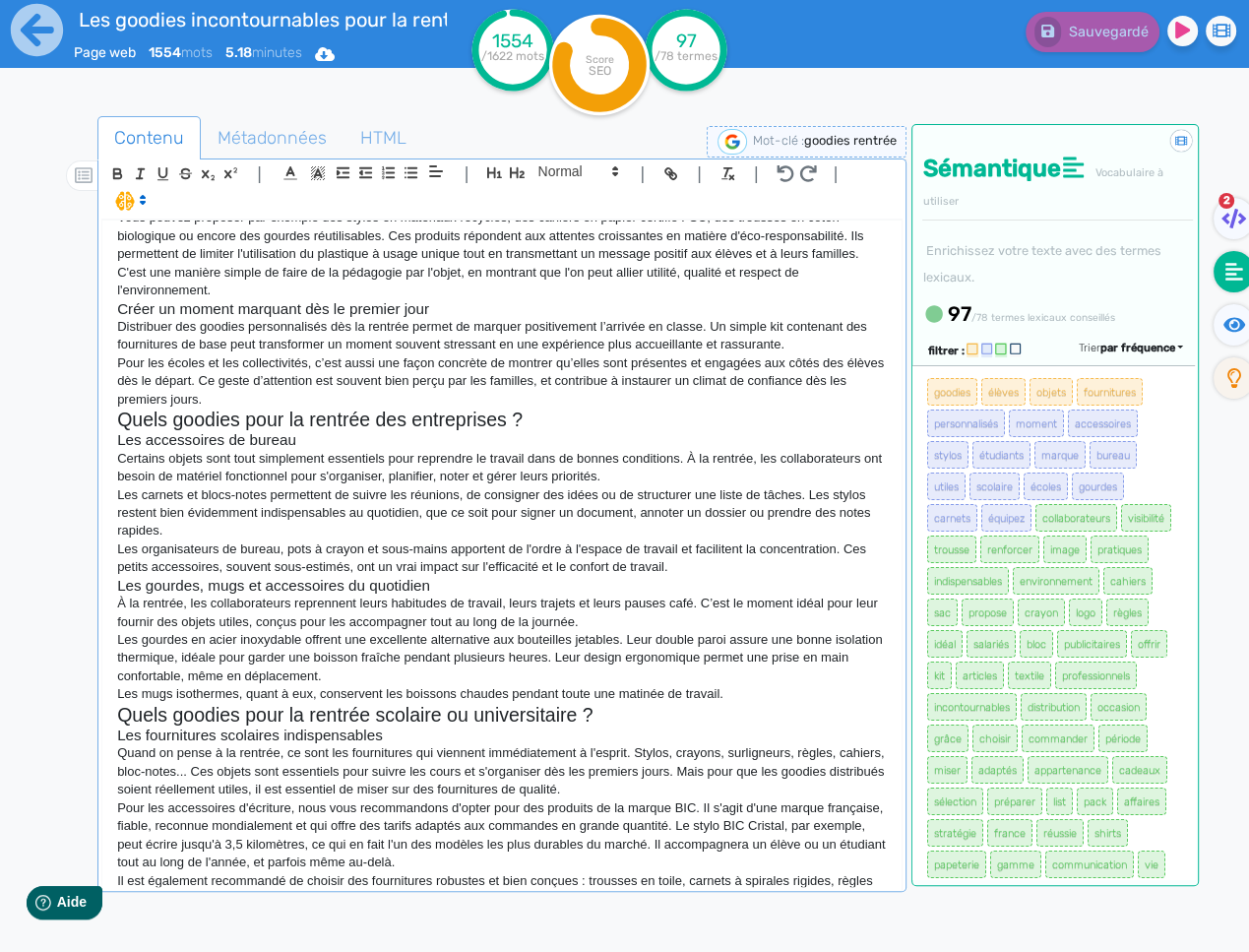 click on "Les mugs isothermes, quant à eux, conservent les boissons chaudes pendant toute une matinée de travail." at bounding box center [502, 694] 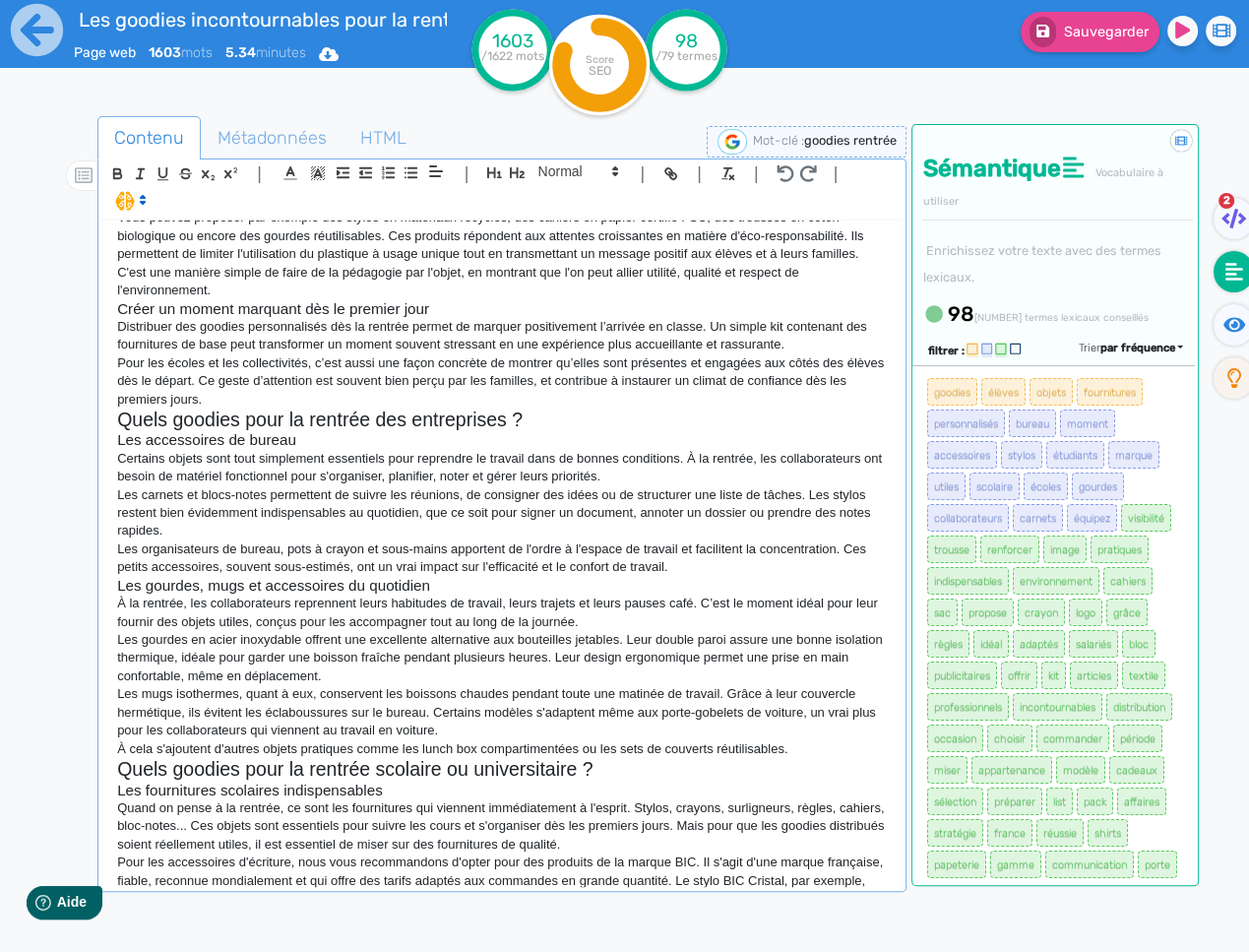 click on "À cela s'ajoutent d'autres objets pratiques comme les lunch box compartimentées ou les sets de couverts réutilisables." at bounding box center (502, 749) 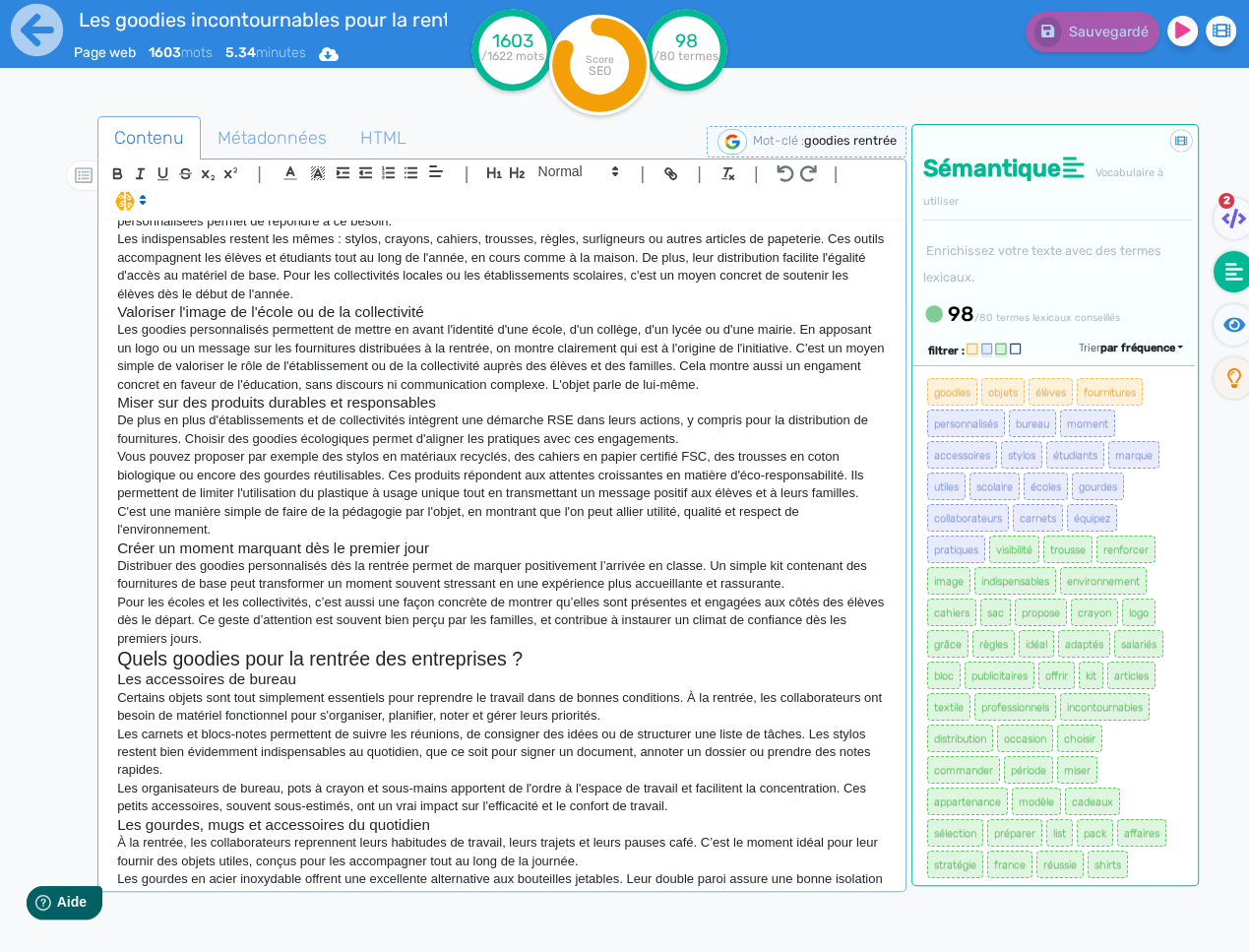 scroll, scrollTop: 694, scrollLeft: 0, axis: vertical 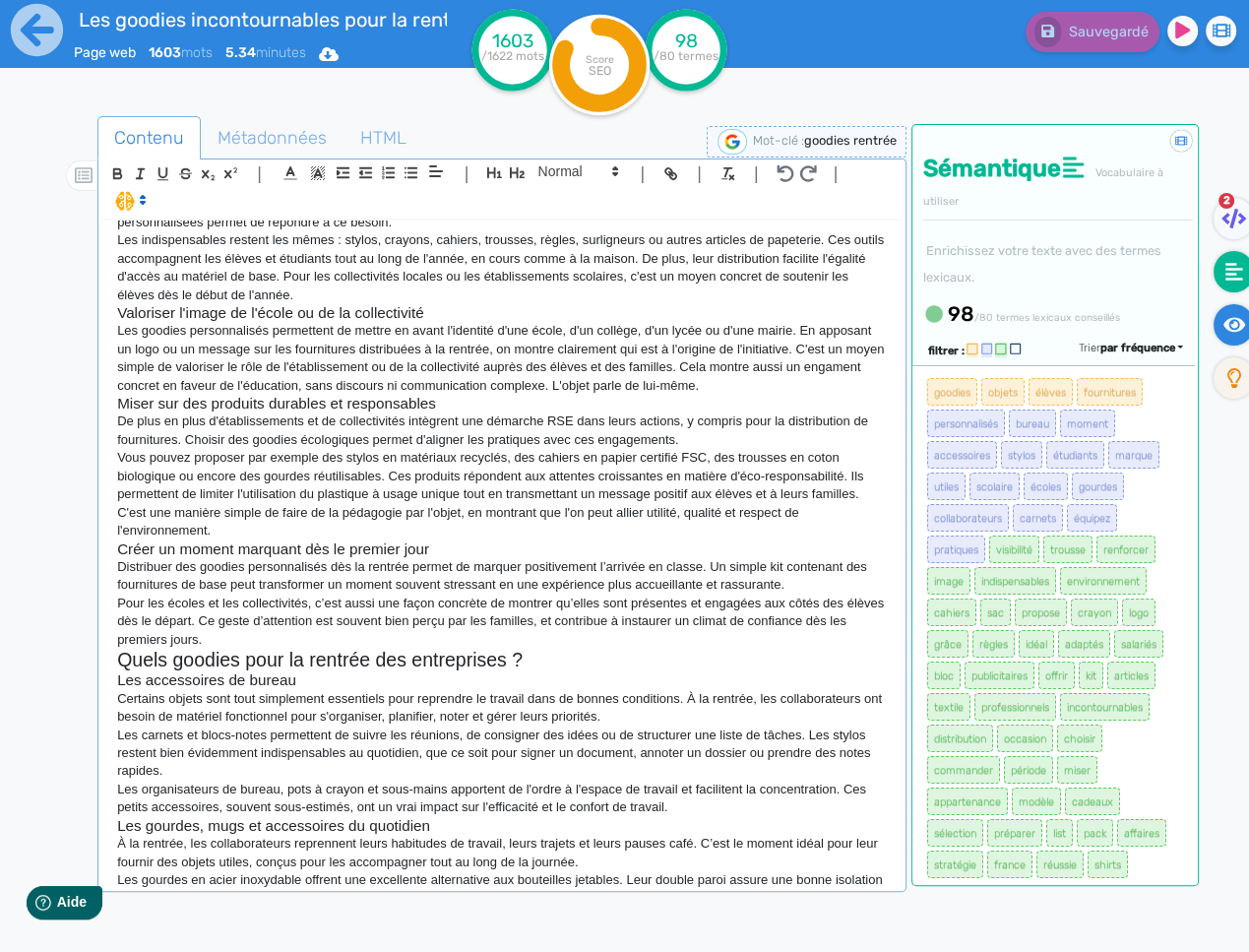 click at bounding box center [1234, 325] 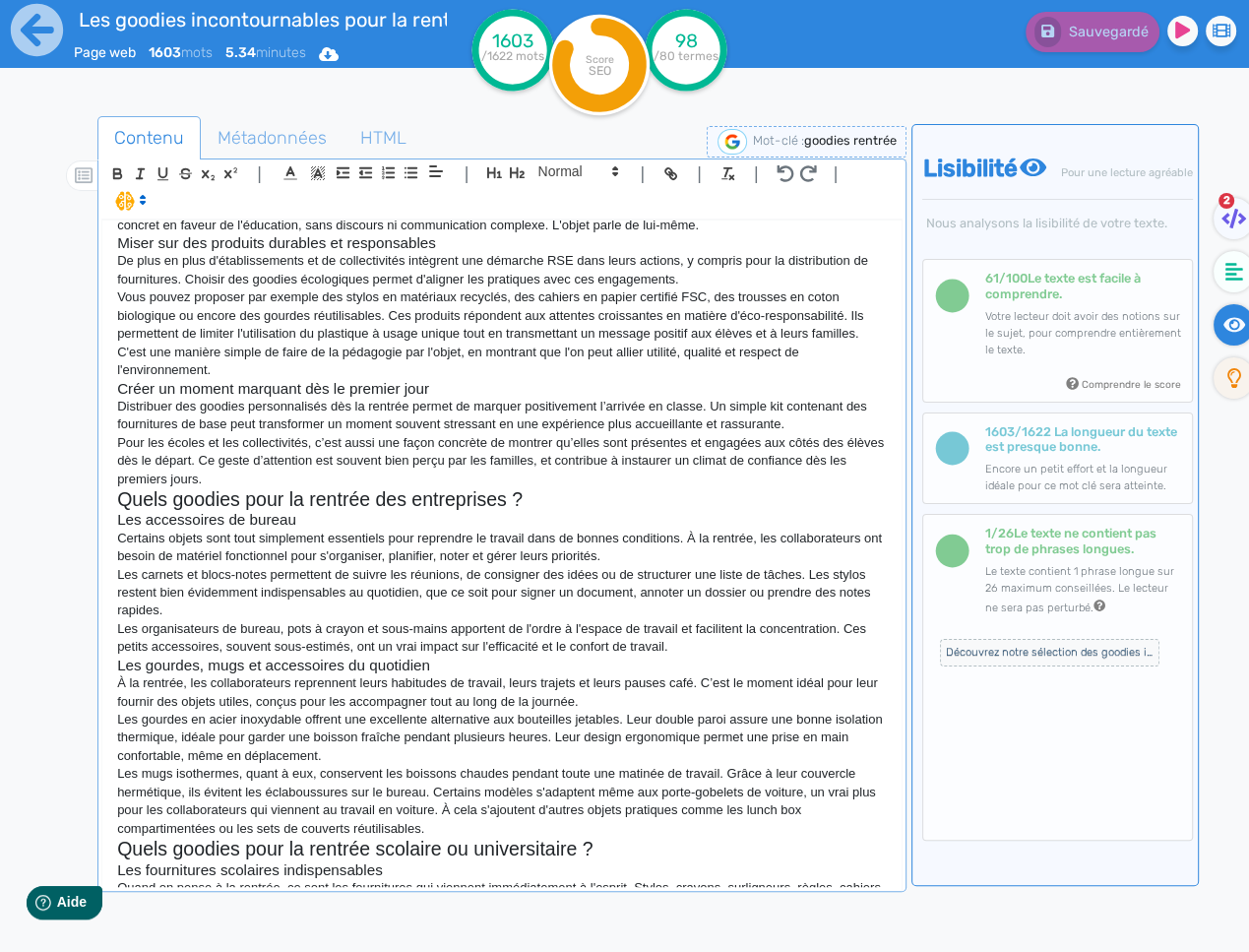 scroll, scrollTop: 856, scrollLeft: 0, axis: vertical 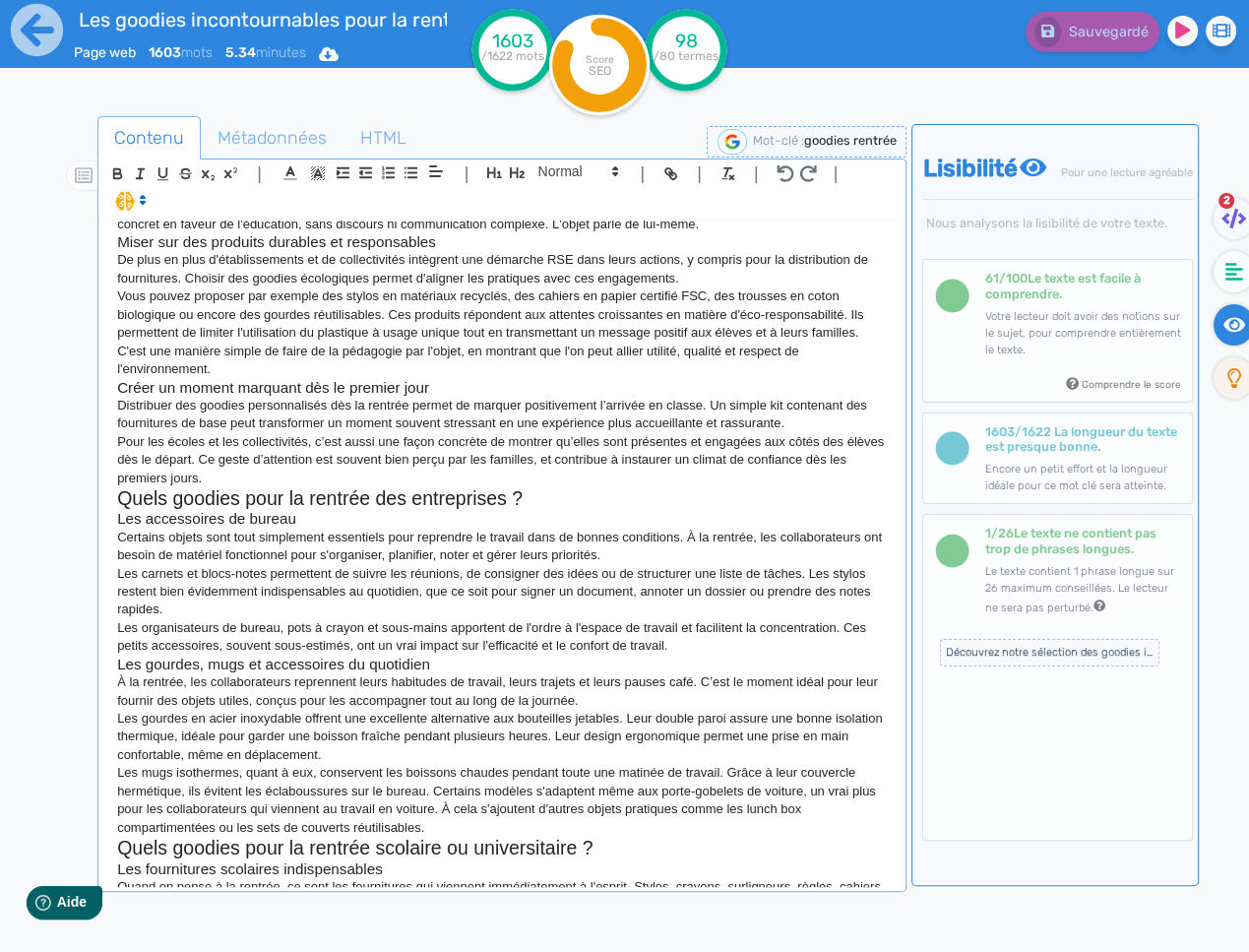 click on "Les mugs isothermes, quant à eux, conservent les boissons chaudes pendant toute une matinée de travail. Grâce à leur couvercle hermétique, ils évitent les éclaboussures sur le bureau. Certains modèles s'adaptent même aux porte-gobelets de voiture, un vrai plus pour les collaborateurs qui viennent au travail en voiture. À cela s'ajoutent d'autres objets pratiques comme les lunch box compartimentées ou les sets de couverts réutilisables." at bounding box center [502, 800] 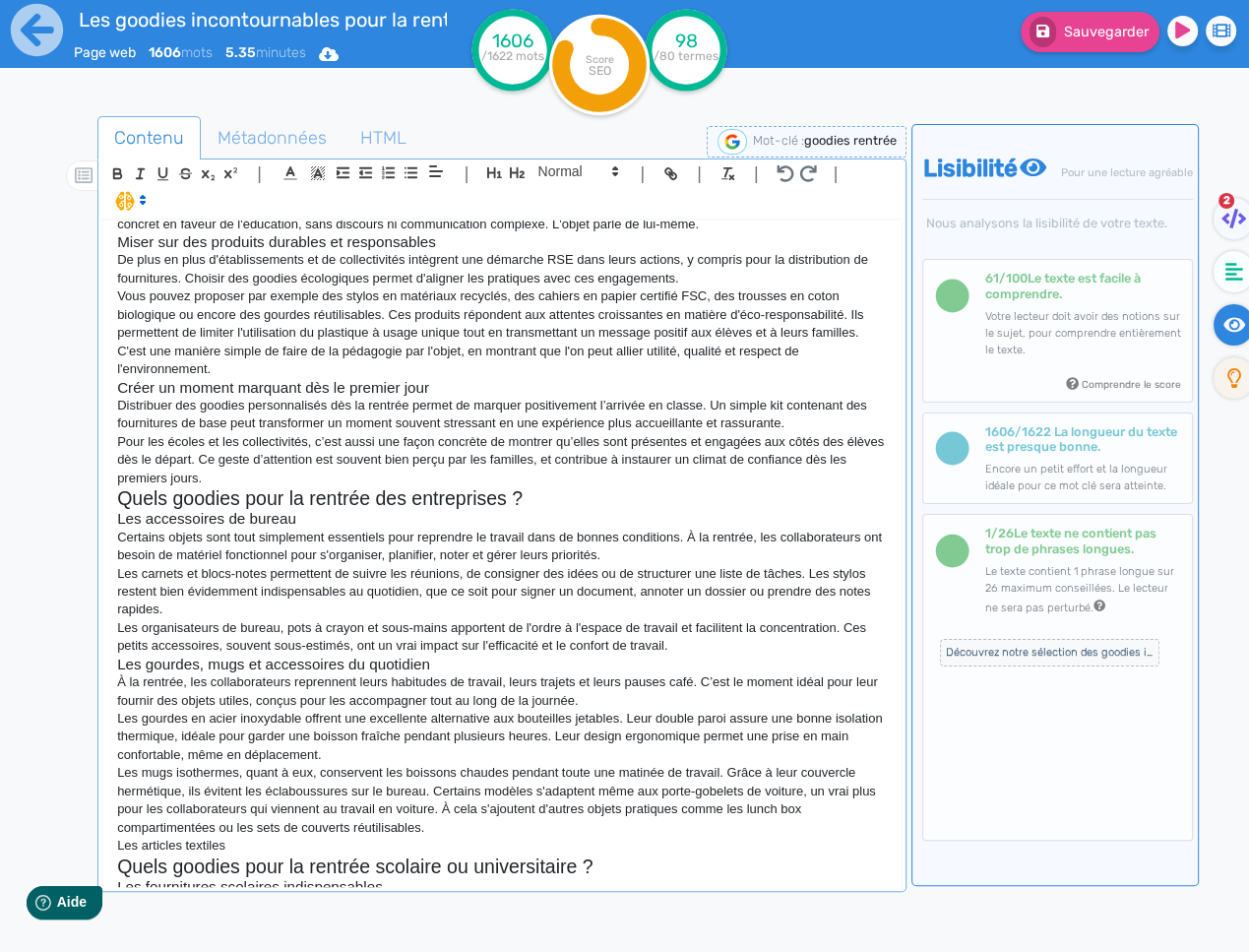 drag, startPoint x: 601, startPoint y: 167, endPoint x: 601, endPoint y: 192, distance: 25 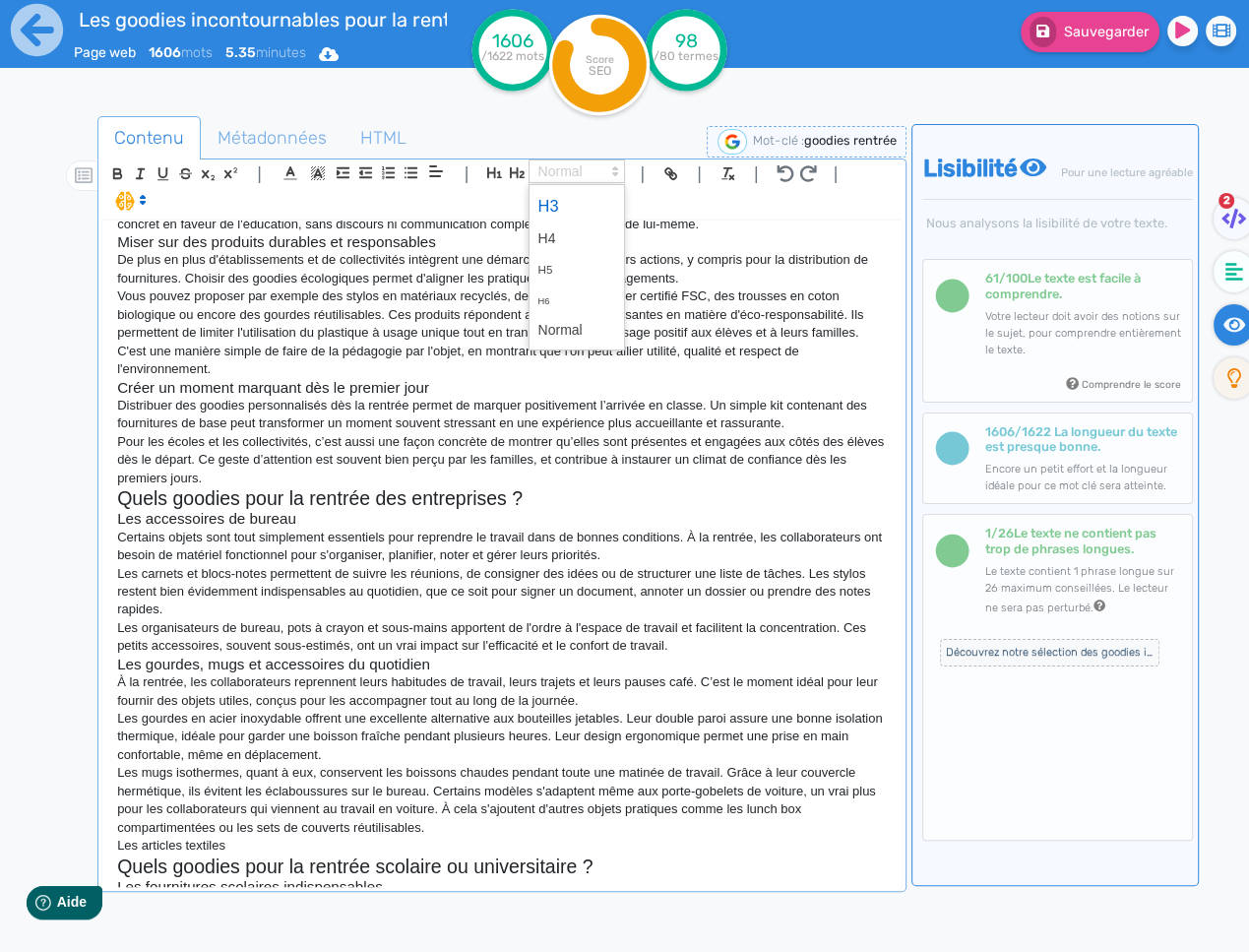 click at bounding box center [577, 206] 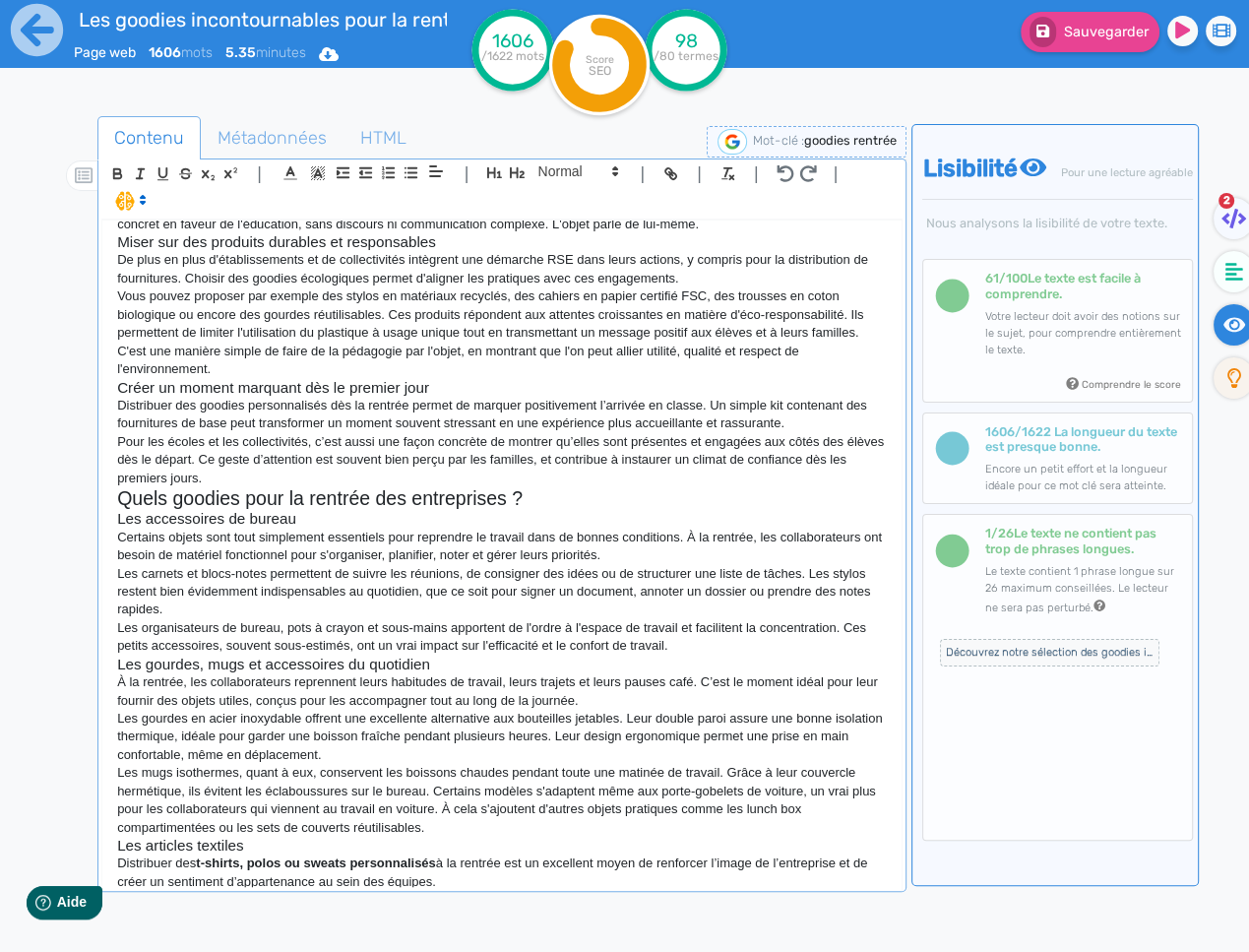 scroll, scrollTop: 0, scrollLeft: 0, axis: both 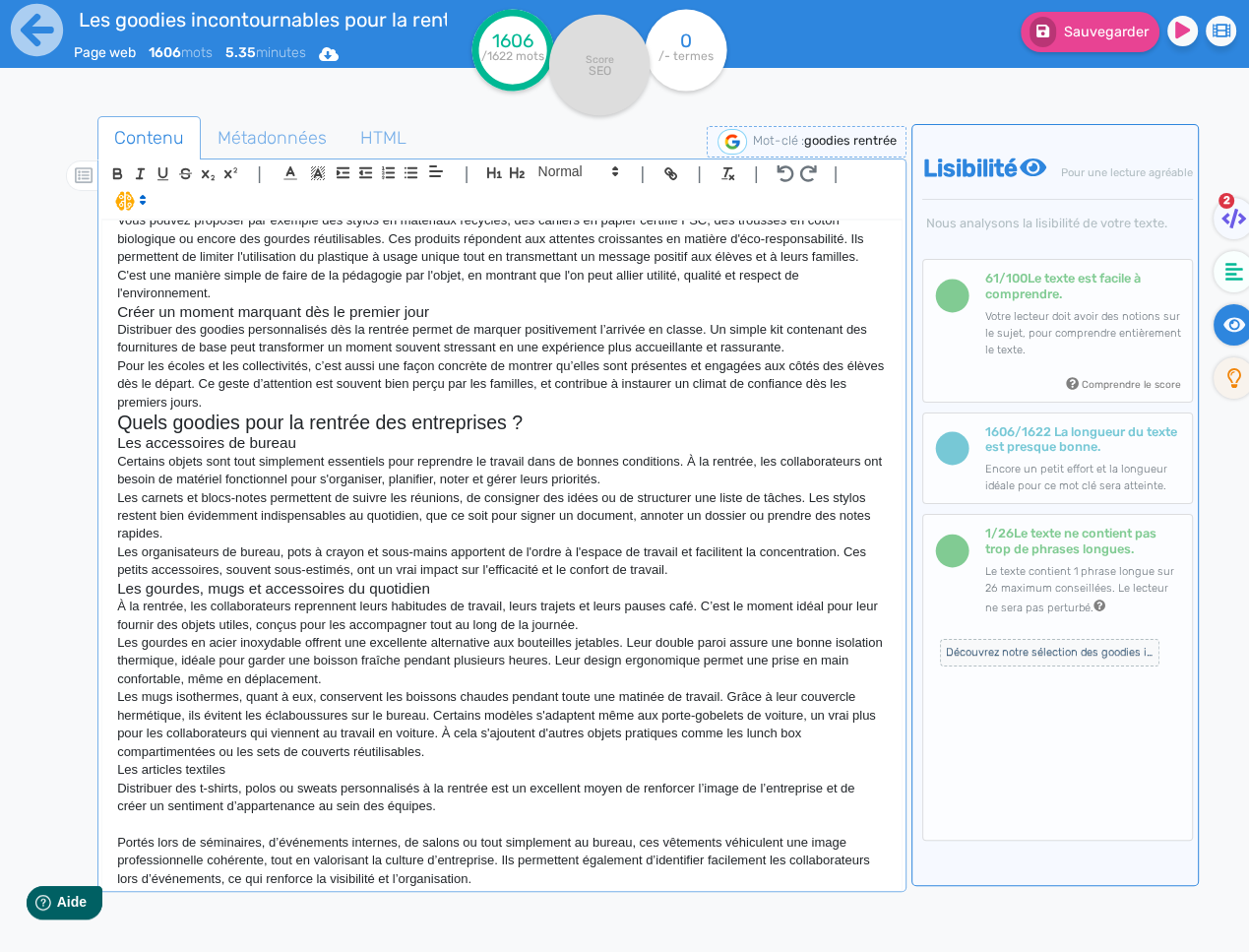 click on "Distribuer des t-shirts, polos ou sweats personnalisés à la rentrée est un excellent moyen de renforcer l’image de l’entreprise et de créer un sentiment d’appartenance au sein des équipes." at bounding box center [502, 797] 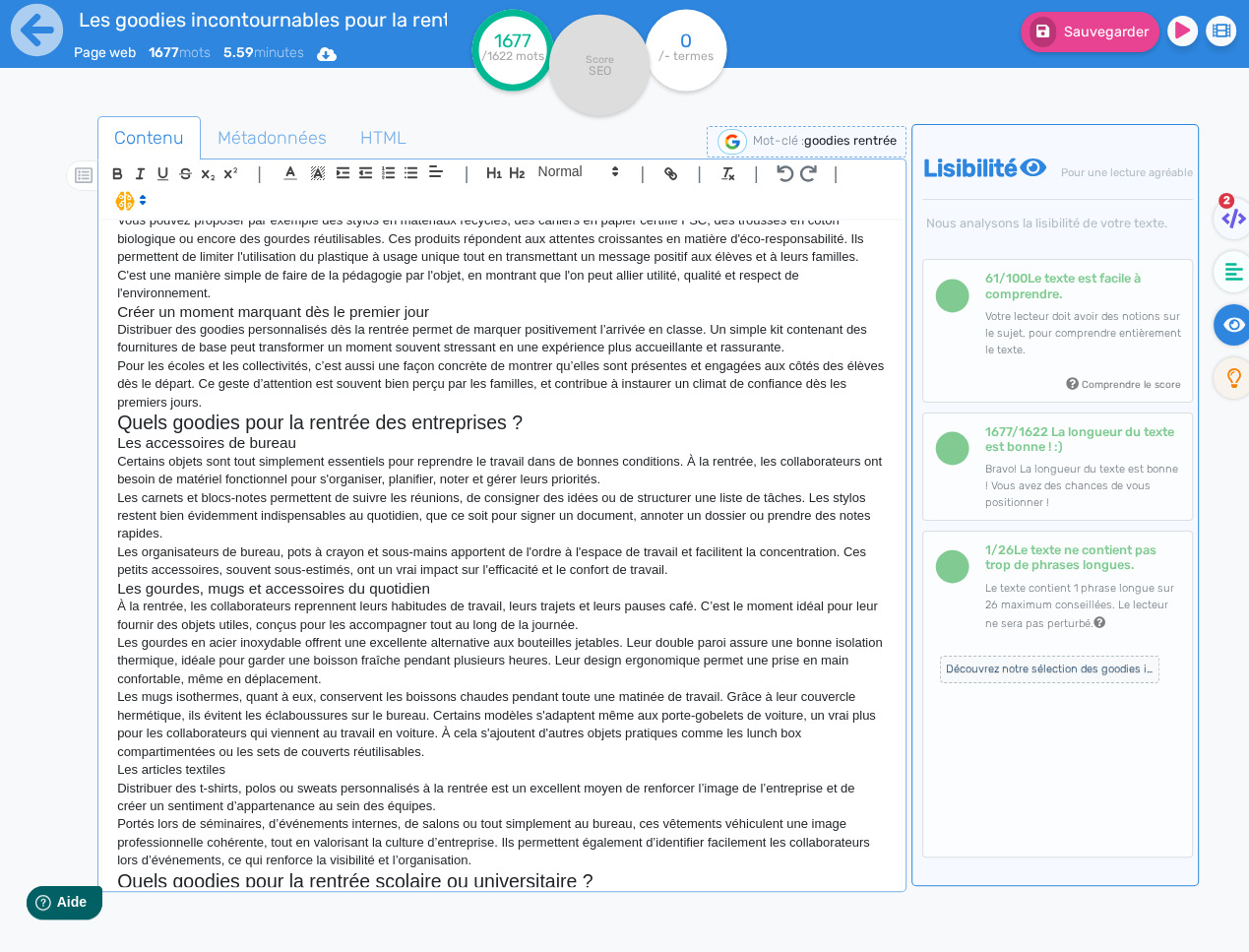 click on "Les articles textiles" at bounding box center (502, 770) 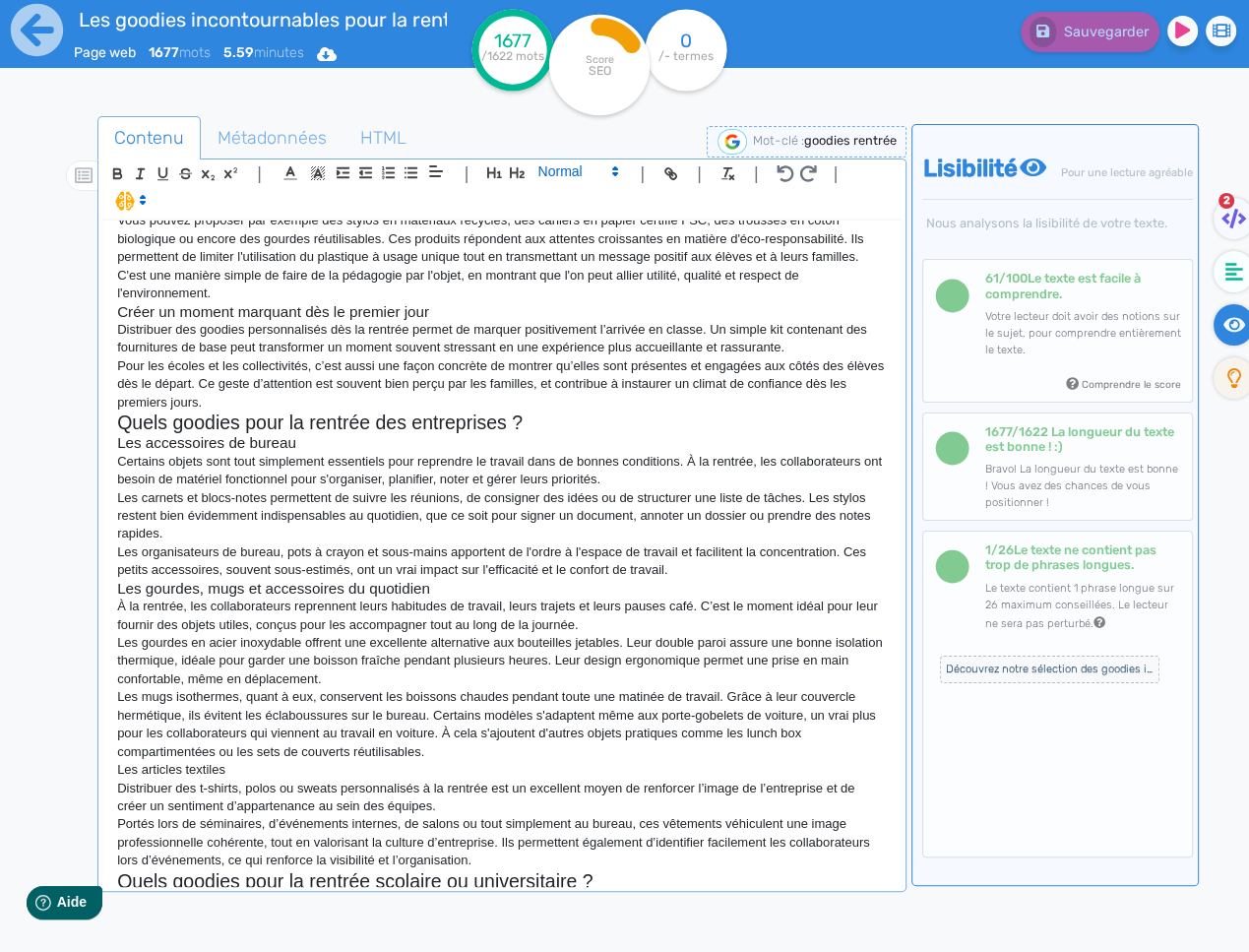 click at bounding box center (577, 171) 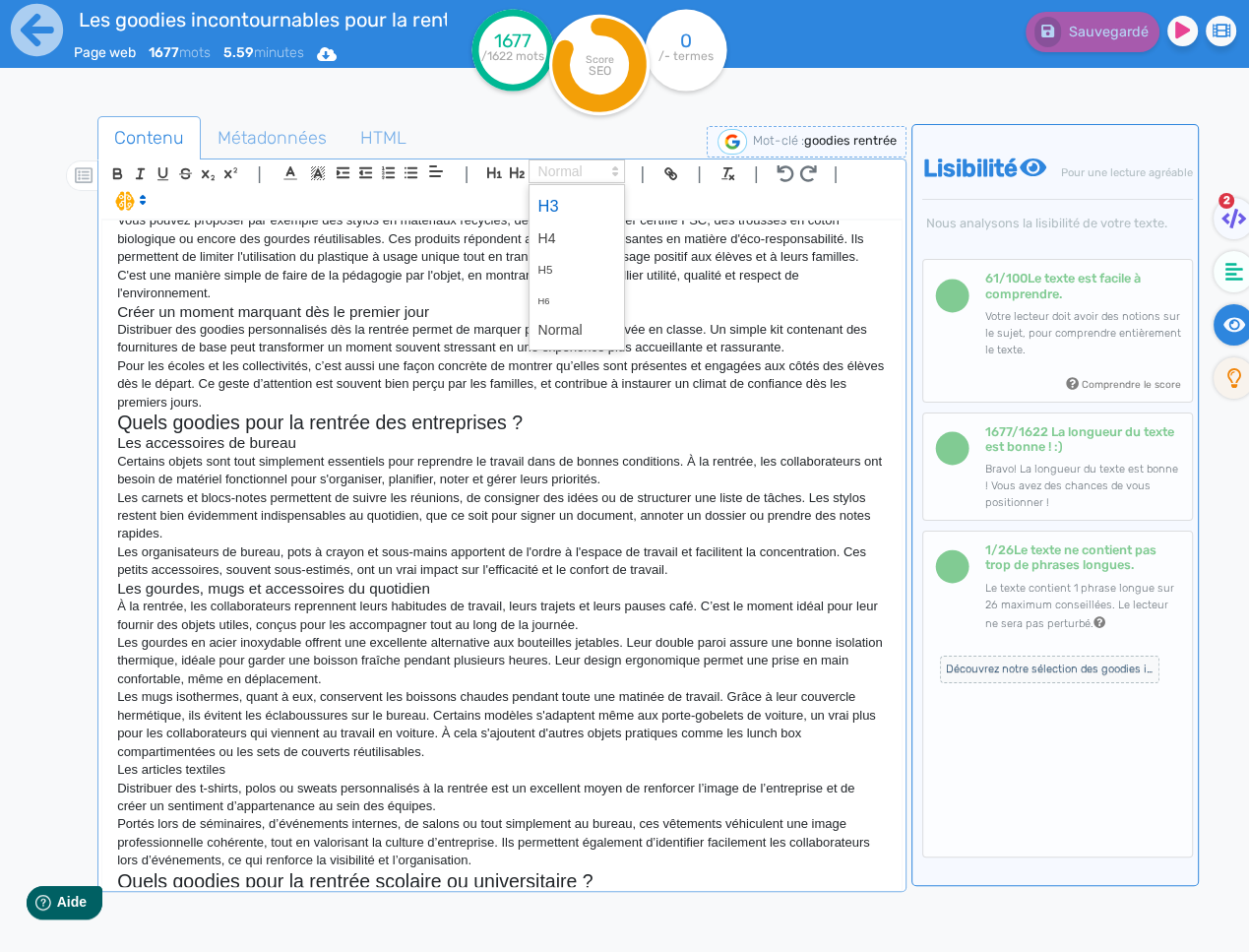 click at bounding box center [577, 206] 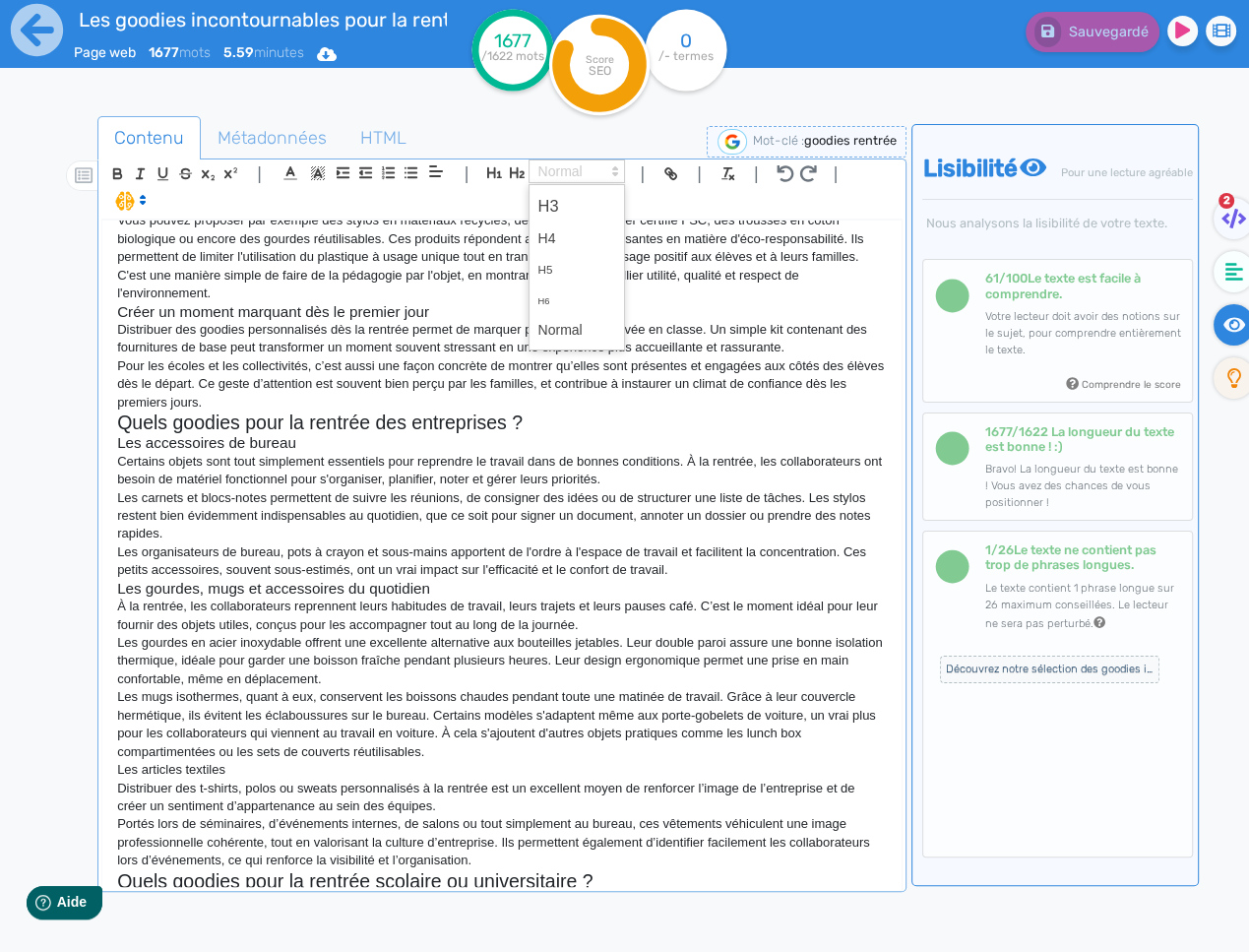 scroll, scrollTop: 931, scrollLeft: 0, axis: vertical 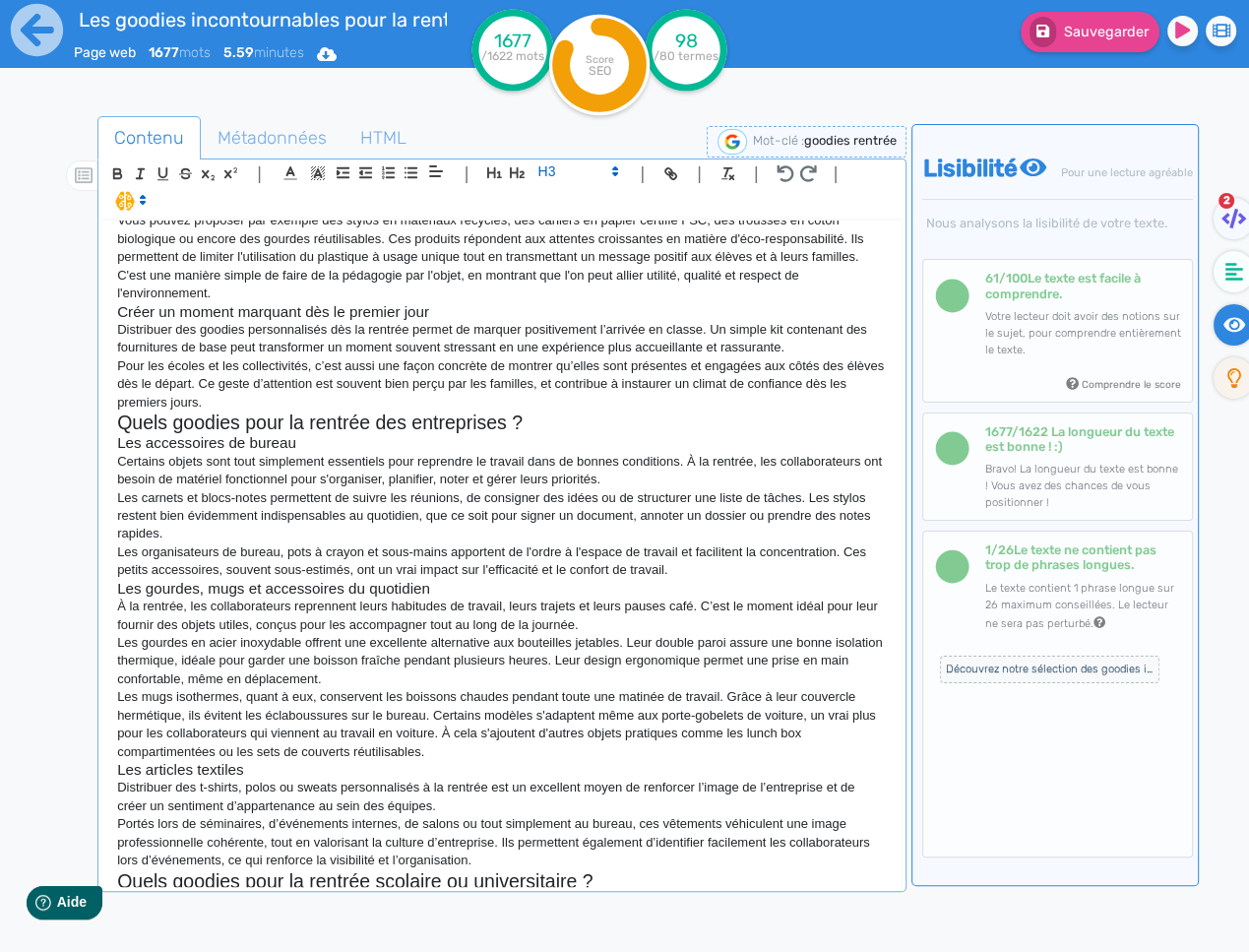 drag, startPoint x: 446, startPoint y: 878, endPoint x: 480, endPoint y: 868, distance: 35.44009 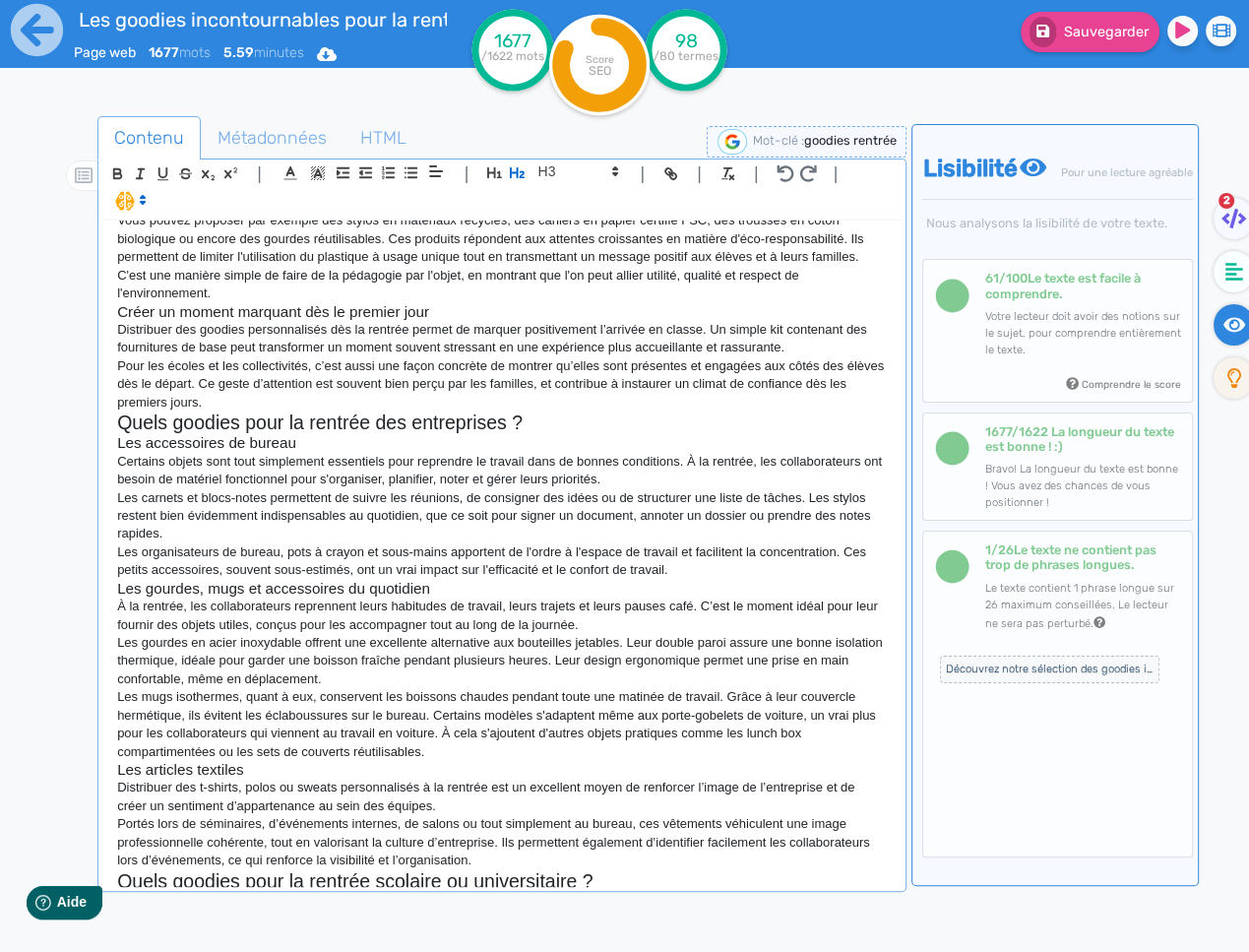 click on "Portés lors de séminaires, d’événements internes, de salons ou tout simplement au bureau, ces vêtements véhiculent une image professionnelle cohérente, tout en valorisant la culture d’entreprise. Ils permettent également d’identifier facilement les collaborateurs lors d’événements, ce qui renforce la visibilité et l’organisation." at bounding box center [502, 842] 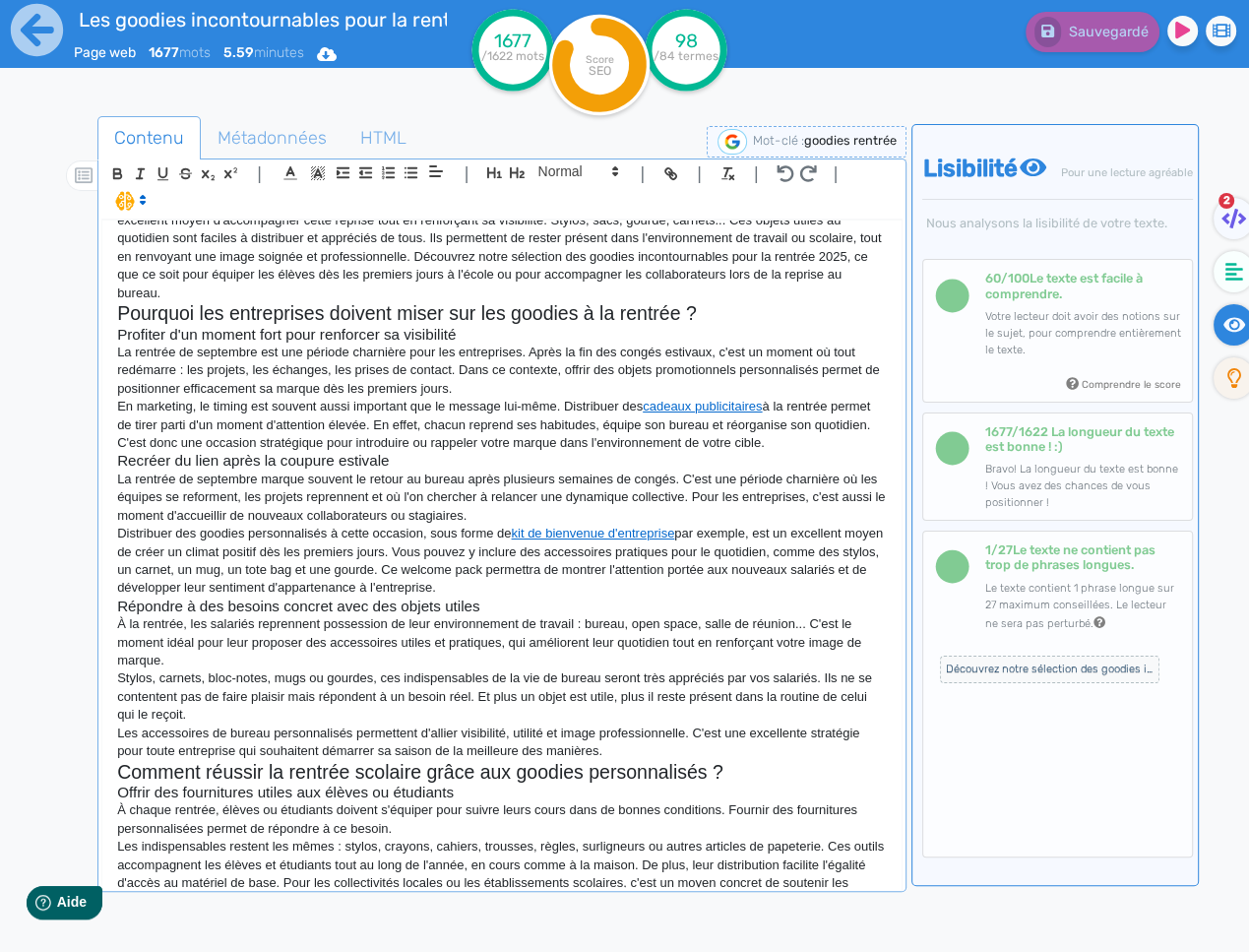 scroll, scrollTop: 0, scrollLeft: 0, axis: both 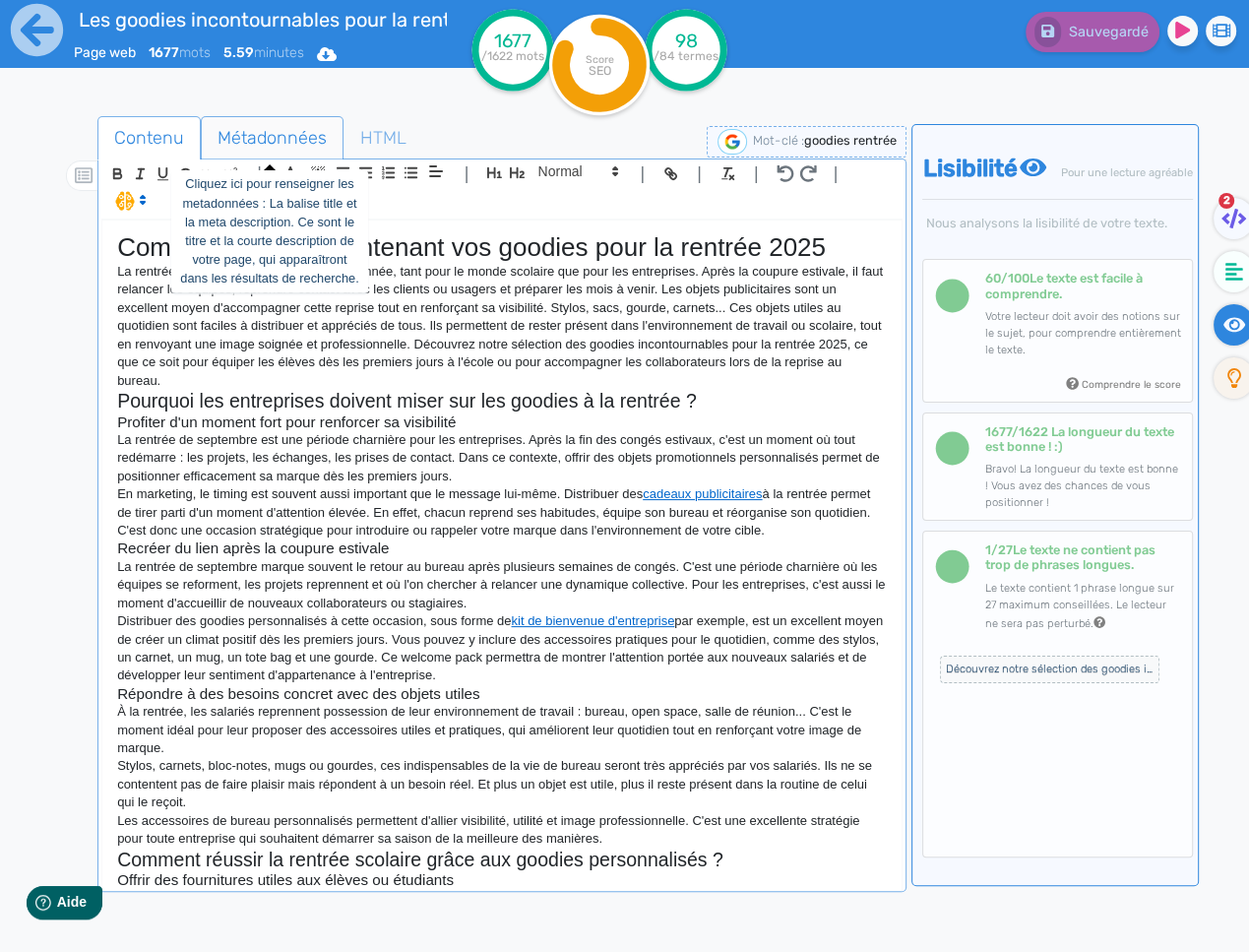click on "Métadonnées" at bounding box center (272, 138) 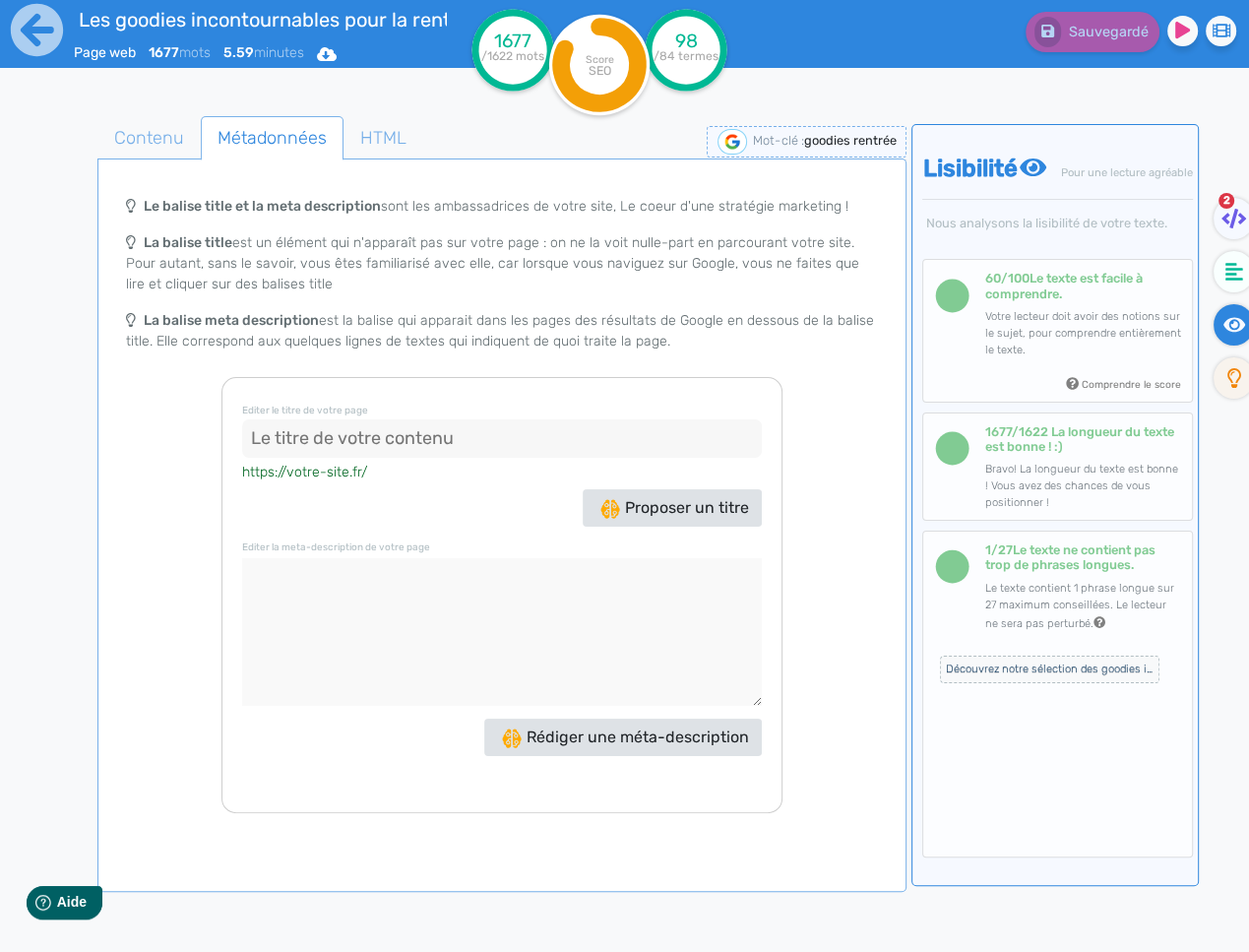 click at bounding box center (502, 439) 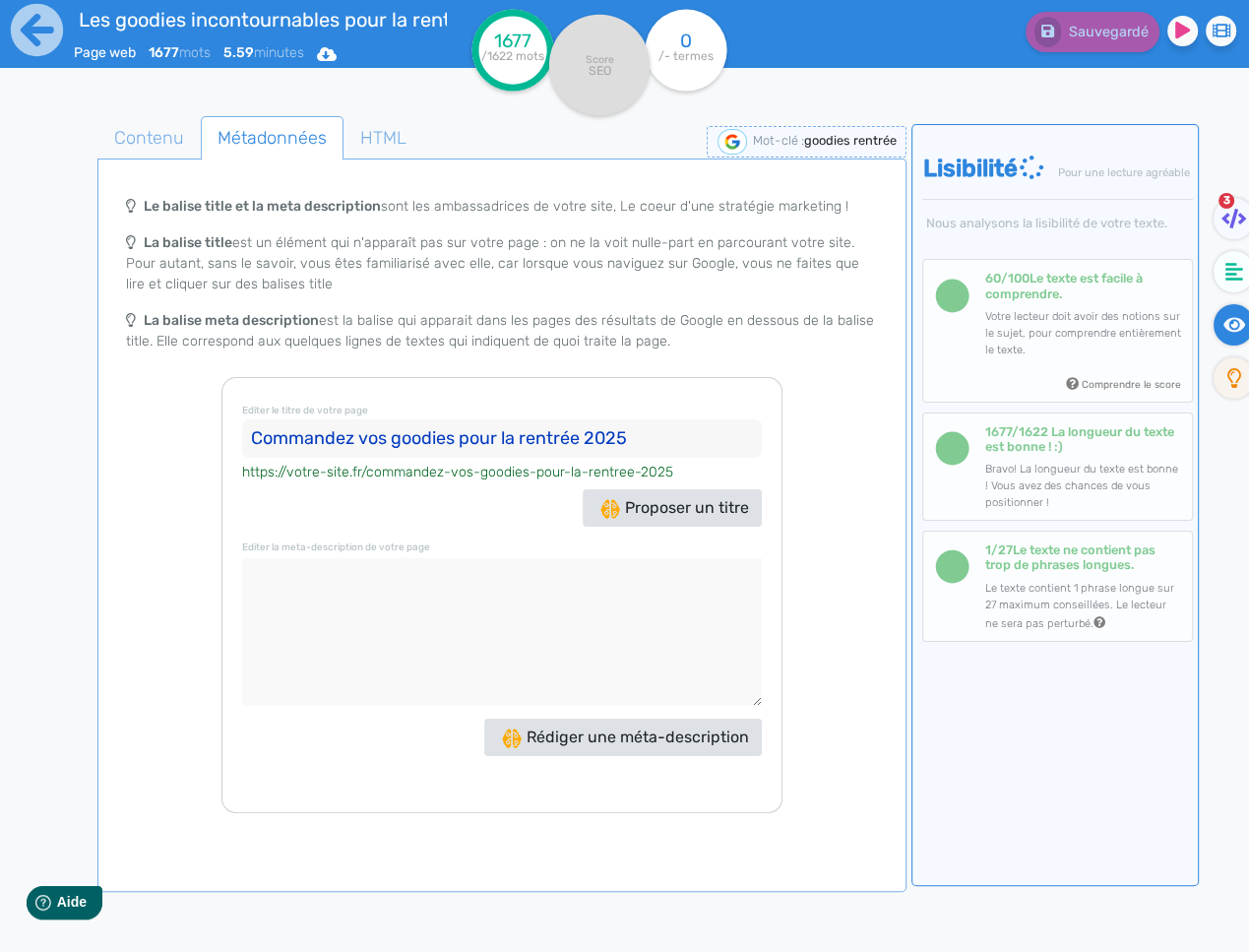 type on "Commandez vos goodies pour la rentrée 2025" 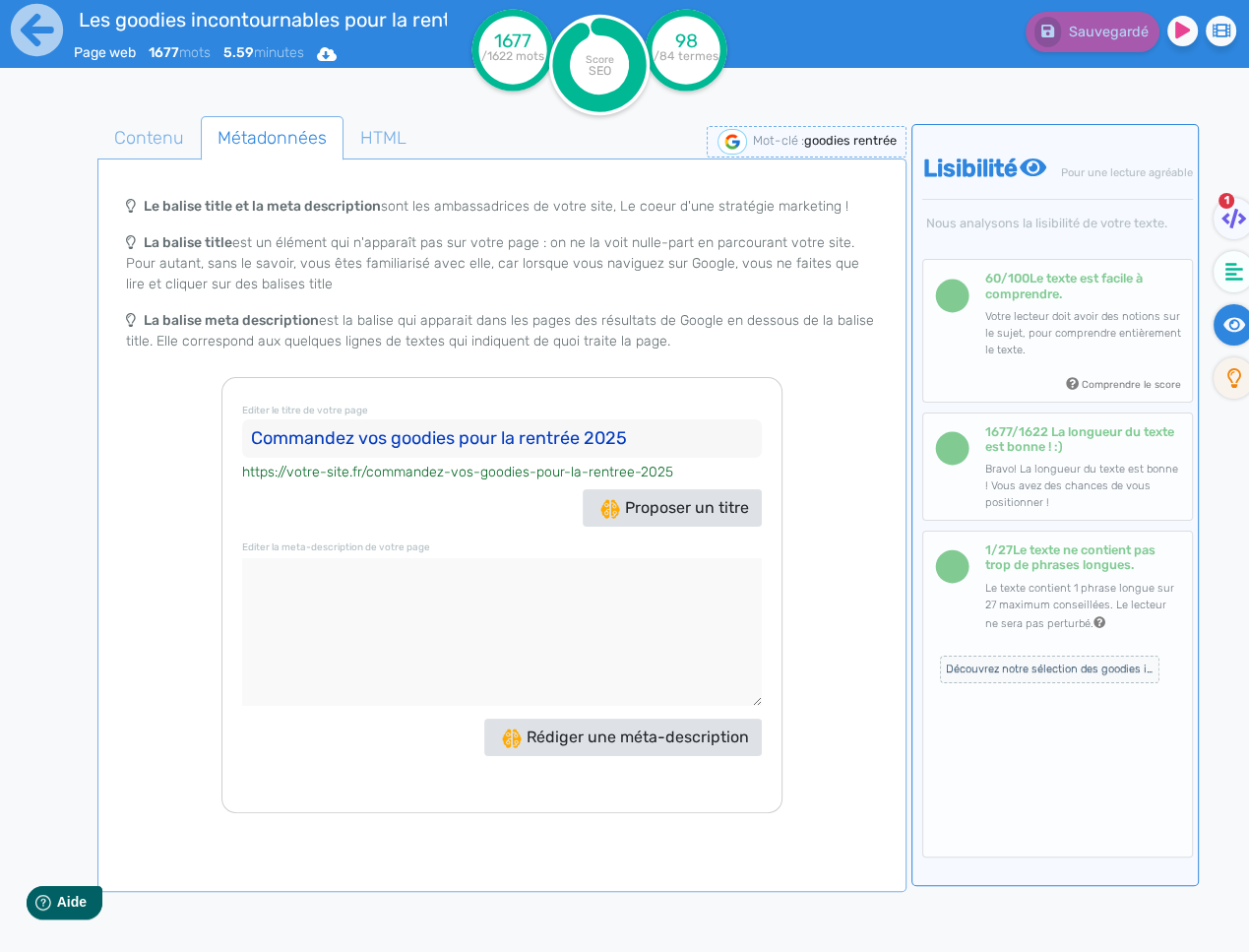 click at bounding box center (502, 632) 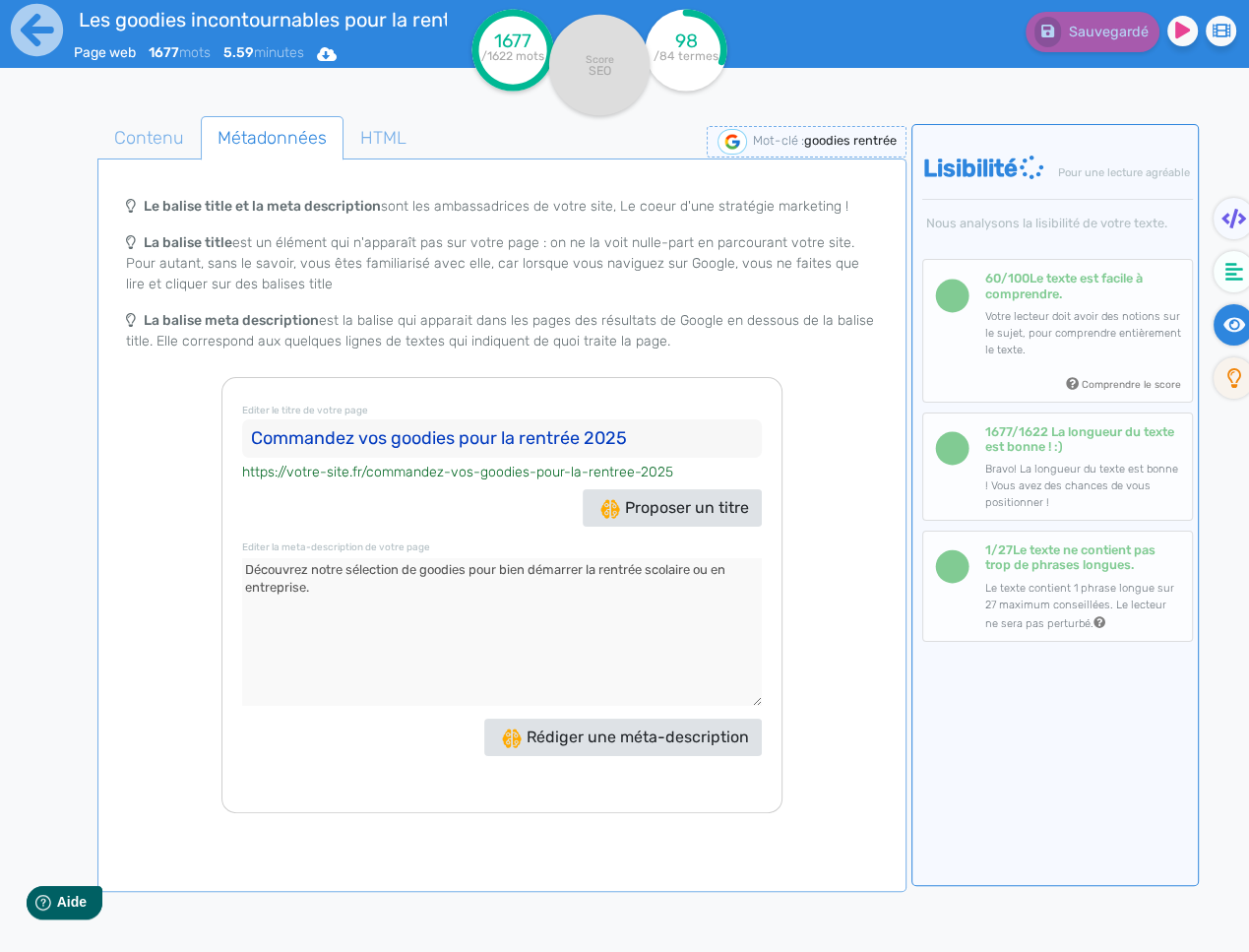 click at bounding box center (502, 632) 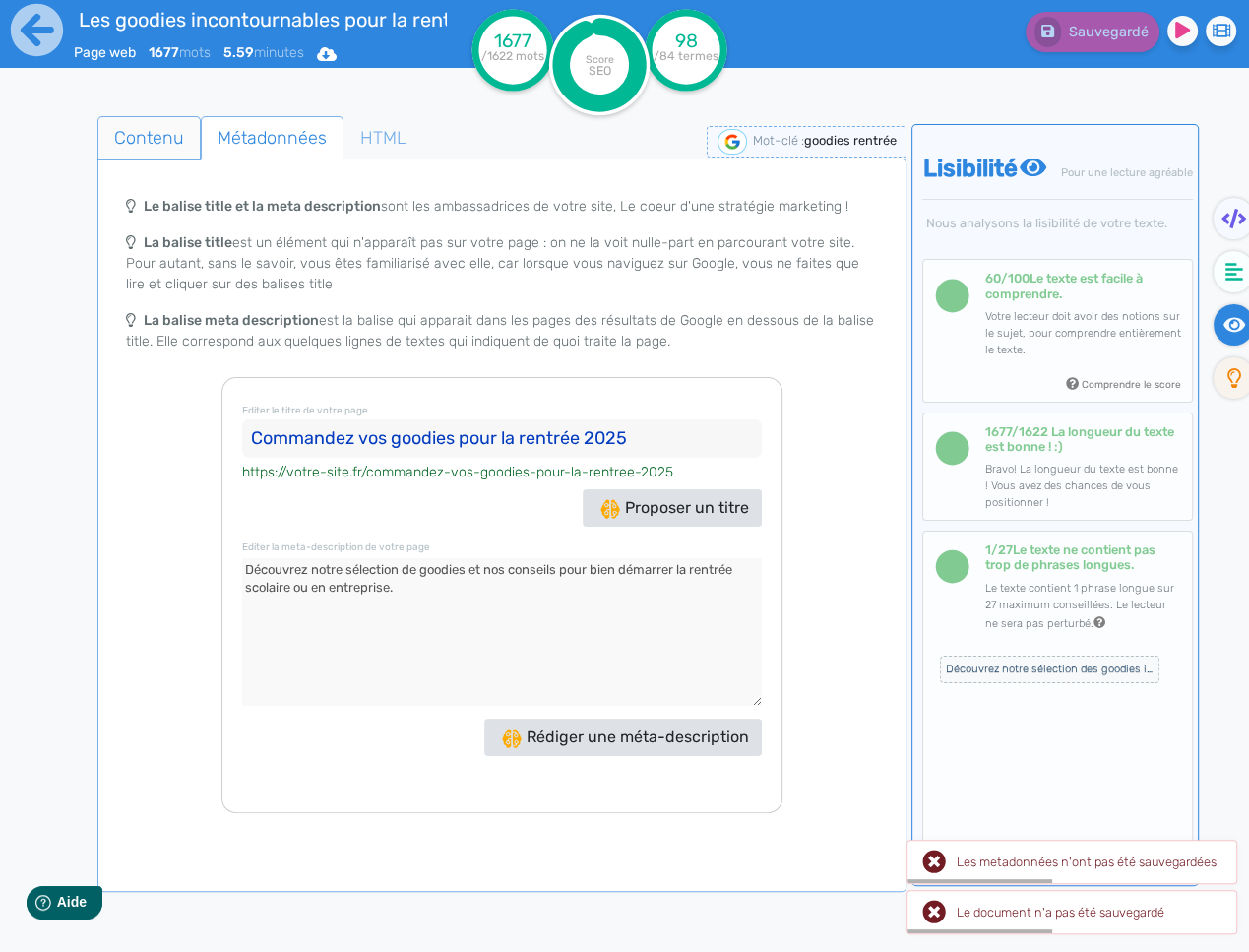 type on "Découvrez notre sélection de goodies et nos conseils pour bien démarrer la rentrée scolaire ou en entreprise." 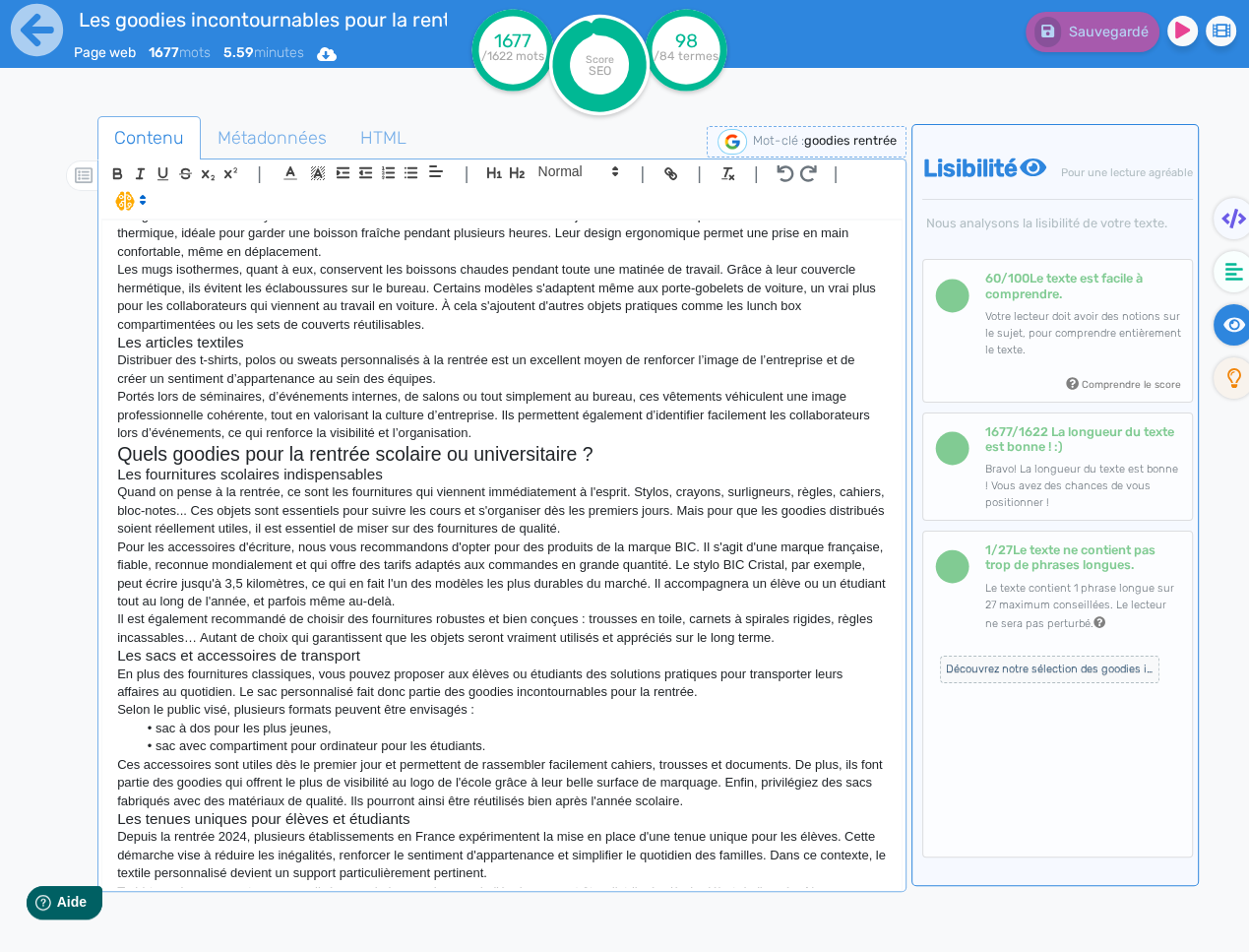 scroll, scrollTop: 1421, scrollLeft: 0, axis: vertical 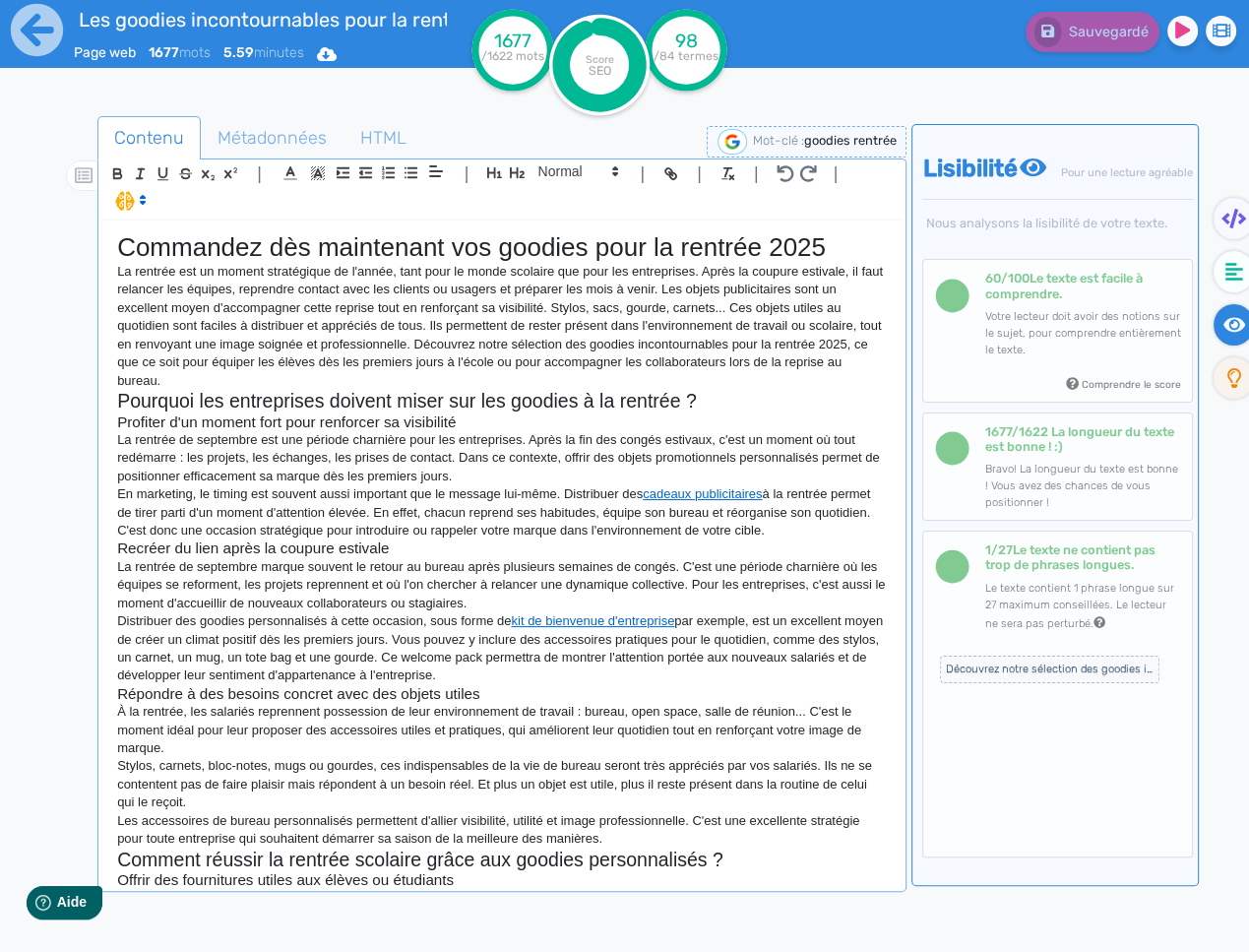 click on "Distribuer des goodies personnalisés à cette occasion, sous forme de  kit de bienvenue d'entreprise  par exemple, est un excellent moyen de créer un climat positif dès les premiers jours. Vous pouvez y inclure des accessoires pratiques pour le quotidien, comme des stylos, un carnet, un mug, un tote bag et une gourde. Ce welcome pack permettra de montrer l'attention portée aux nouveaux salariés et de développer leur sentiment d'appartenance à l'entreprise." at bounding box center (502, 649) 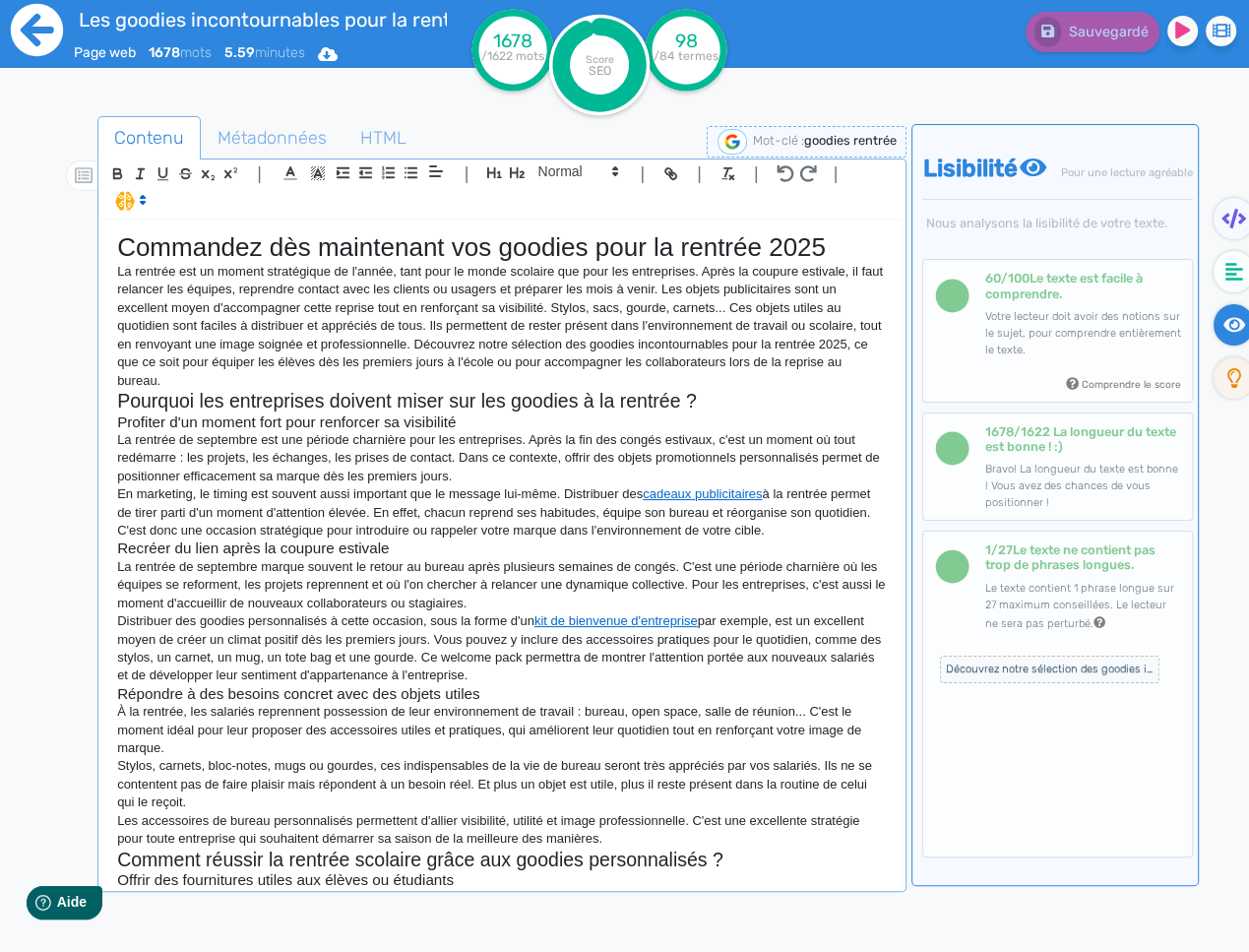 click at bounding box center (36, 30) 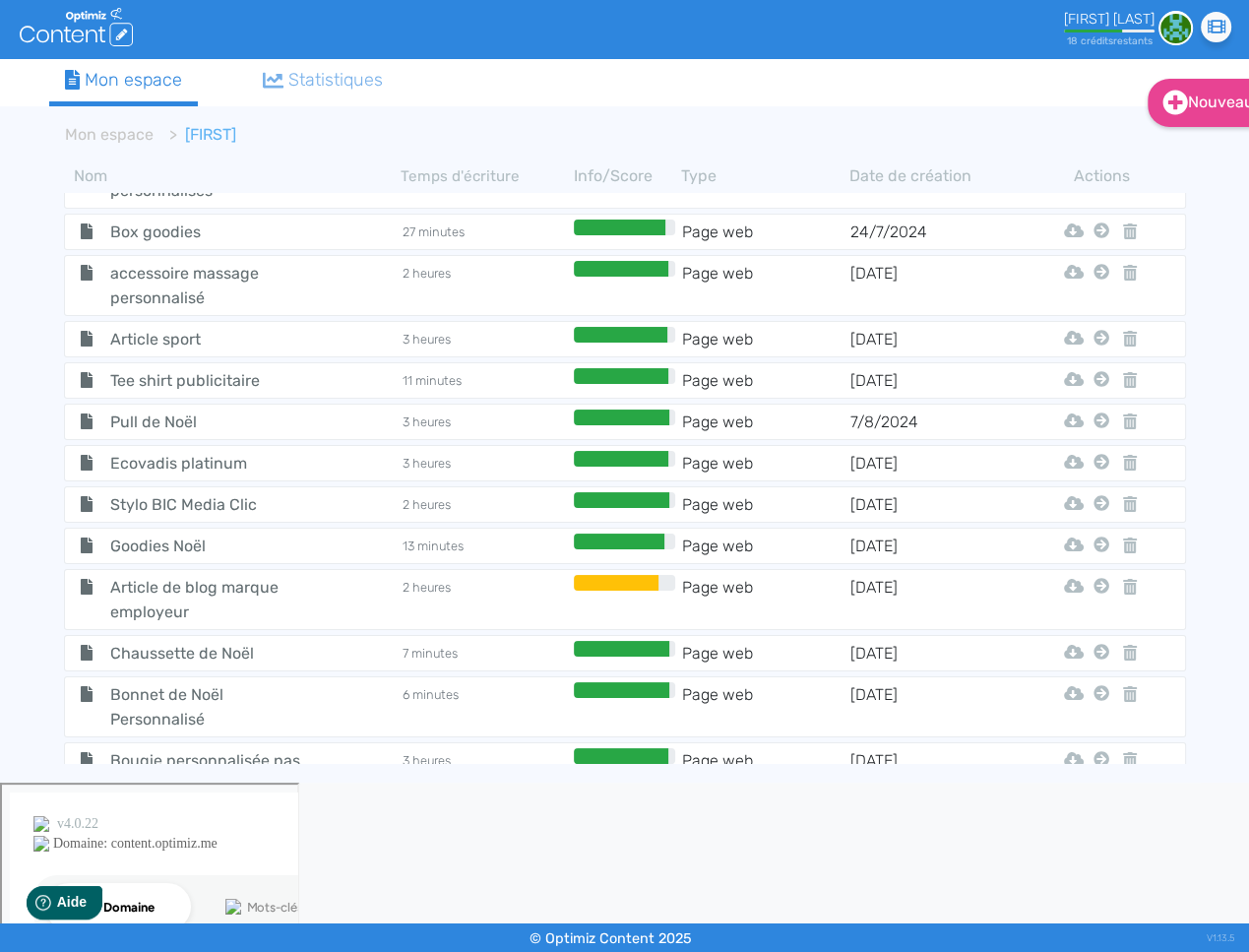 scroll, scrollTop: 4554, scrollLeft: 0, axis: vertical 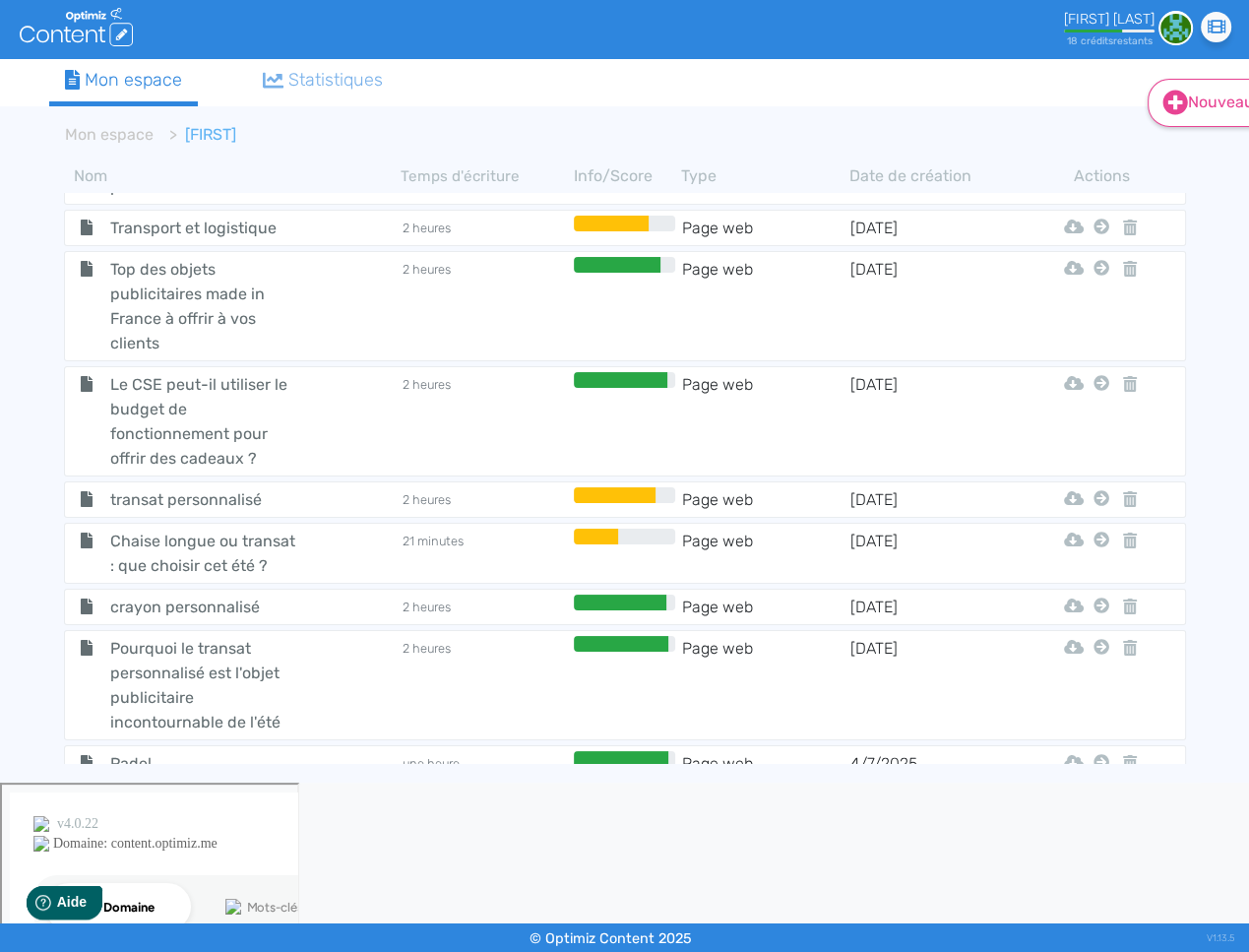 click on "Nouveau" at bounding box center (1211, 102) 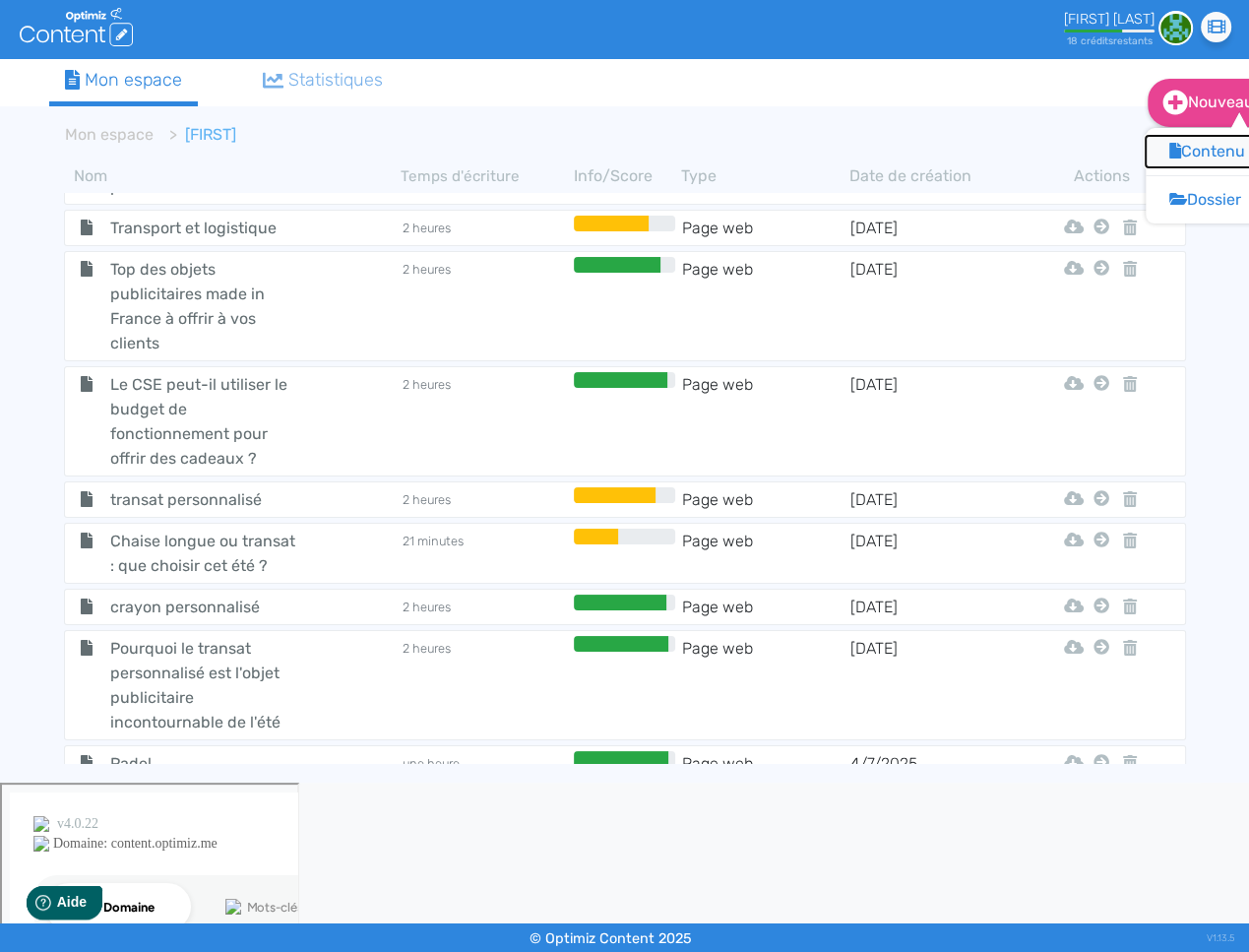 click on "Contenu" at bounding box center [1224, 152] 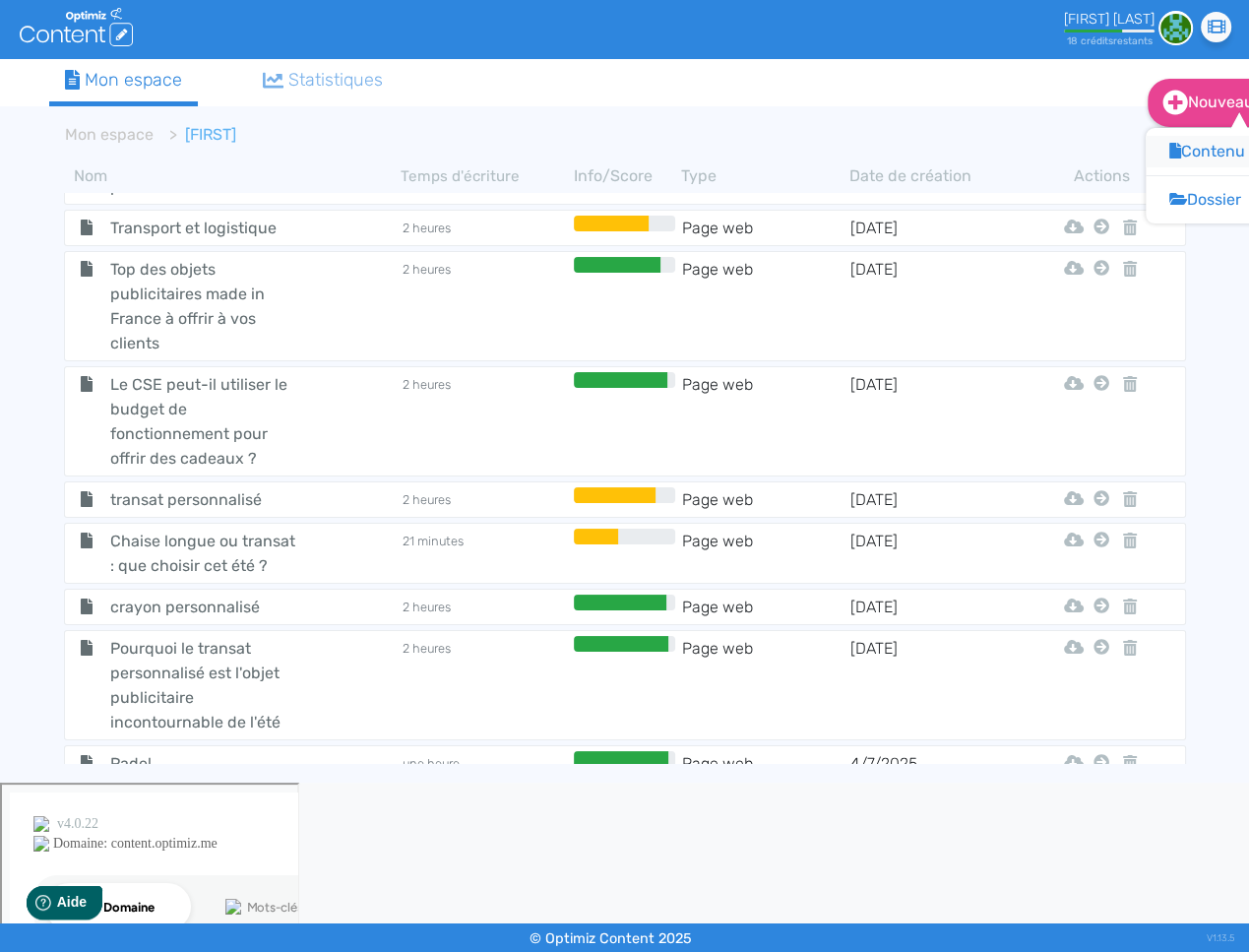 scroll, scrollTop: 1, scrollLeft: 0, axis: vertical 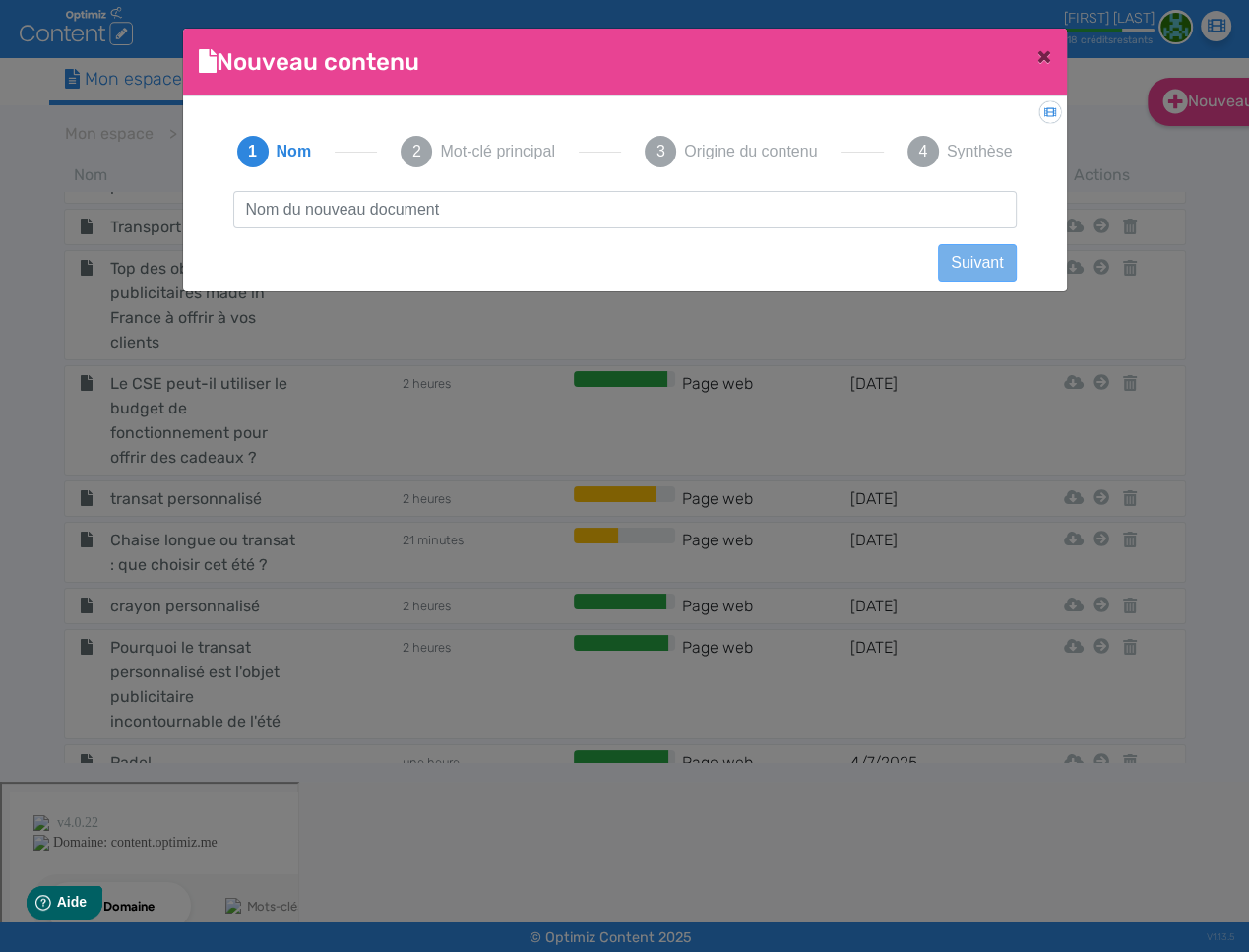click at bounding box center [625, 210] 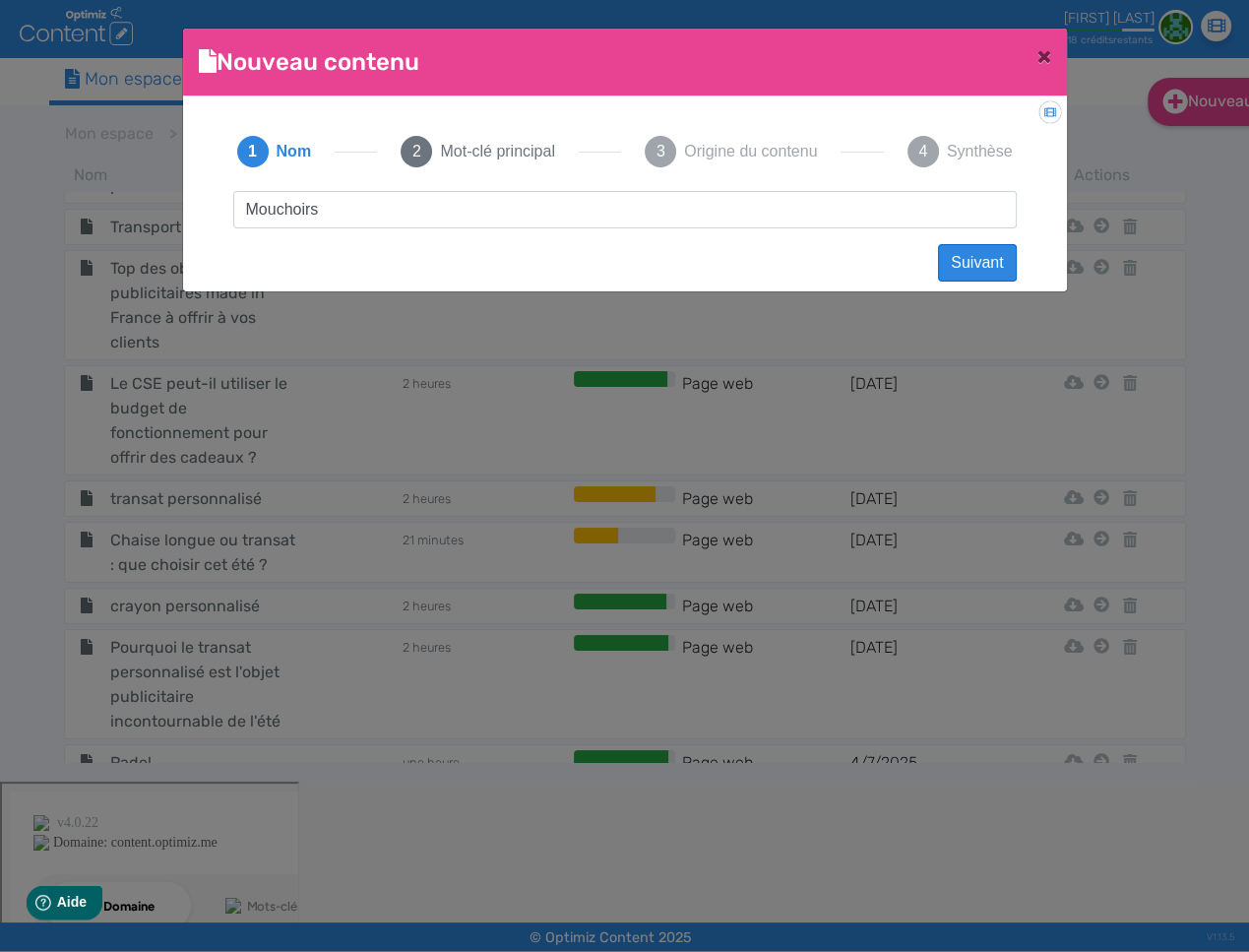 type on "Mouchoirs" 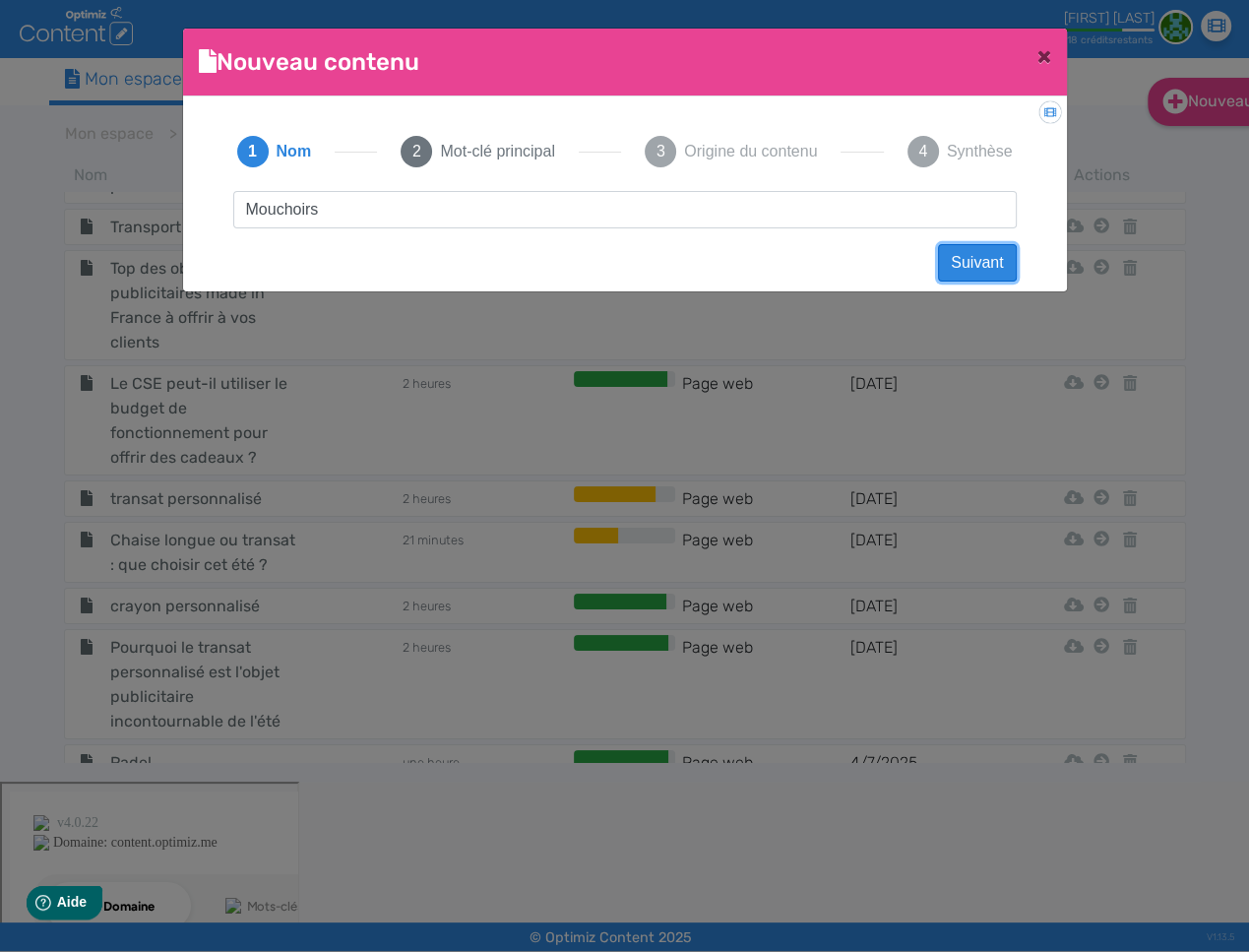click on "Suivant" at bounding box center (976, 263) 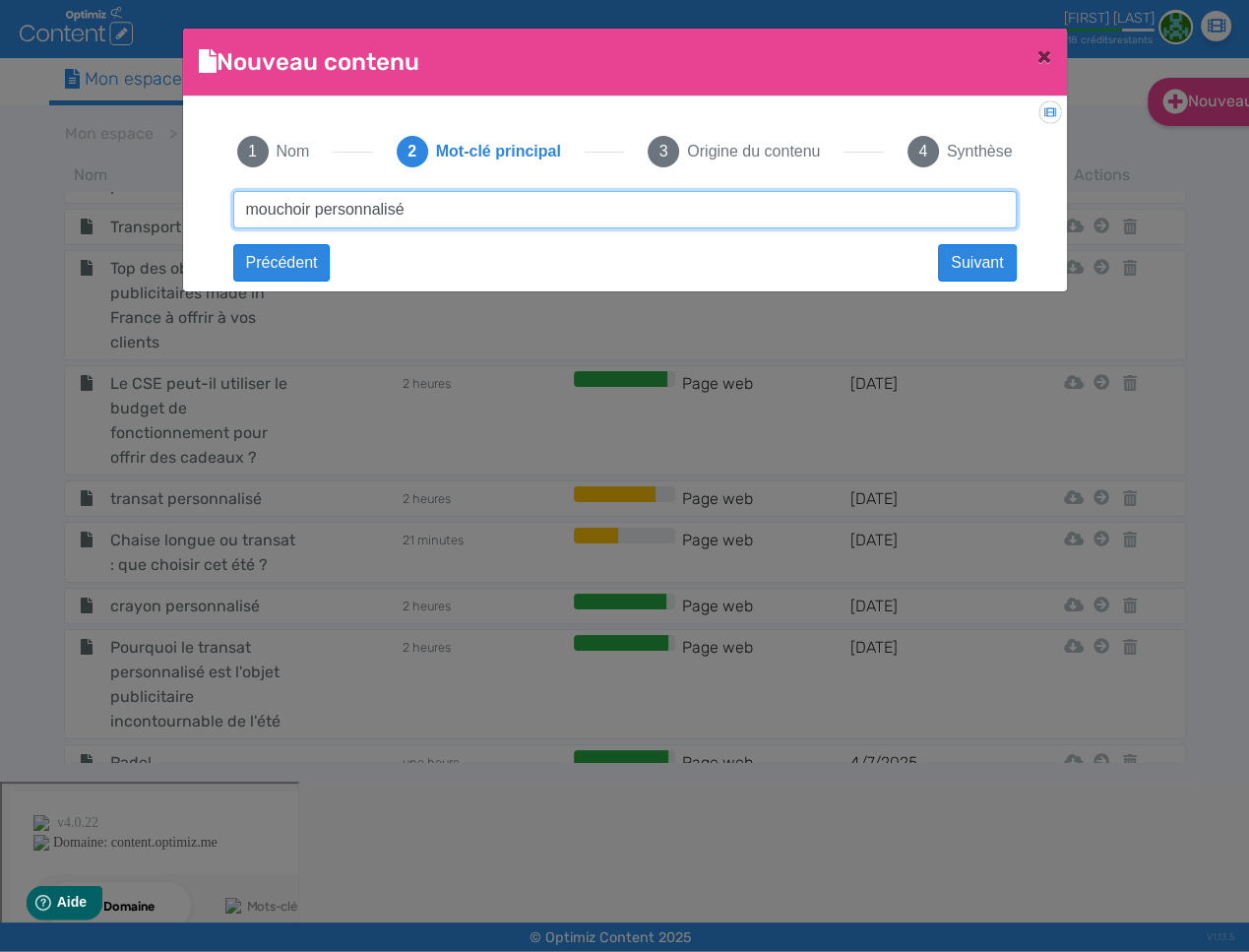 type on "mouchoir personnalisé" 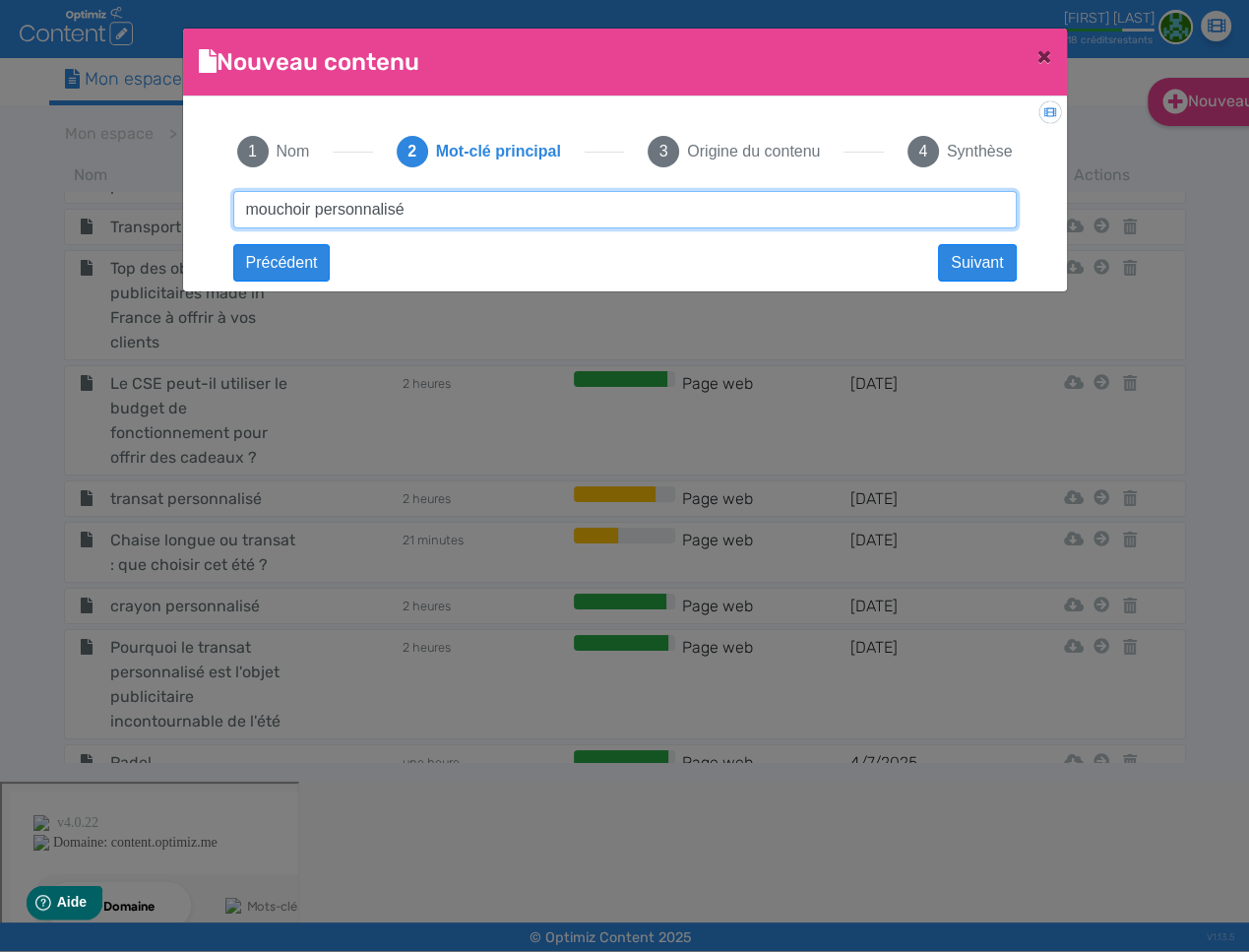click on "mouchoir personnalisé" at bounding box center [625, 210] 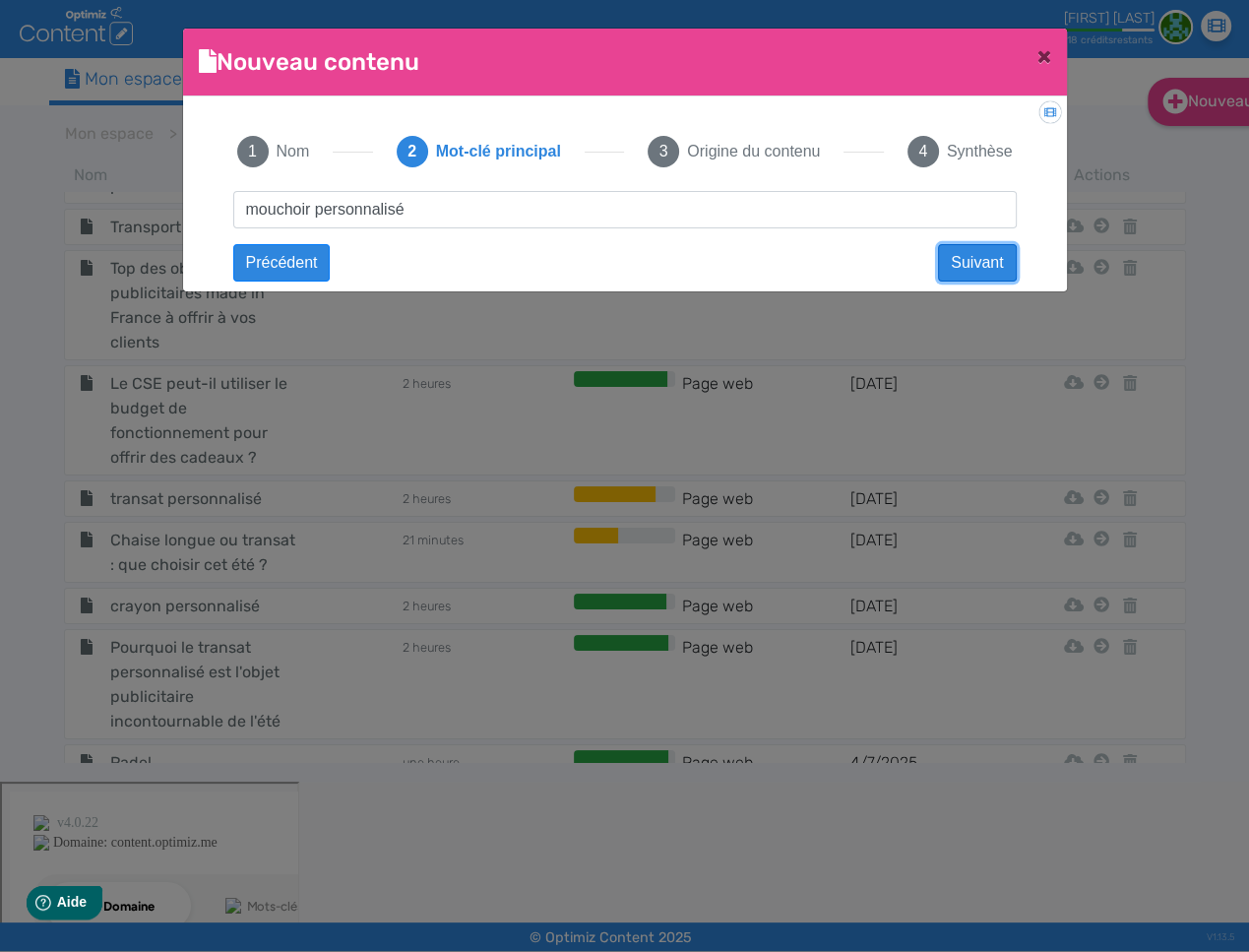 click on "Suivant" at bounding box center (976, 263) 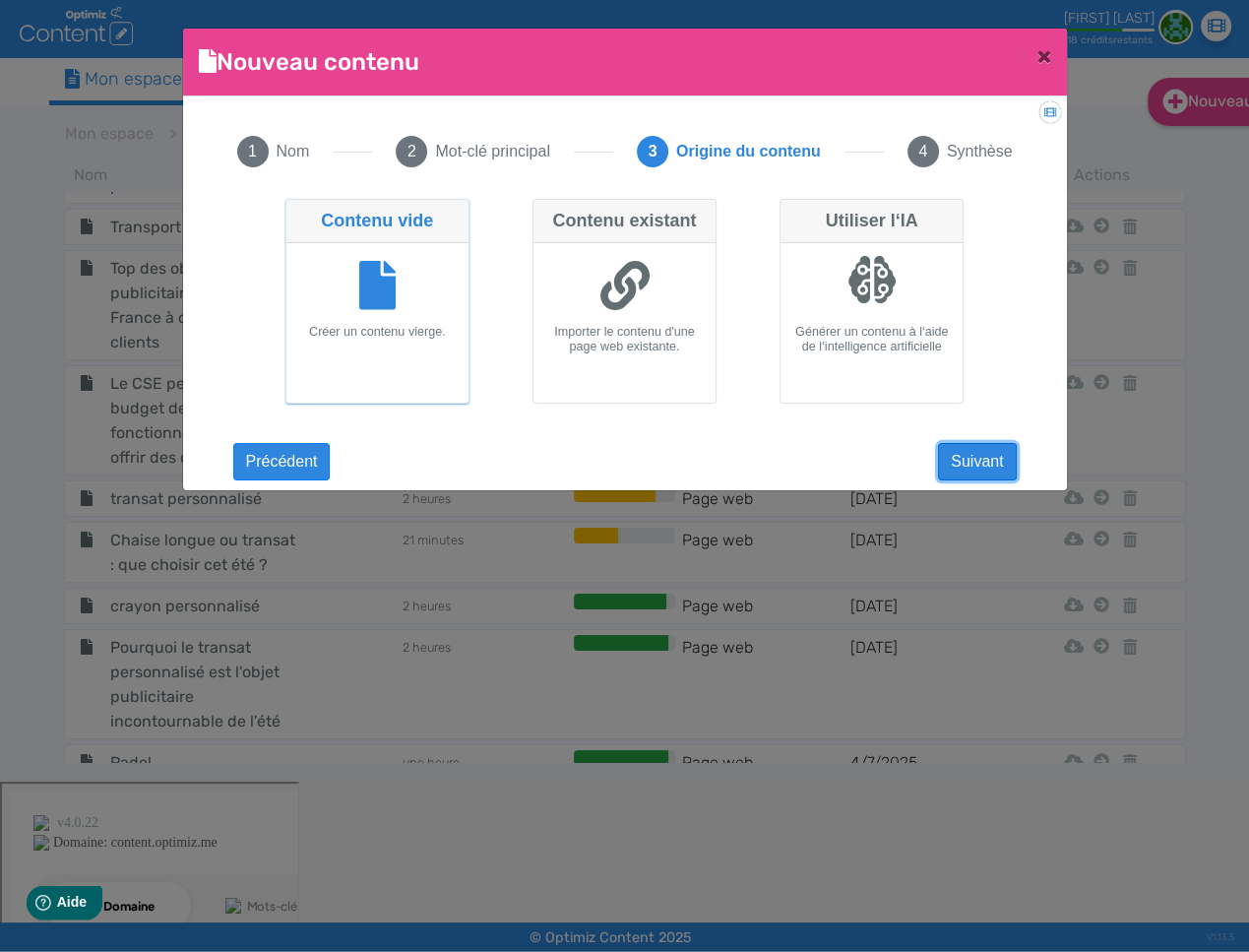 click on "Suivant" at bounding box center [976, 462] 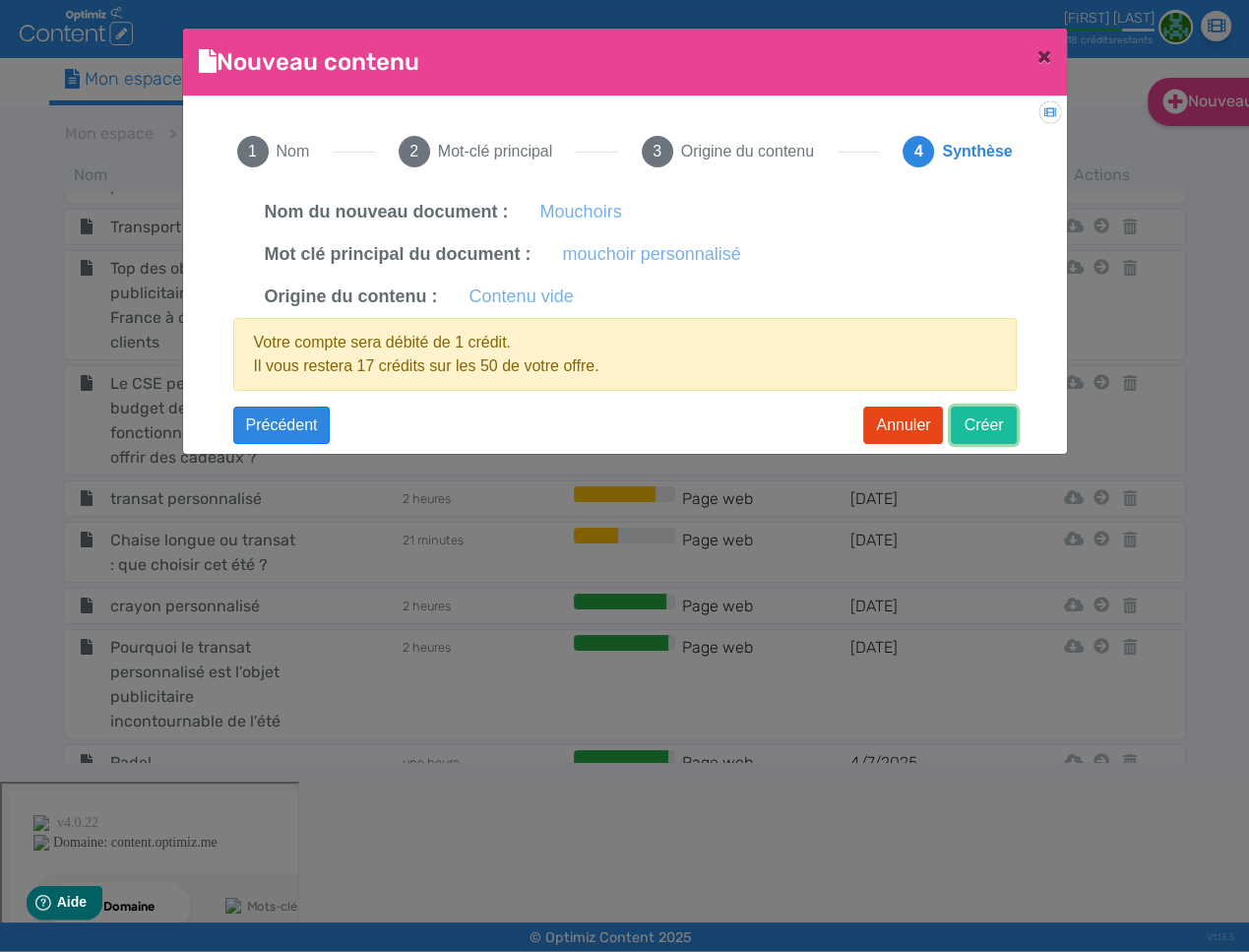 click on "Créer" at bounding box center (983, 425) 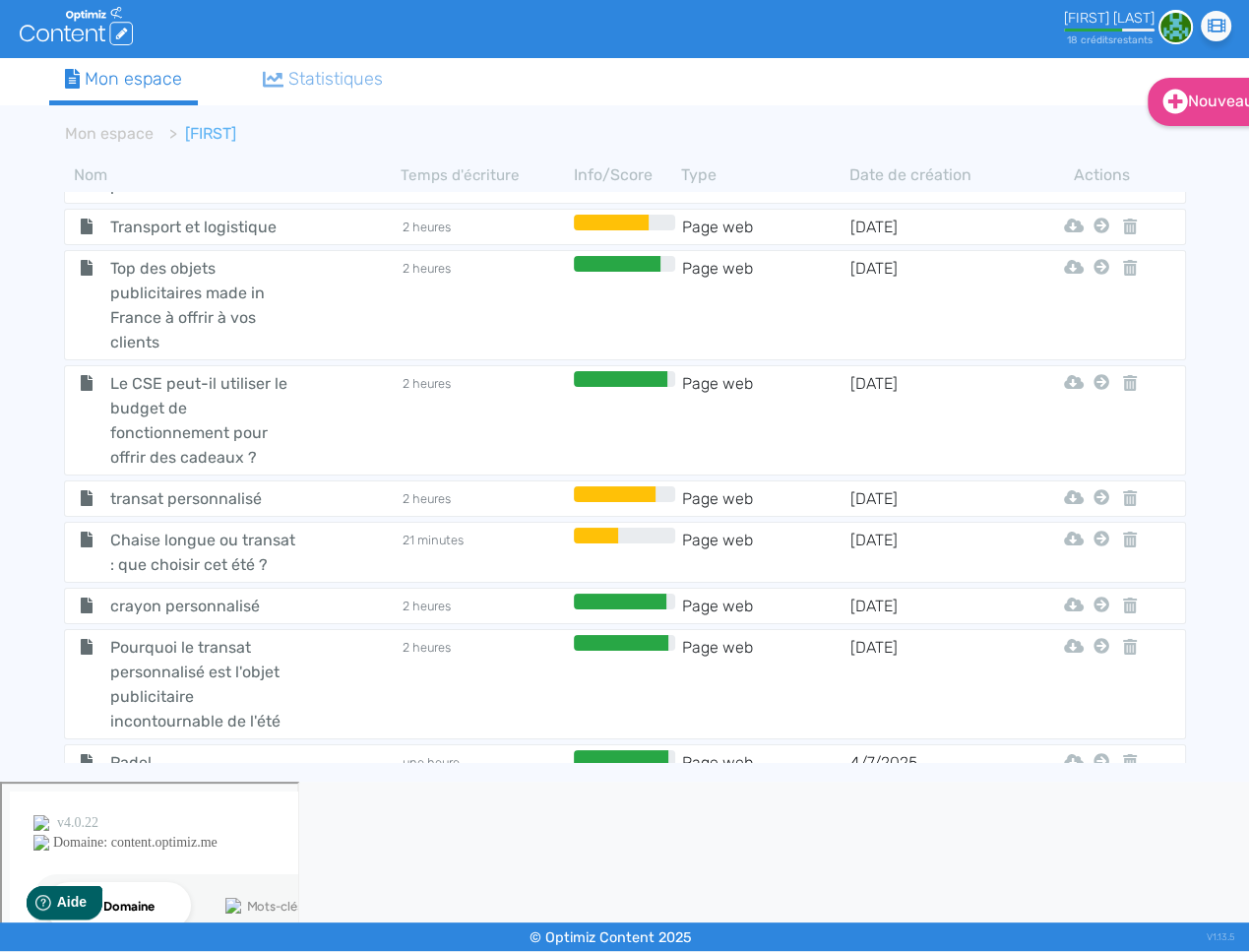 scroll, scrollTop: 0, scrollLeft: 0, axis: both 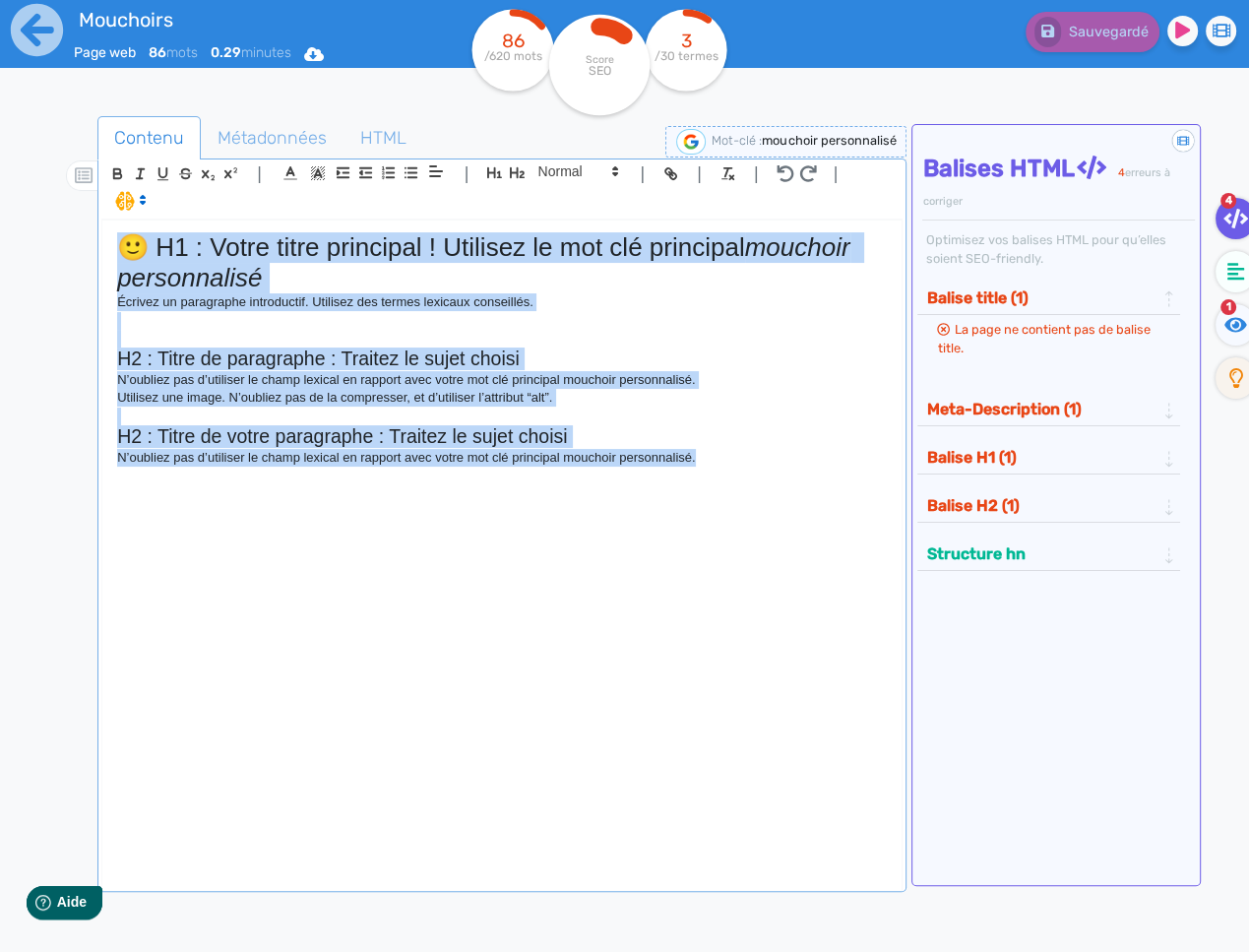 drag, startPoint x: 704, startPoint y: 461, endPoint x: 24, endPoint y: 236, distance: 716.25764 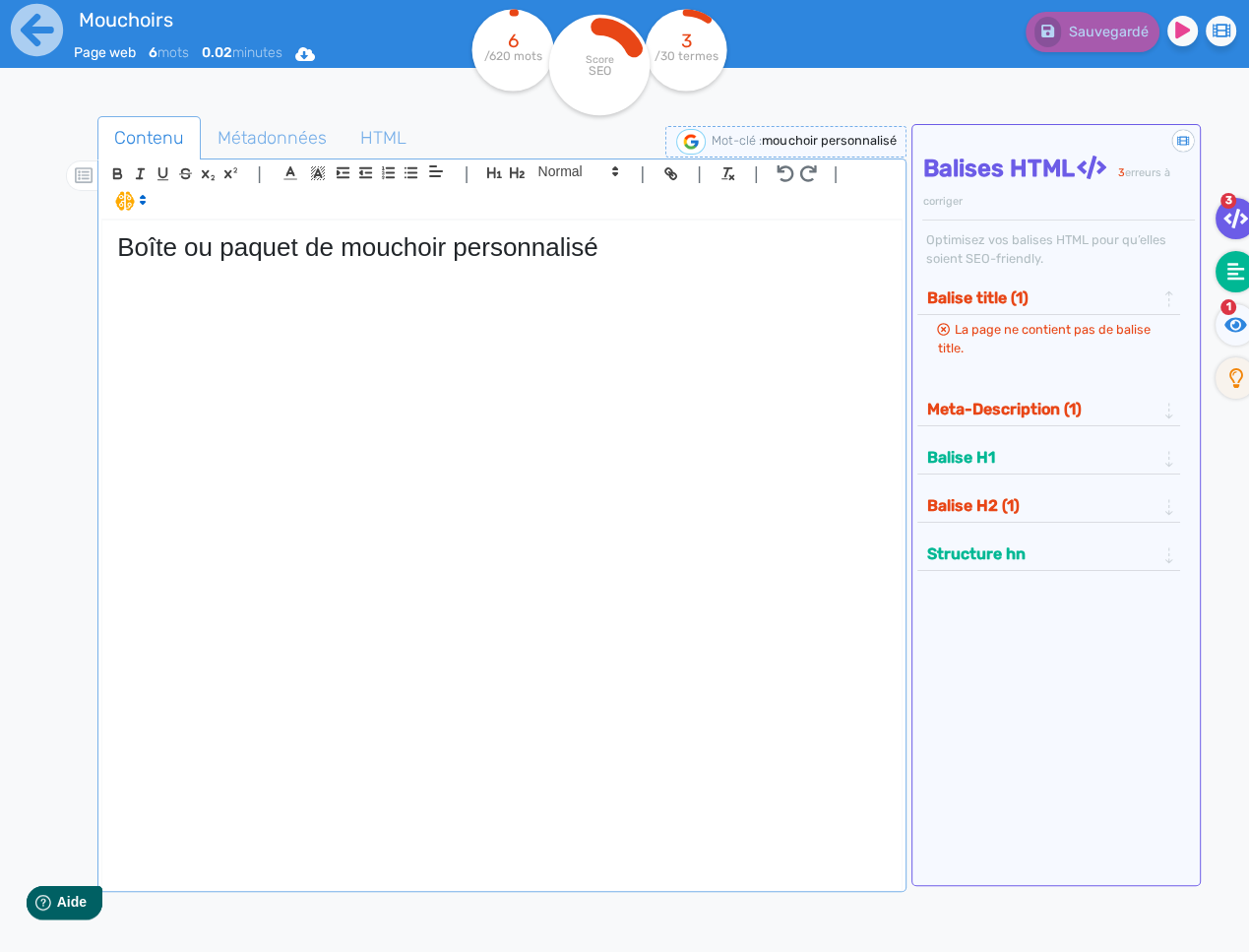 click at bounding box center [1236, 272] 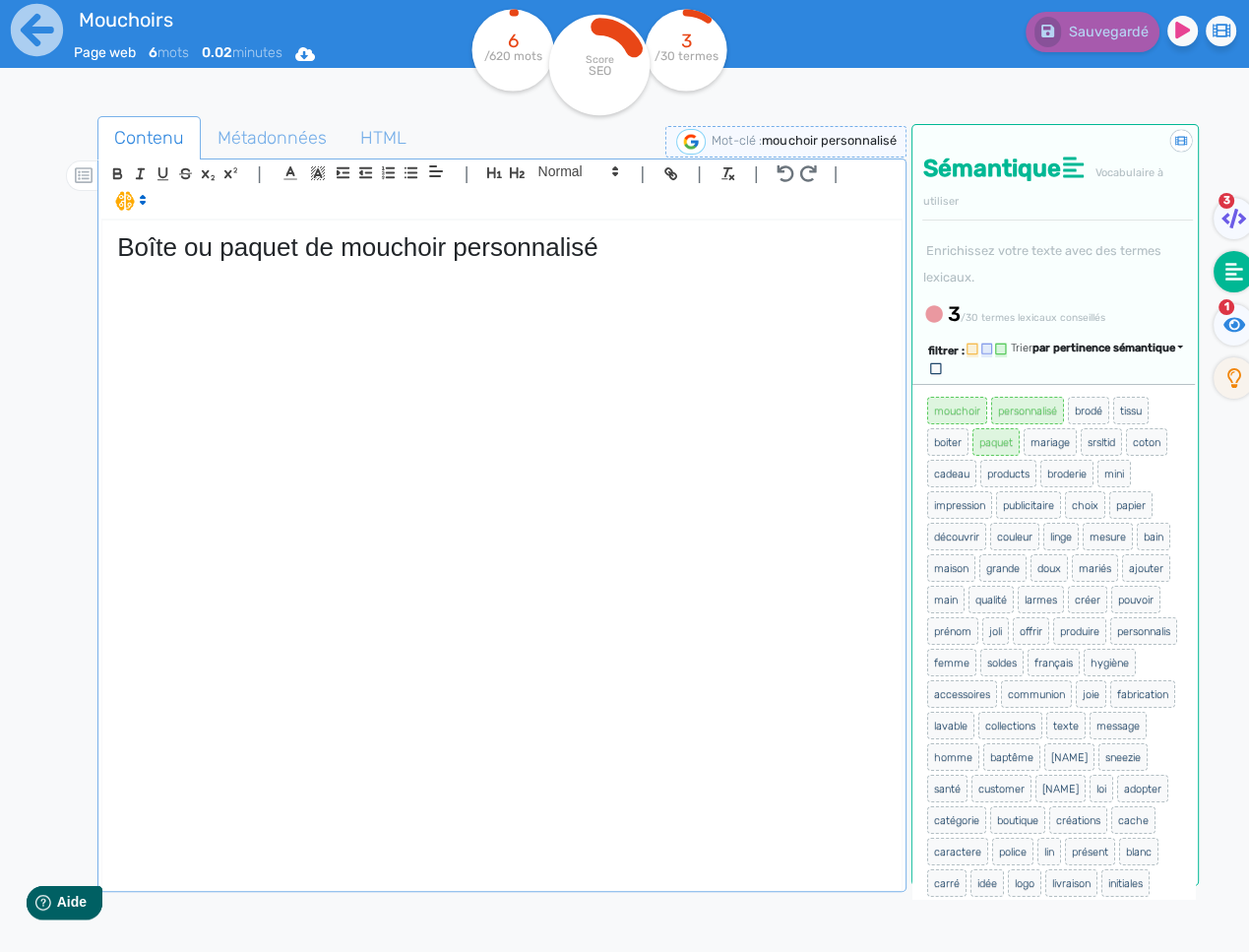 click on "par pertinence sémantique" at bounding box center (1102, 348) 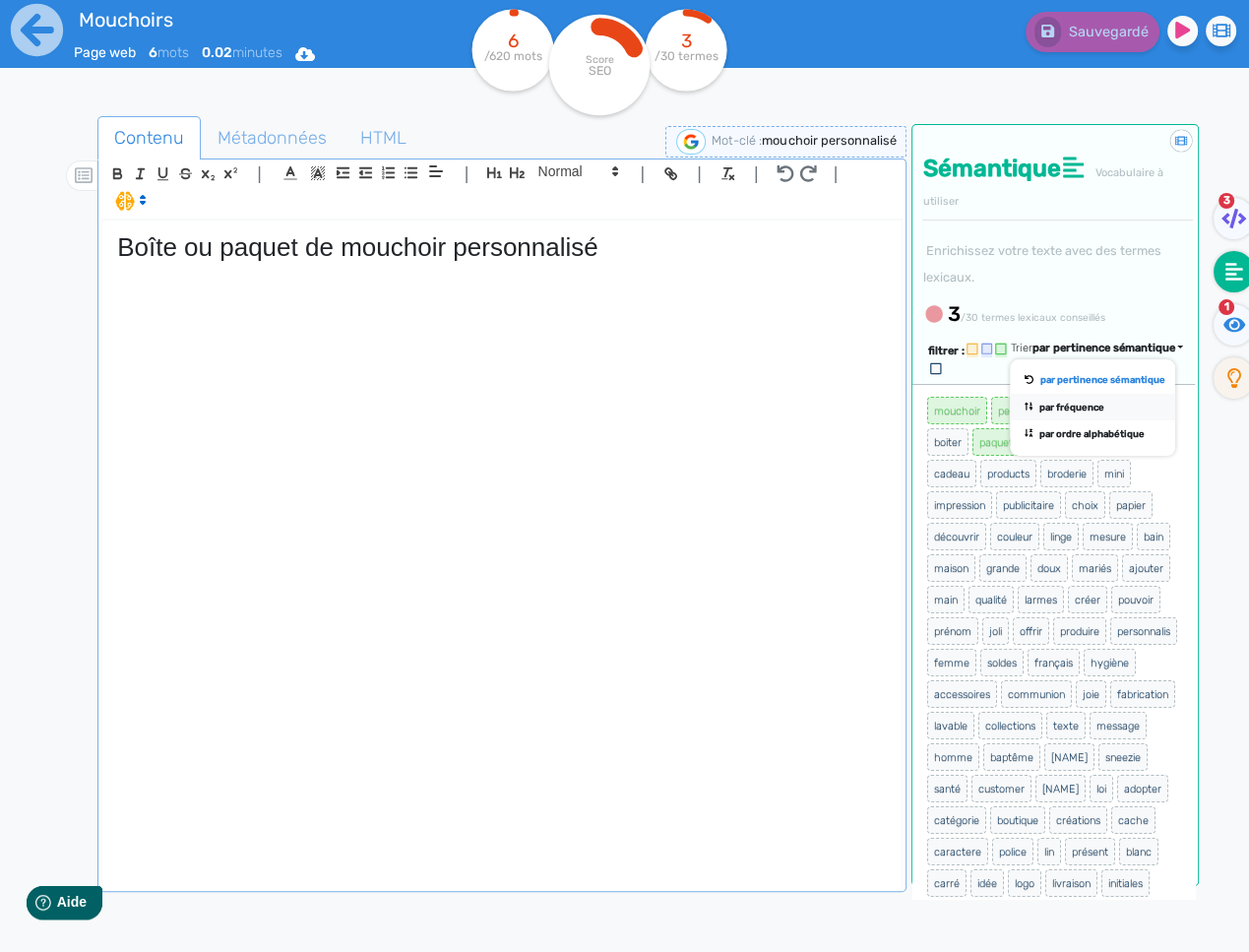 click on "par fréquence" at bounding box center (1103, 379) 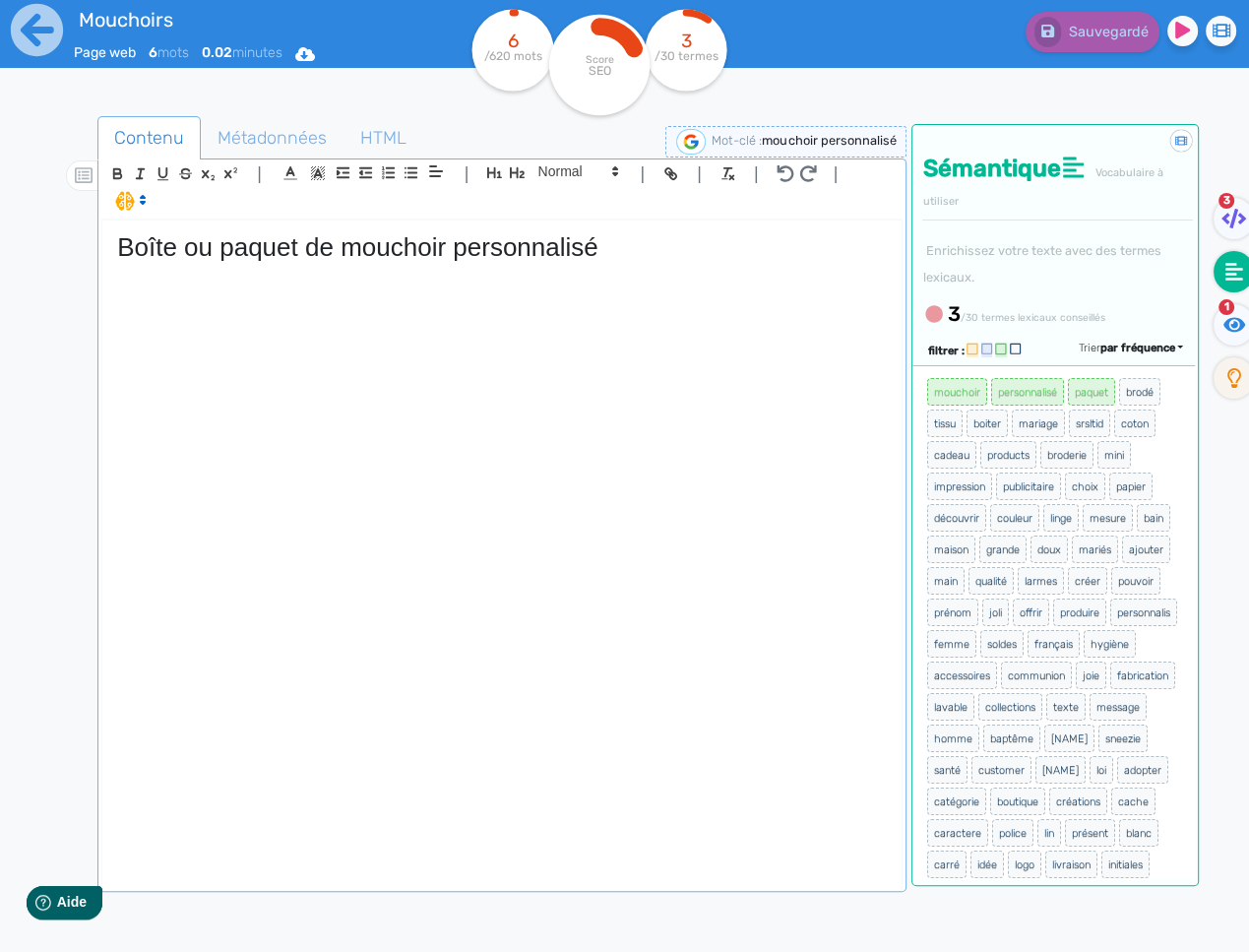 click at bounding box center (502, 272) 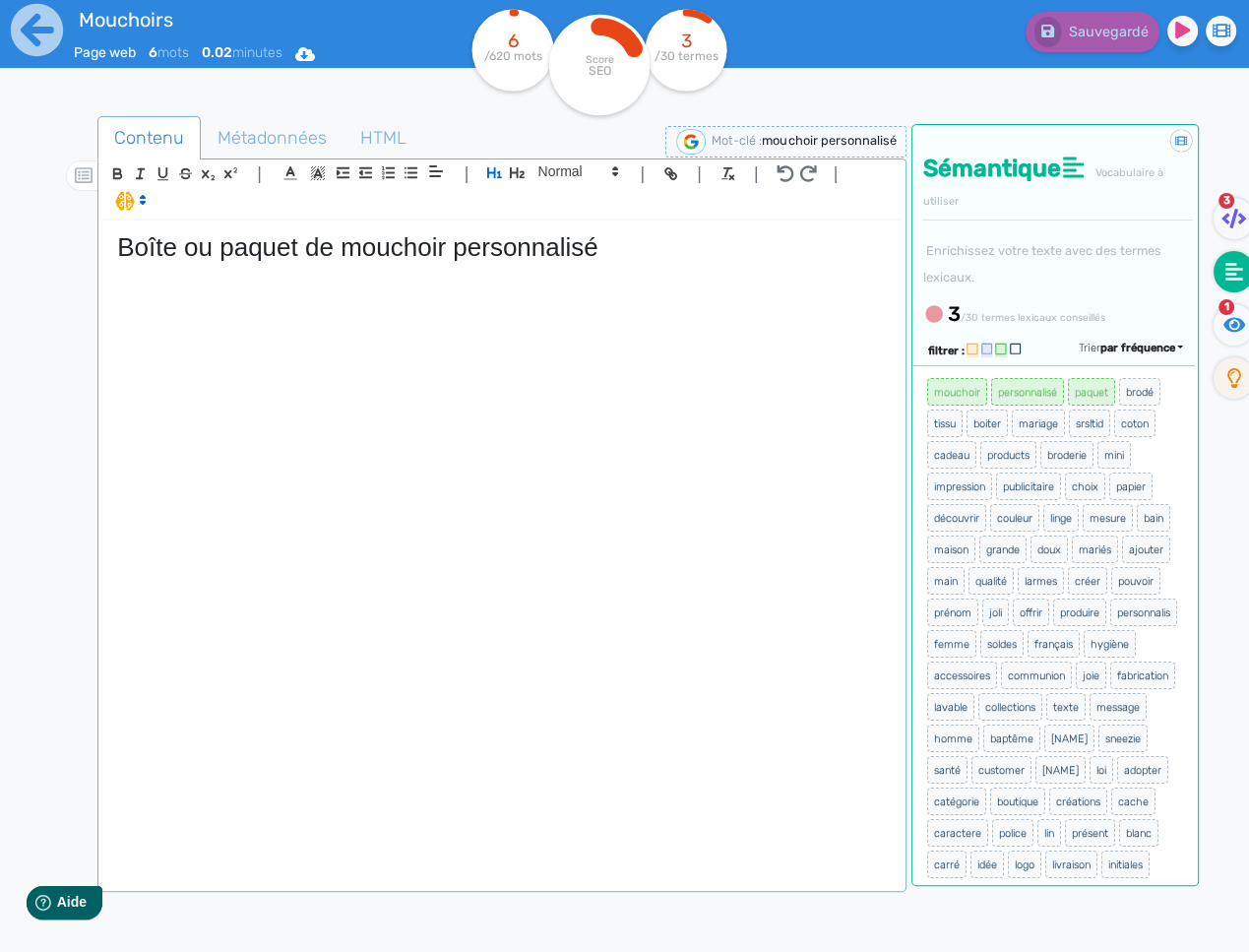 click on "Boîte ou paquet de mouchoir personnalisé" at bounding box center (502, 553) 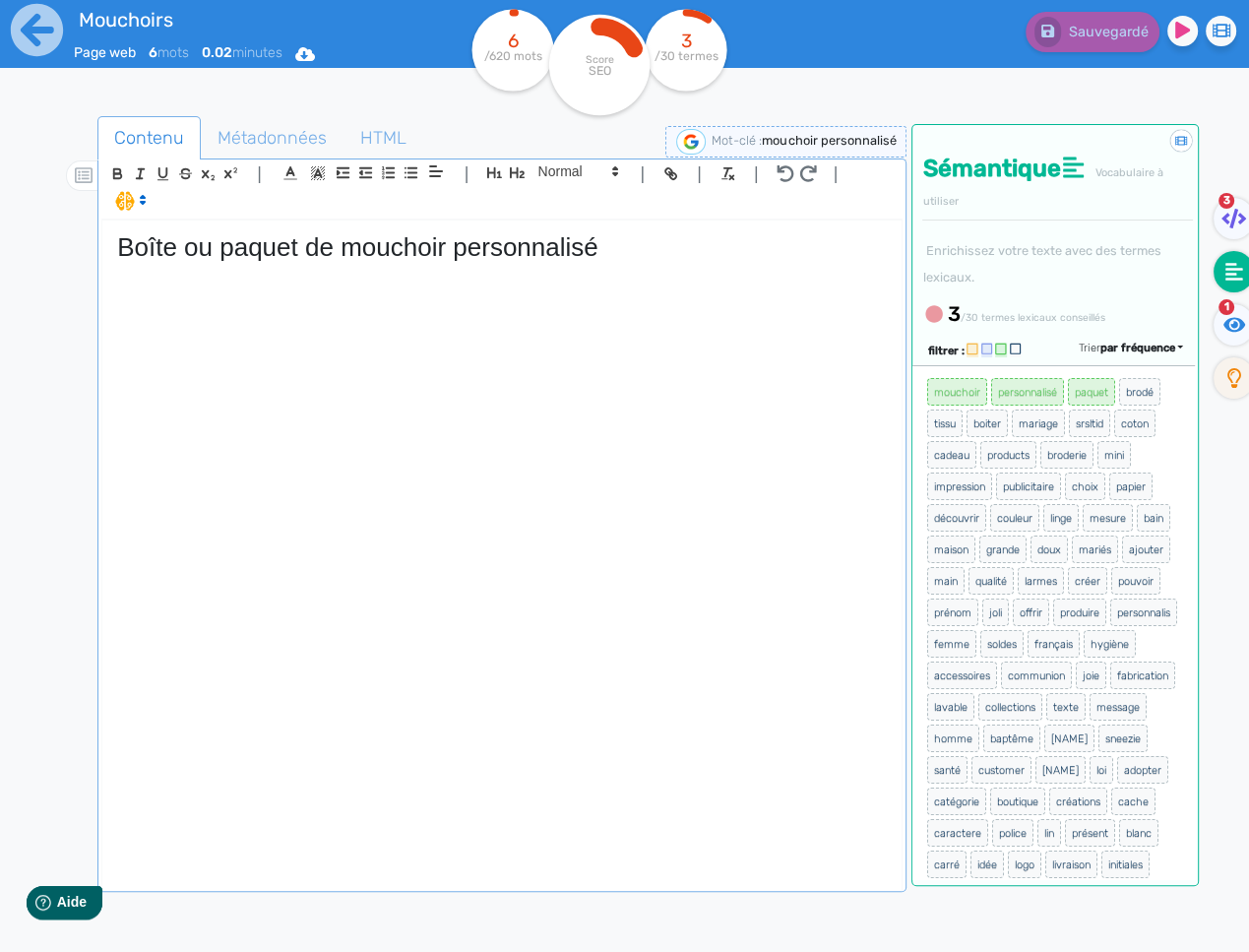 click on "Boîte ou paquet de mouchoir personnalisé" at bounding box center [502, 553] 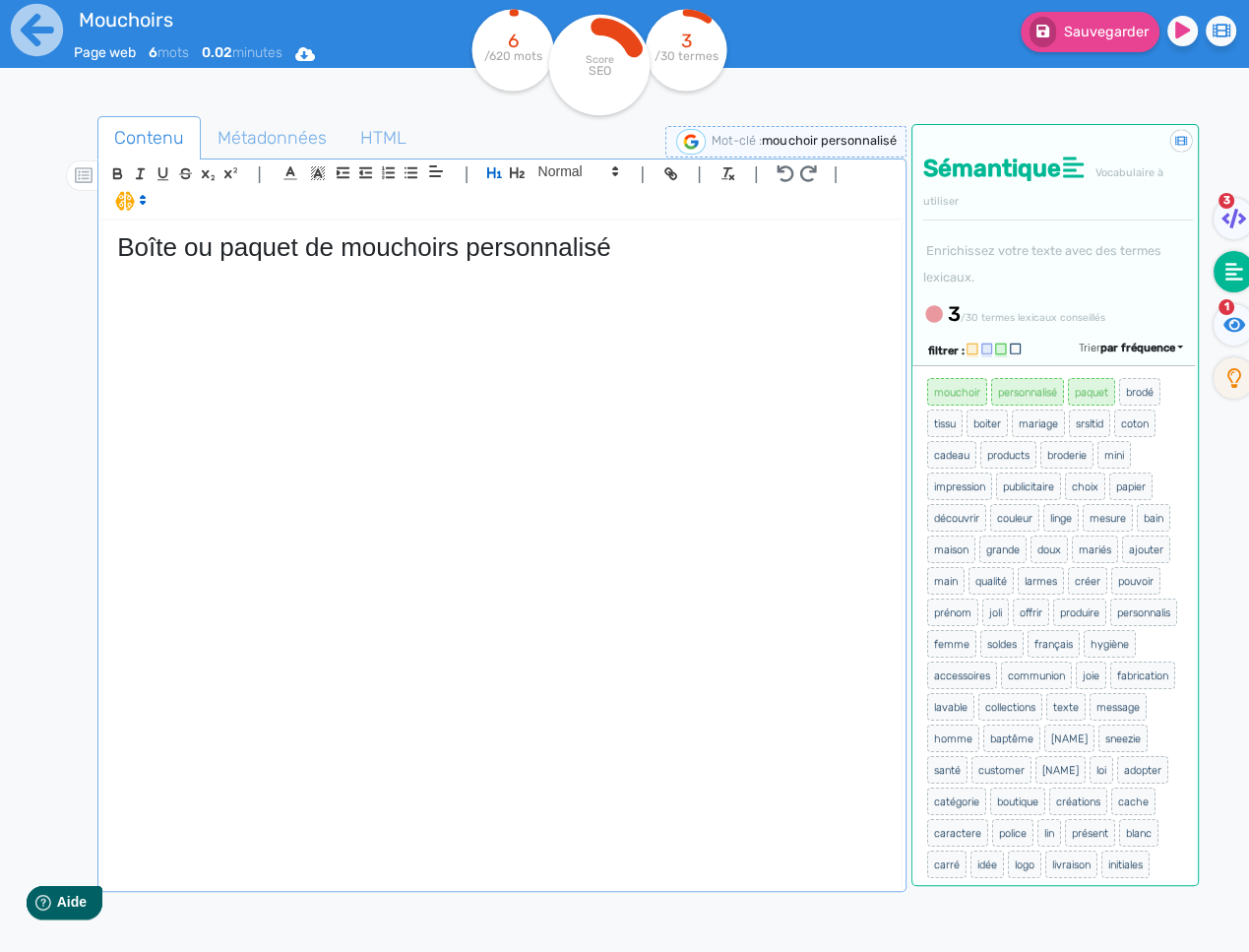 click on "Boîte ou paquet de mouchoirs personnalisé" at bounding box center (502, 553) 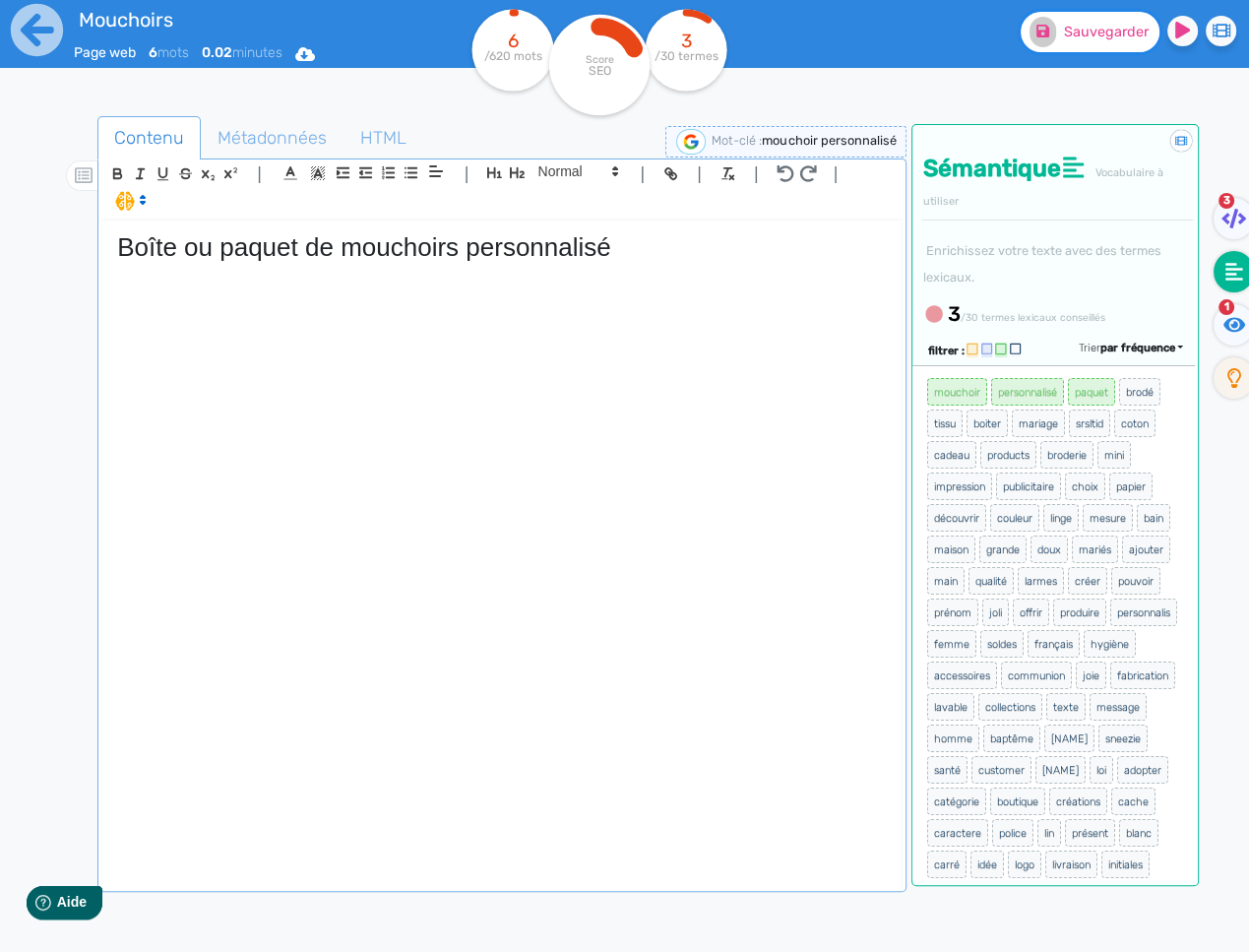 drag, startPoint x: 1091, startPoint y: 23, endPoint x: 1095, endPoint y: 37, distance: 14.56022 